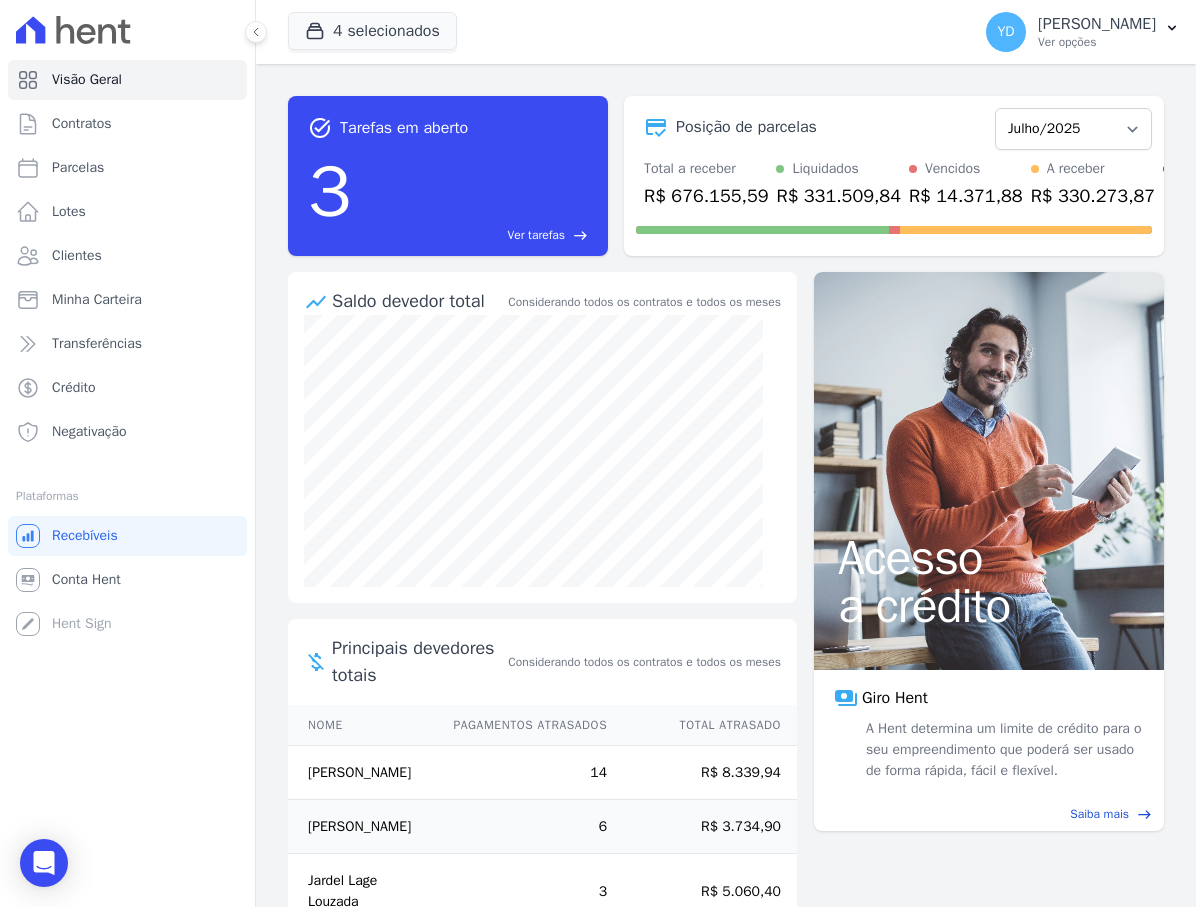 scroll, scrollTop: 0, scrollLeft: 0, axis: both 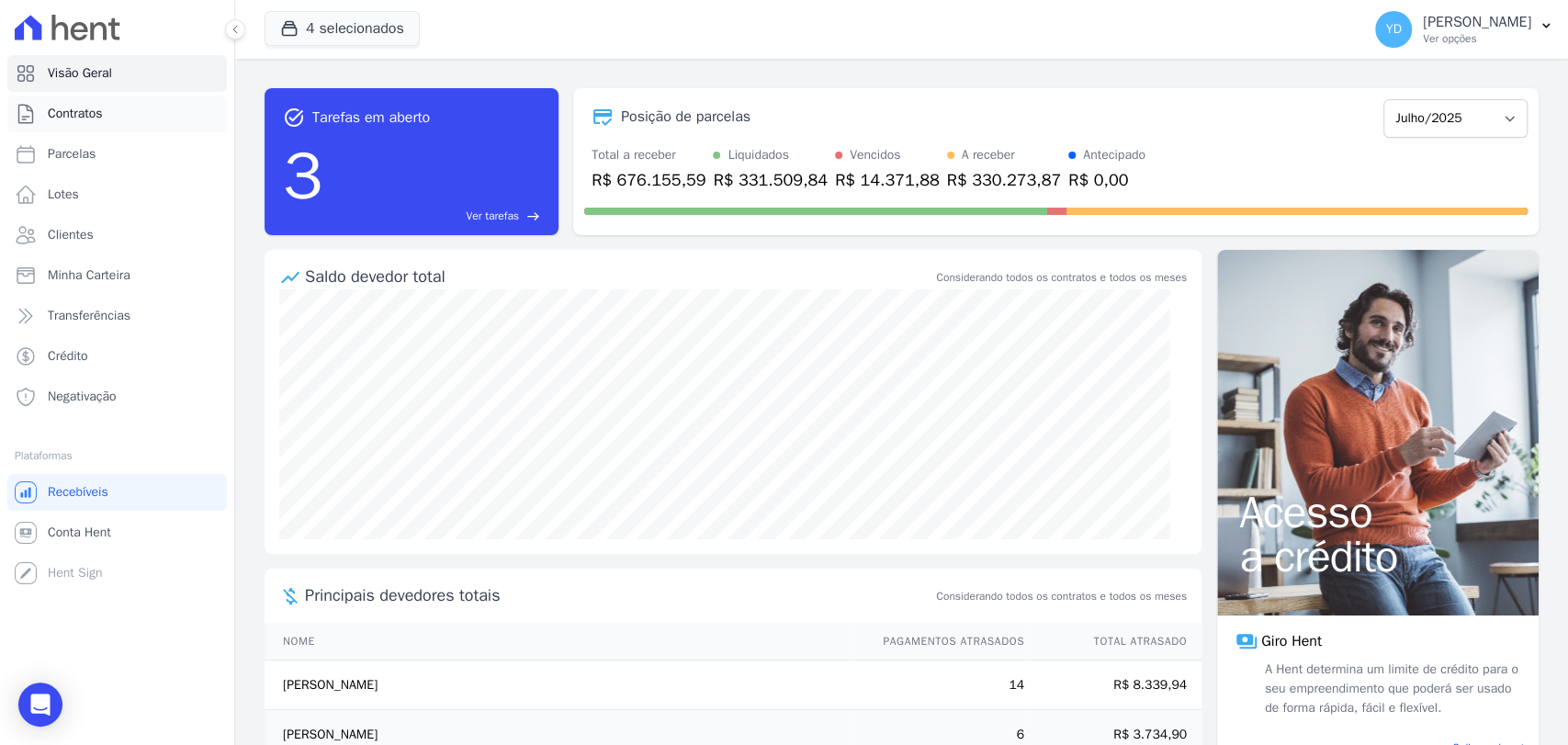 click on "Contratos" at bounding box center (117, 114) 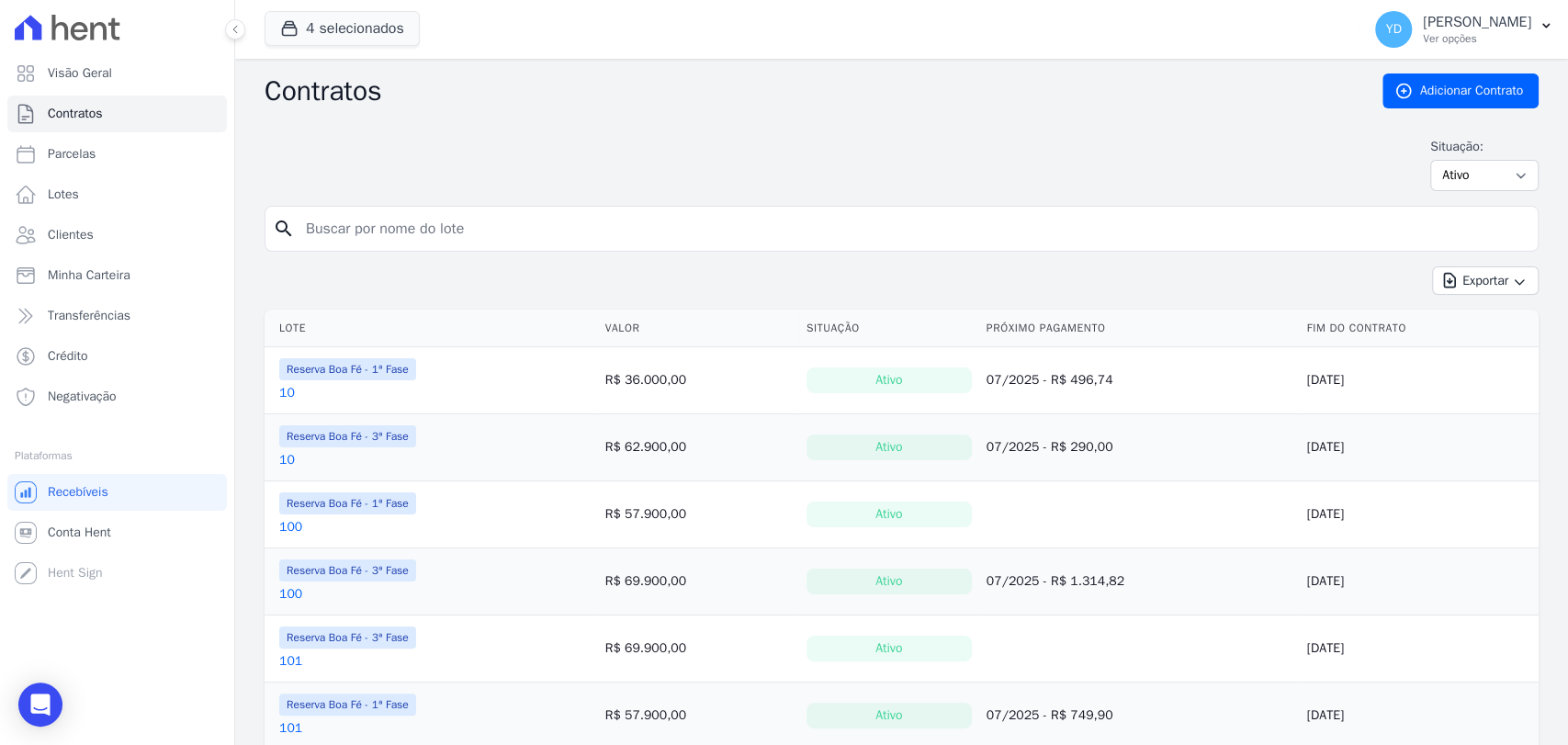 click at bounding box center [912, 229] 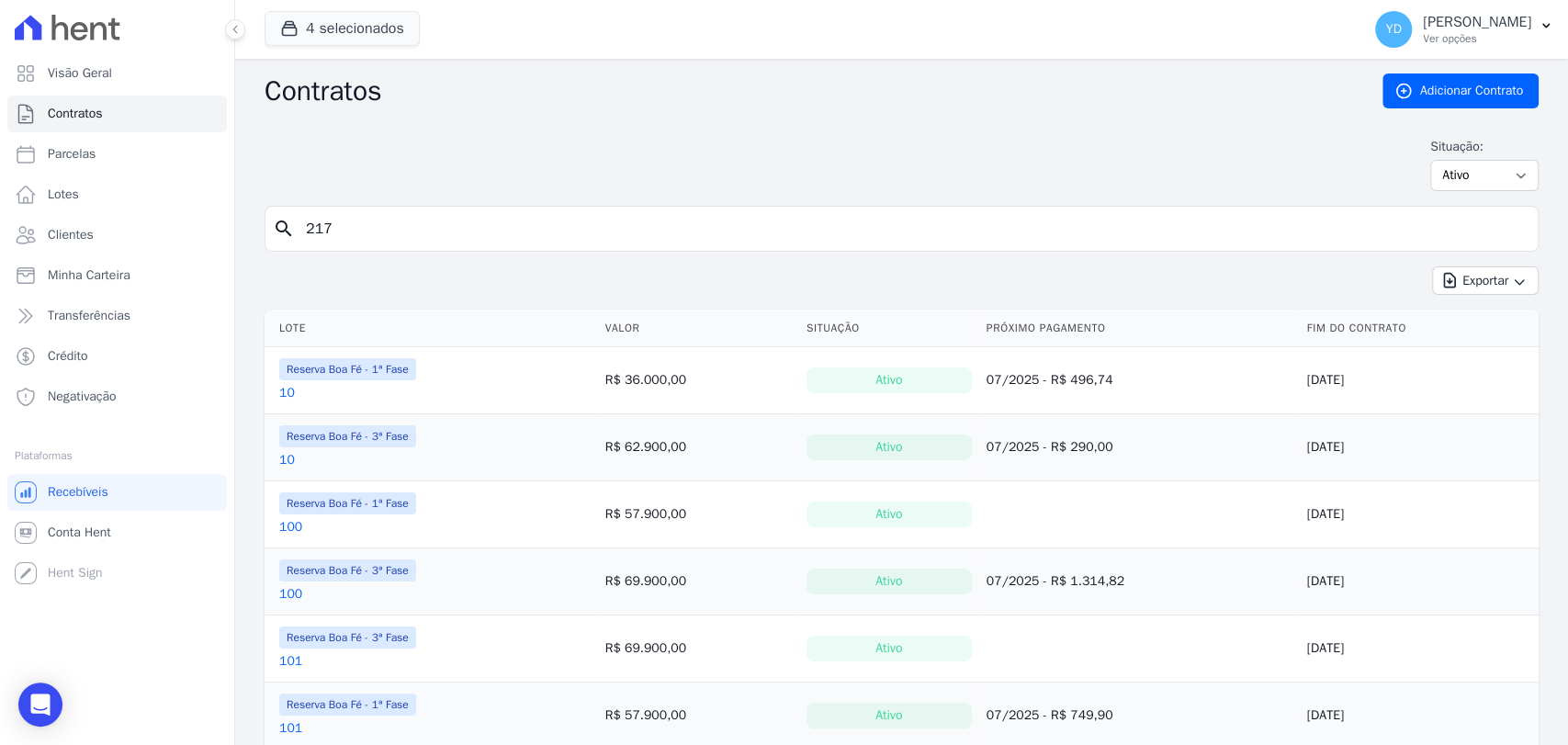 type on "217" 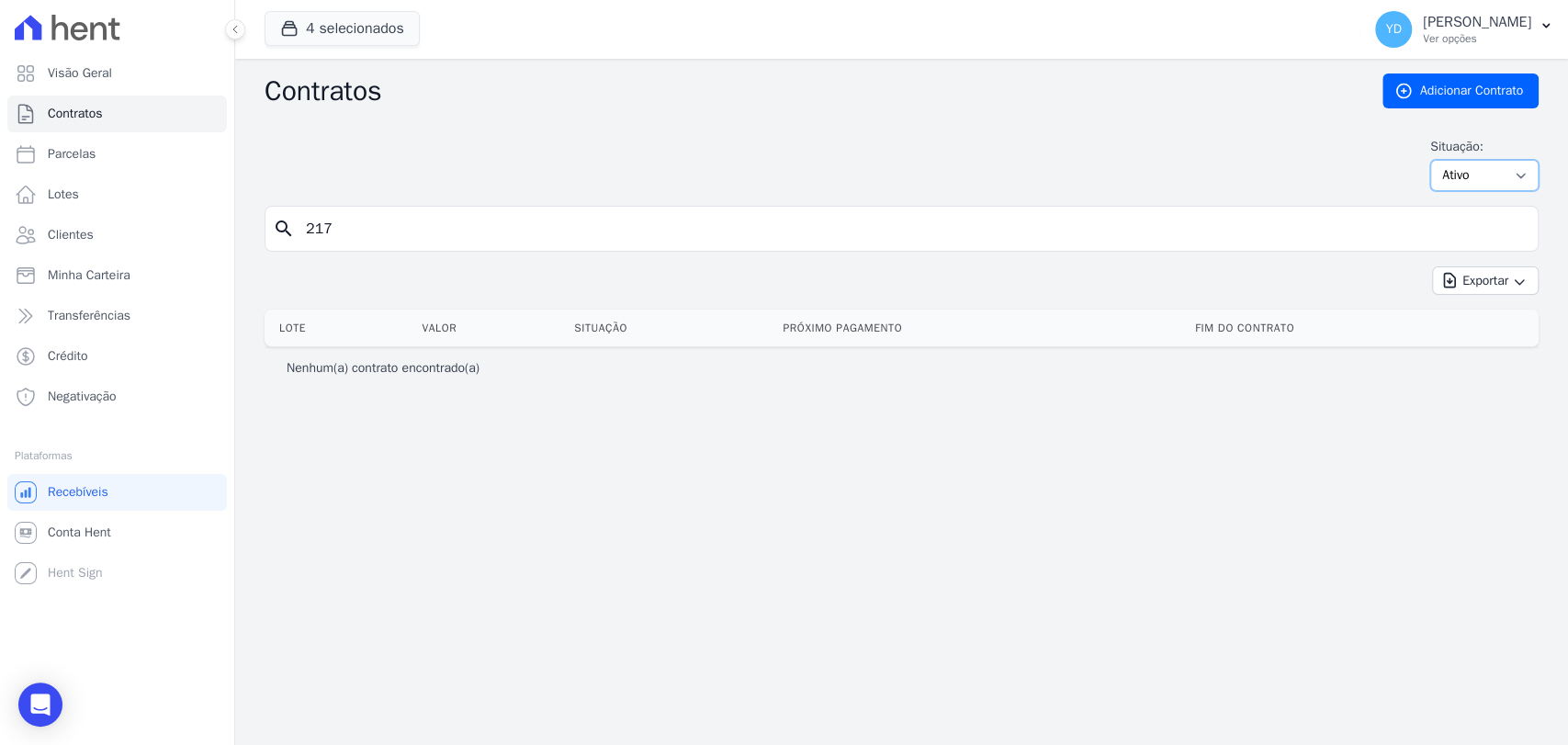 click on "Ativo
Todos
Pausado
Distratado
Rascunho
Expirado
Encerrado" at bounding box center (1484, 175) 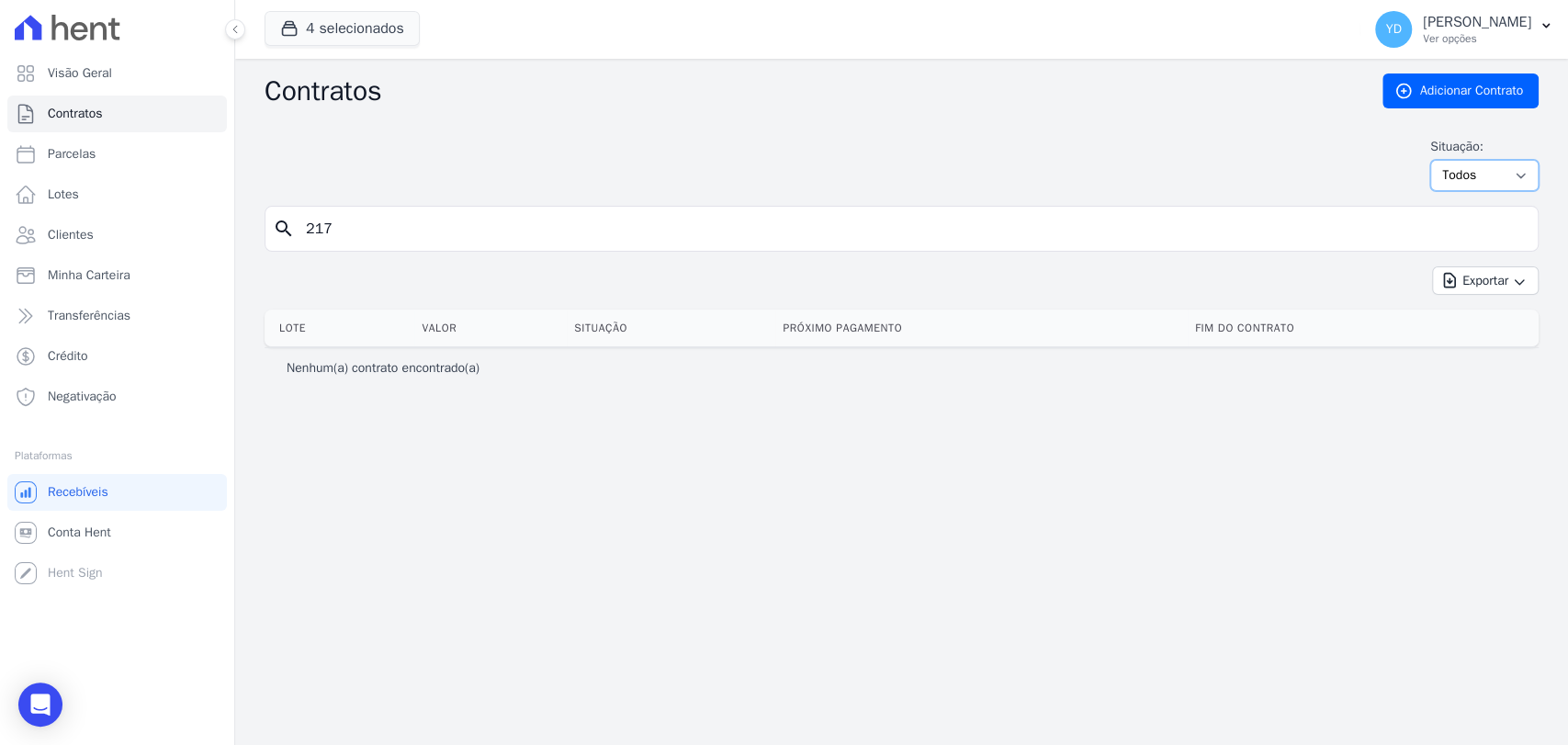 click on "Ativo
Todos
Pausado
Distratado
Rascunho
Expirado
Encerrado" at bounding box center (1484, 175) 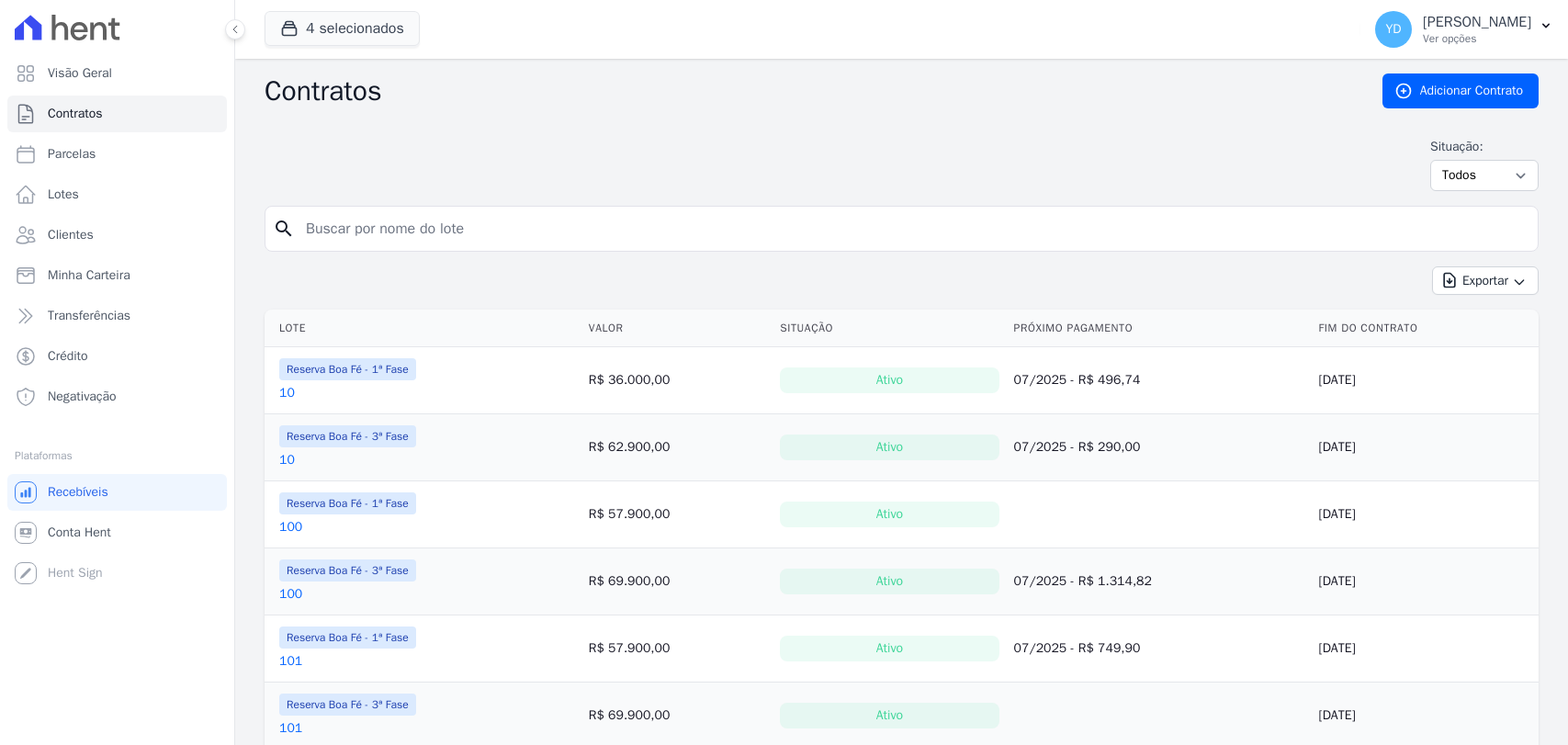 click at bounding box center (912, 229) 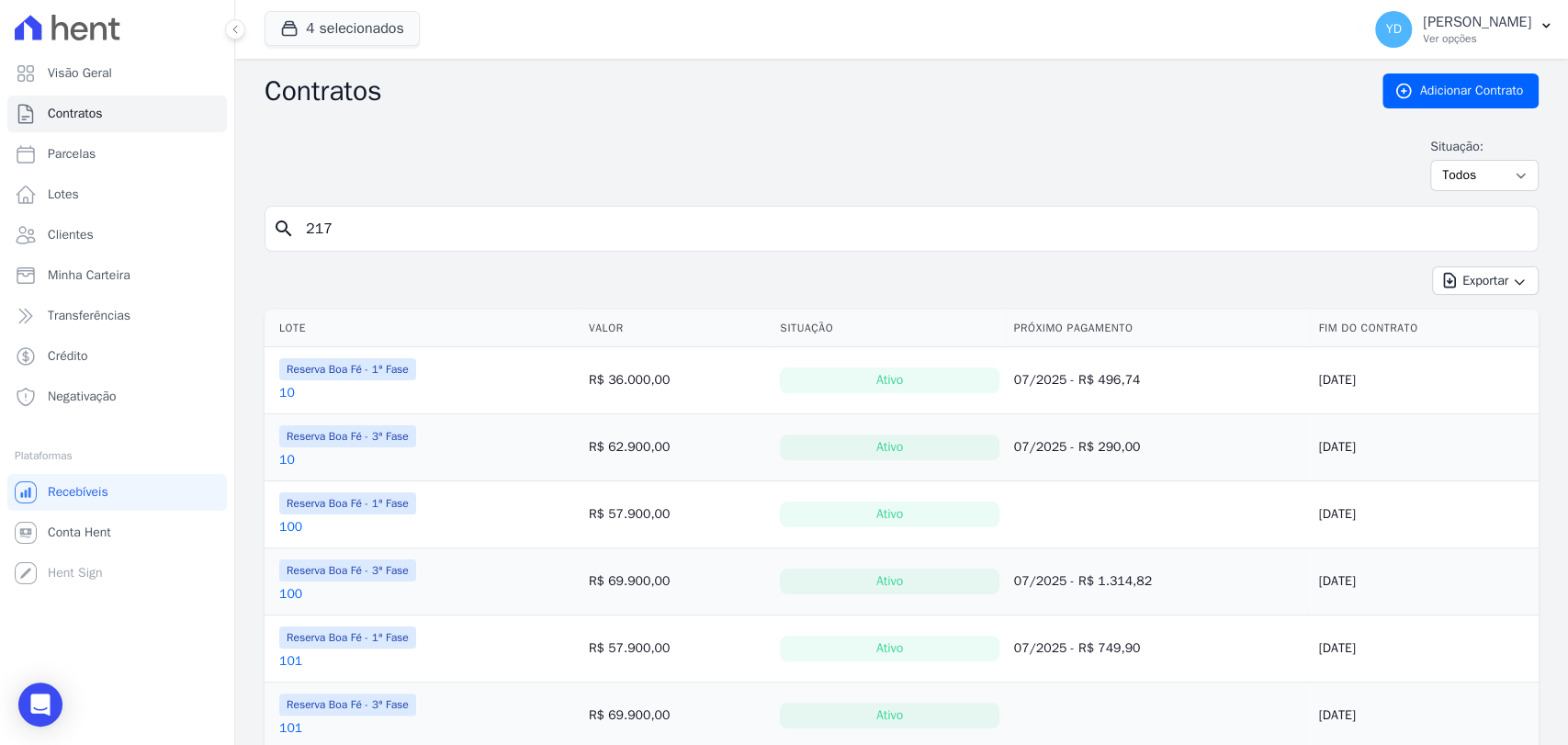 type on "217" 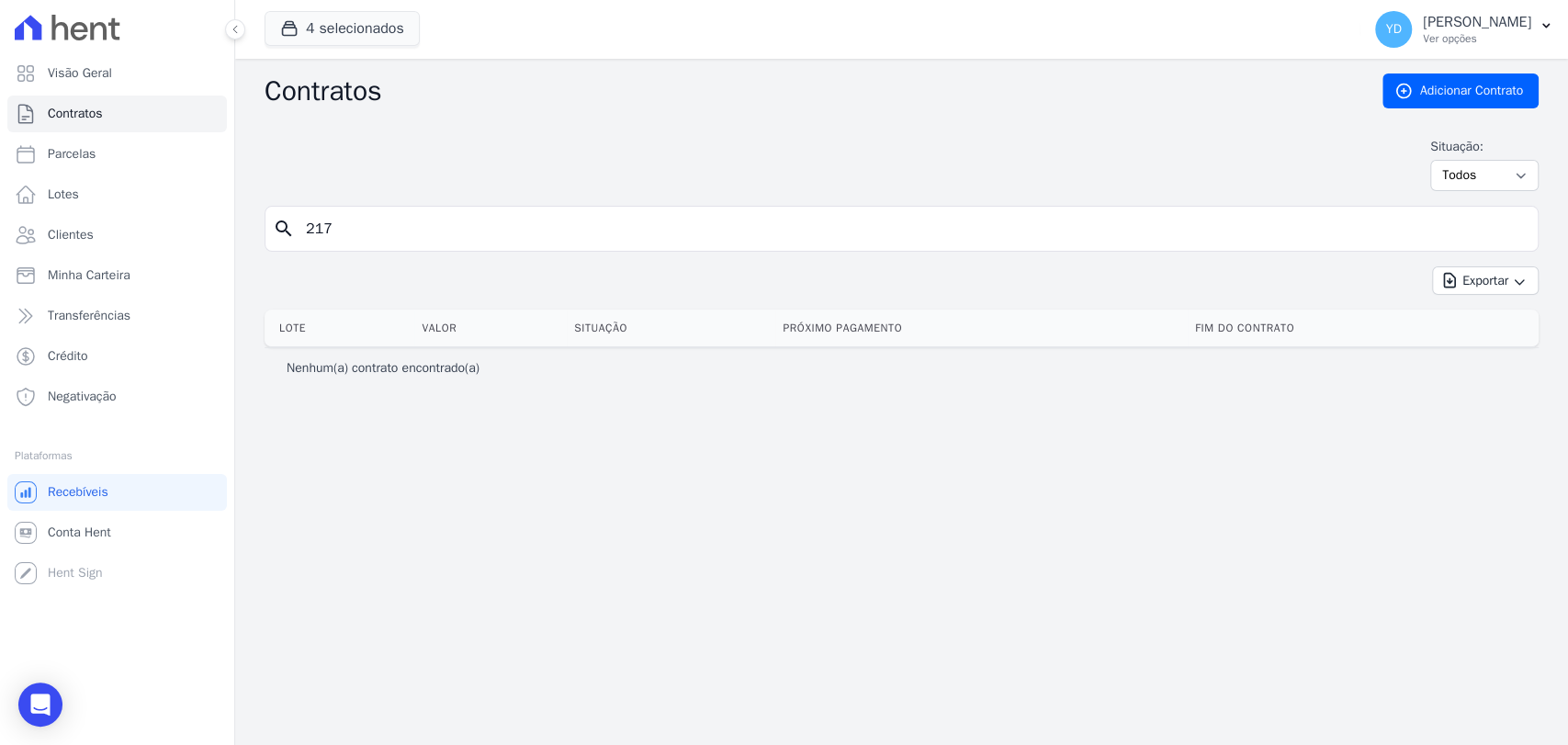click on "217" at bounding box center [912, 229] 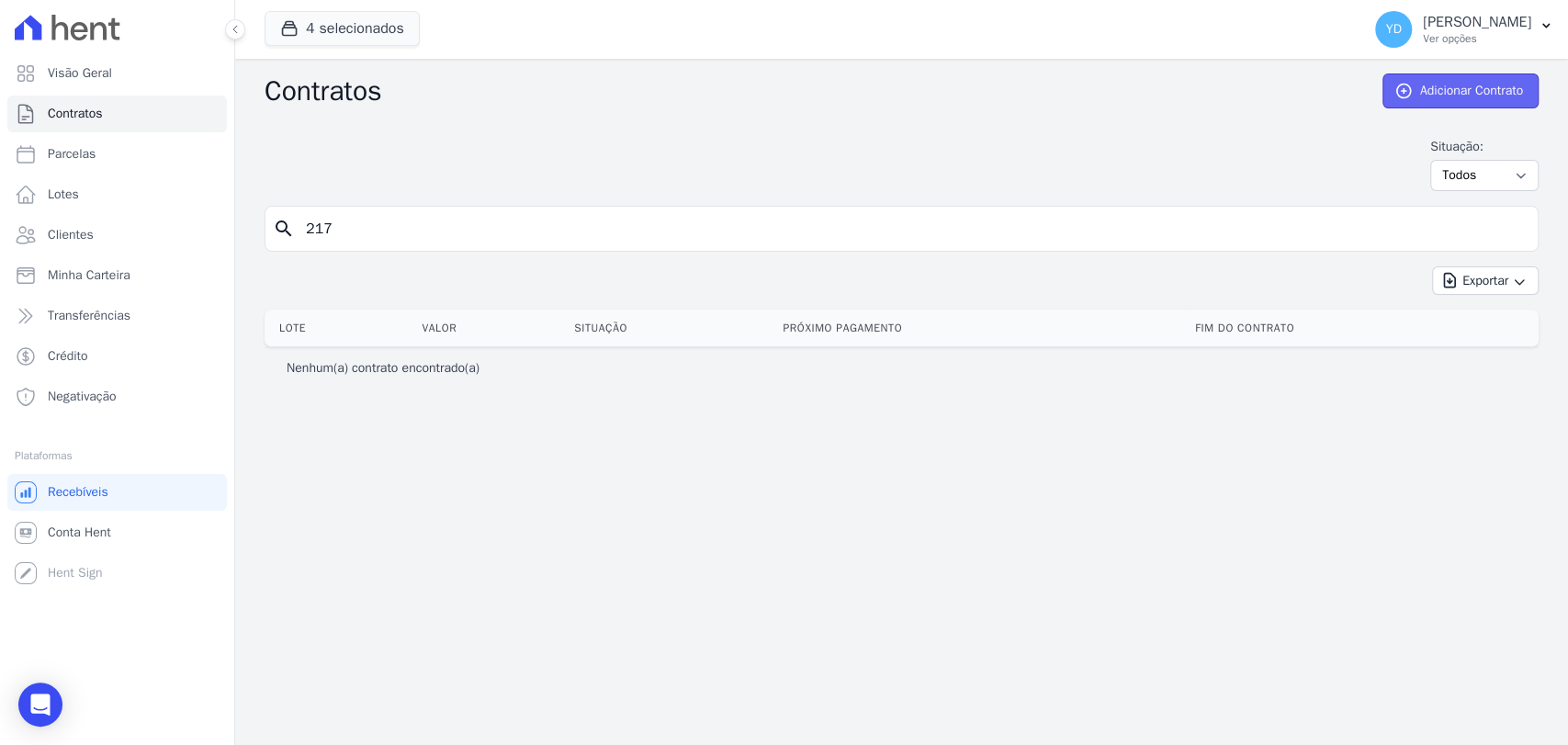 click on "Adicionar Contrato" at bounding box center [1461, 91] 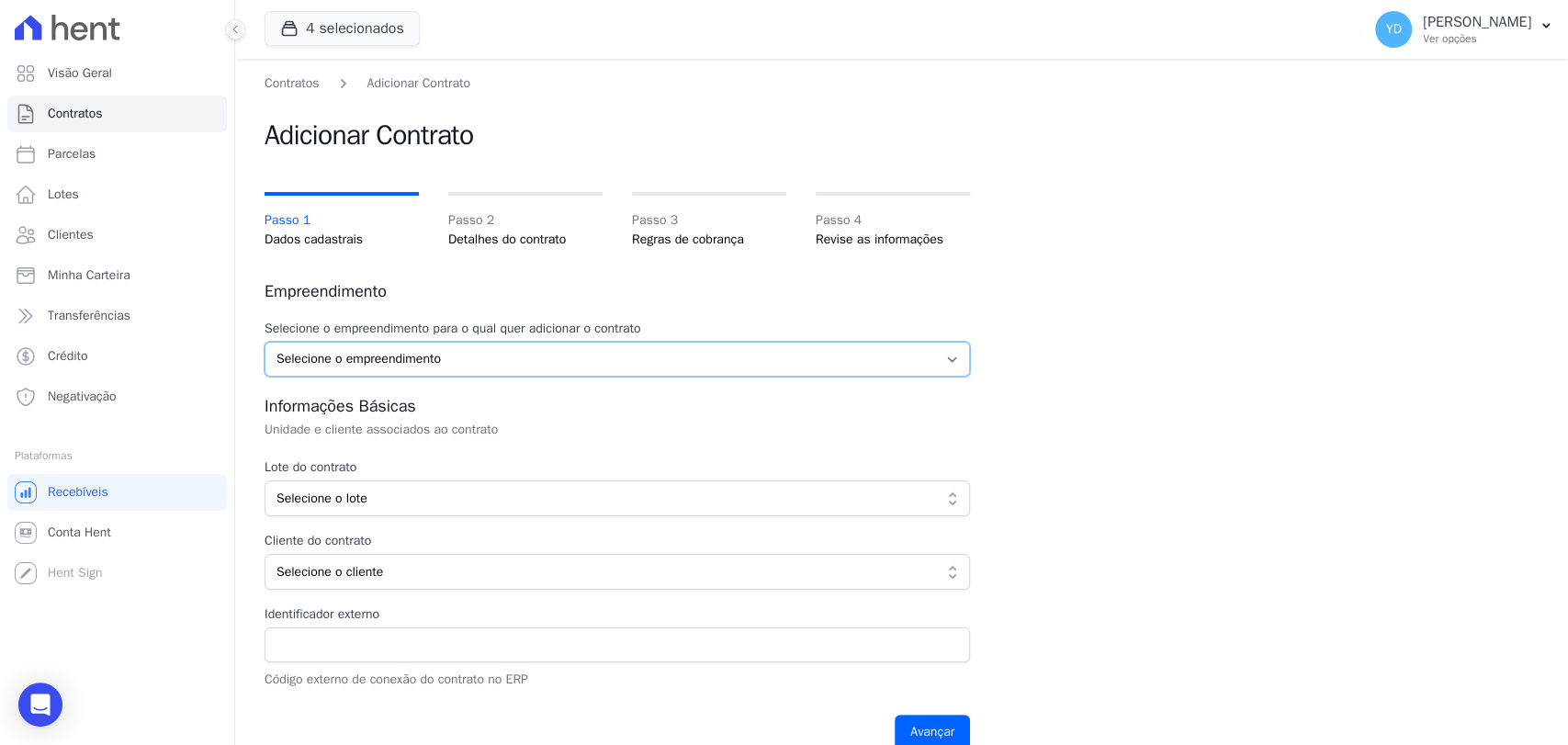 click on "Selecione o empreendimento Parque das Palmeiras
Reserva Boa Fé - 1ª Fase
Reserva Boa Fé - 2ª Fase
Reserva Boa Fé - 3ª Fase" at bounding box center [617, 359] 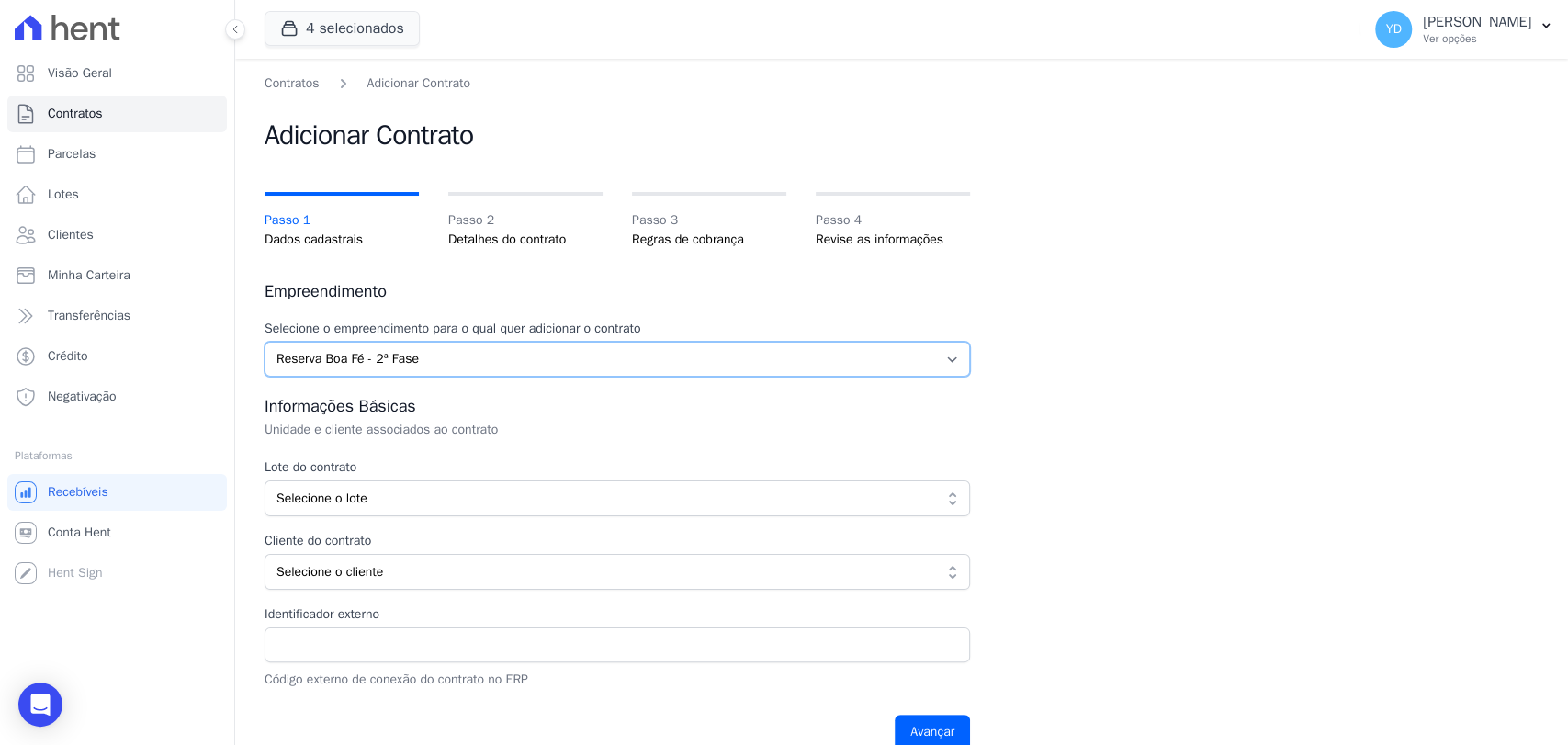 click on "Selecione o empreendimento Parque das Palmeiras
Reserva Boa Fé - 1ª Fase
Reserva Boa Fé - 2ª Fase
Reserva Boa Fé - 3ª Fase" at bounding box center [617, 359] 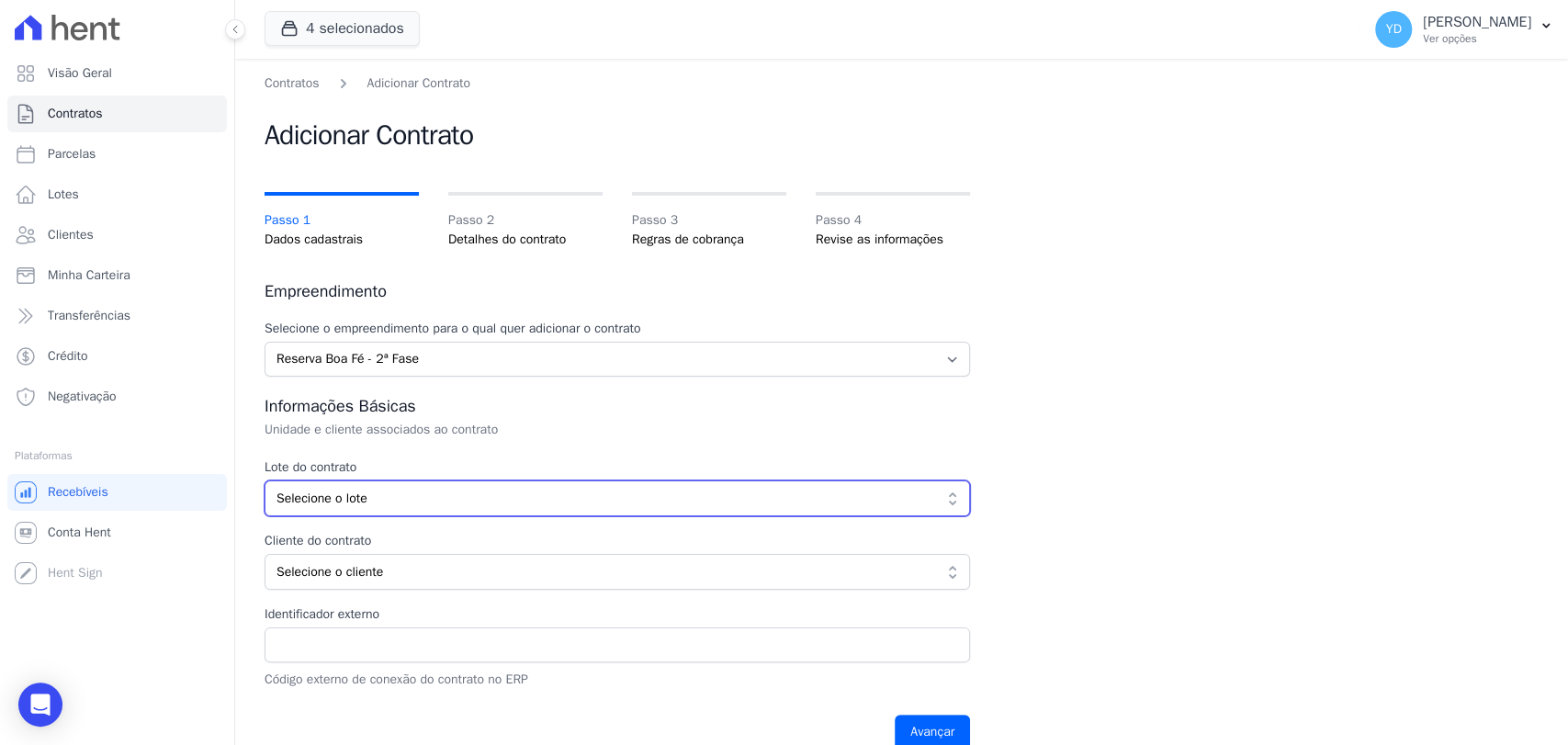 click on "Selecione o lote" at bounding box center (617, 498) 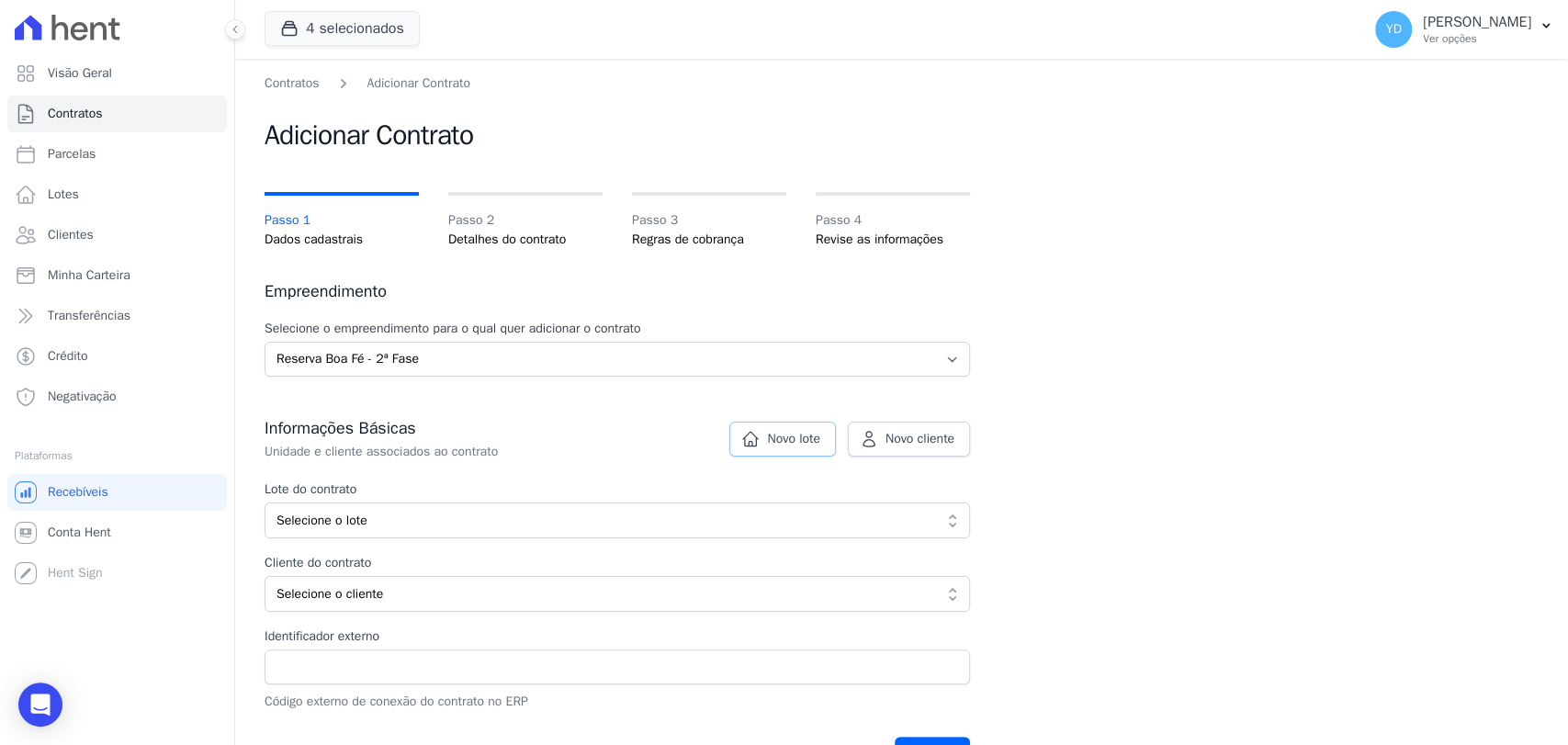 click on "Novo lote" at bounding box center [794, 439] 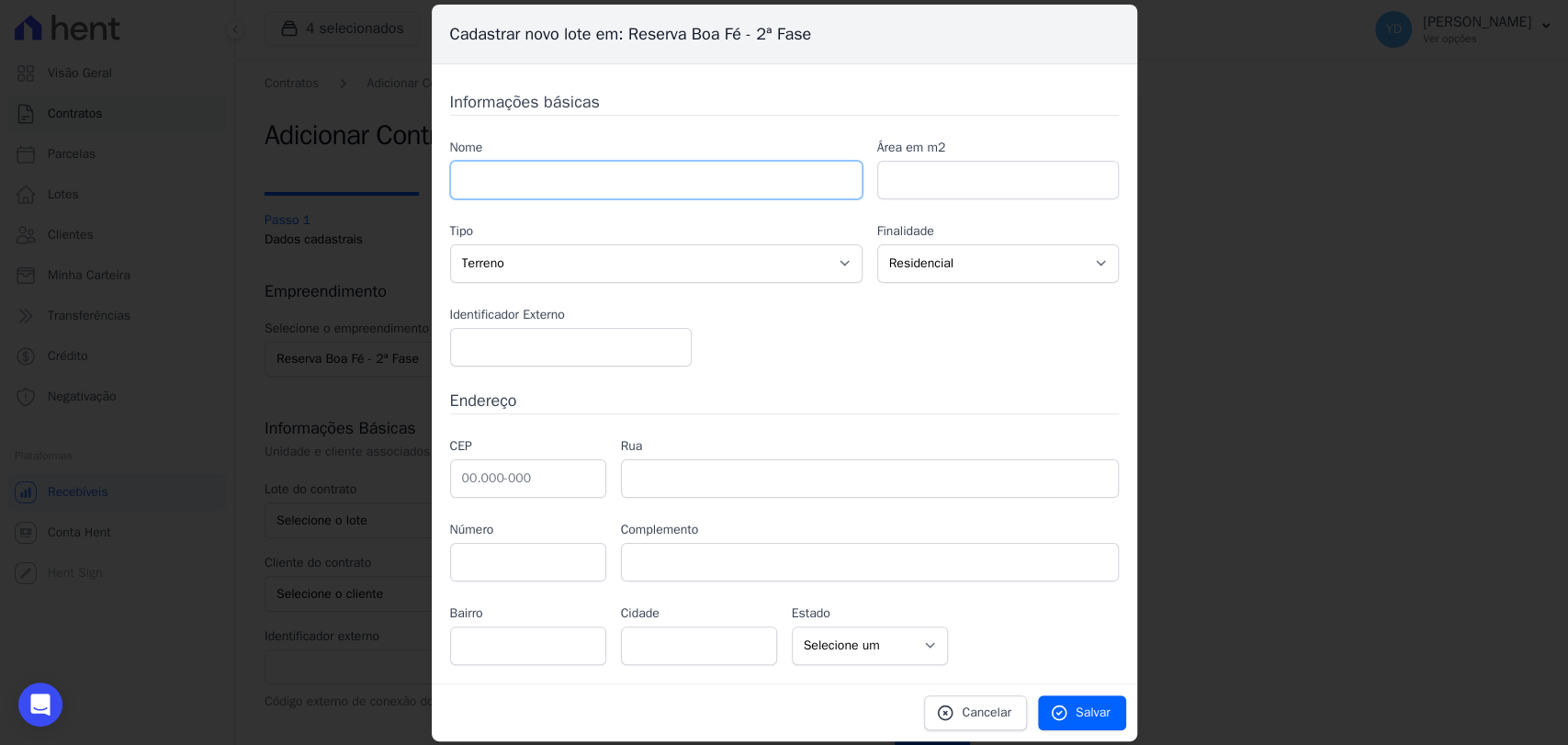 drag, startPoint x: 635, startPoint y: 194, endPoint x: 649, endPoint y: 169, distance: 28.6531 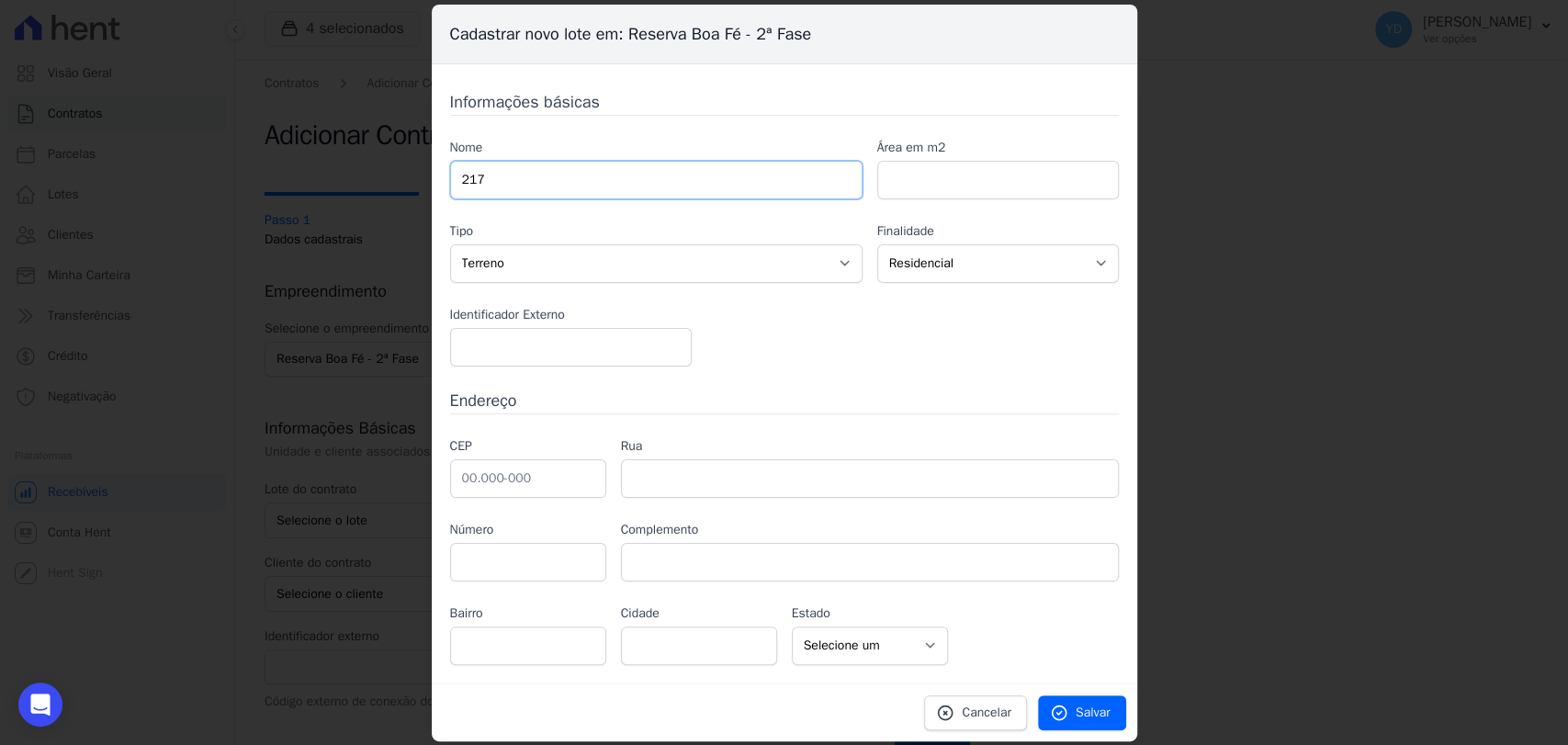 type on "217" 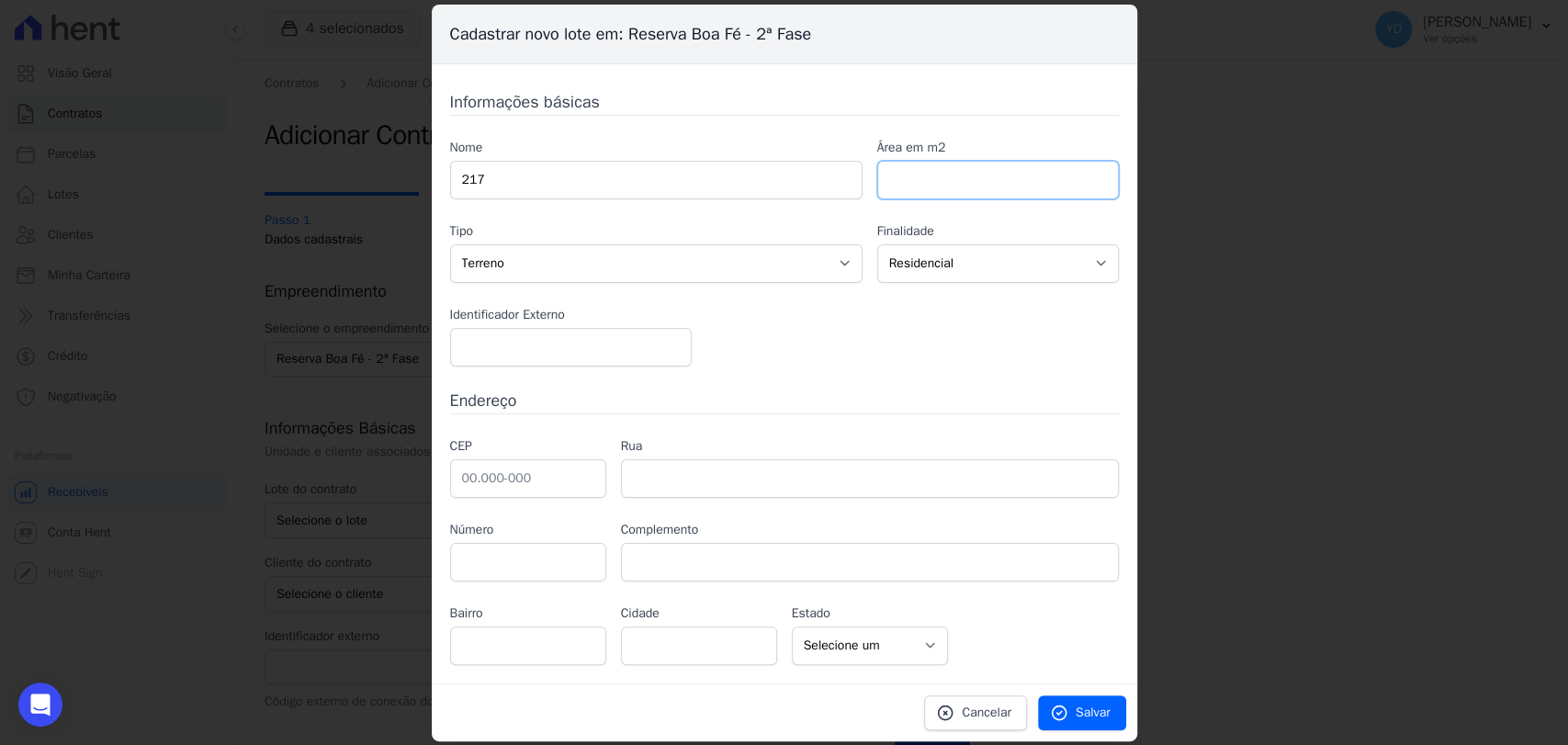 paste on "446.79" 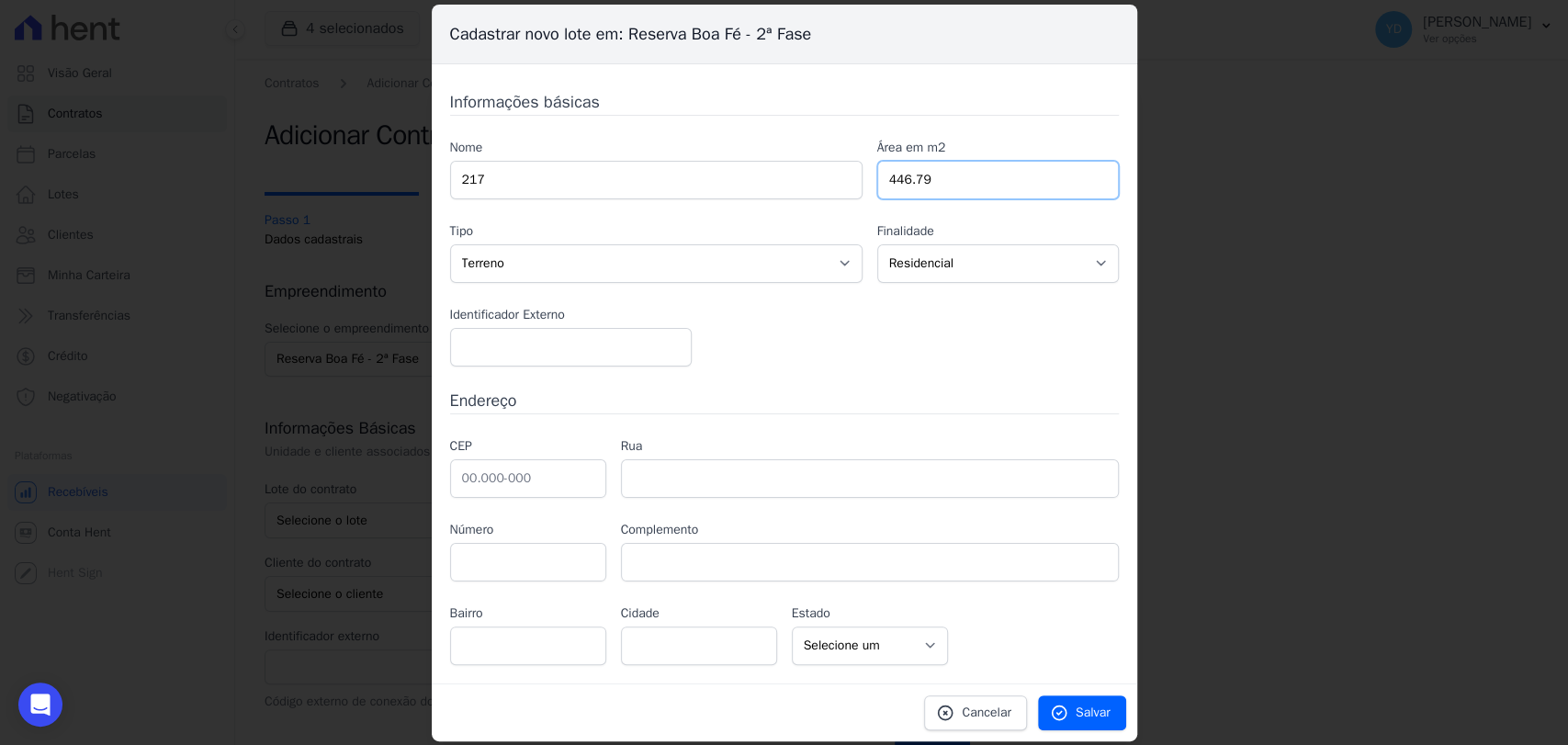 type on "446.79" 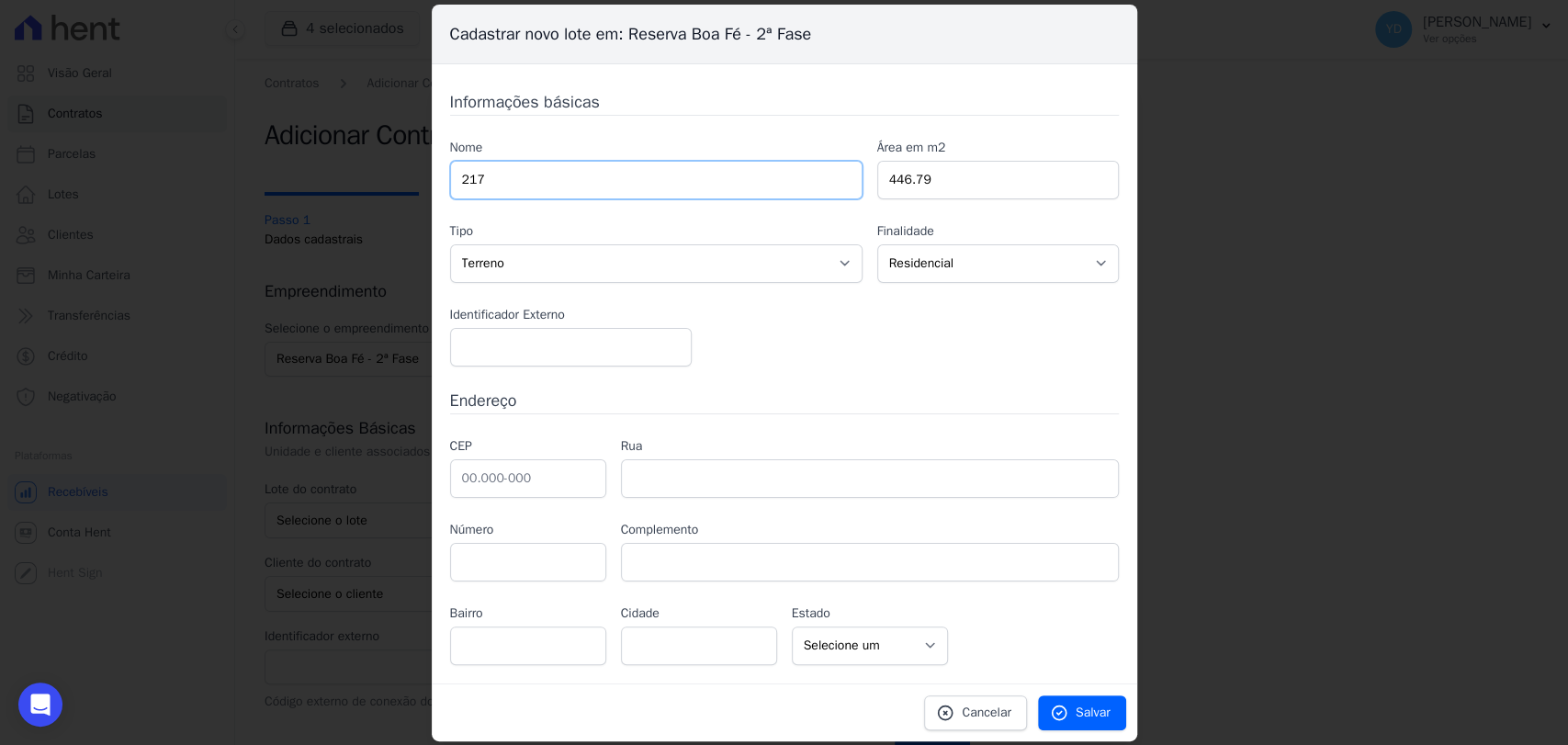 click on "217" at bounding box center [656, 180] 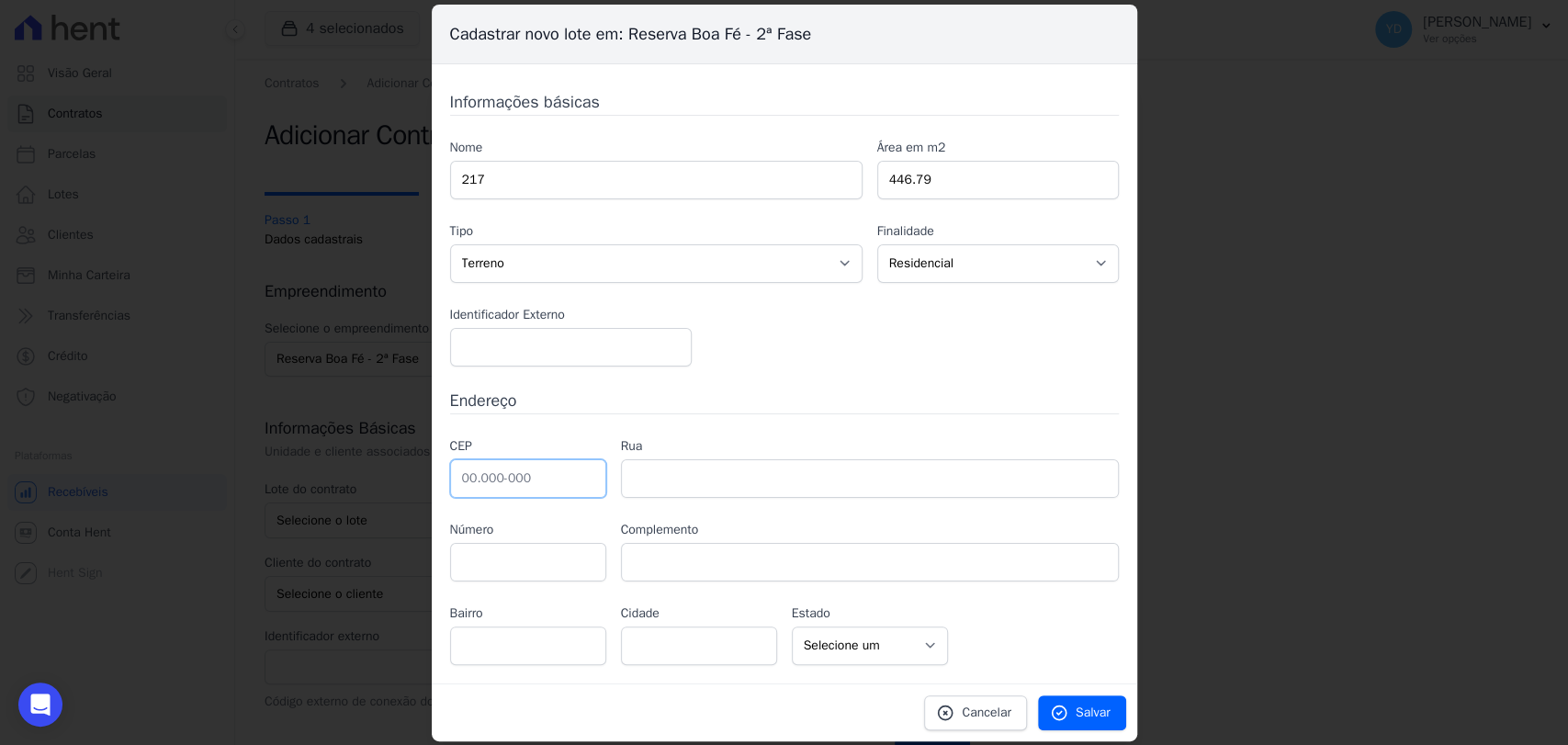 click at bounding box center (528, 479) 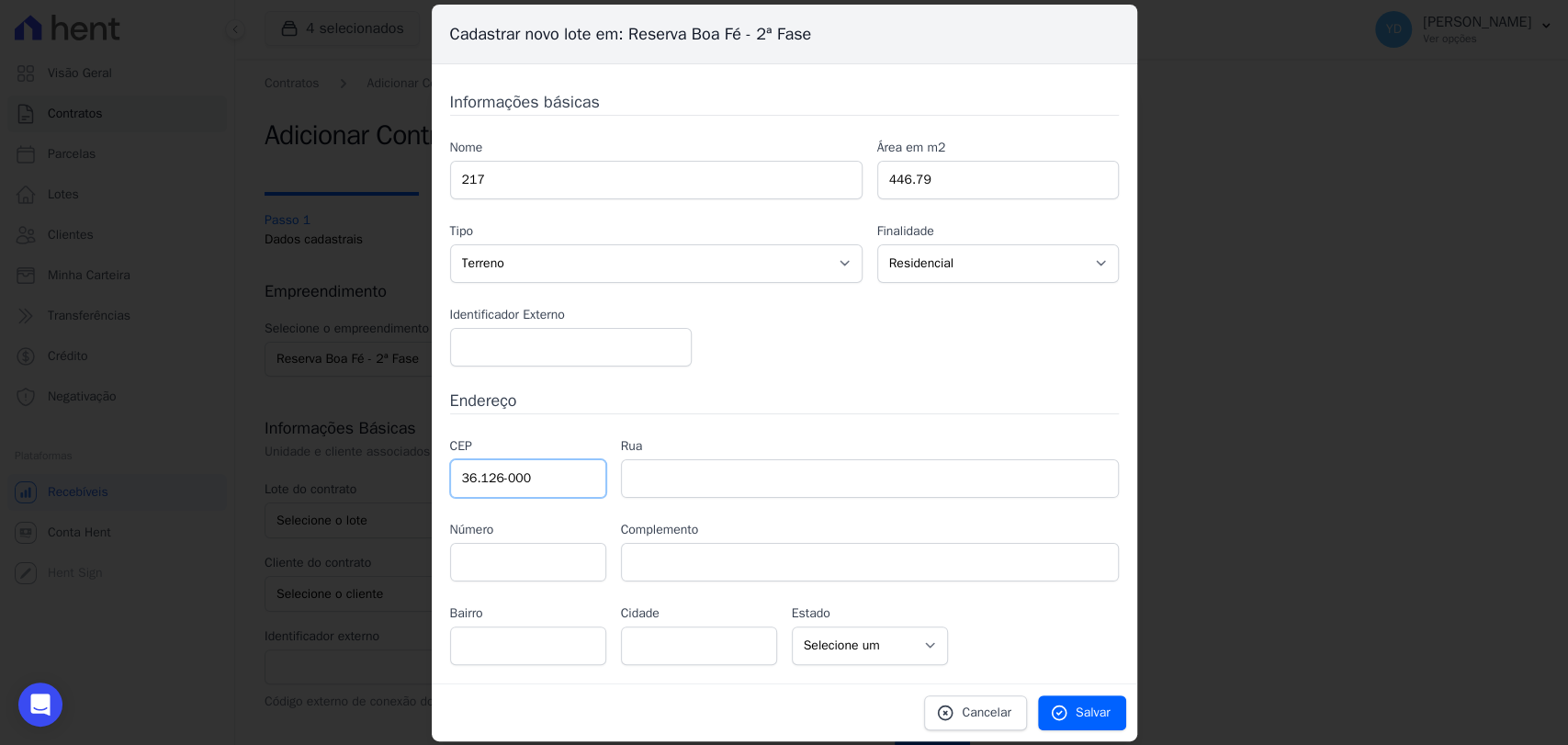 type on "36.126-000" 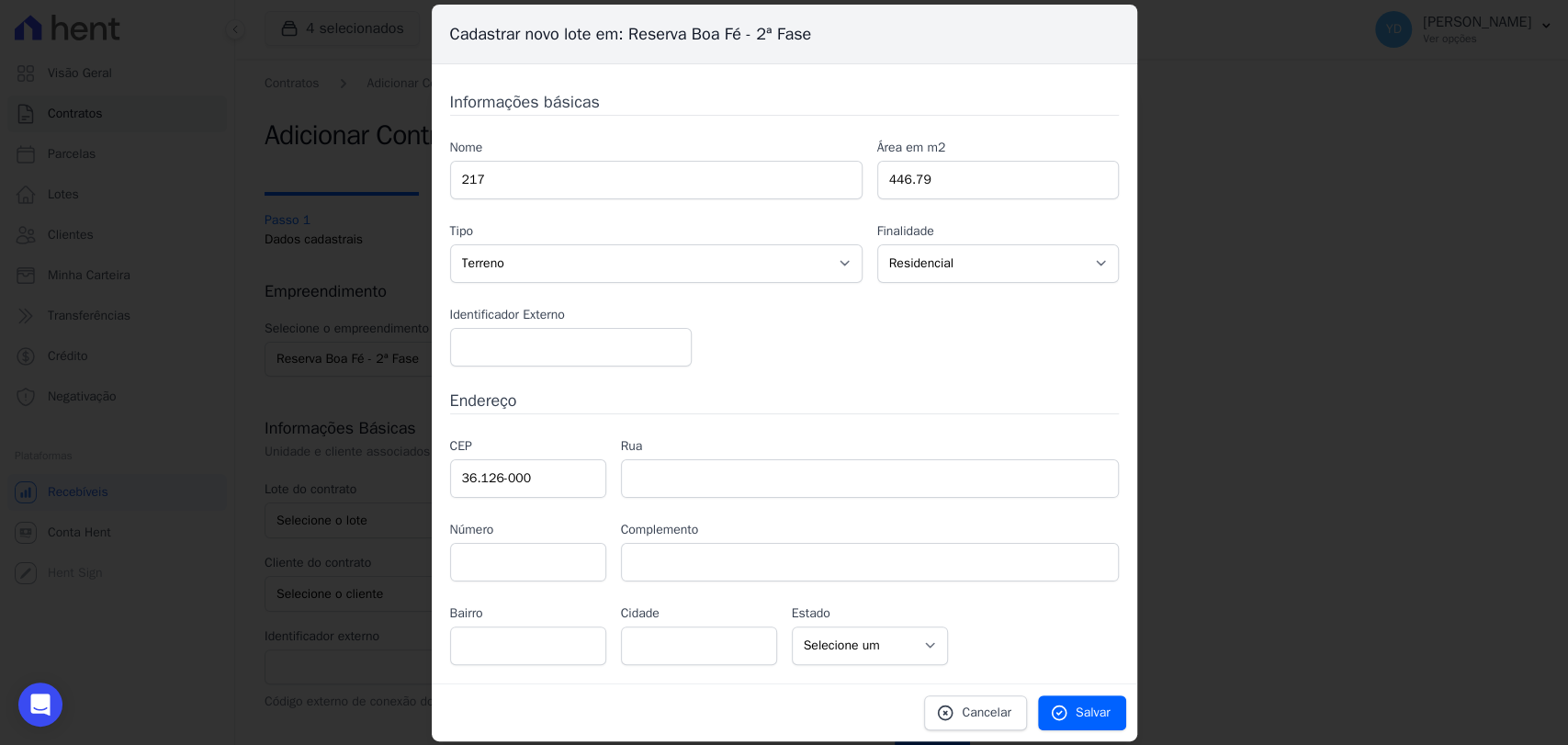 click on "Informações básicas
Nome
217
Área em m2
446.79
Tipo
Casa
Apartamento
Escritório
Flat
Loja
Espaço Comercial
Terreno
Outros
Finalidade
Residencial
Não-residencial
Comercial
Industrial
Misto" at bounding box center (784, 378) 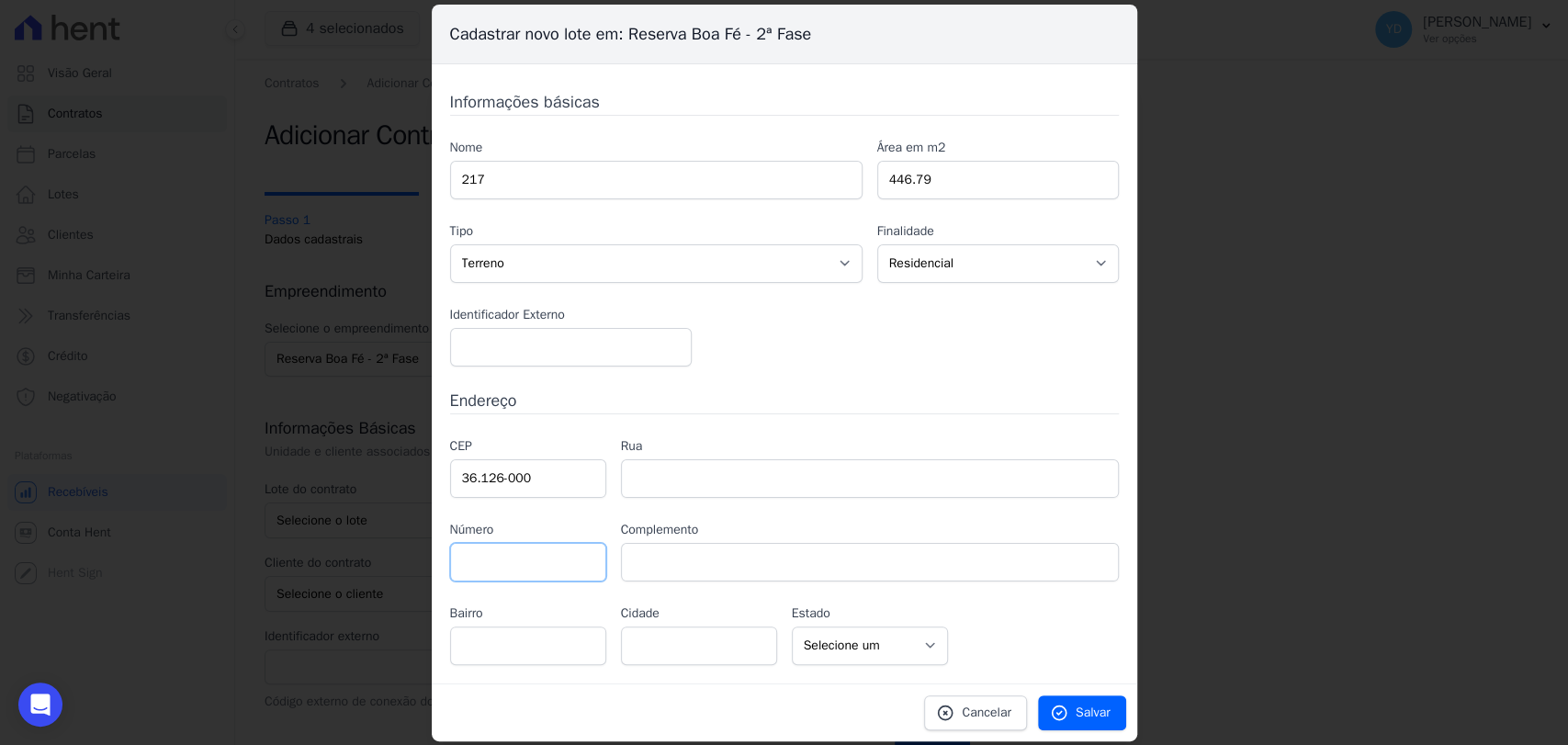 type 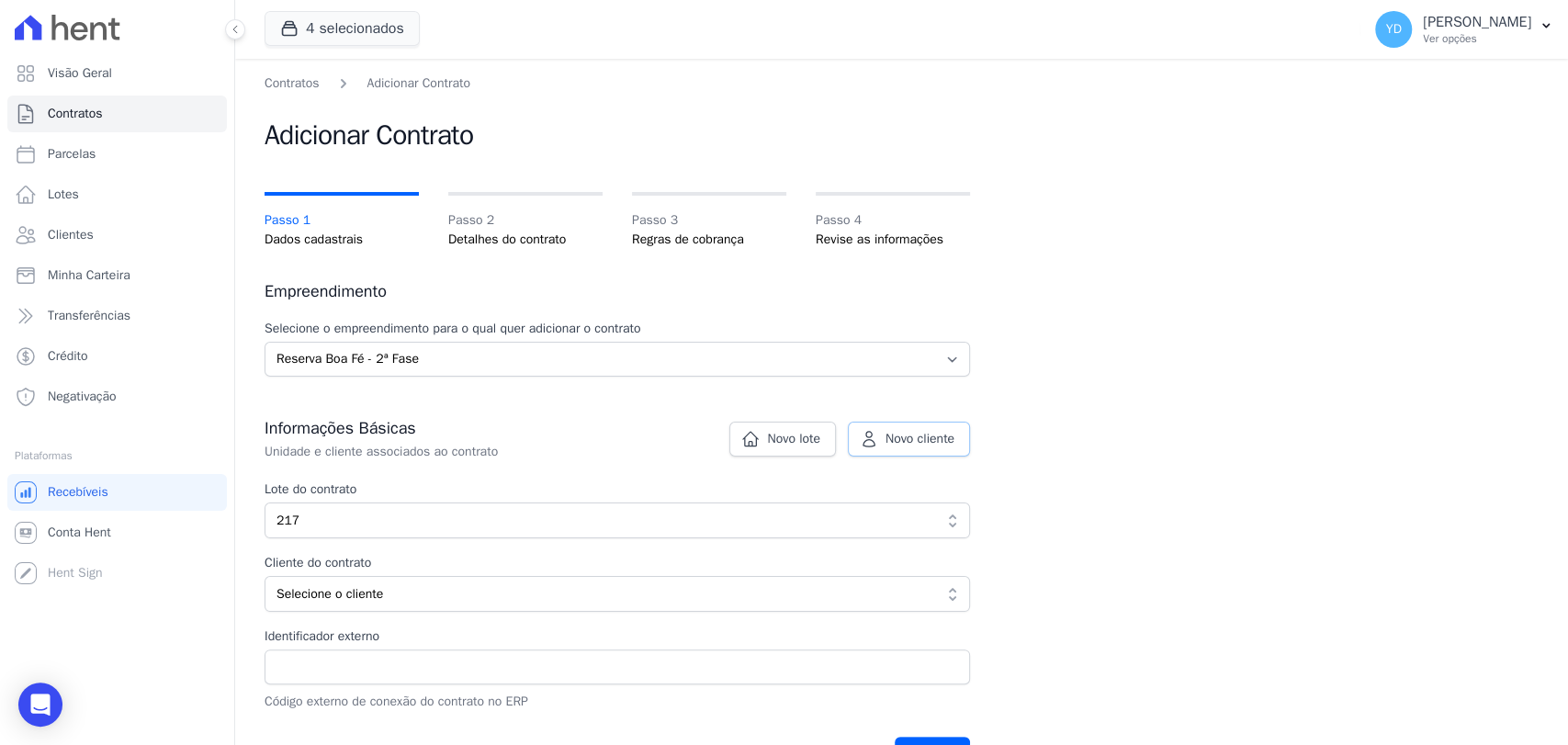 click on "Novo cliente" at bounding box center (908, 439) 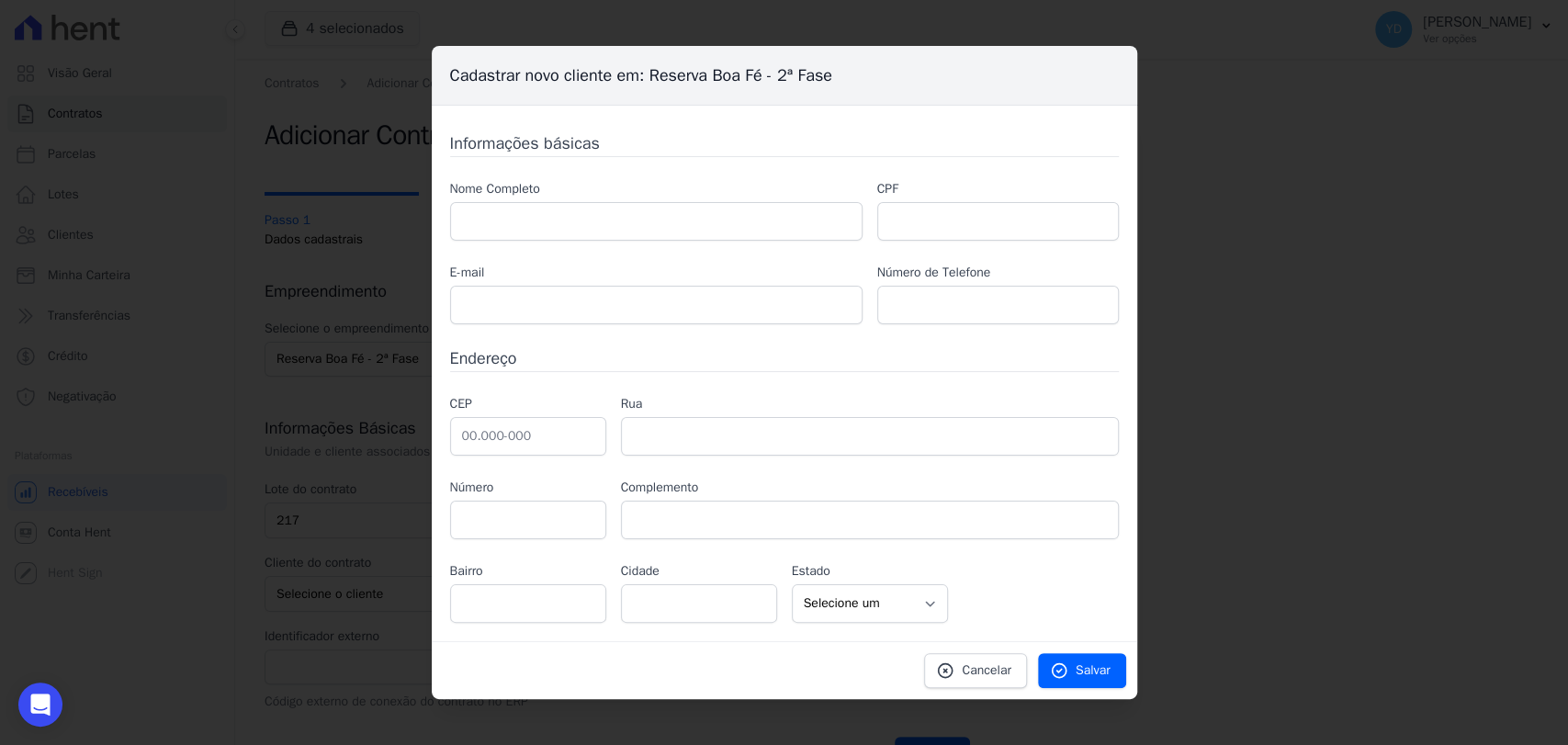 drag, startPoint x: 641, startPoint y: 251, endPoint x: 639, endPoint y: 227, distance: 24.083189 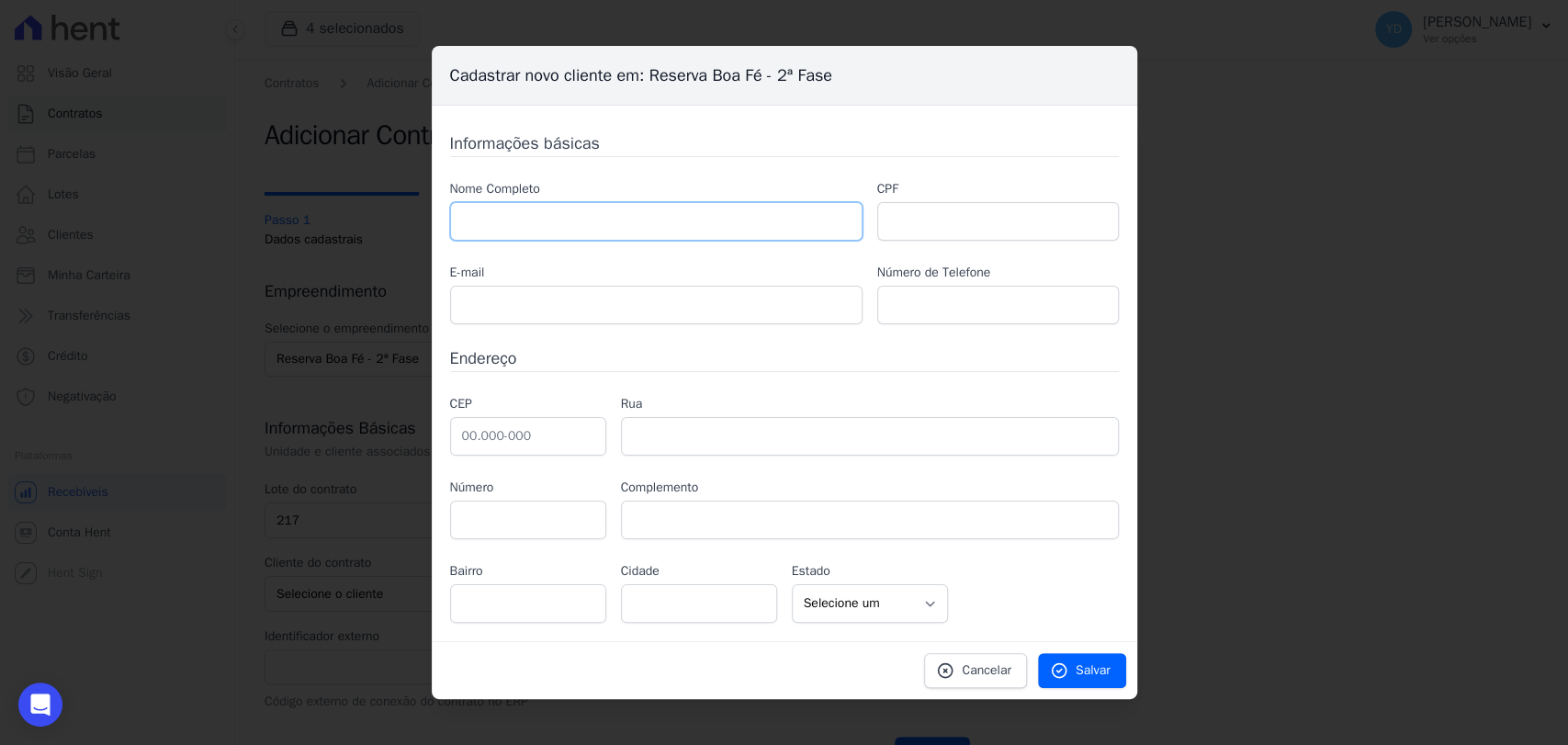 click at bounding box center [656, 221] 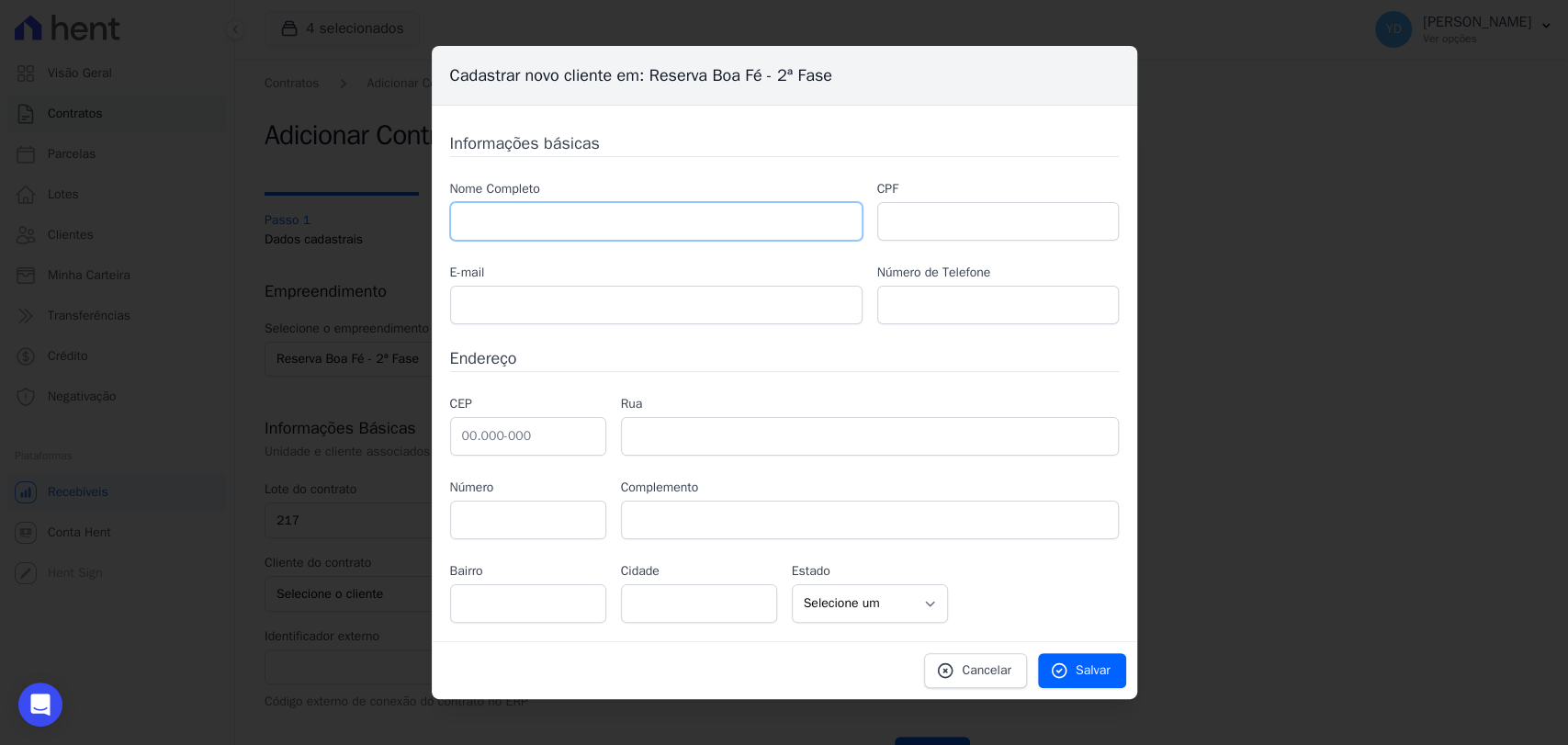 drag, startPoint x: 697, startPoint y: 243, endPoint x: 691, endPoint y: 232, distance: 12.529964 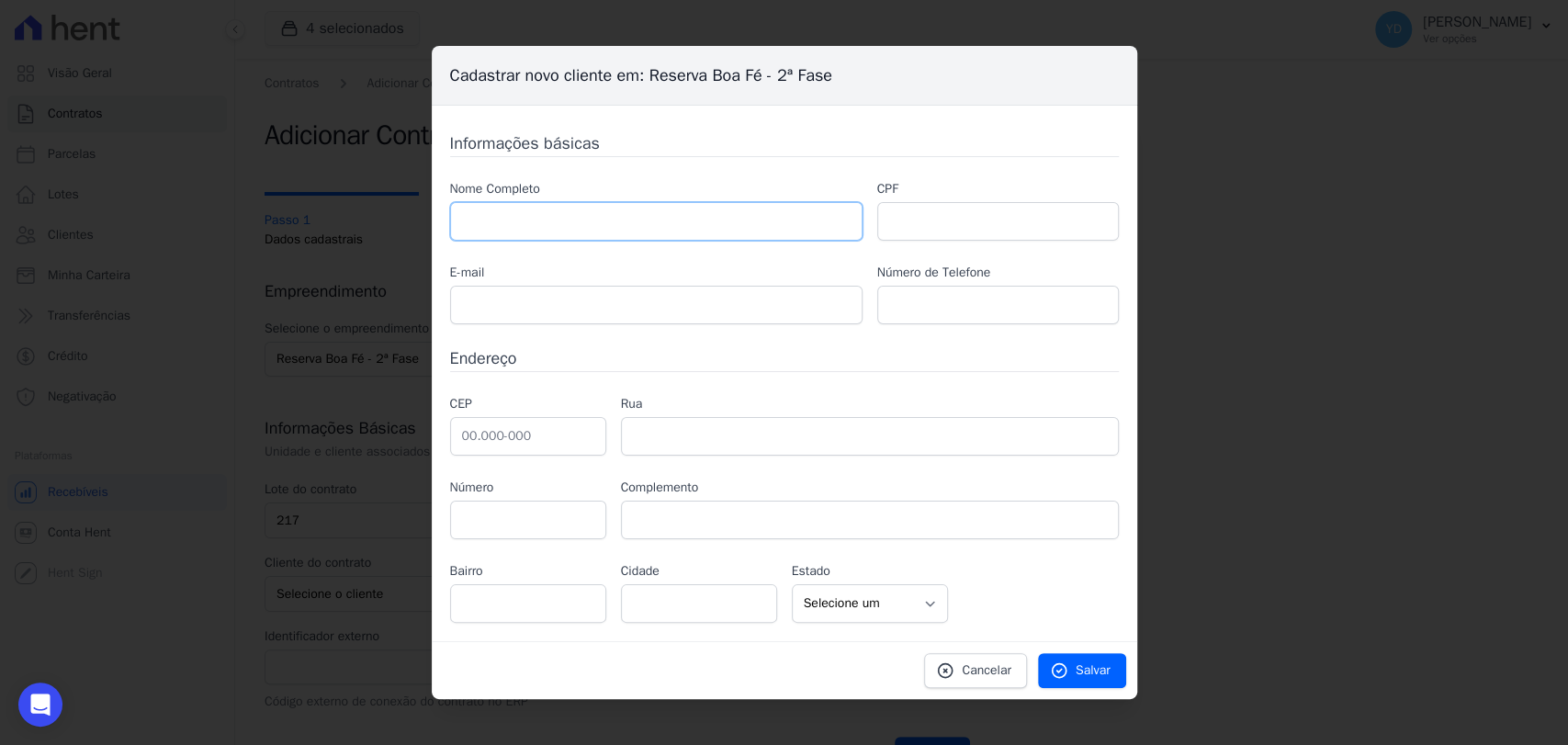 paste on "RENATA CRISTINA FONSECA." 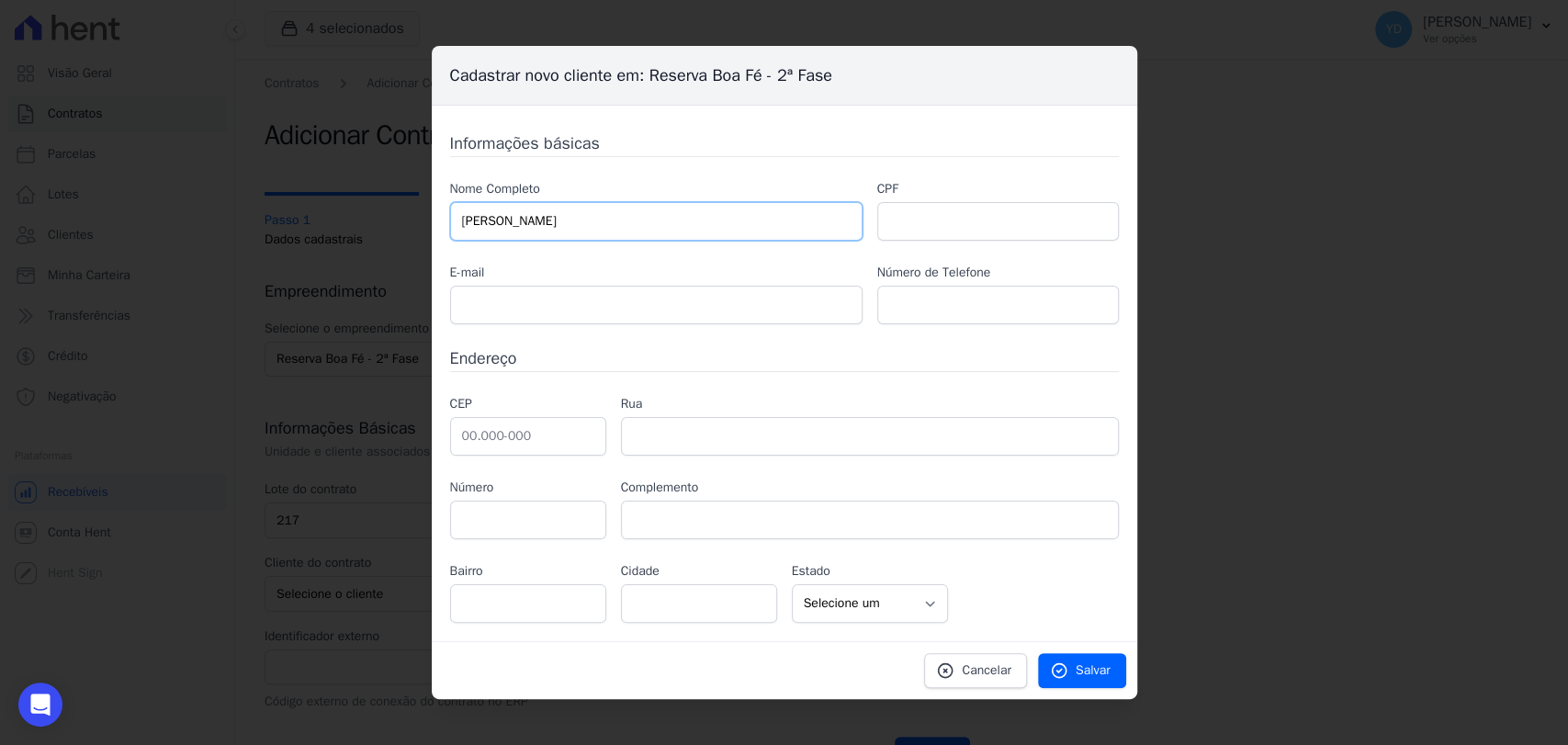 type on "RENATA CRISTINA FONSECA" 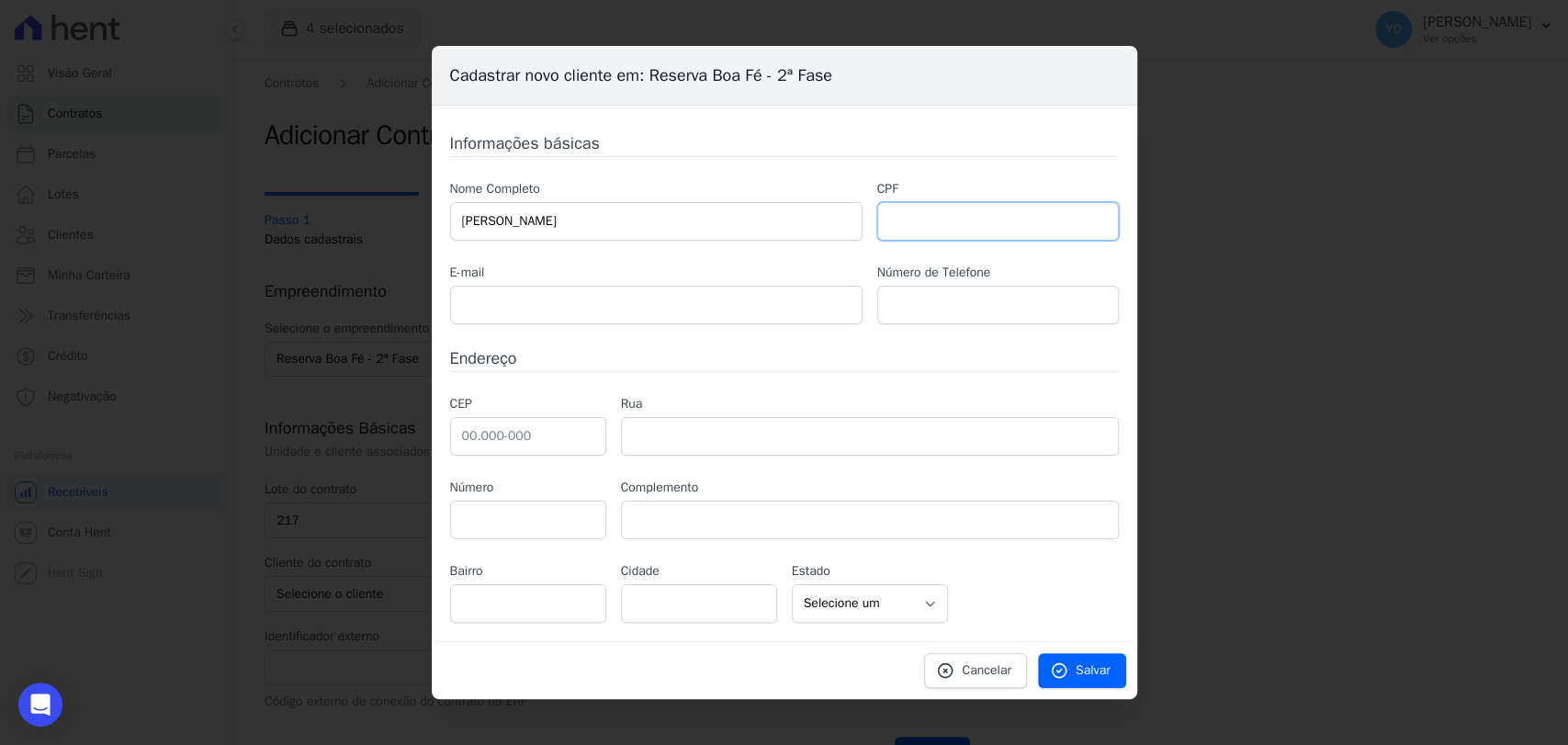 paste on "043.472.527- 73" 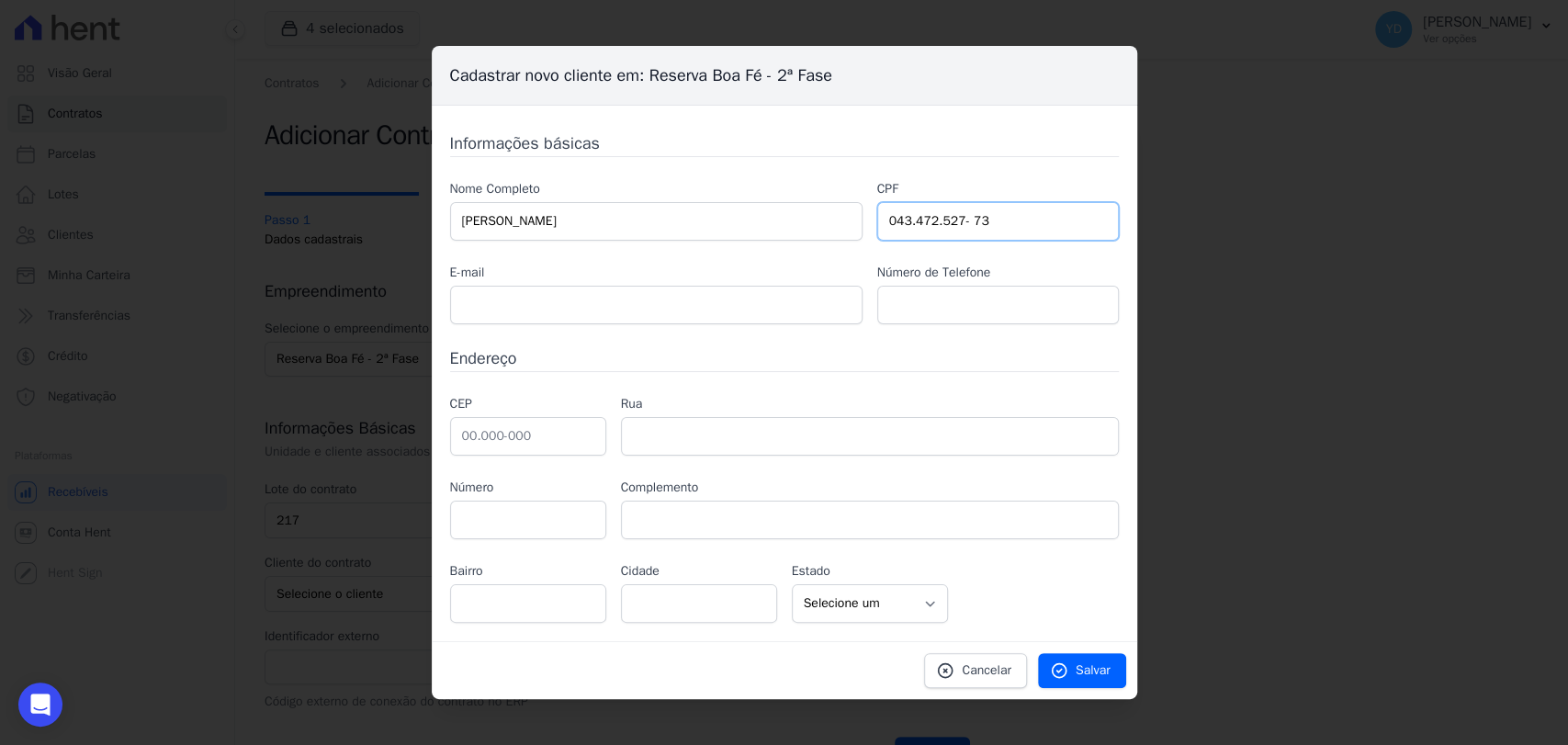 type on "043.472.527- 73" 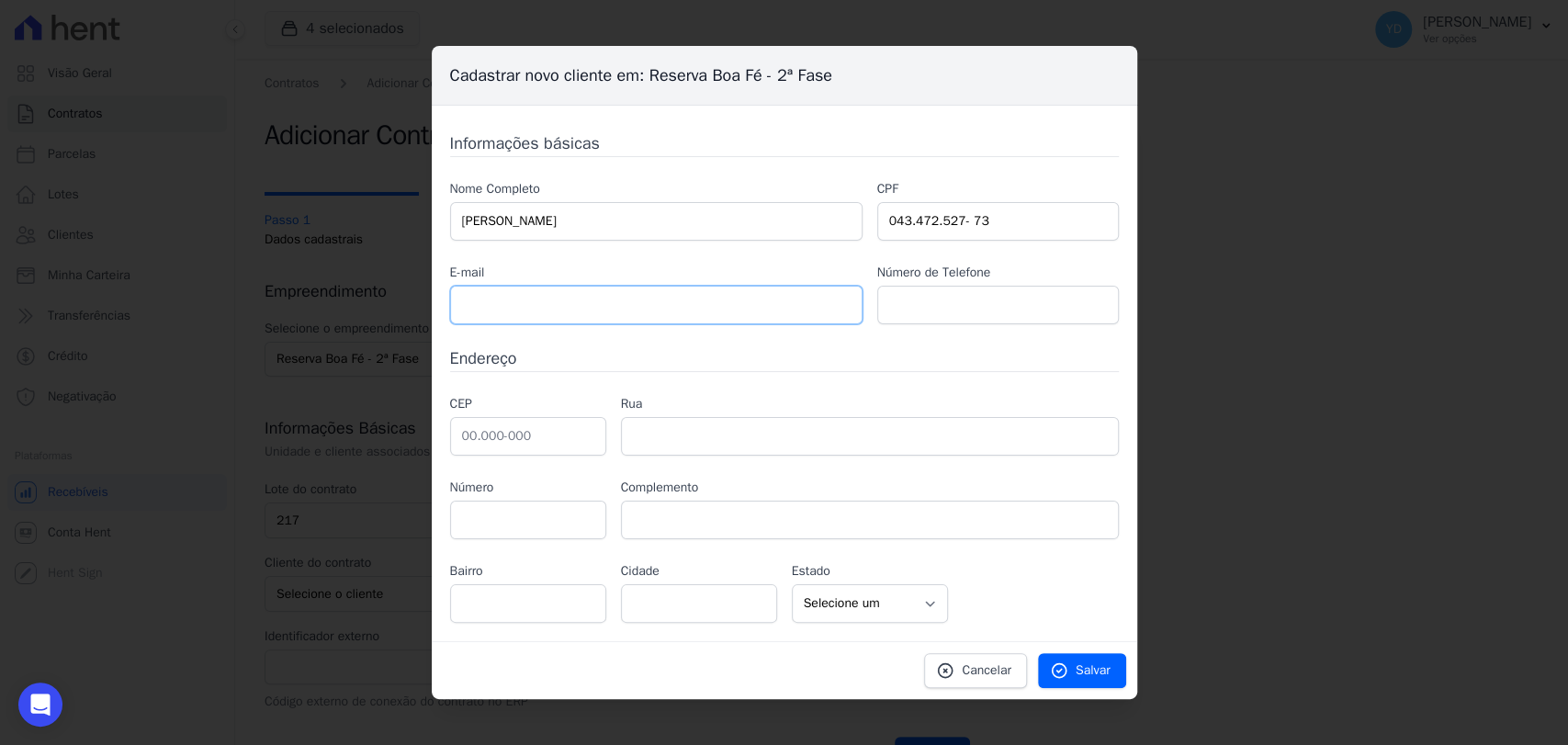 click at bounding box center (656, 305) 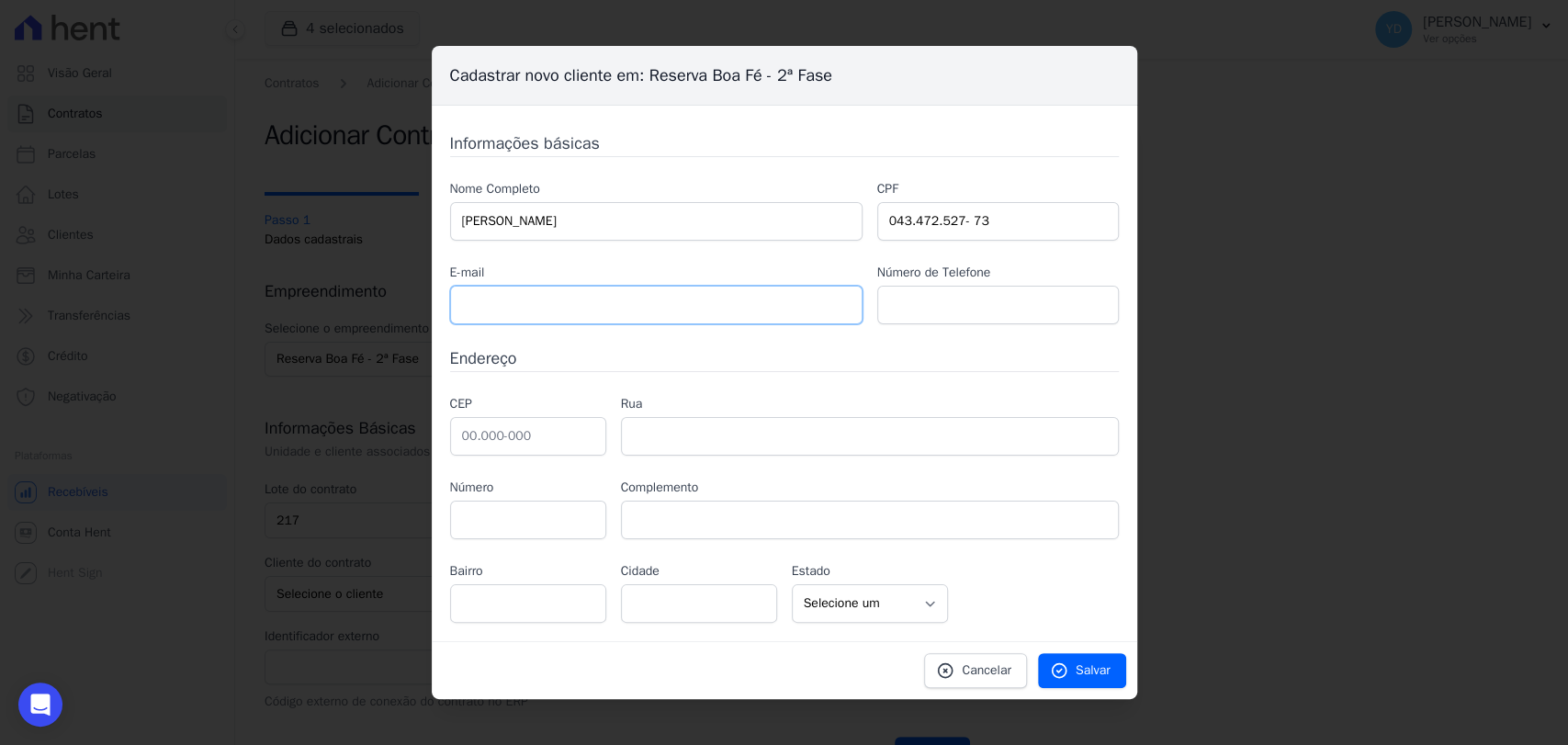 paste on "vida.netos23@gmail.com" 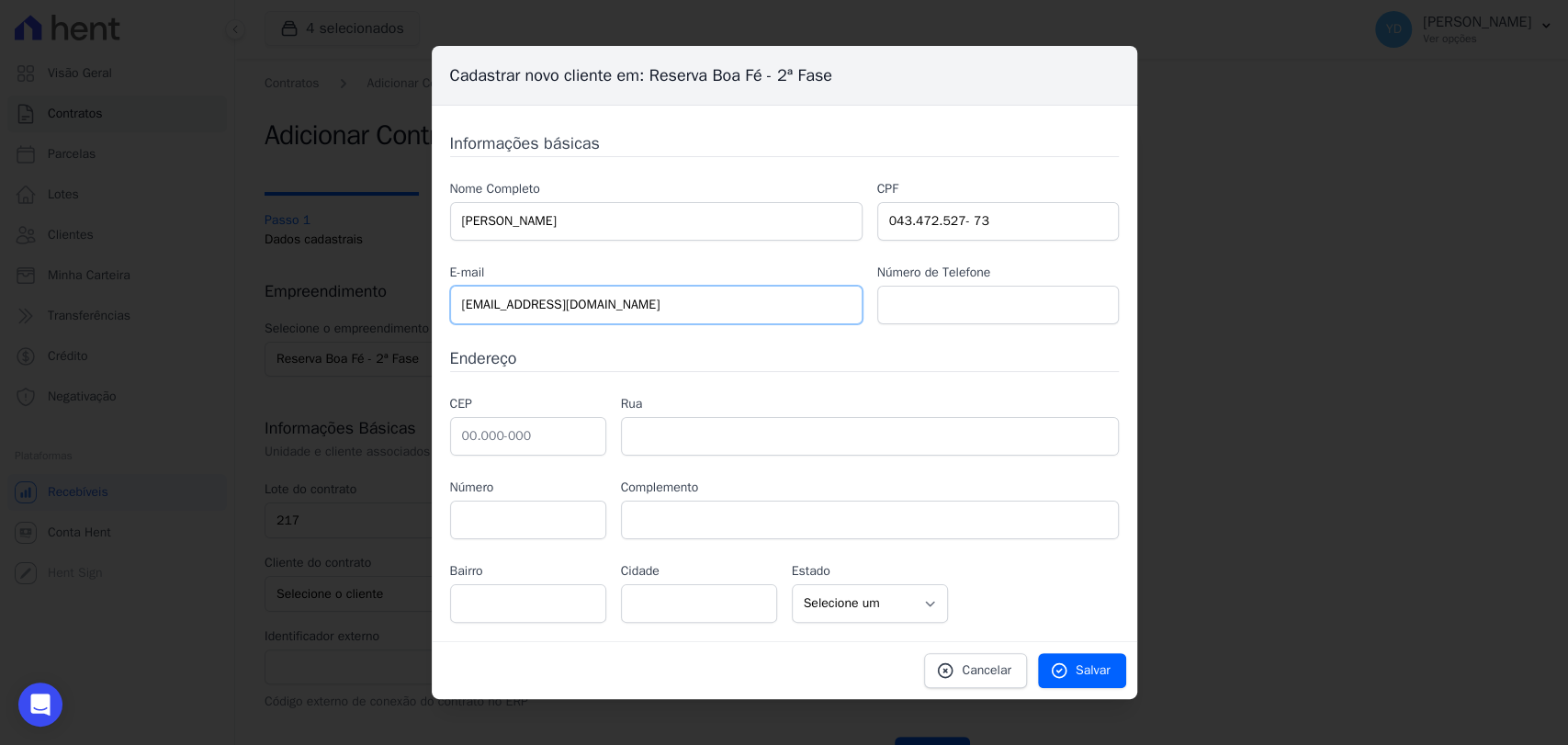 click on "vida.netos23@gmail.com" at bounding box center (656, 305) 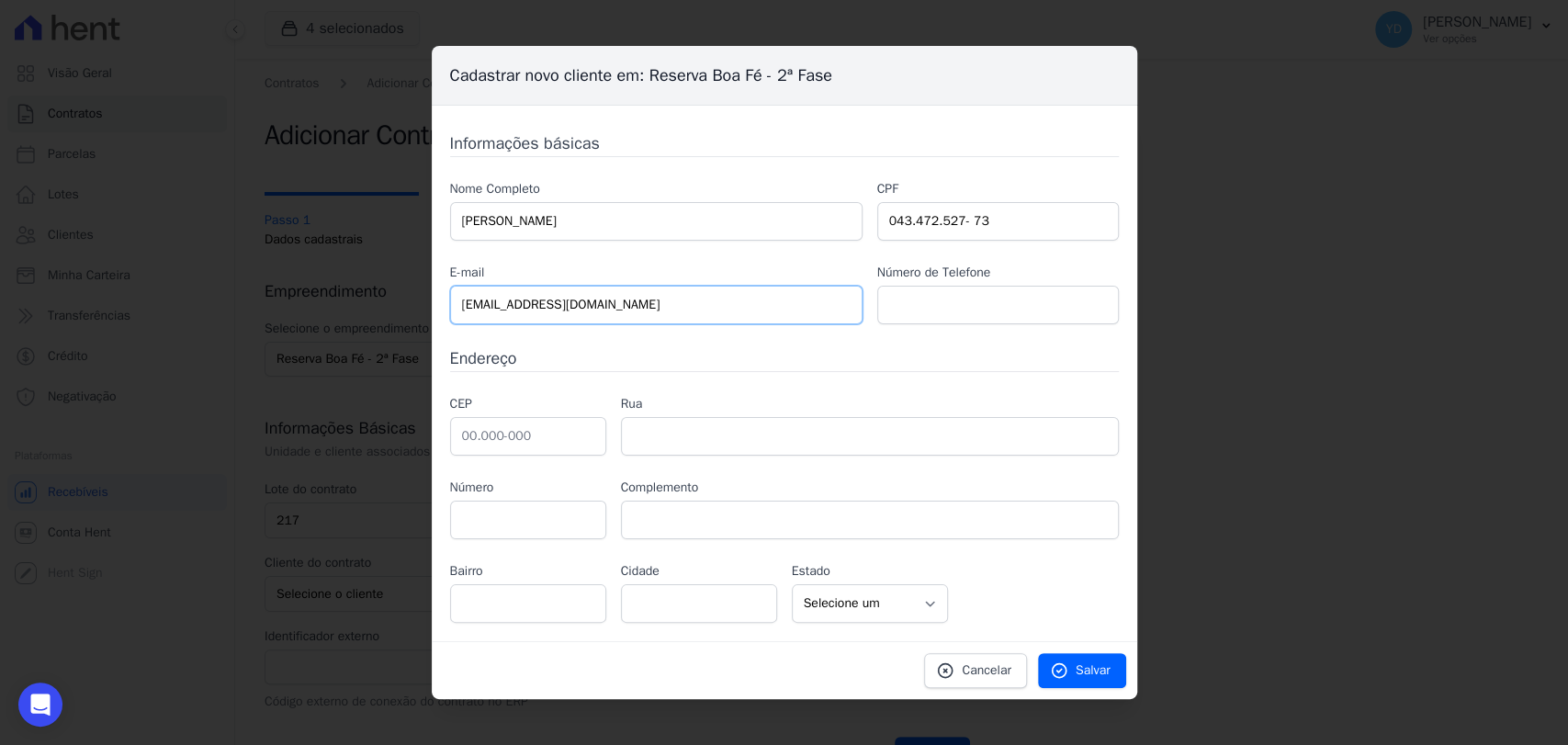 type on "vida.netos23@gmail.com" 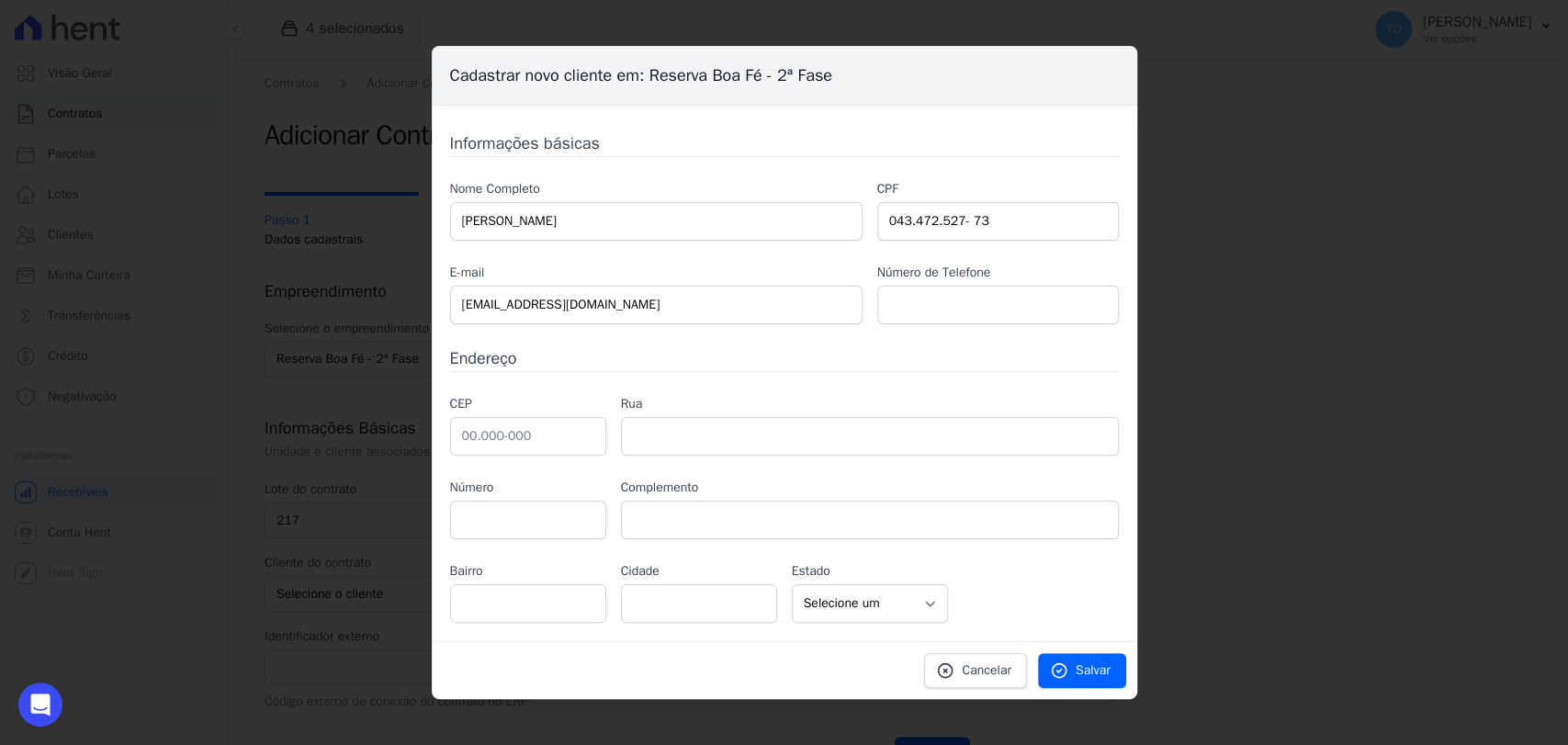 click on "Número de Telefone" at bounding box center [998, 293] 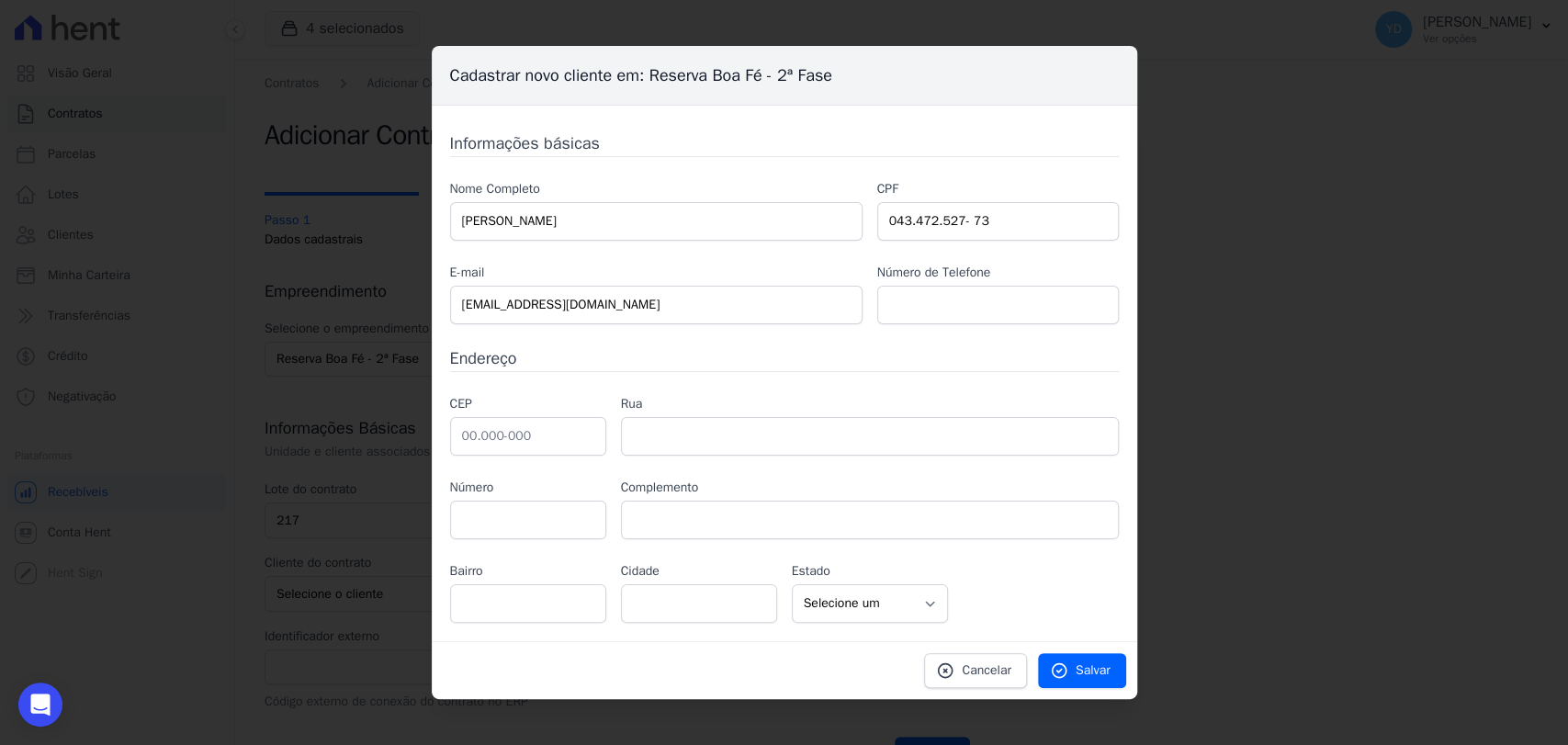 click at bounding box center (998, 305) 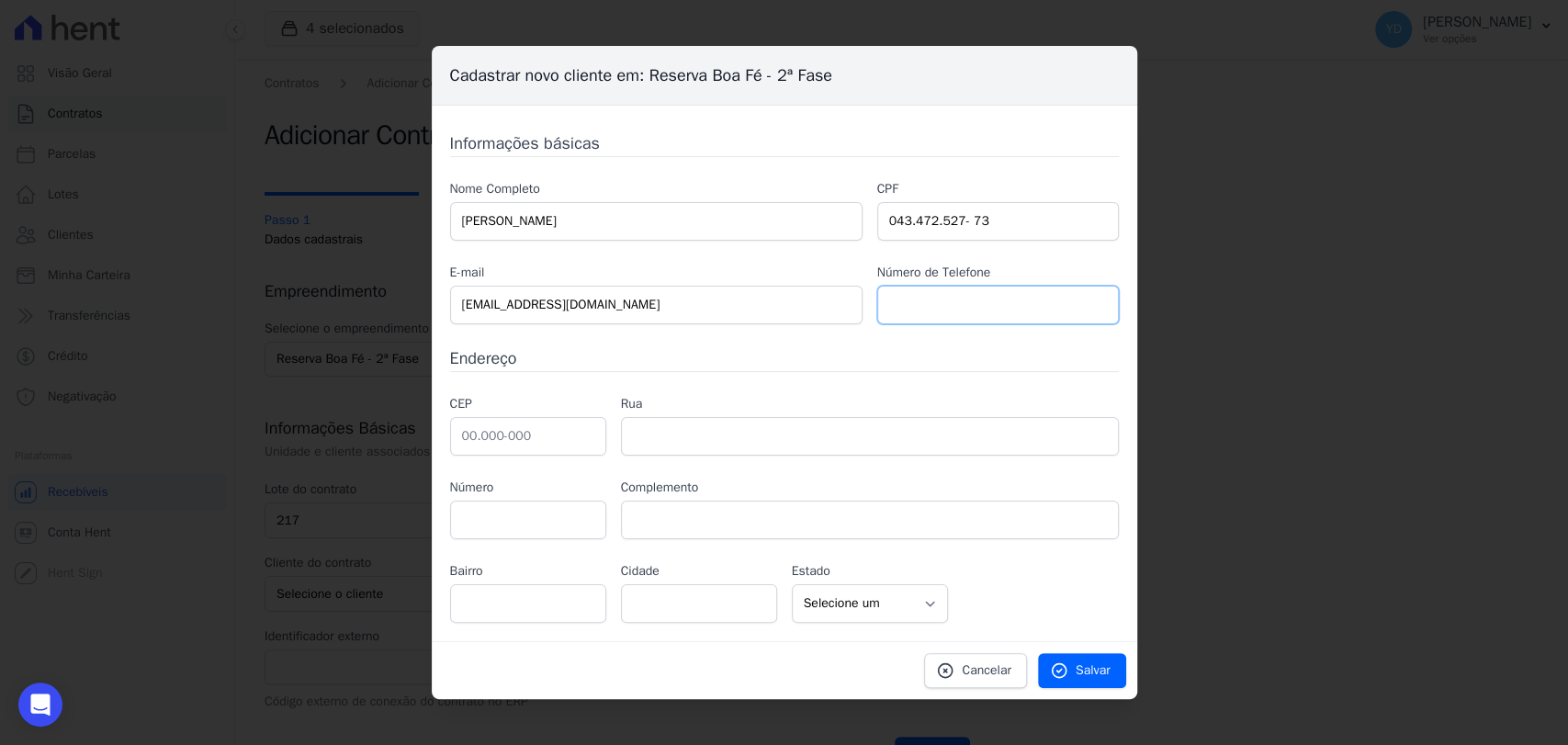 paste on "(24) 99865-2034" 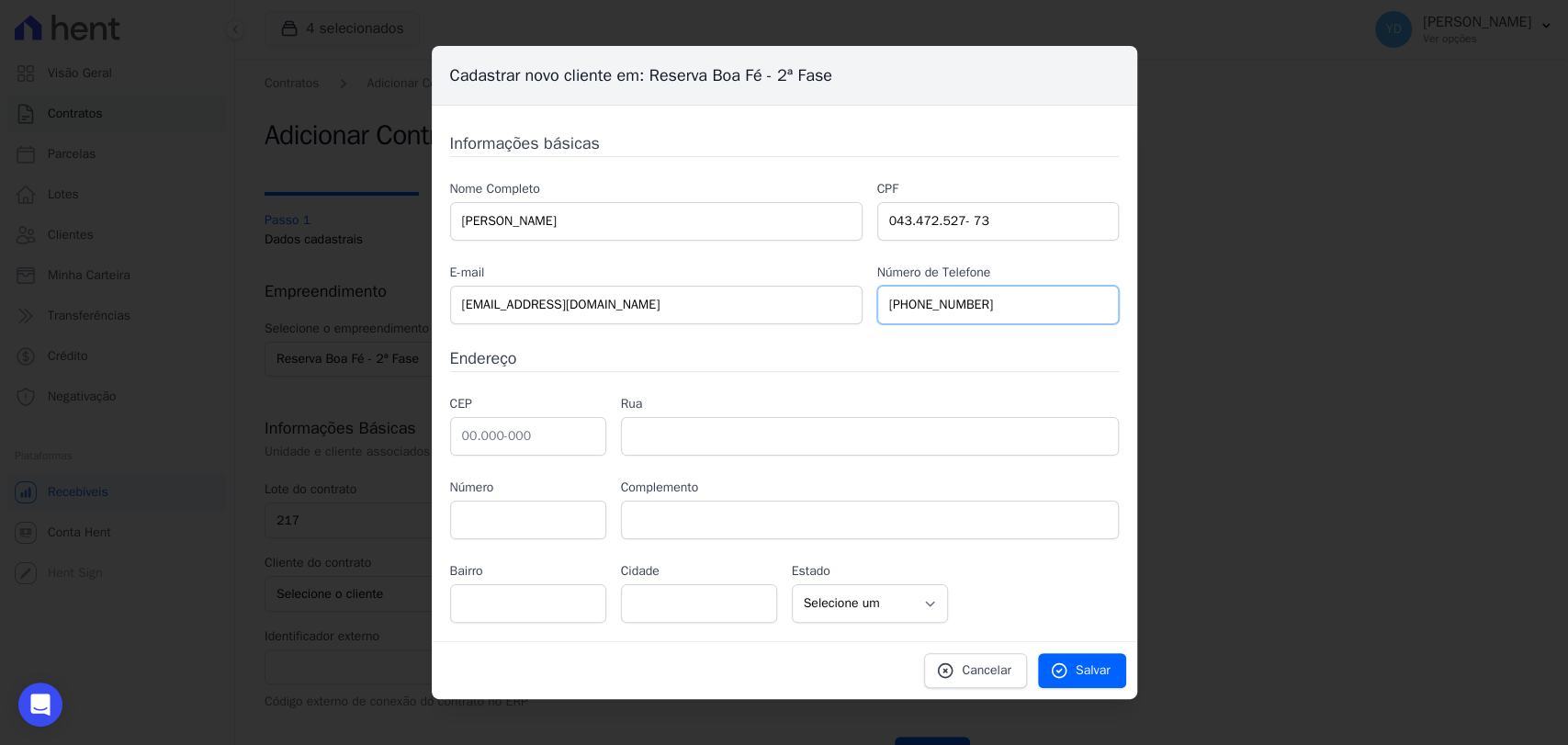 type on "(24) 99865-2034" 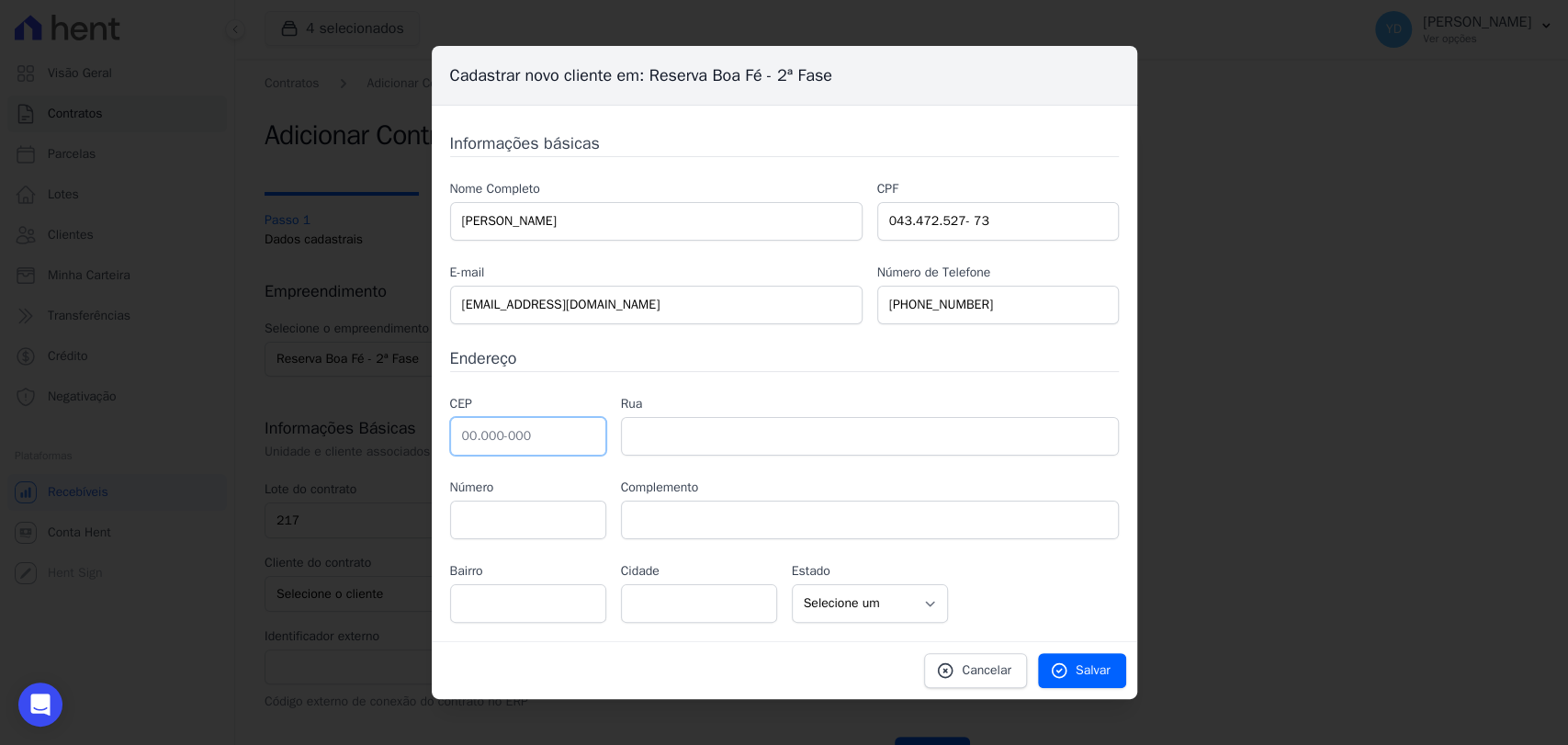 drag, startPoint x: 565, startPoint y: 429, endPoint x: 531, endPoint y: 384, distance: 56.400355 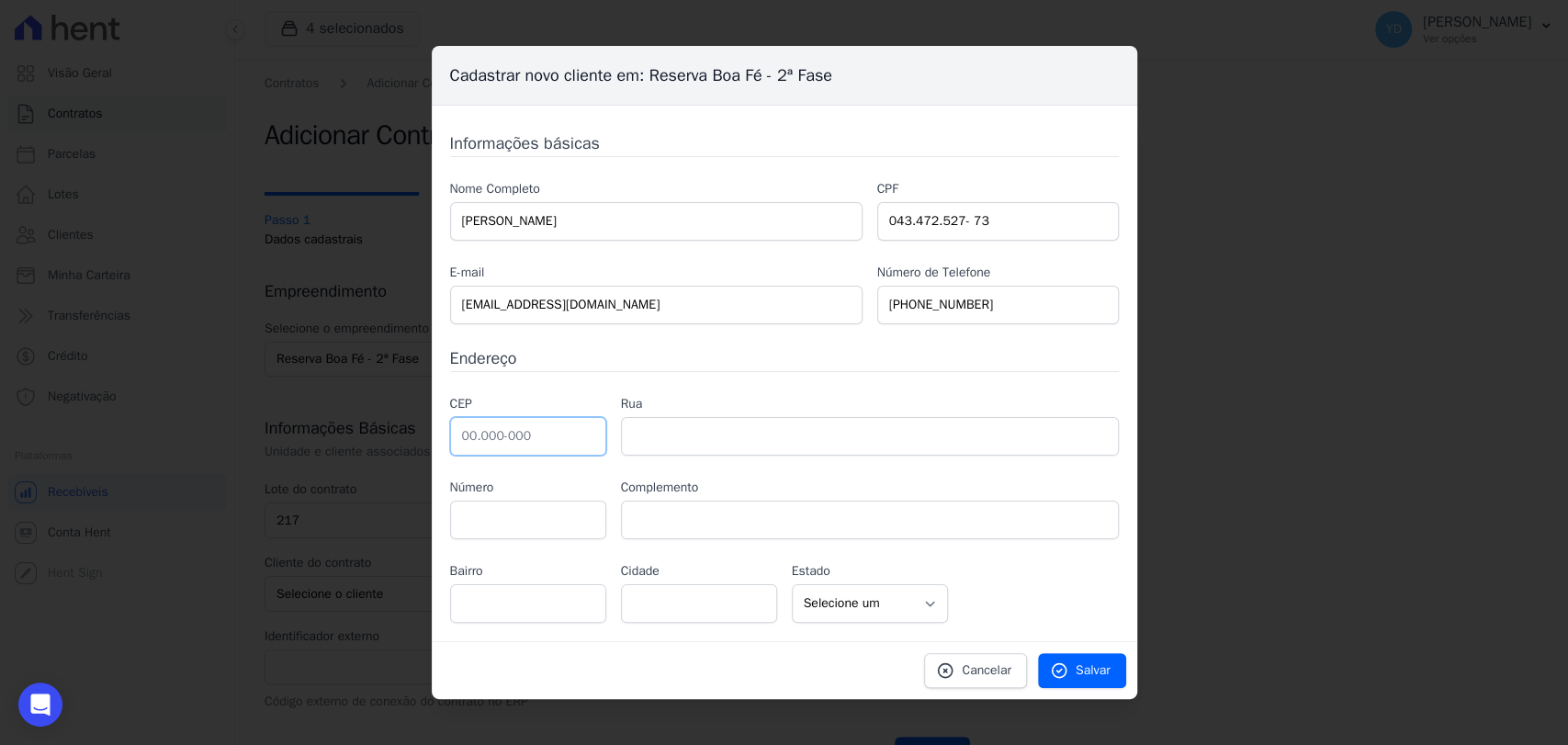 paste on "25.600-001" 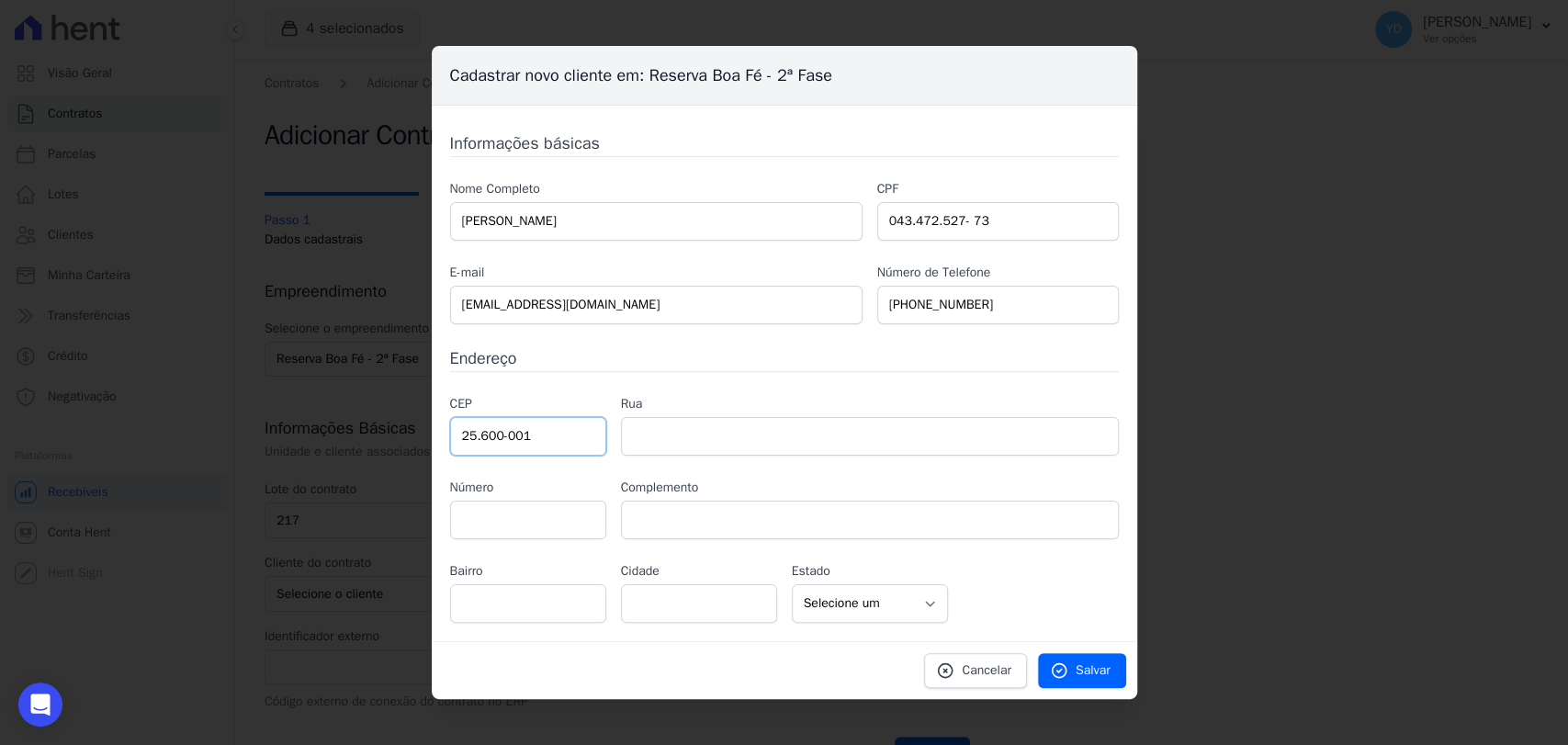 type on "25.600-001" 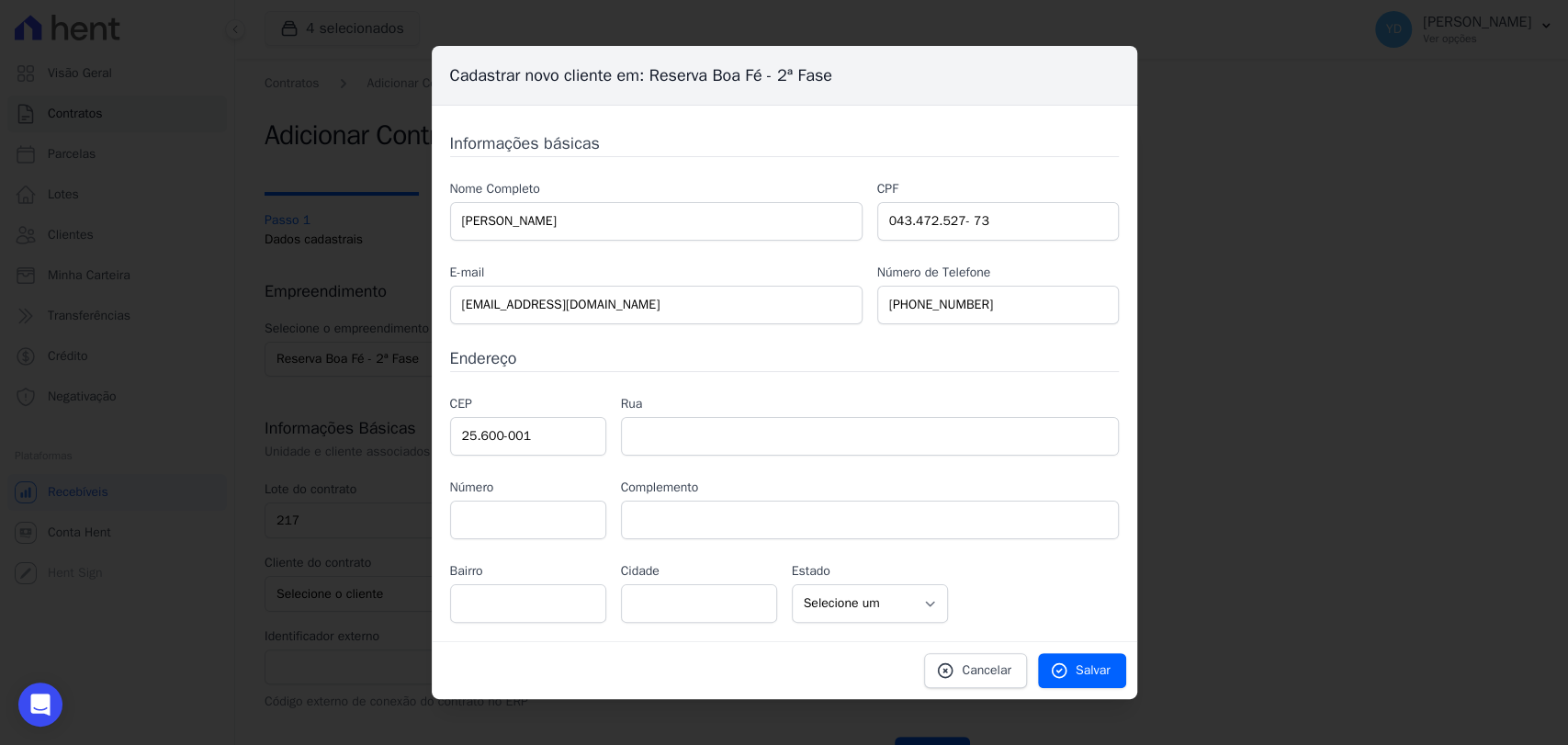 drag, startPoint x: 715, startPoint y: 460, endPoint x: 713, endPoint y: 451, distance: 9.219544 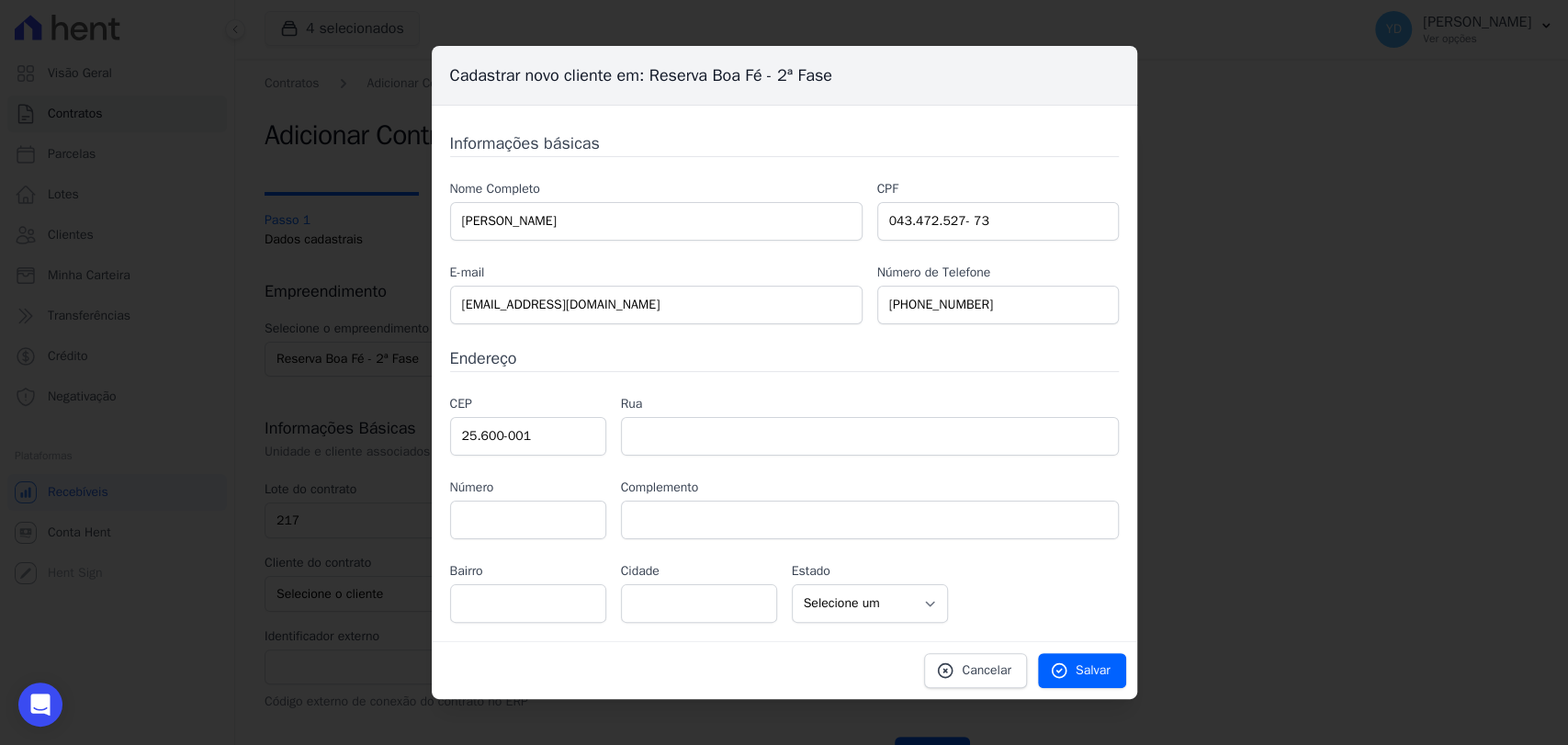 click on "CEP
25.600-001
Rua
Número
Complemento
Bairro
Cidade" at bounding box center (784, 508) 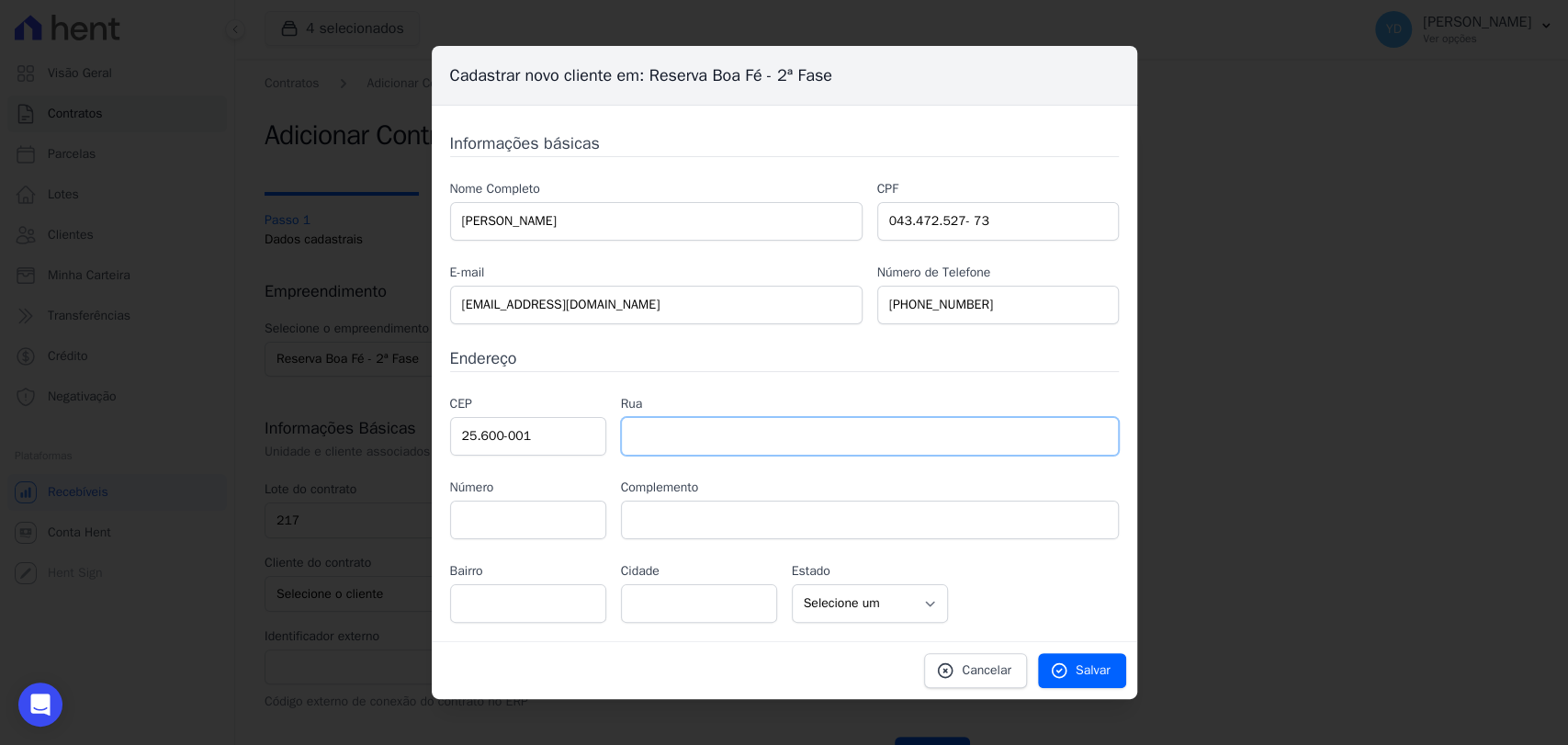 click at bounding box center [870, 436] 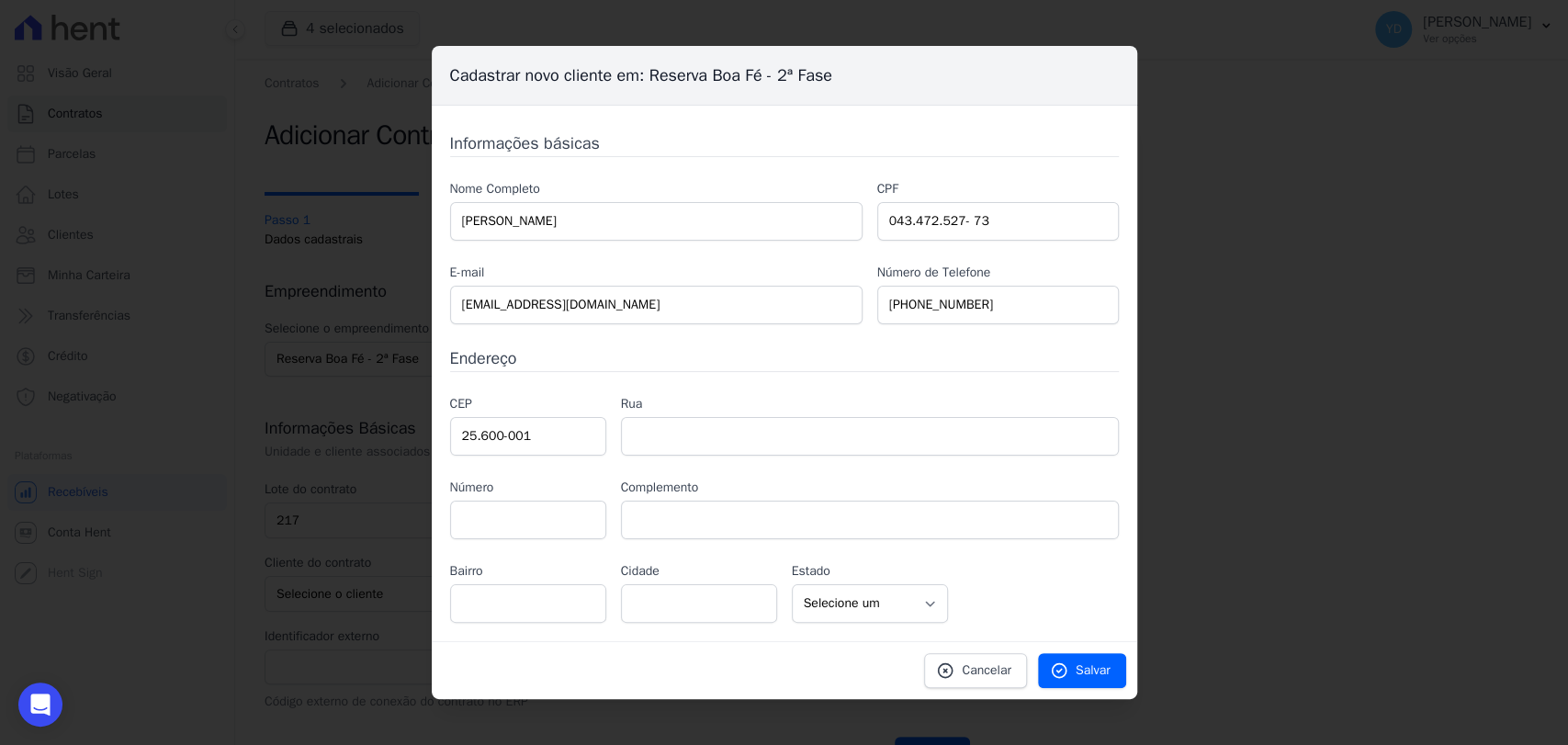 click on "Informações básicas
Nome Completo
RENATA CRISTINA FONSECA
CPF
043.472.527- 73
E-mail
vida.netos23@gmail.com
Número de Telefone
(24) 99865-2034
Endereço
CEP" at bounding box center [784, 377] 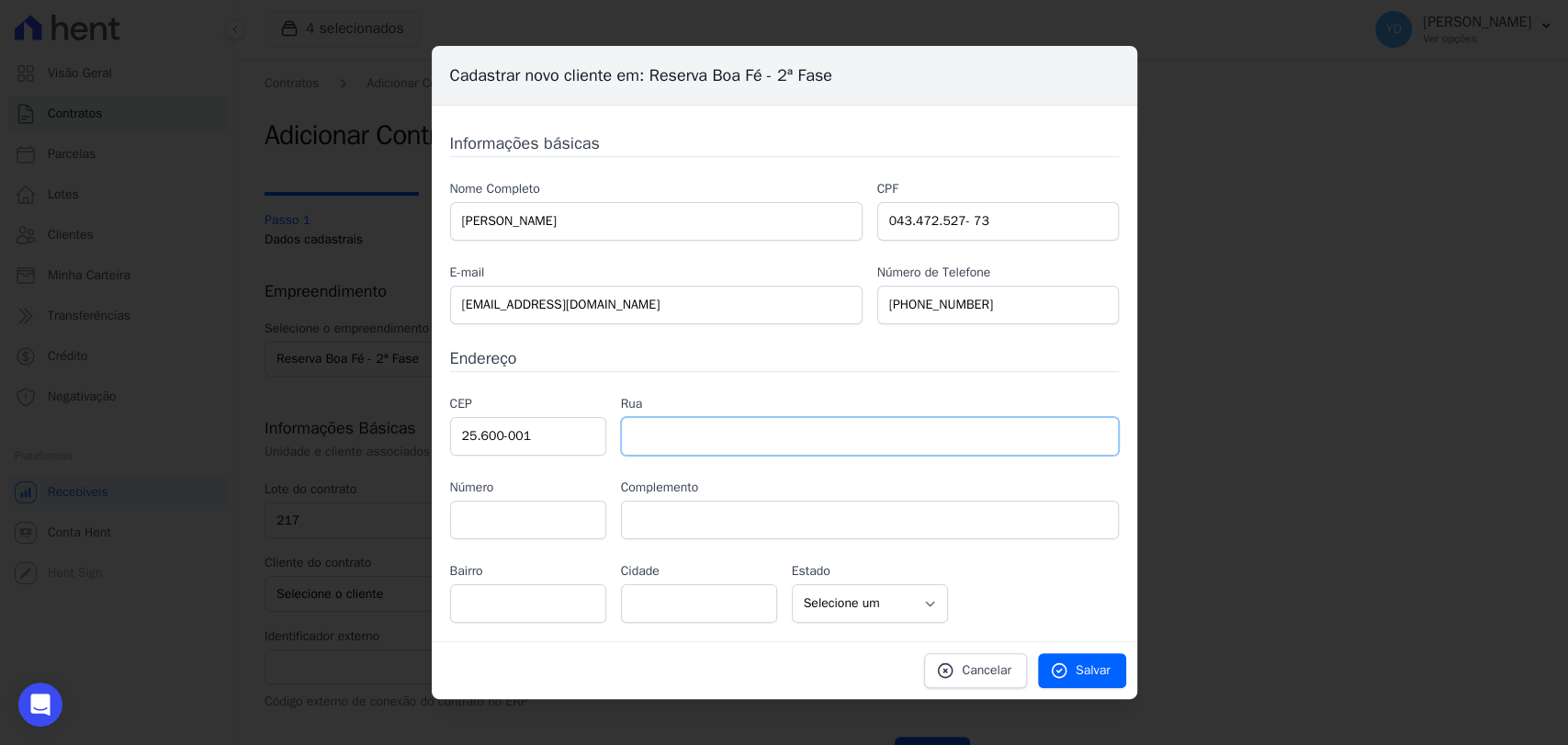 click at bounding box center (870, 436) 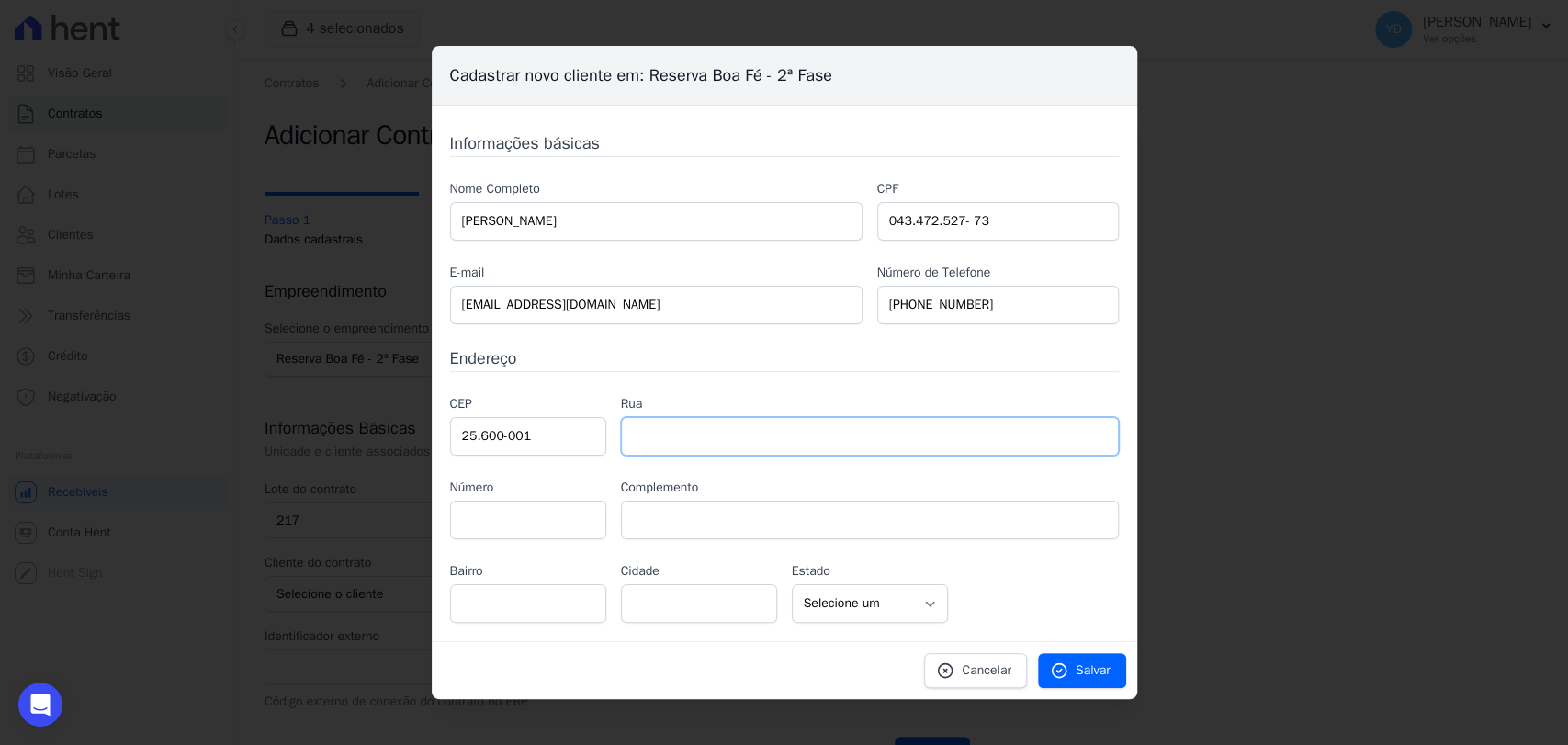 click at bounding box center (870, 436) 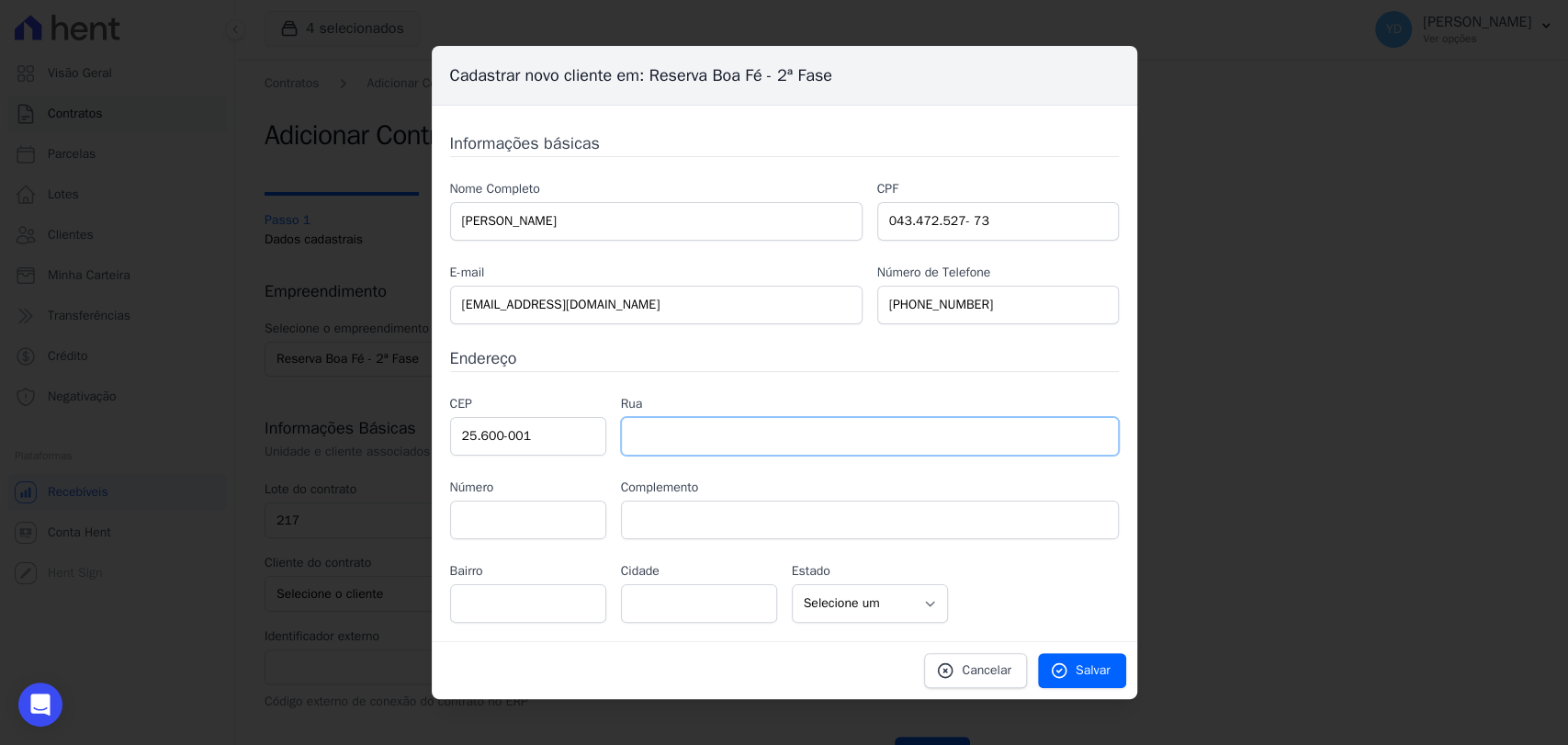 click at bounding box center [870, 436] 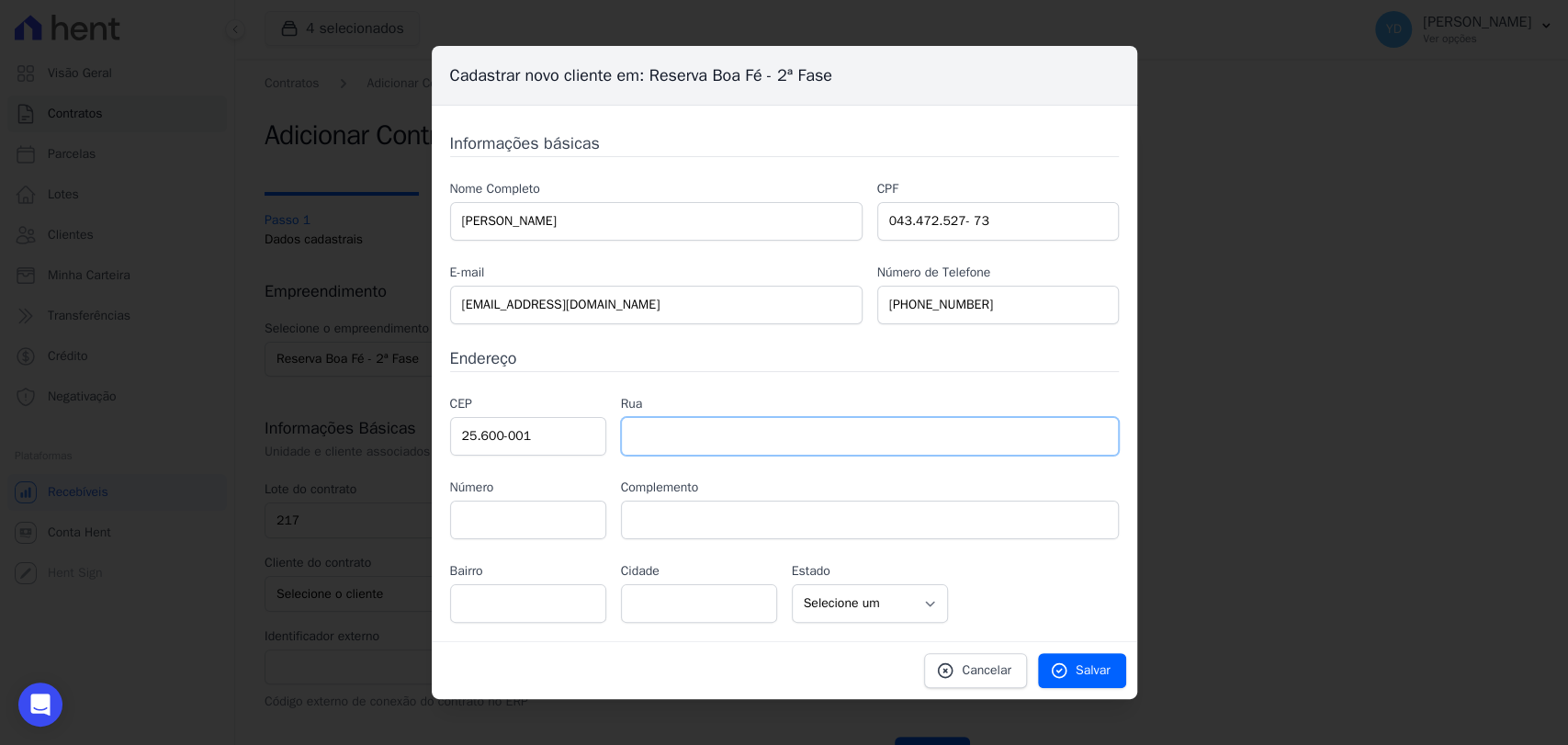 paste on "Estrada Bonfim" 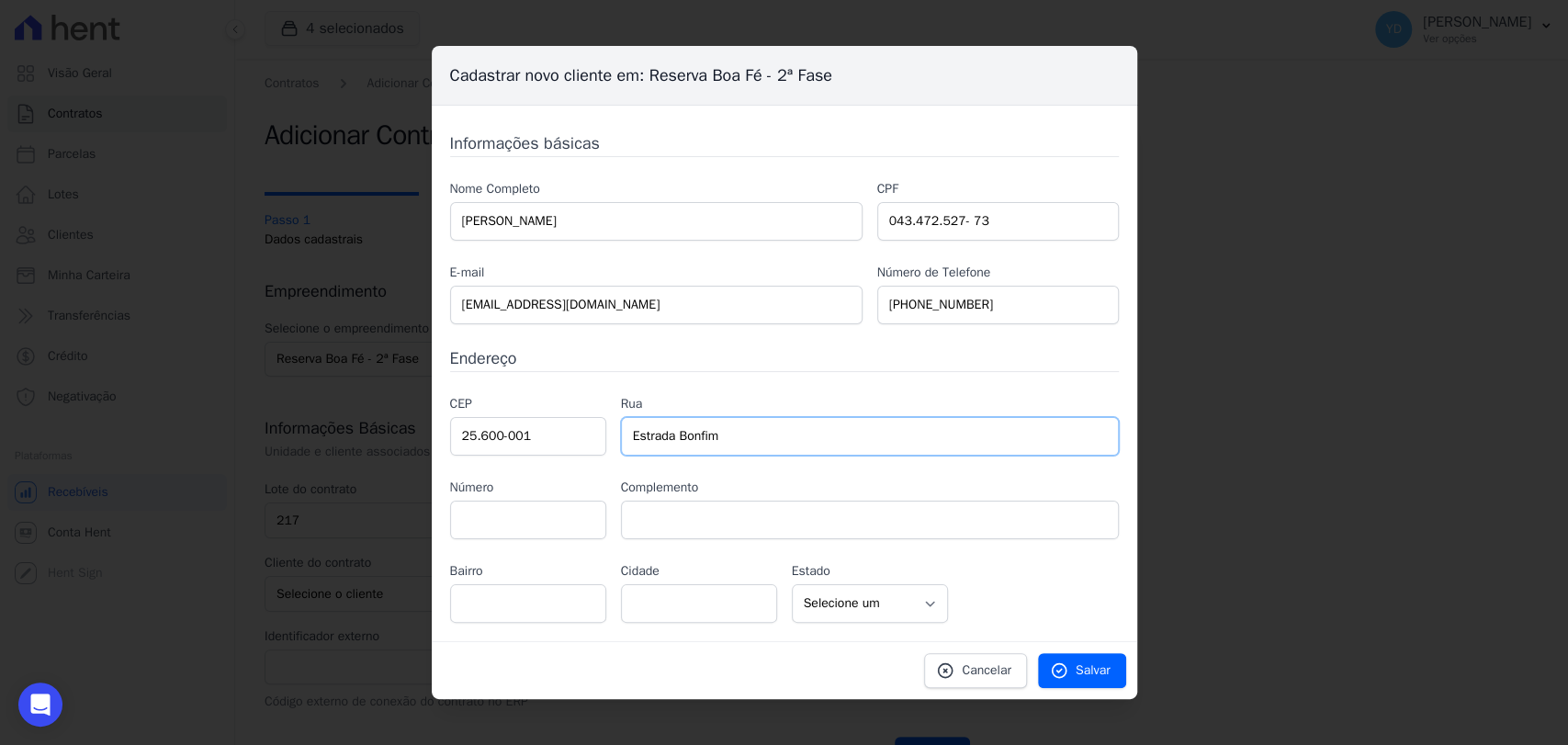 type on "Estrada Bonfim" 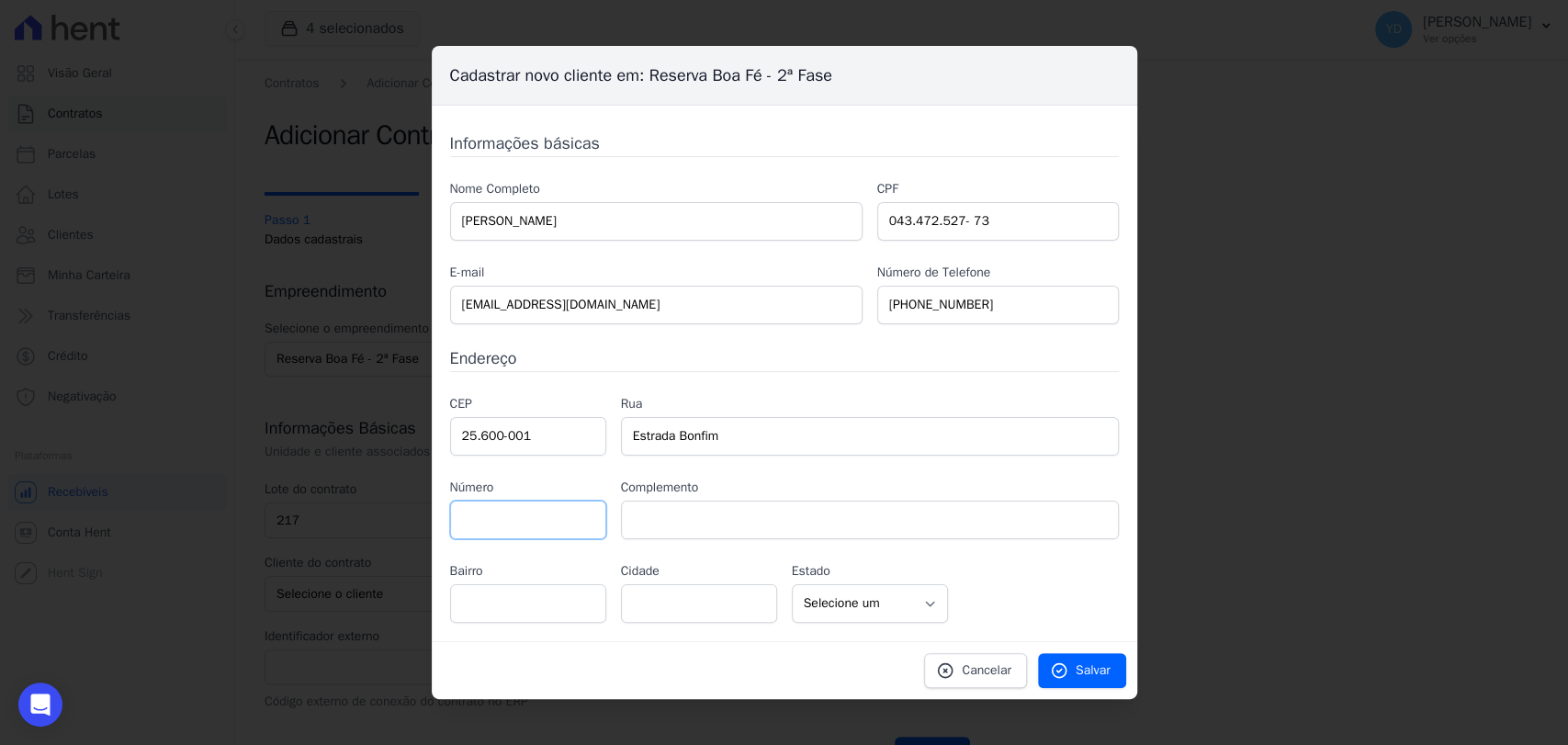 drag, startPoint x: 507, startPoint y: 527, endPoint x: 509, endPoint y: 512, distance: 15.132746 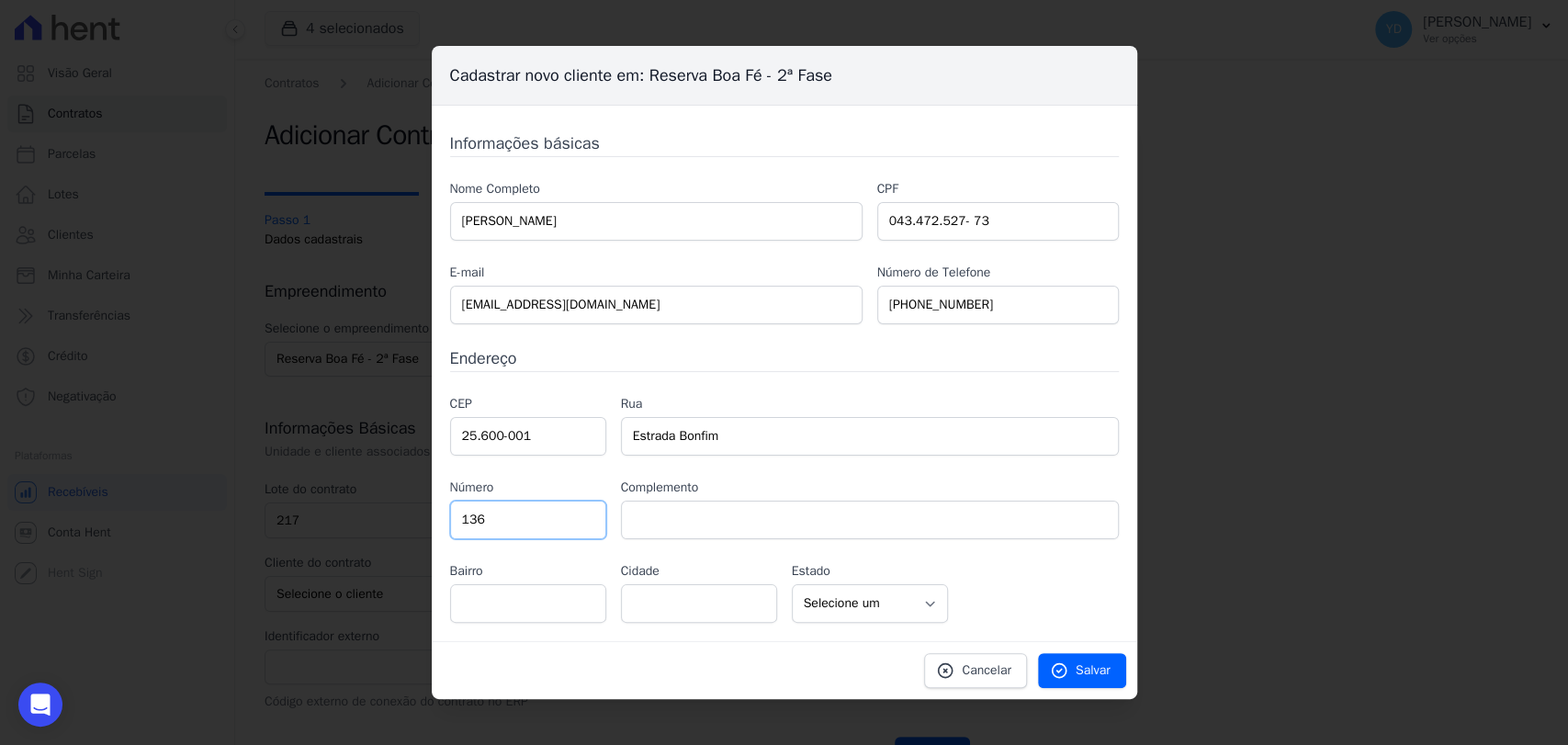 type on "136" 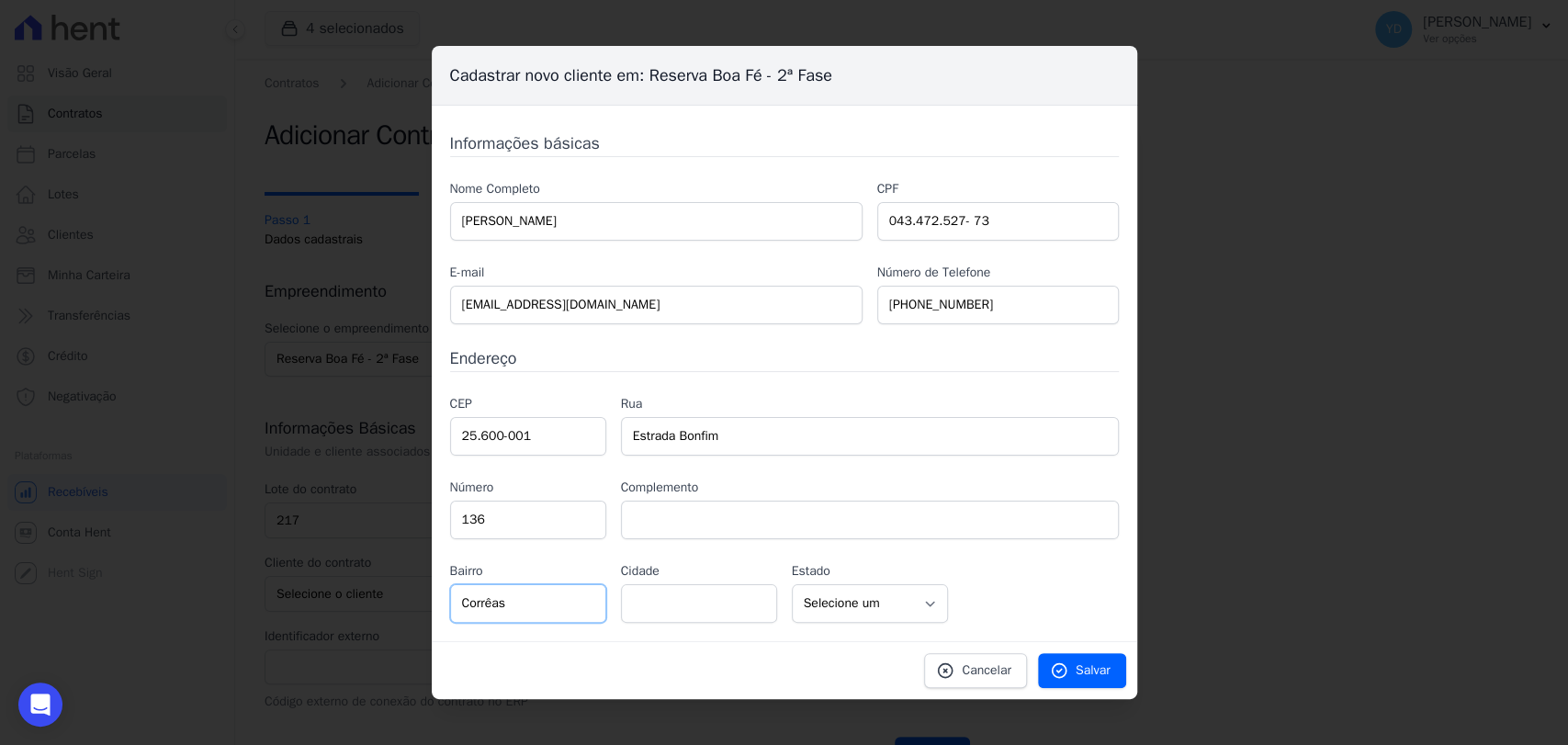 type on "Corrêas" 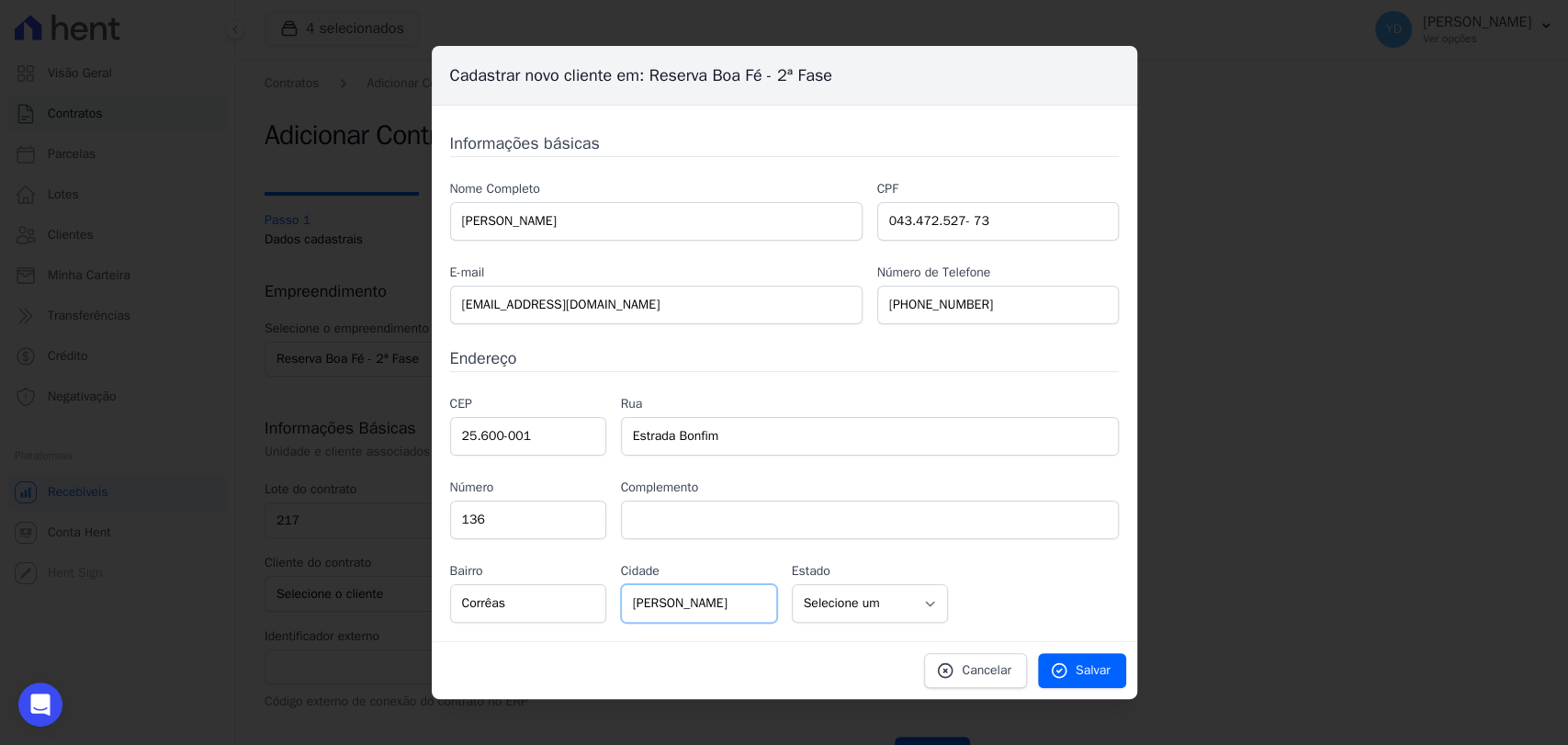 type on "Petrópolis" 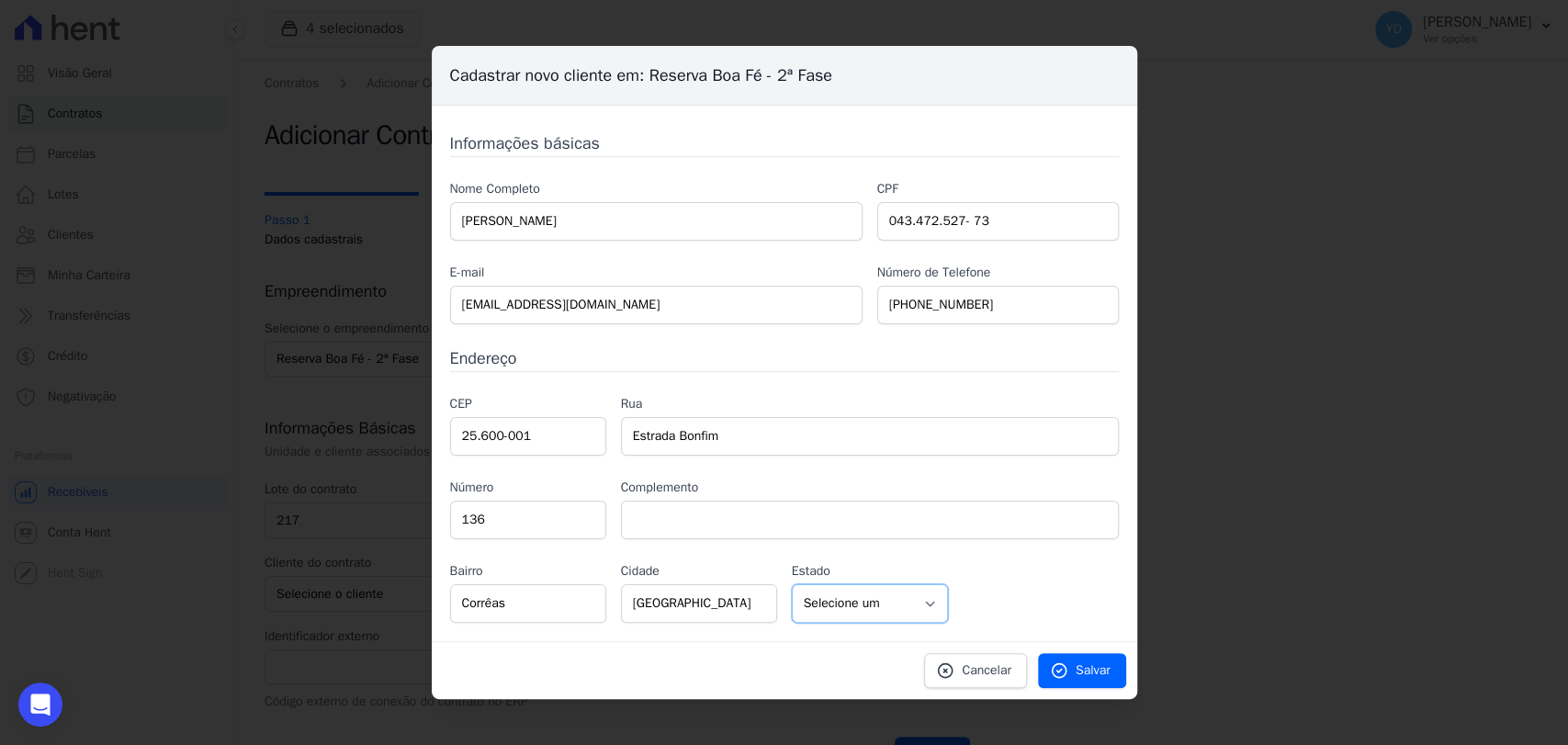 click on "Selecione um
AC
AL
AP
AM
BA
CE
DF
ES
GO
MA
MG
MT
MS
PA
PB
PR
PE
PI
RJ
RN
RS
RO
RR
SC
SP
SE
TO" at bounding box center (870, 604) 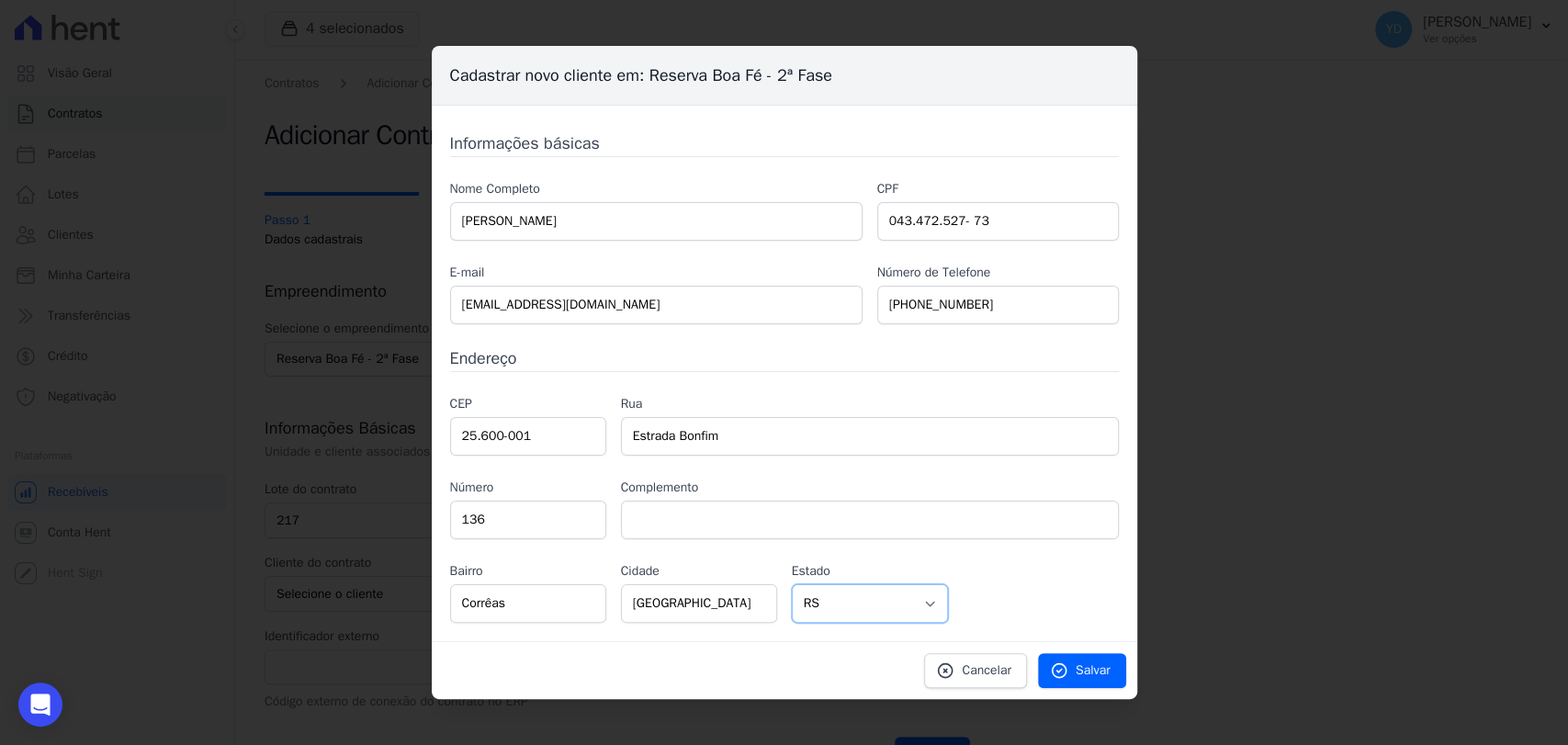 click on "Selecione um
AC
AL
AP
AM
BA
CE
DF
ES
GO
MA
MG
MT
MS
PA
PB
PR
PE
PI
RJ
RN
RS
RO
RR
SC
SP
SE
TO" at bounding box center [870, 604] 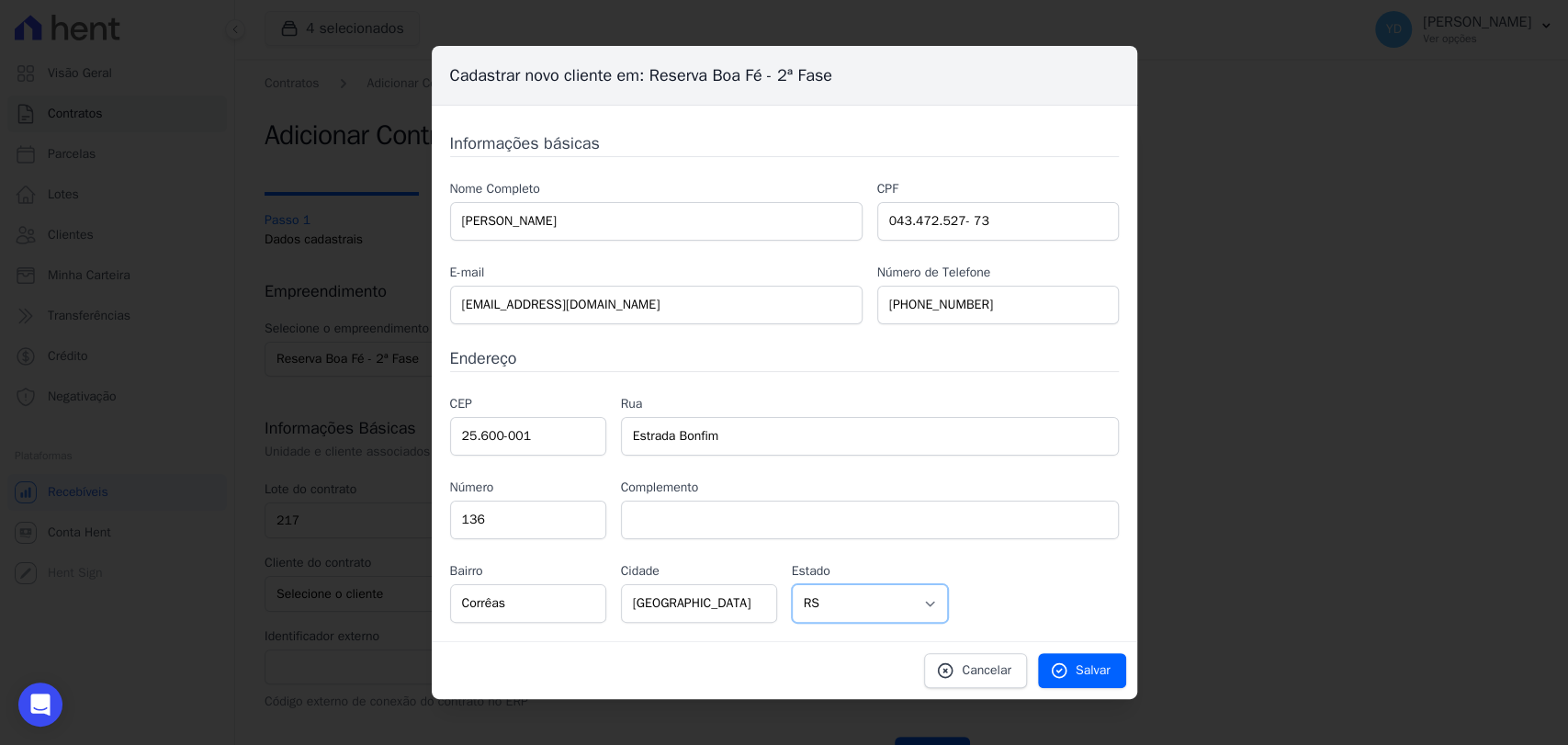 select on "RJ" 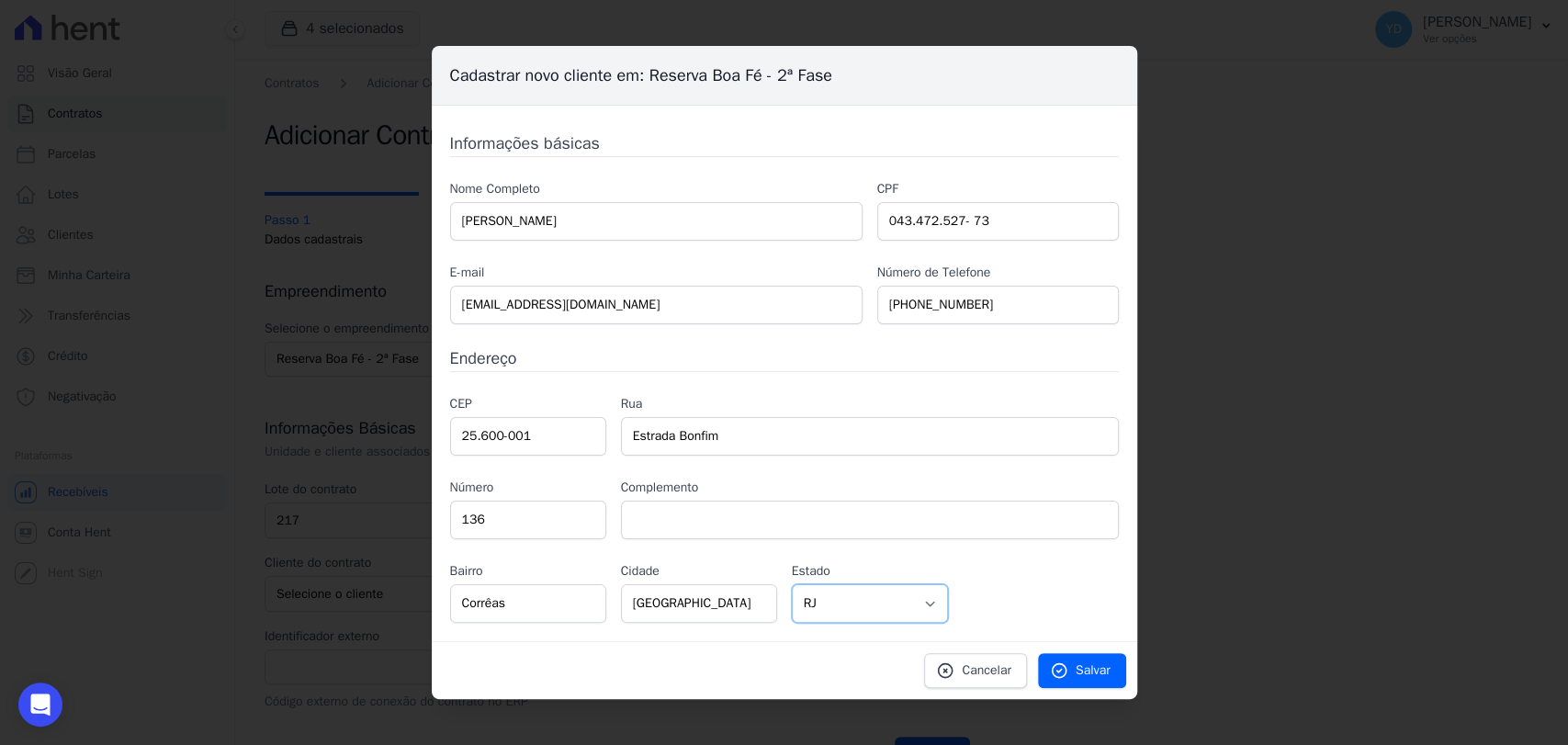 click on "Selecione um
AC
AL
AP
AM
BA
CE
DF
ES
GO
MA
MG
MT
MS
PA
PB
PR
PE
PI
RJ
RN
RS
RO
RR
SC
SP
SE
TO" at bounding box center [870, 604] 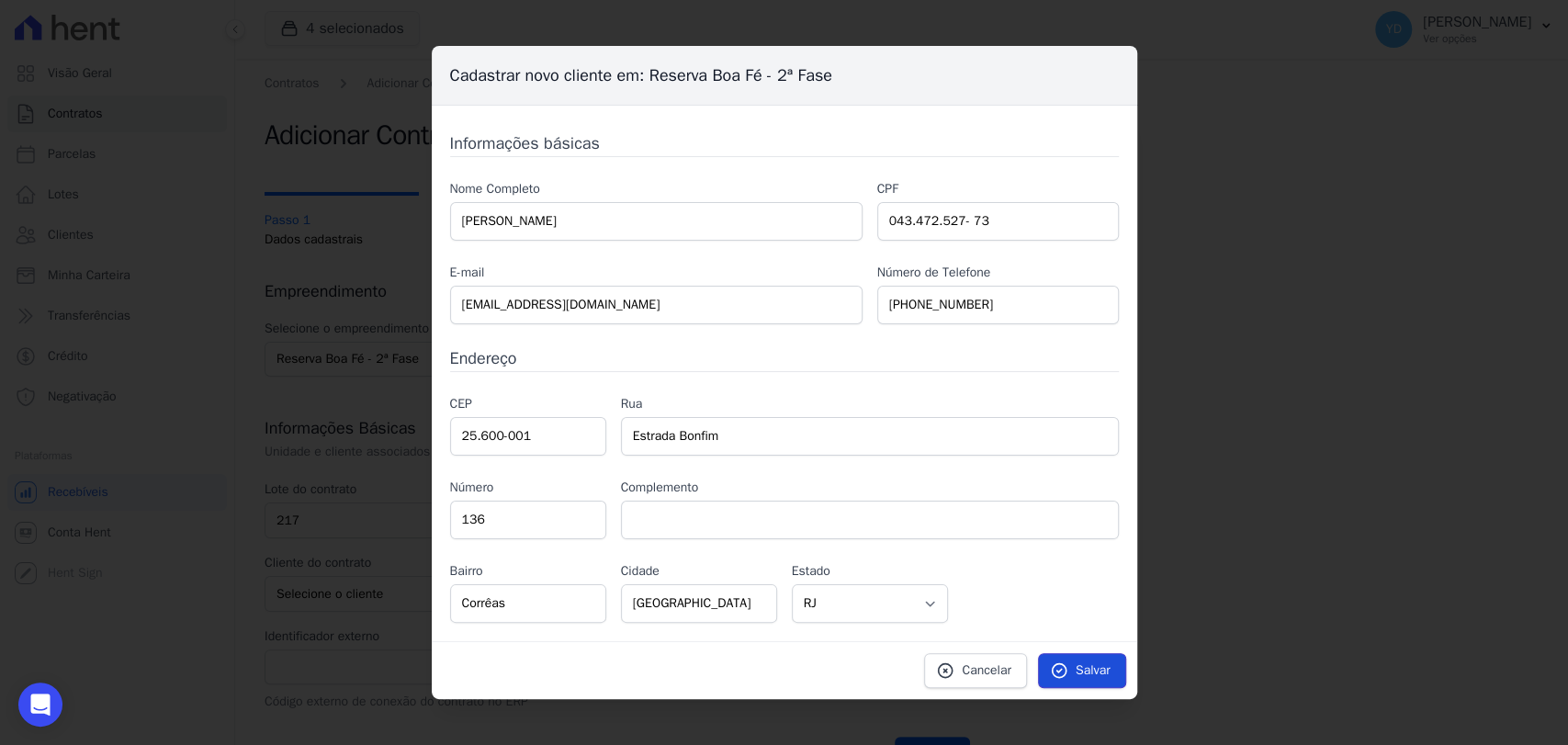 click on "Salvar" at bounding box center [1093, 671] 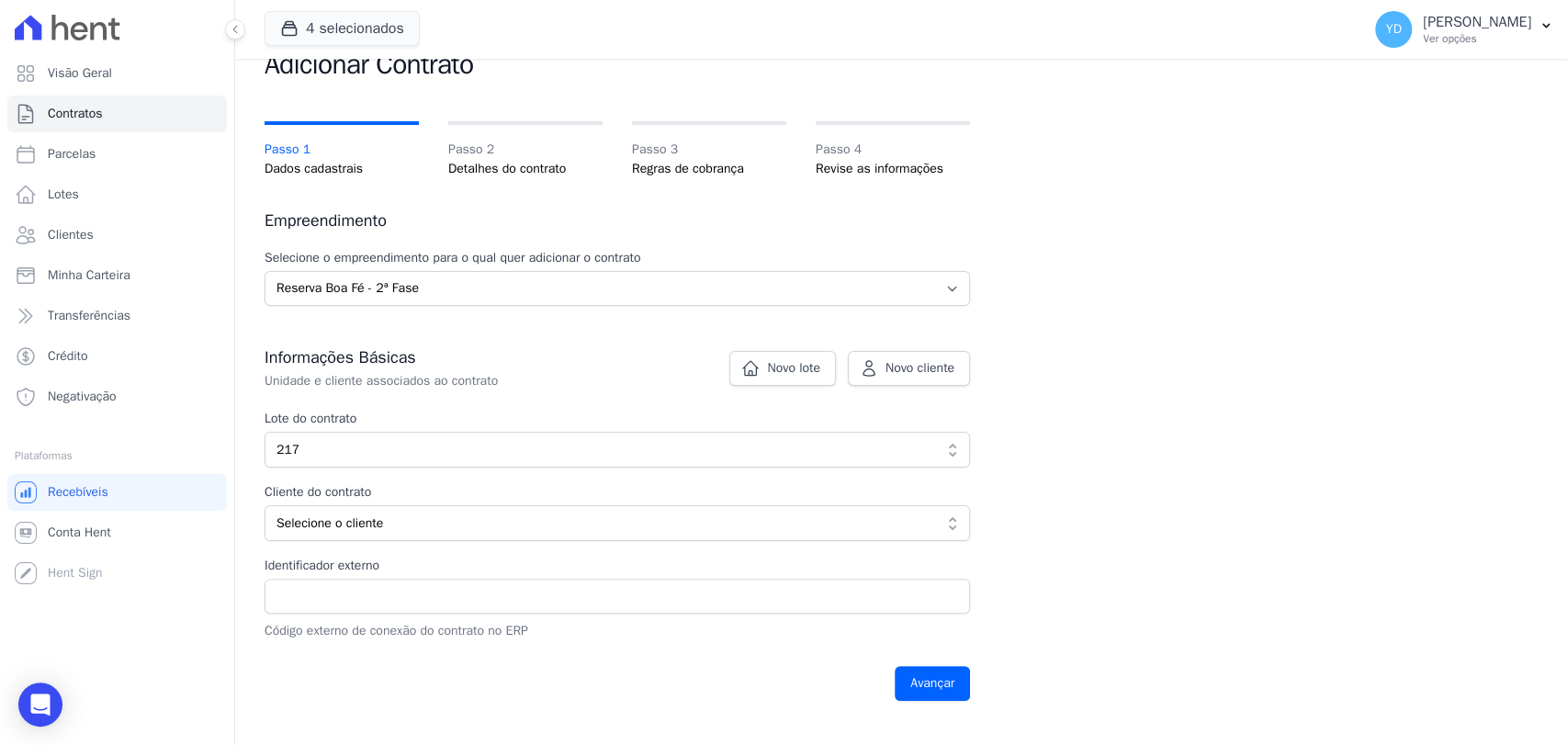 scroll, scrollTop: 306, scrollLeft: 0, axis: vertical 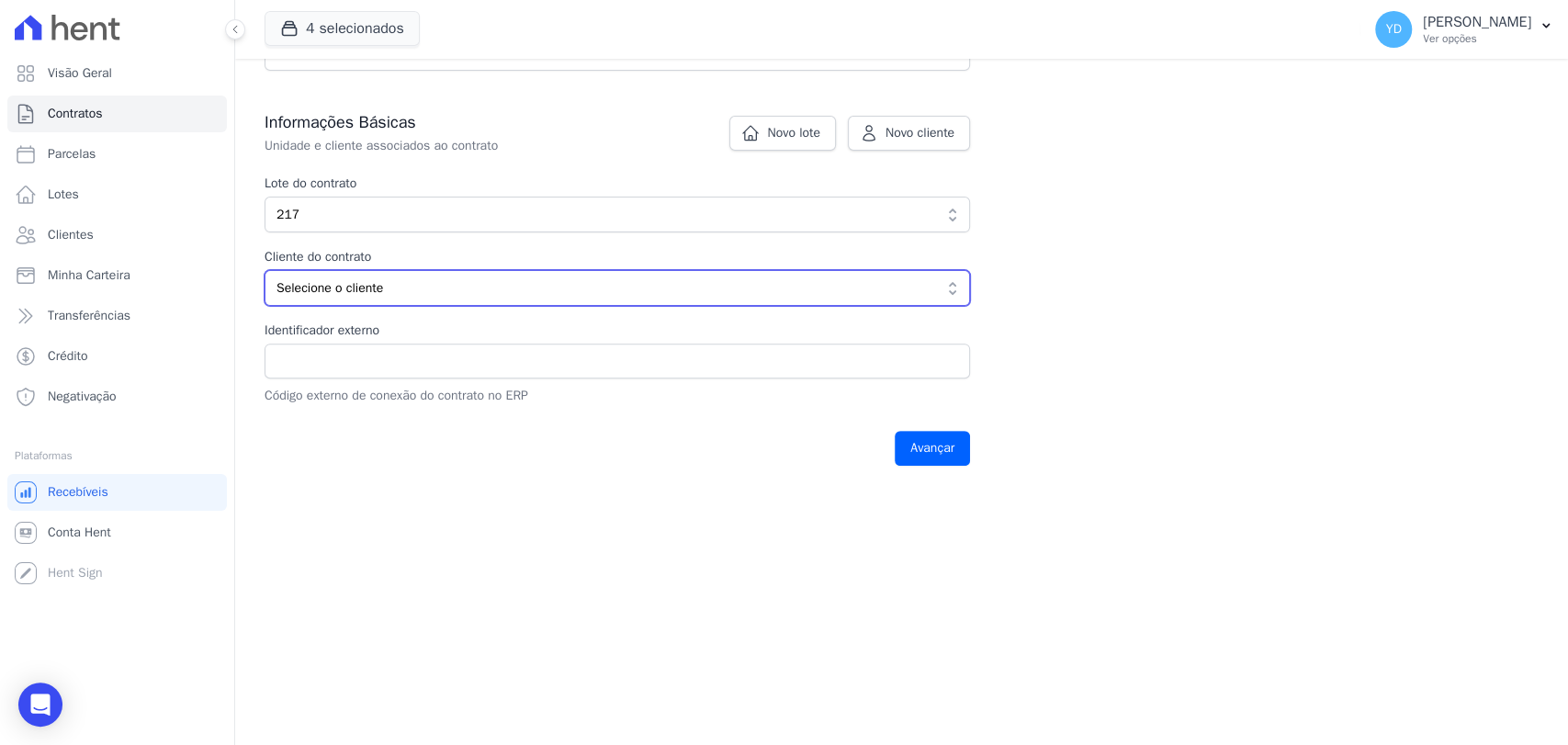 click on "Selecione o cliente" at bounding box center [604, 288] 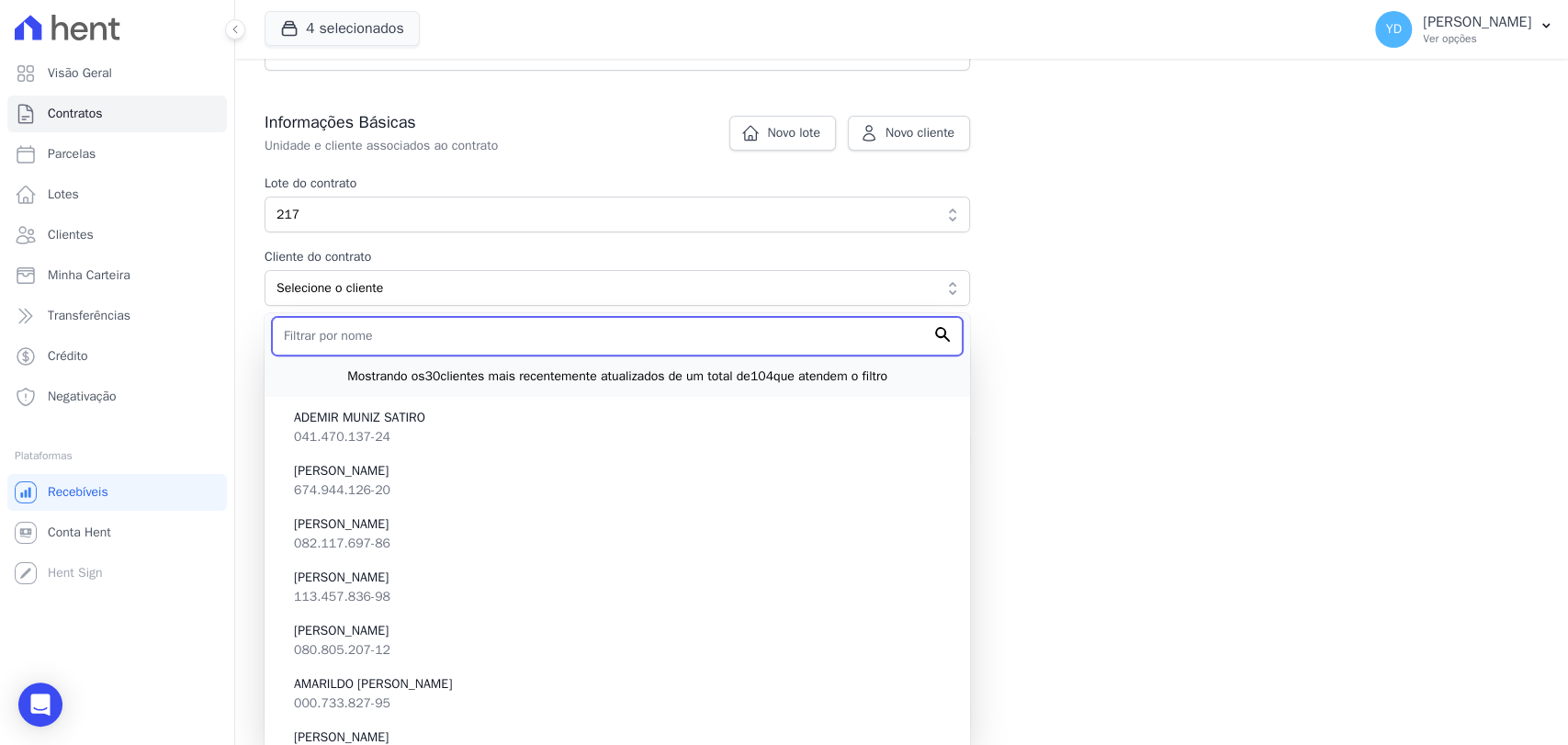 click at bounding box center (617, 336) 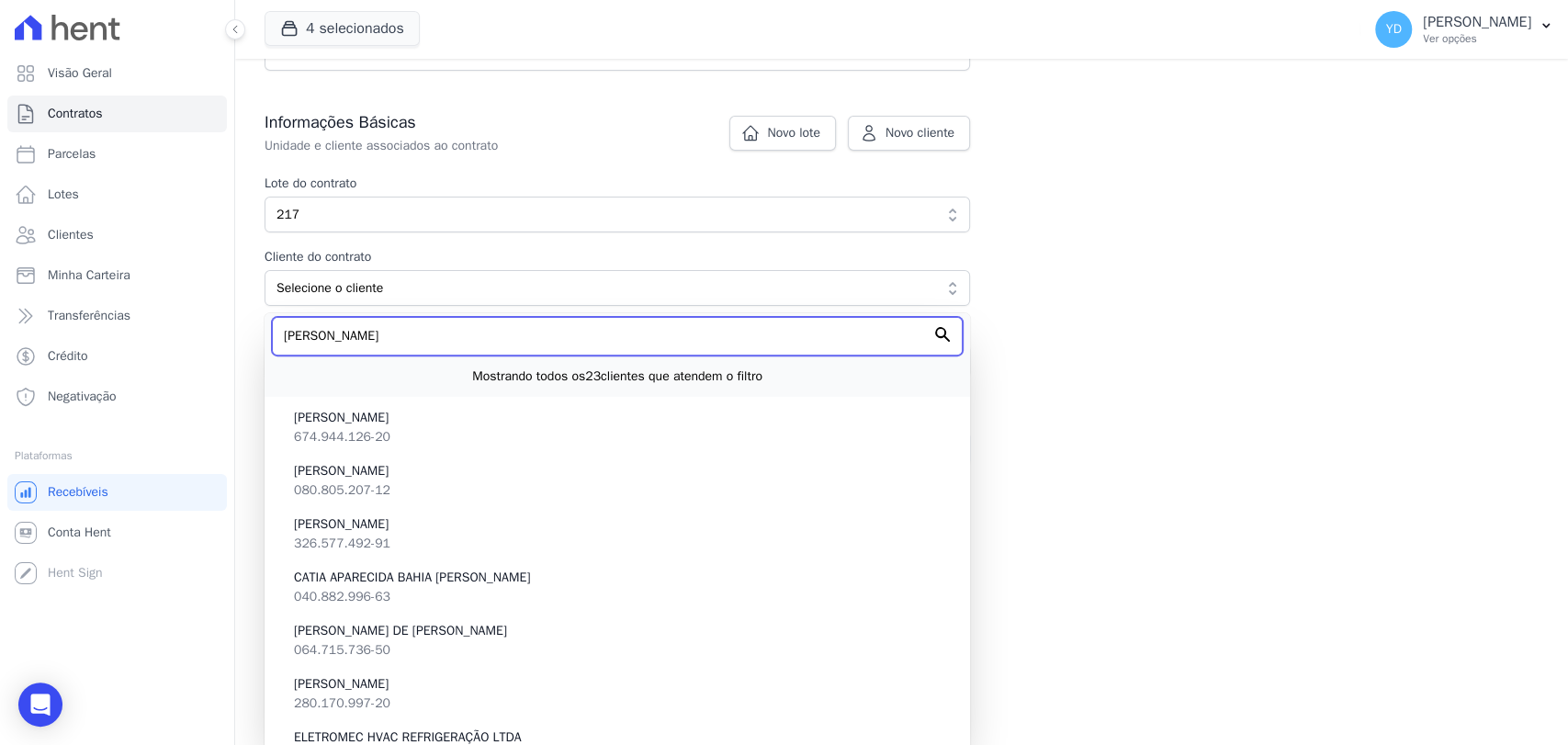 scroll, scrollTop: 235, scrollLeft: 0, axis: vertical 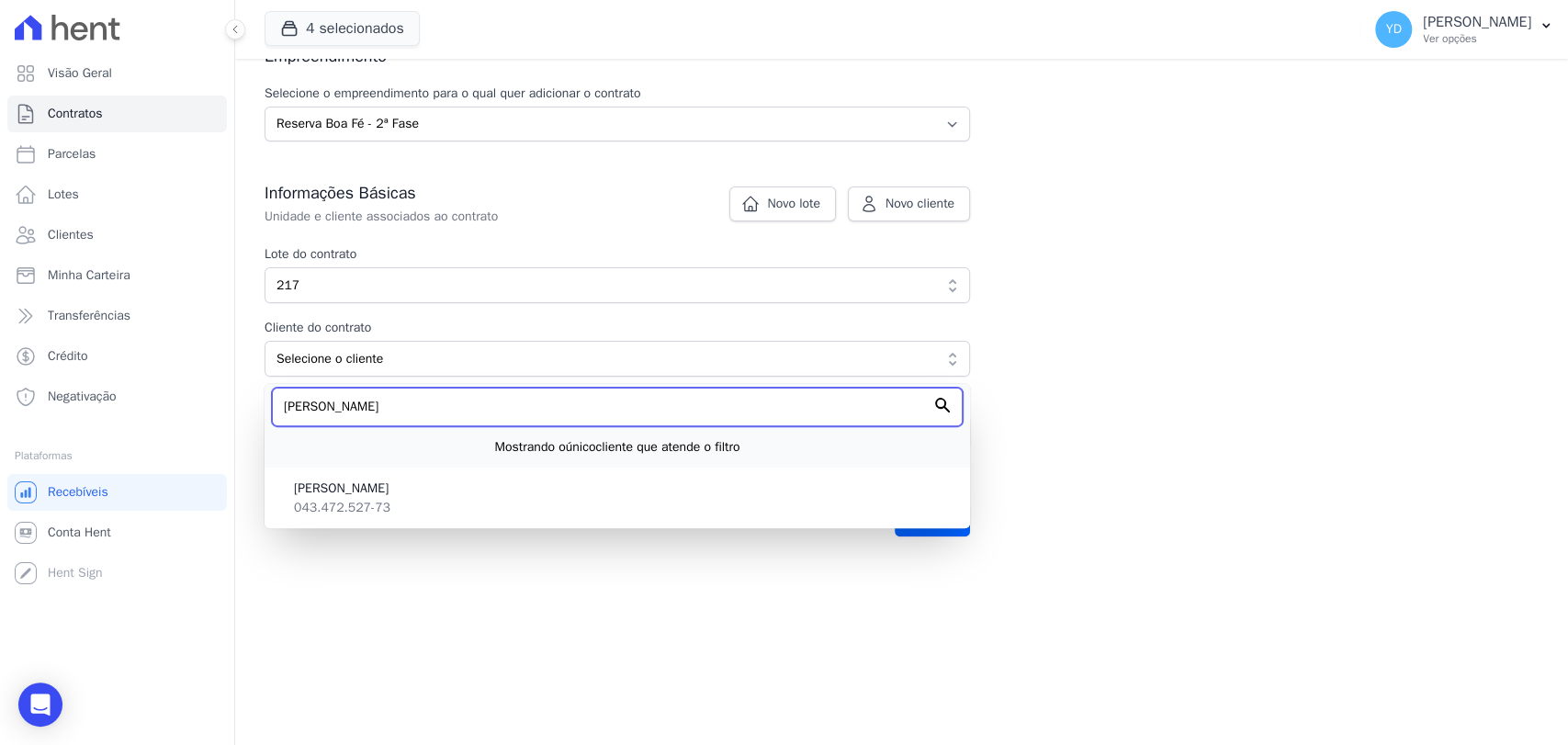 type on "renata" 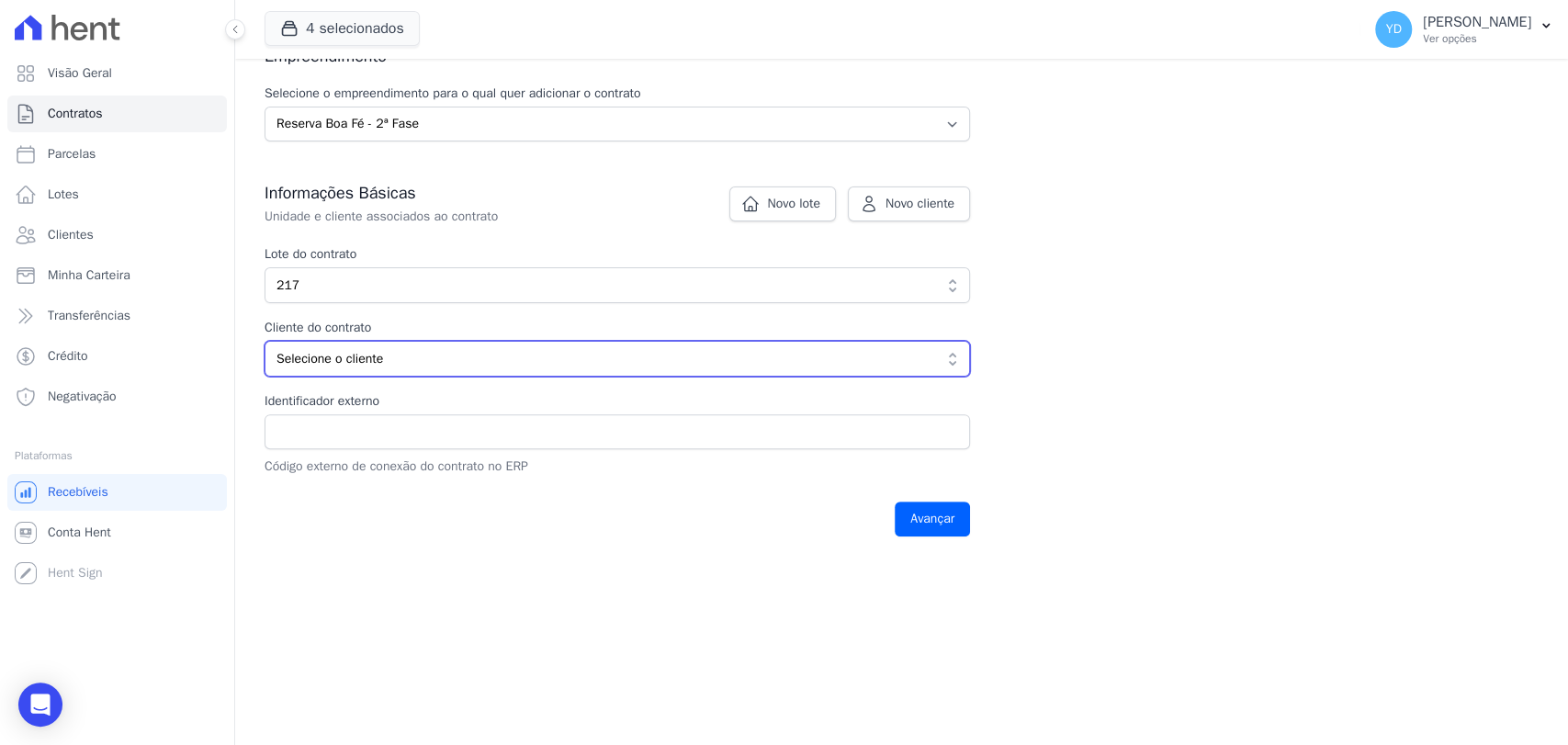 click on "Selecione o cliente" at bounding box center (604, 358) 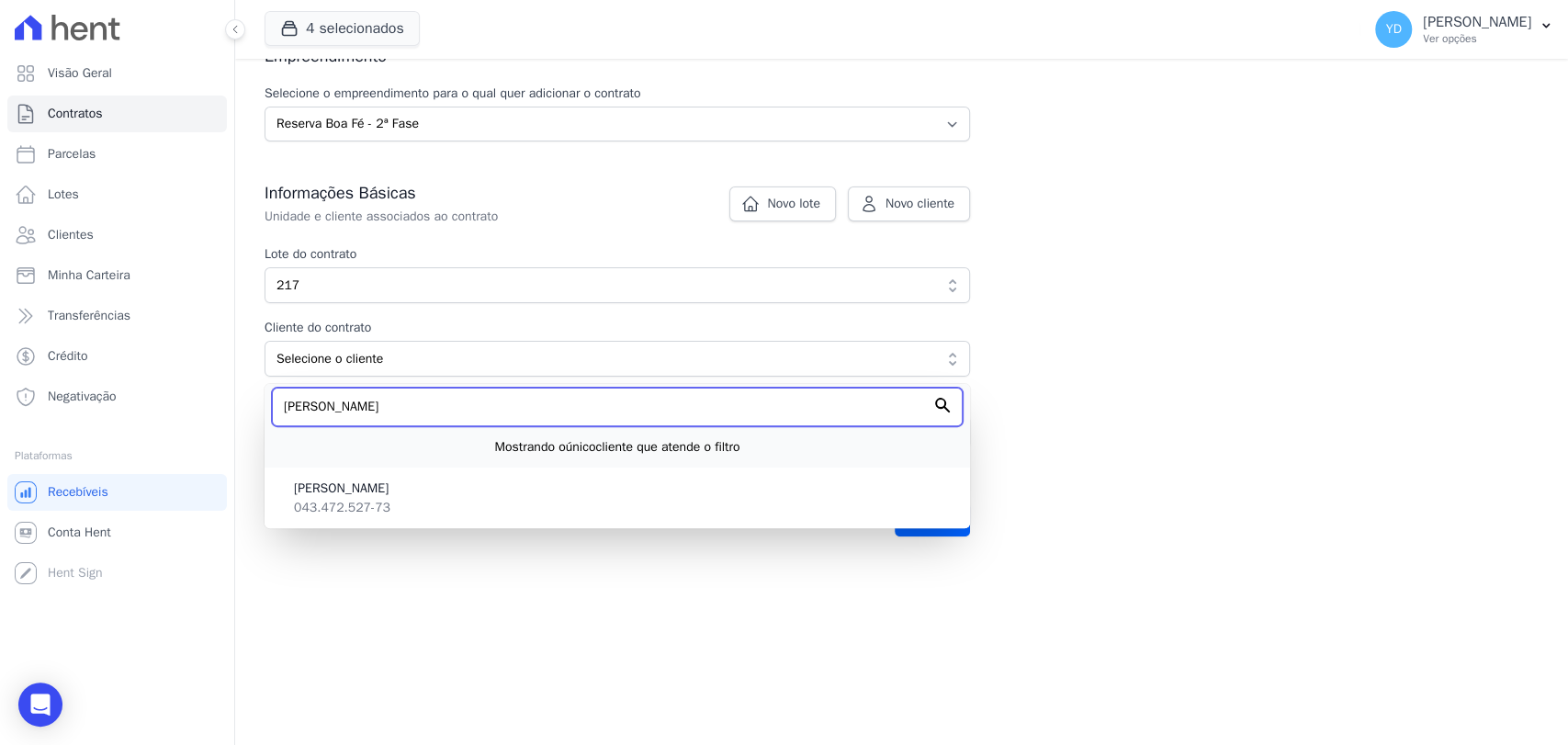 click on "renata" at bounding box center [617, 407] 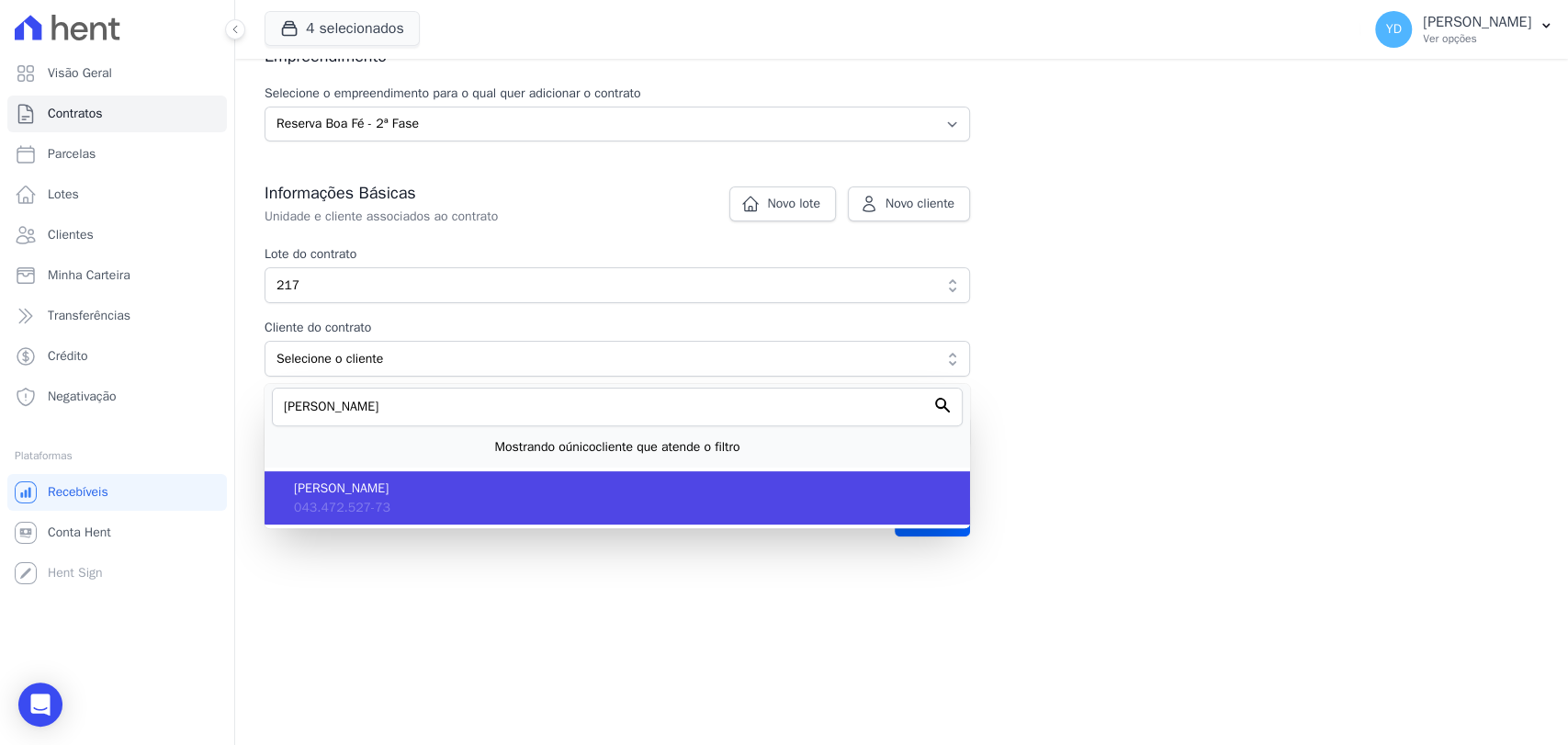 click on "RENATA CRISTINA FONSECA" at bounding box center [625, 488] 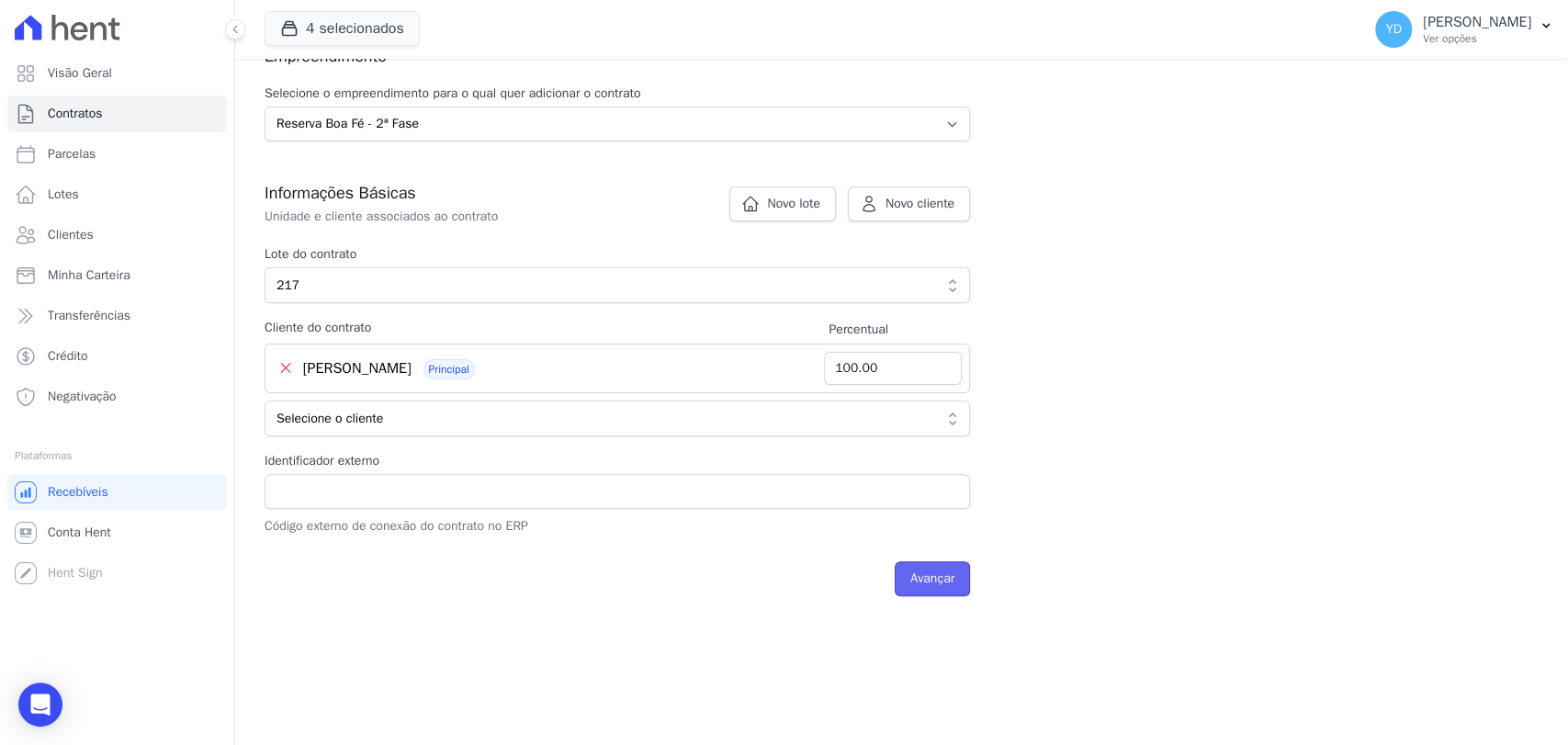 click on "Avançar" at bounding box center (932, 579) 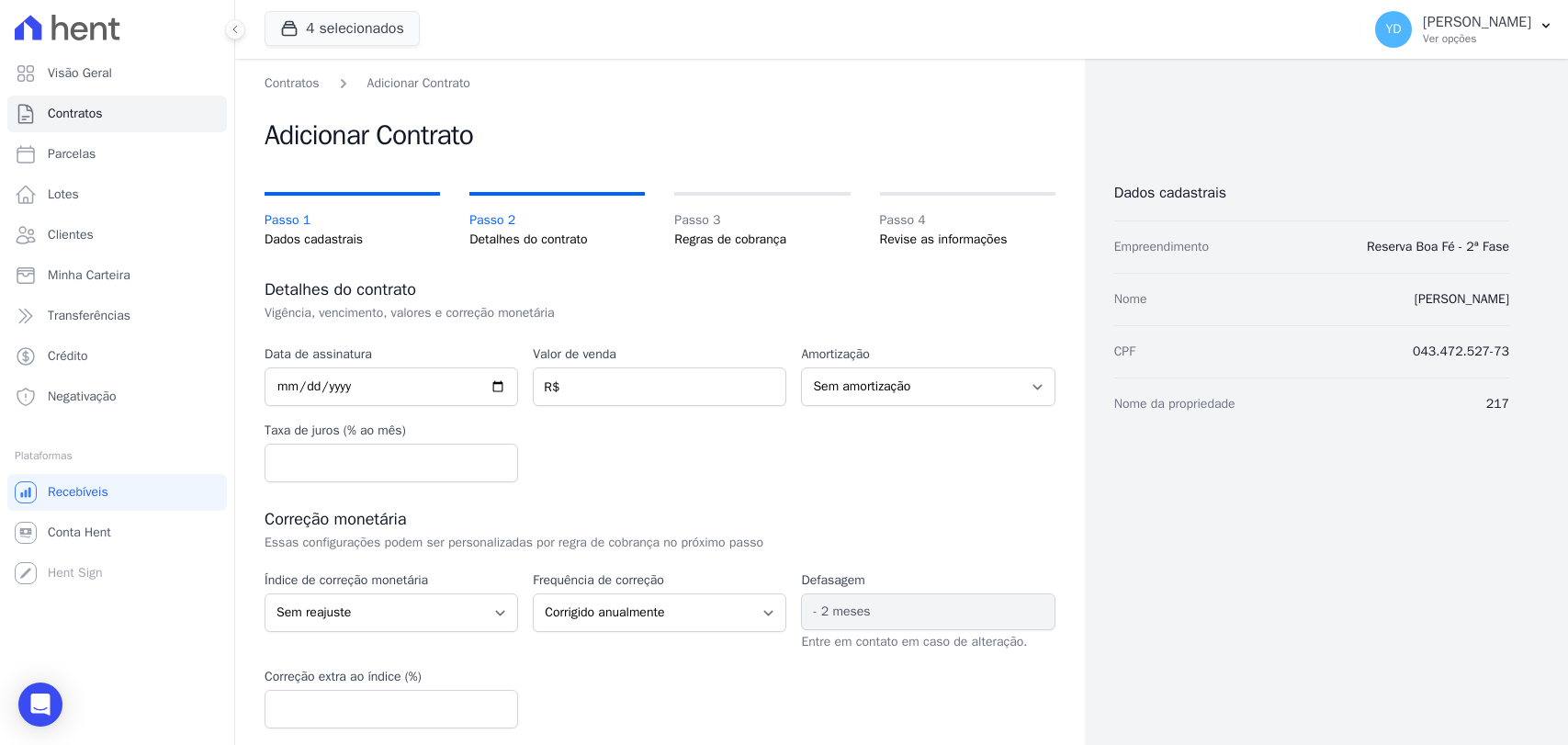scroll, scrollTop: 0, scrollLeft: 0, axis: both 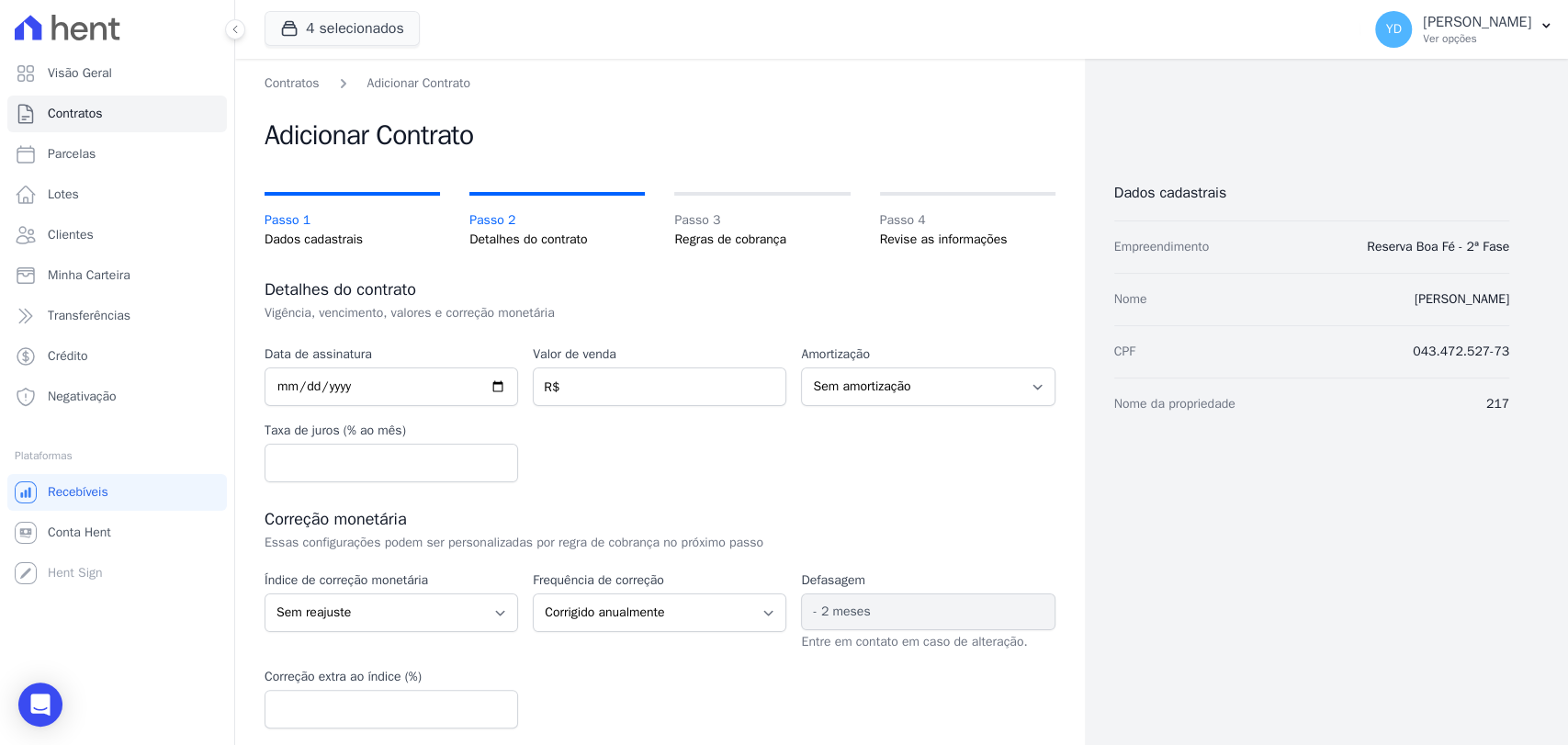 drag, startPoint x: 346, startPoint y: 366, endPoint x: 353, endPoint y: 380, distance: 15.652476 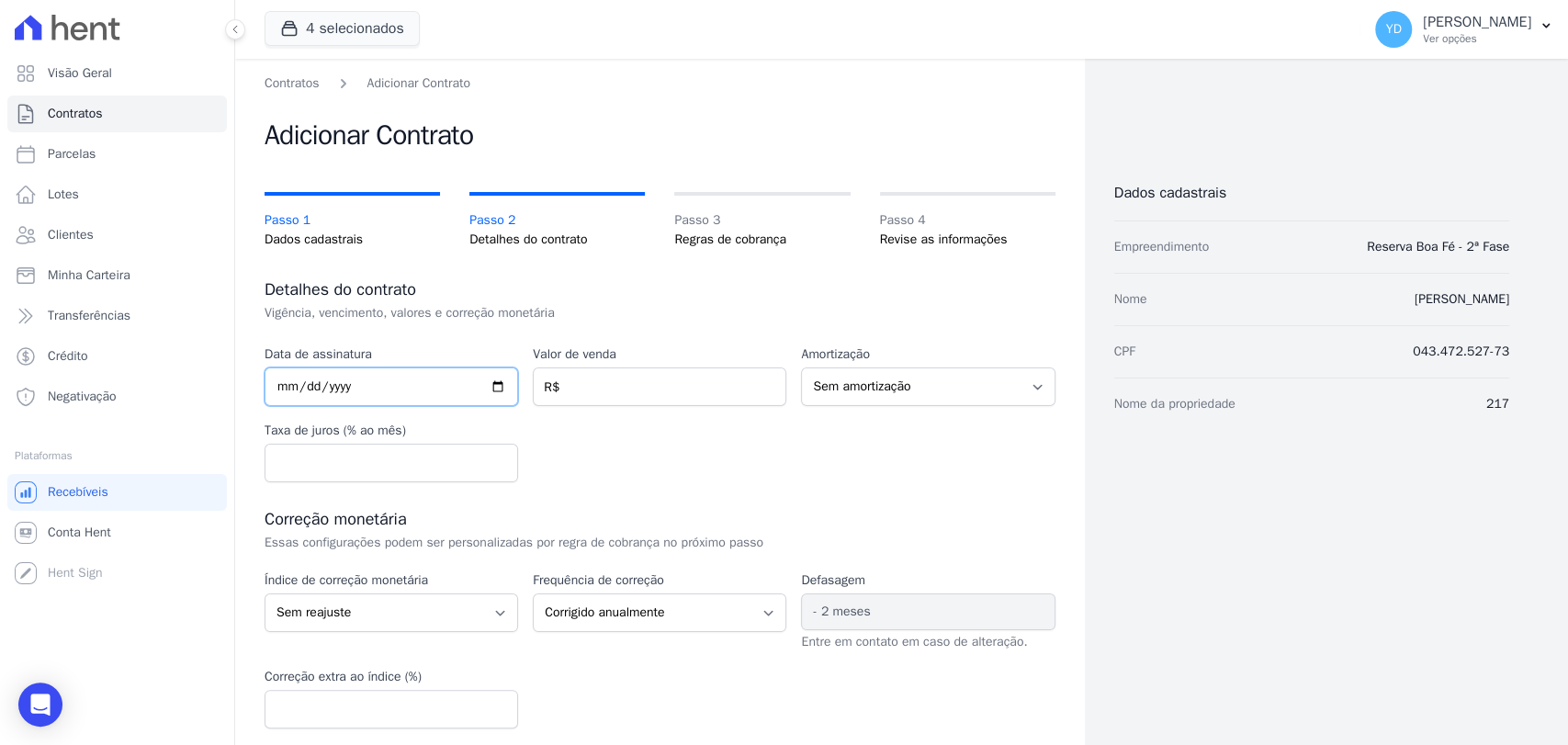 click at bounding box center [391, 387] 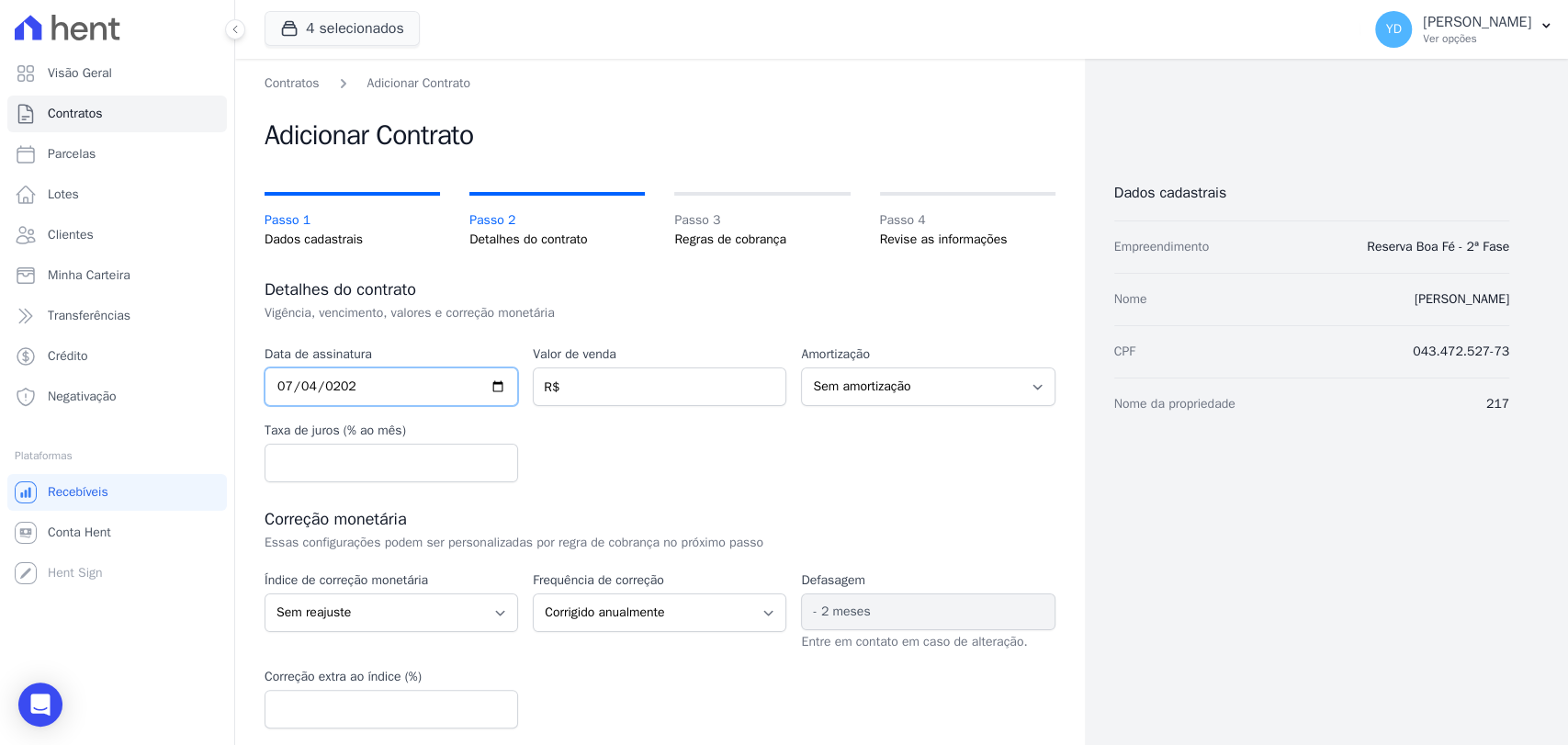 type on "[DATE]" 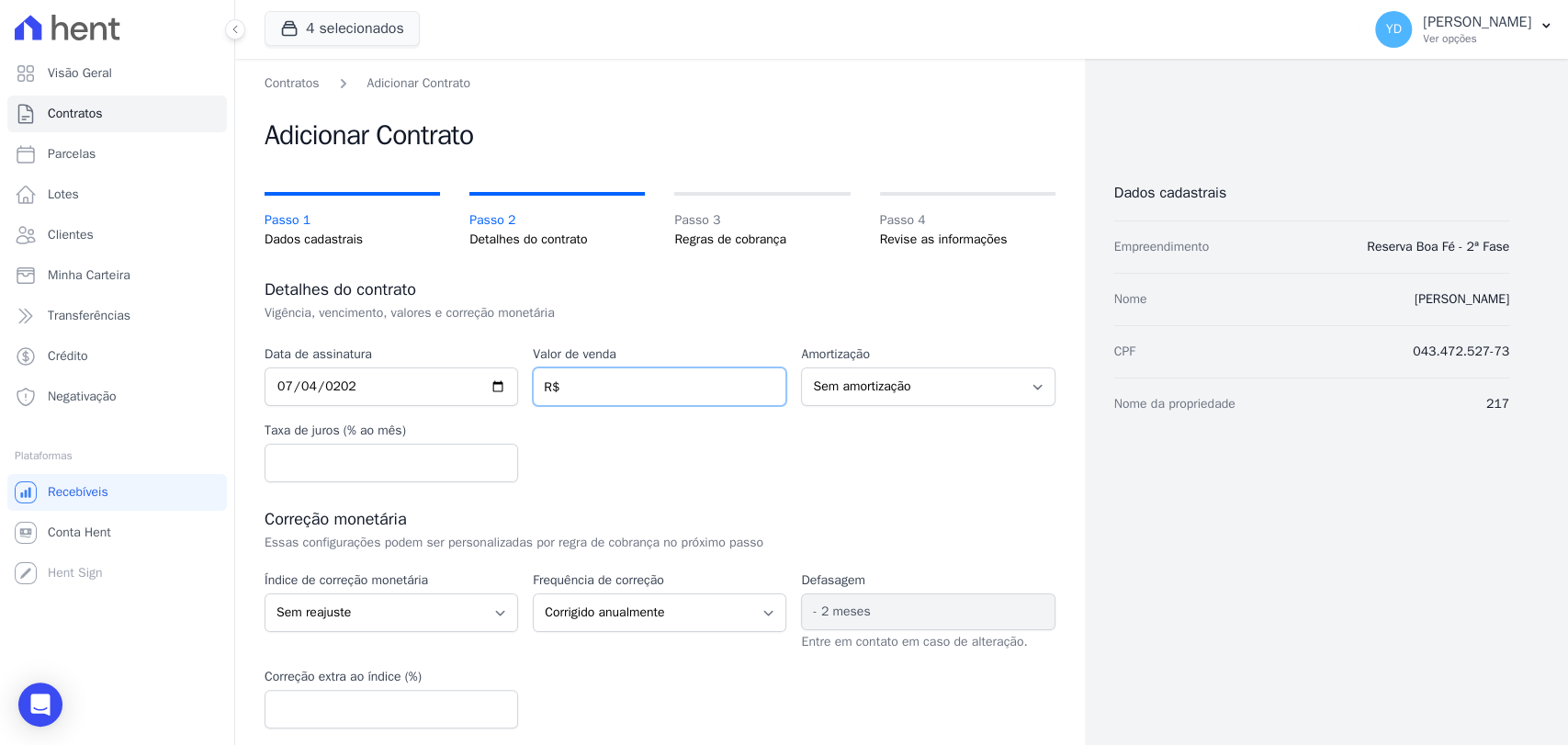 drag, startPoint x: 580, startPoint y: 393, endPoint x: 492, endPoint y: 281, distance: 142.43595 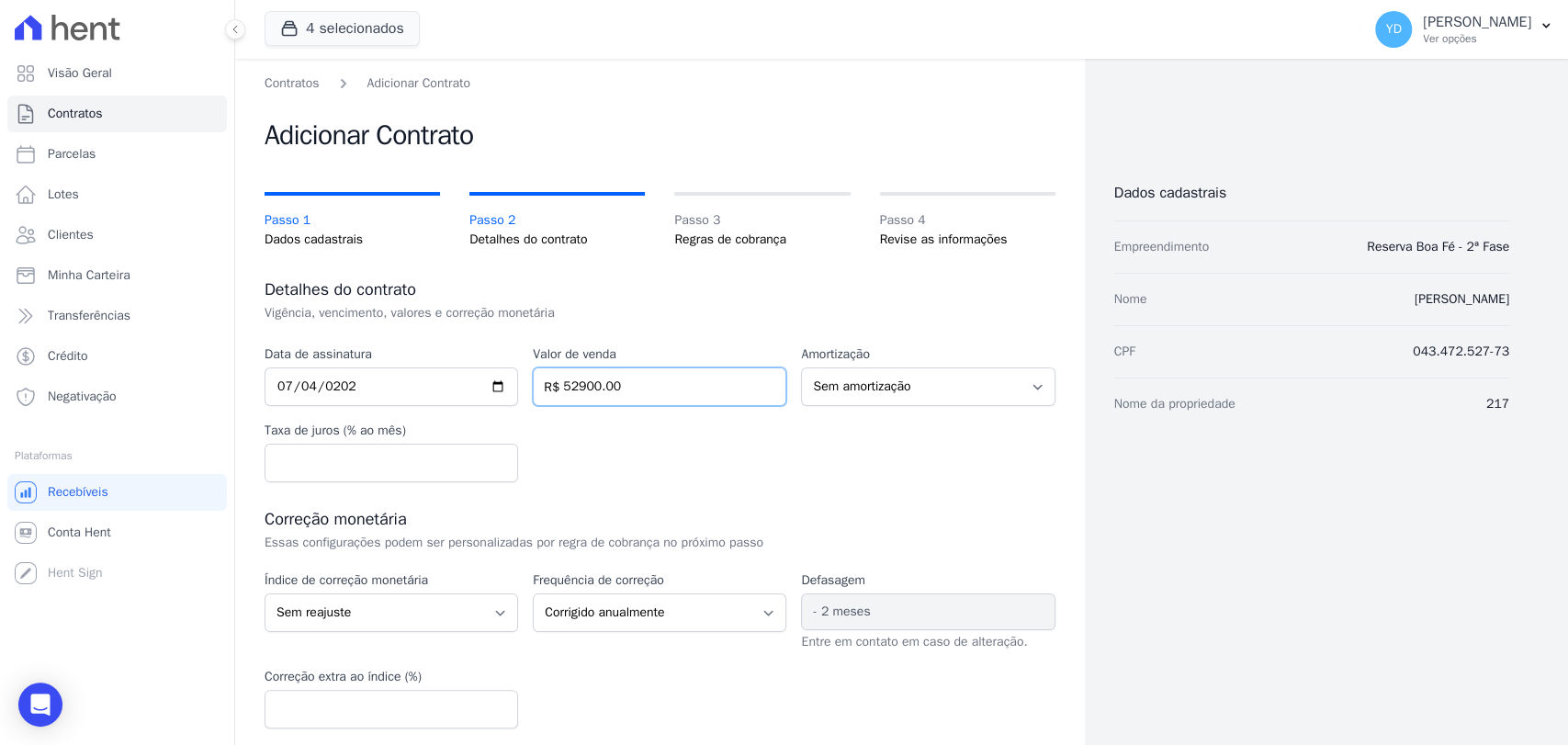 scroll, scrollTop: 294, scrollLeft: 0, axis: vertical 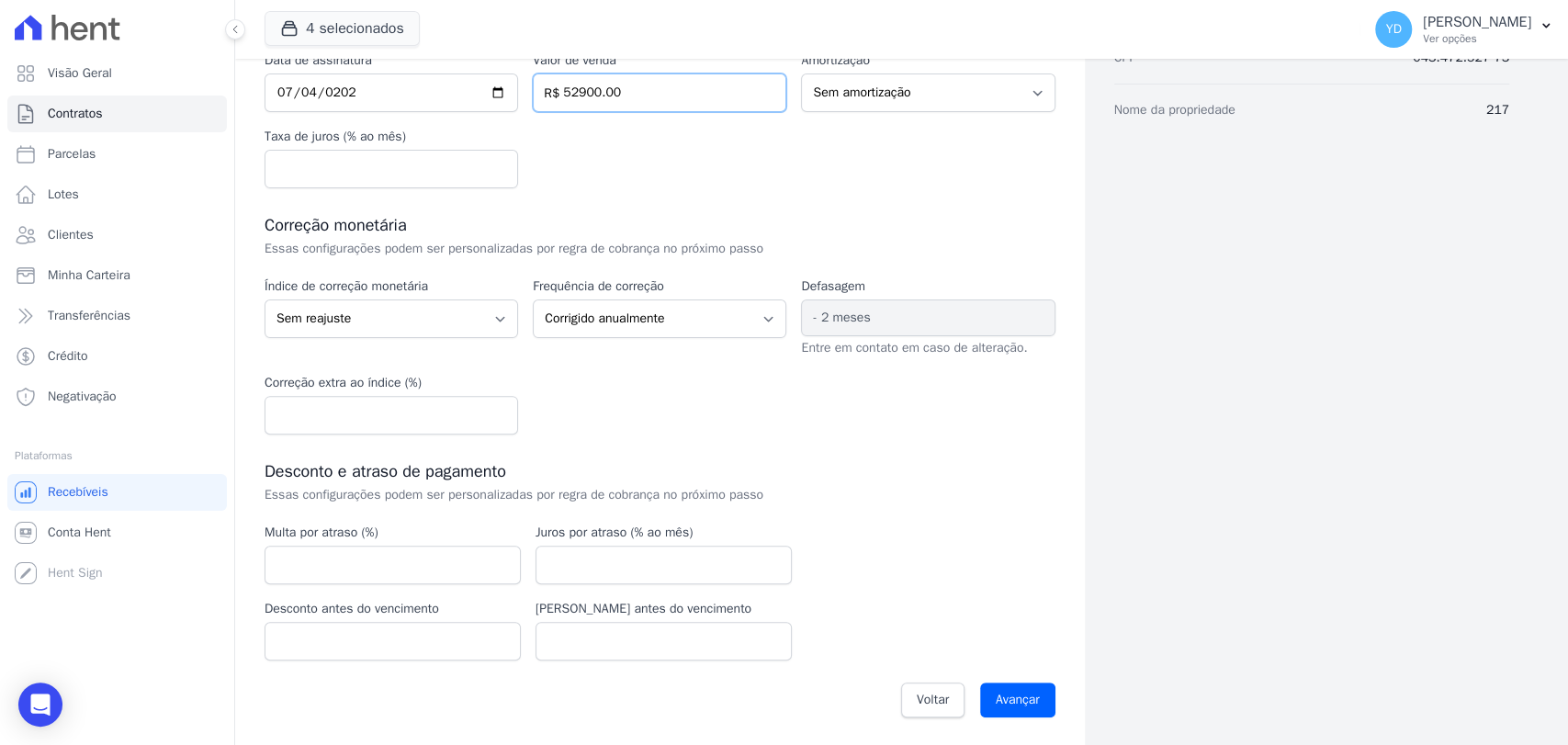 type on "52900.00" 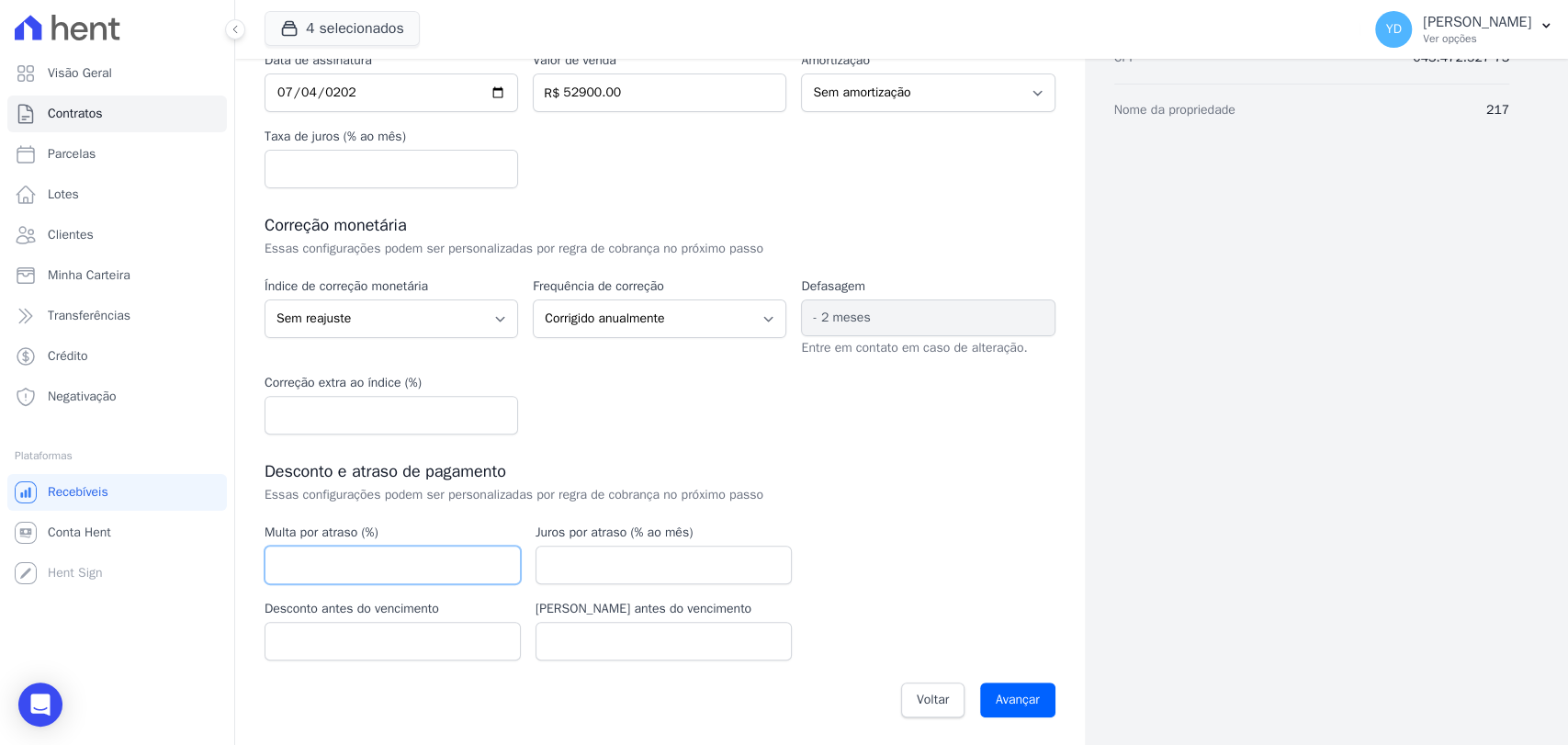 click at bounding box center (392, 565) 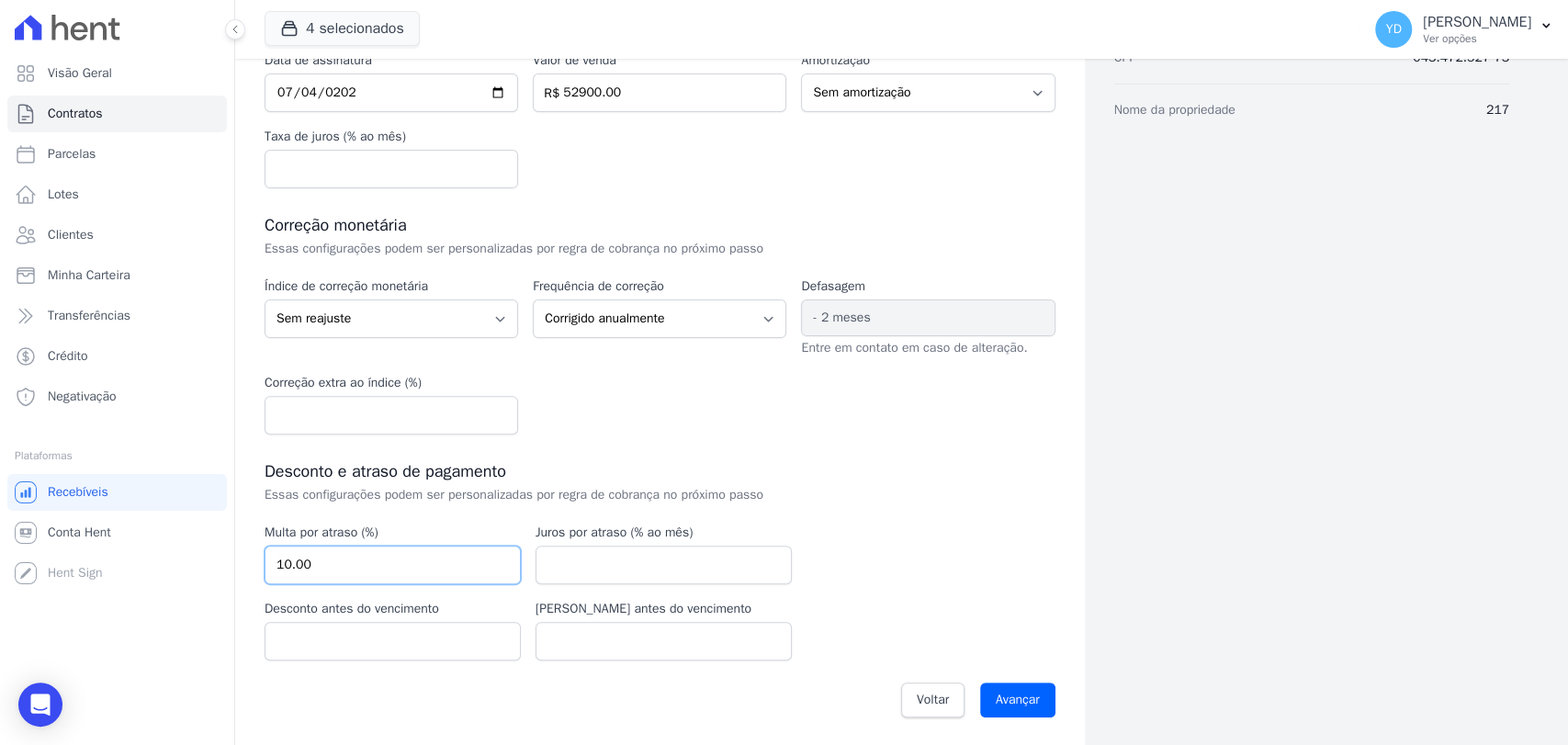 type on "10.00" 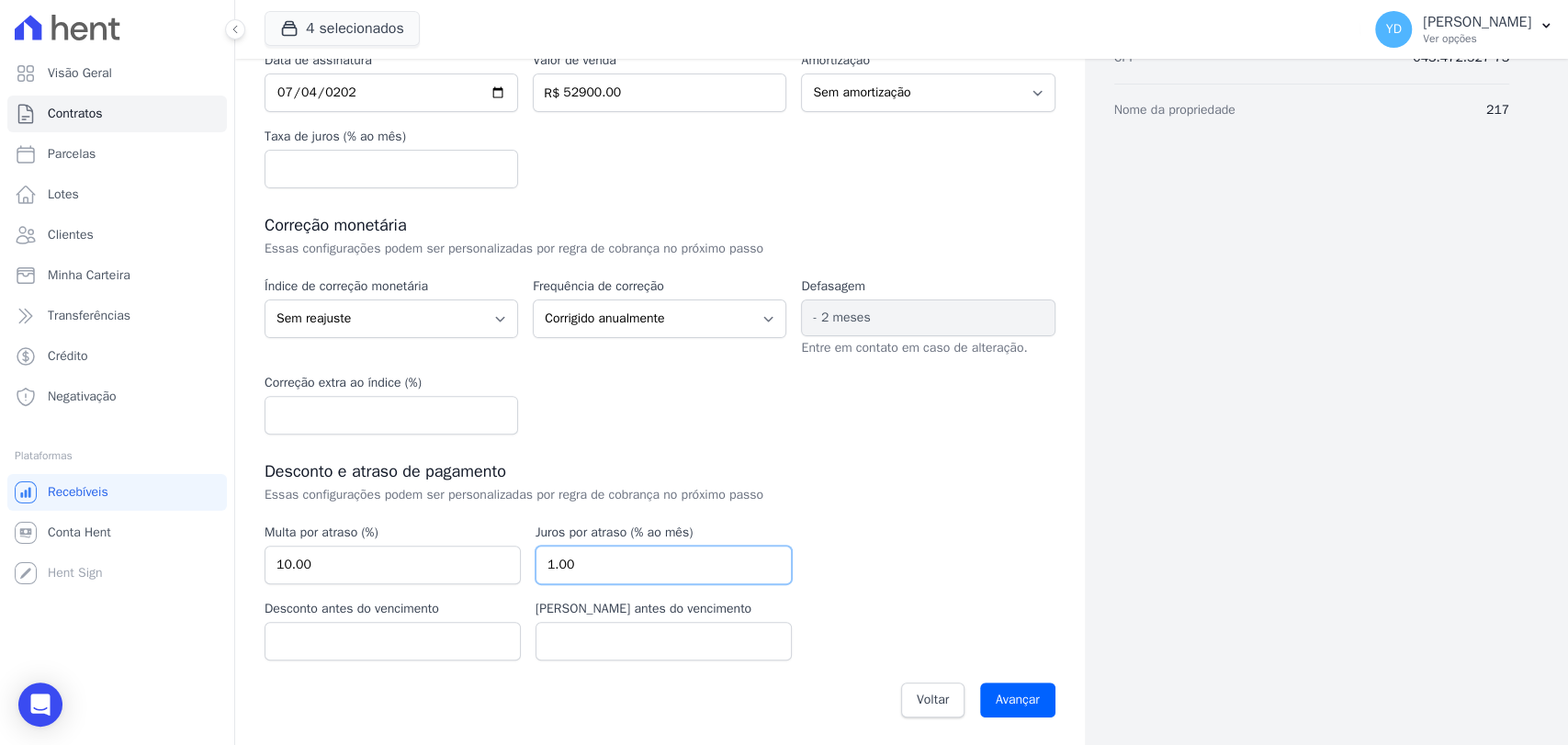 type on "1.00" 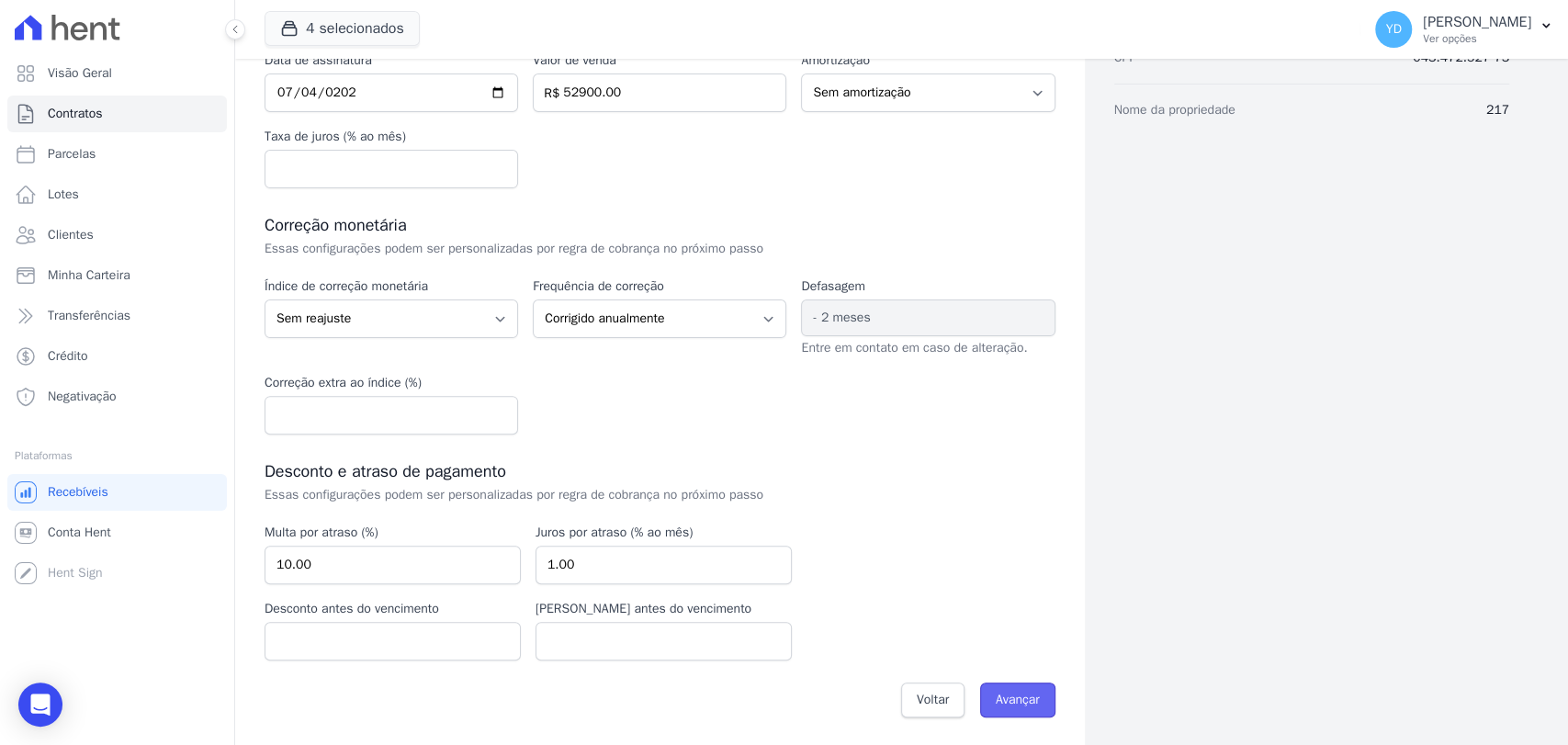 click on "Avançar" at bounding box center [1018, 700] 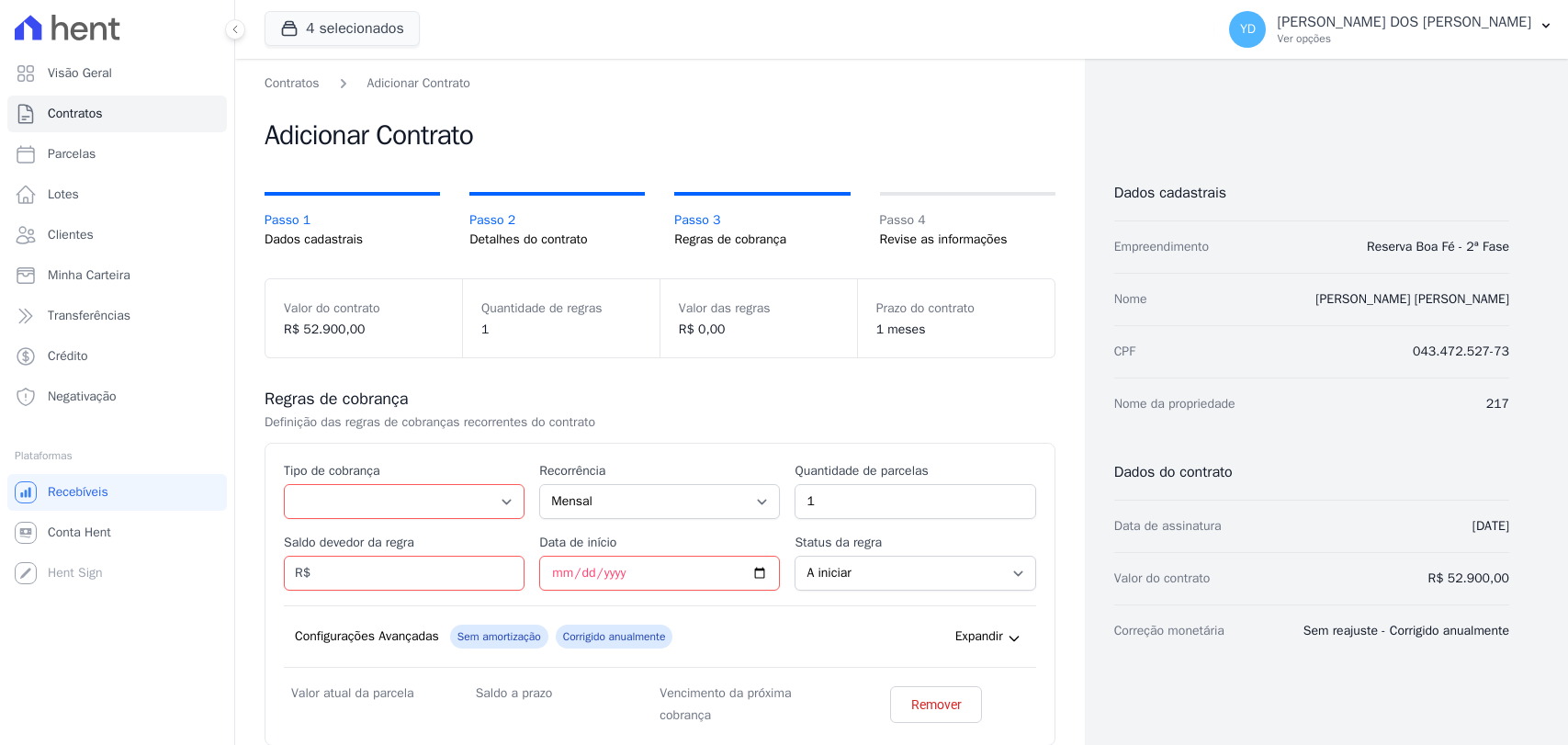 scroll, scrollTop: 0, scrollLeft: 0, axis: both 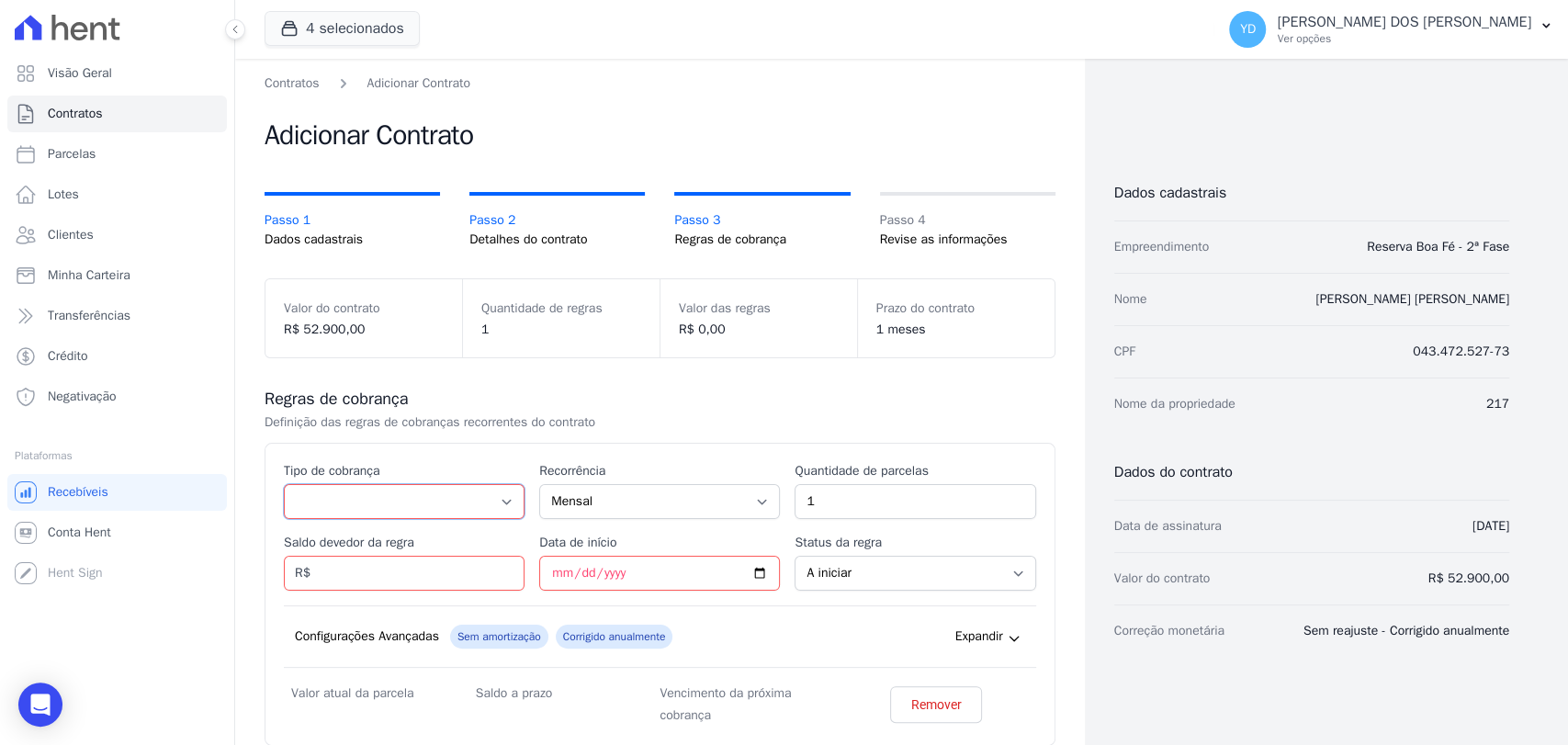 click on "Parcela Normal
Entrada
Sinal
Intercalada
Chaves
Pré-chaves
Pós-chaves
Impostos
Quitação
Outro
Financiamento Bancário" at bounding box center (404, 502) 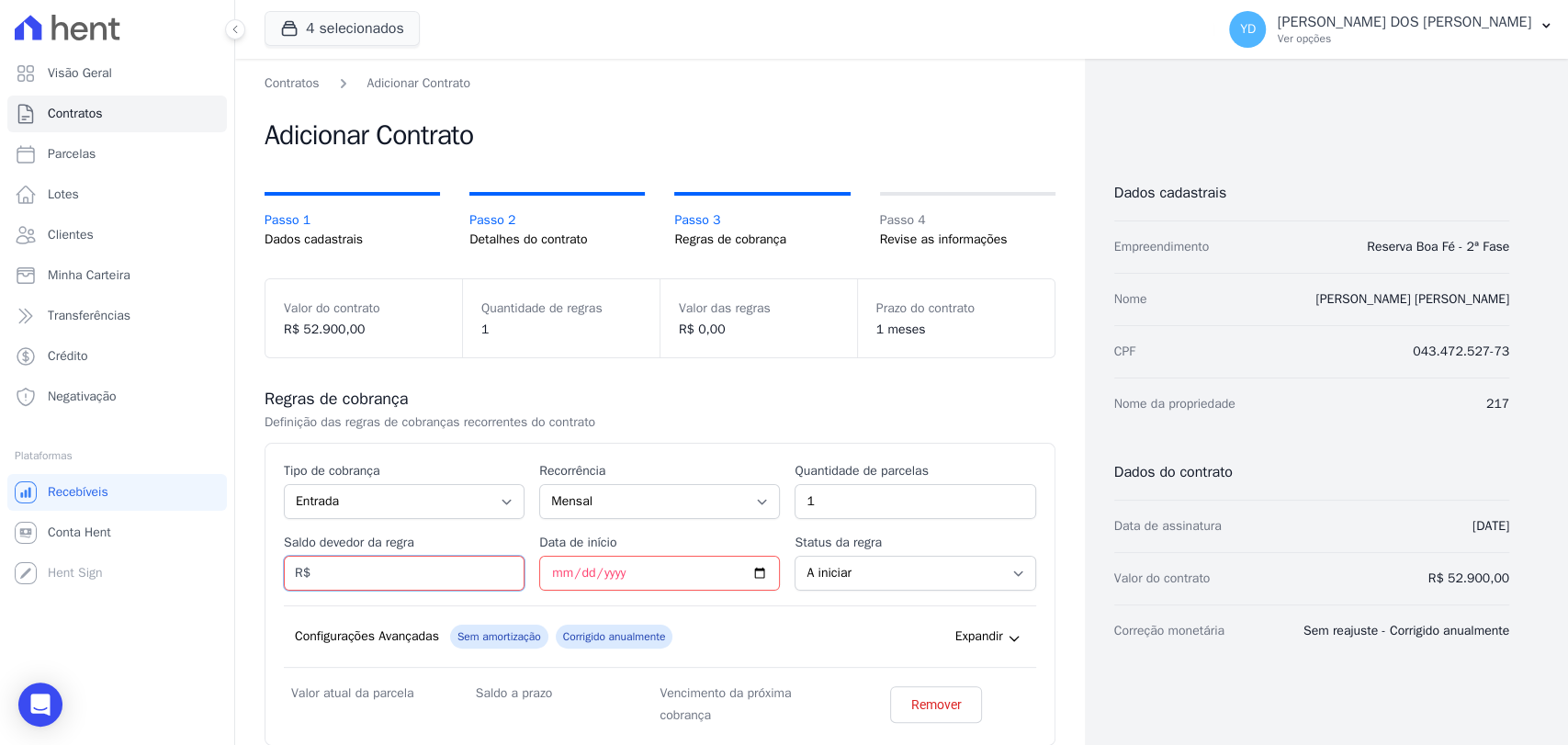 click on "Saldo devedor da regra" at bounding box center (404, 573) 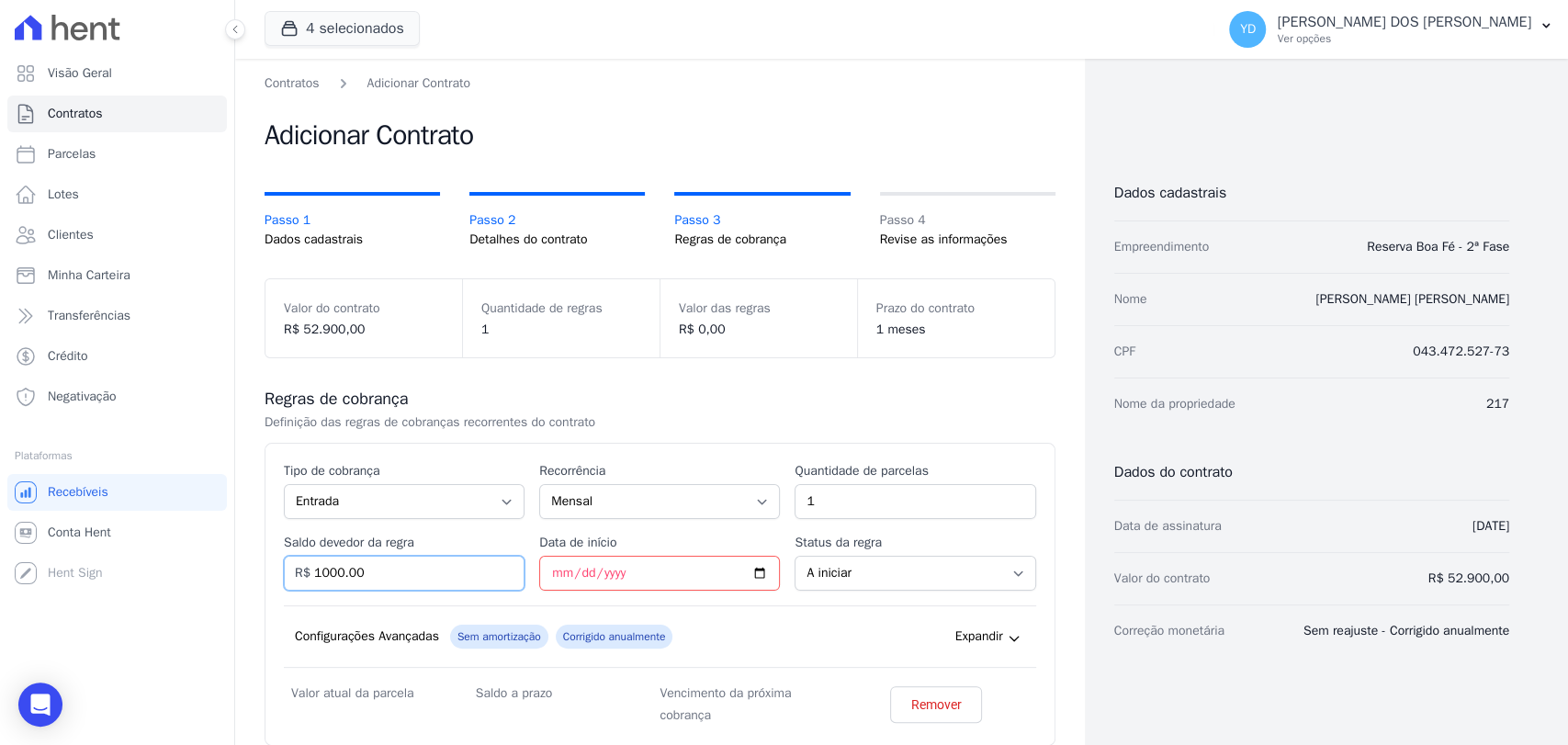 type on "1000.00" 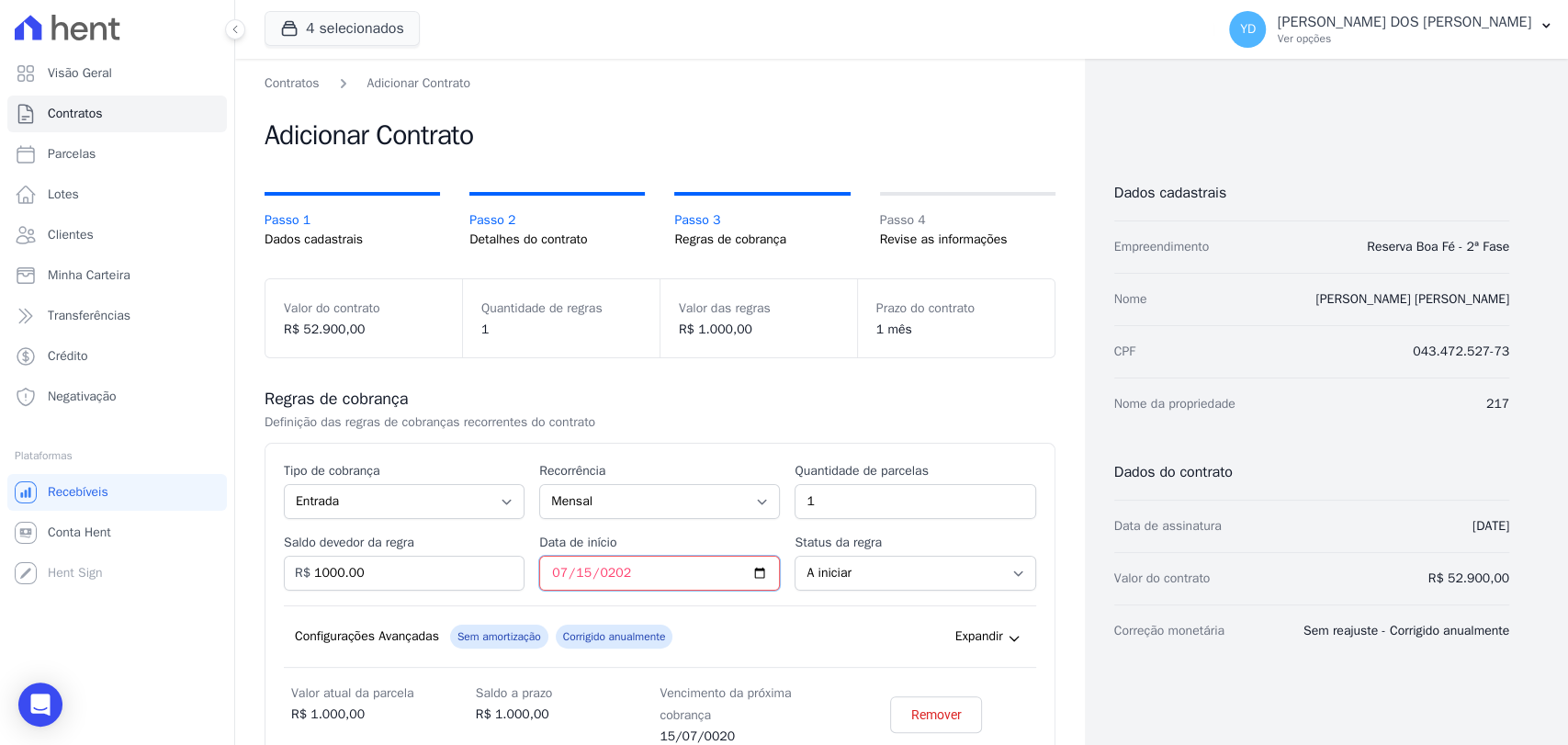 type on "[DATE]" 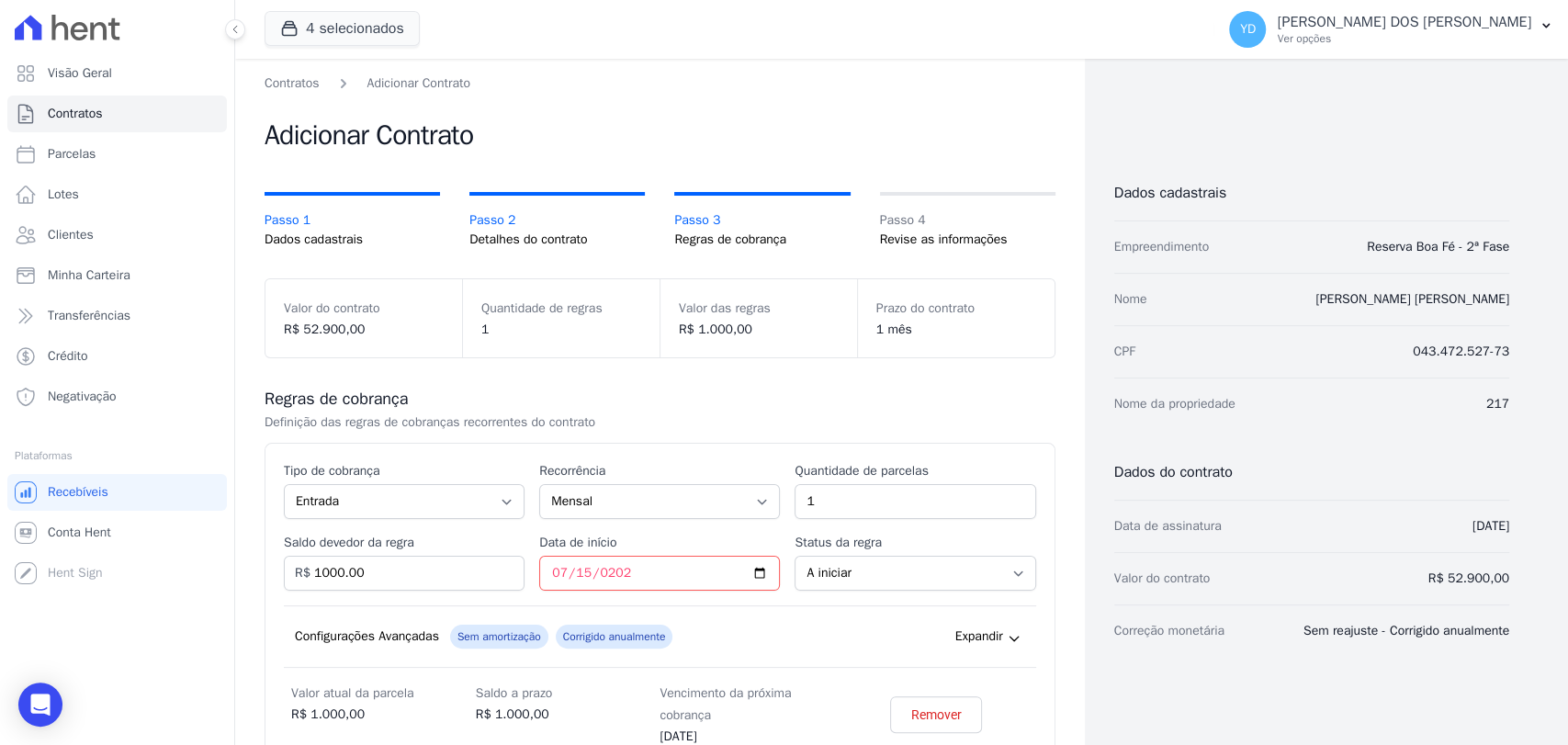 click on "Configurações Avançadas
Sem amortização
Price adjustment index/
Corrigido anualmente
Expandir" at bounding box center (660, 637) 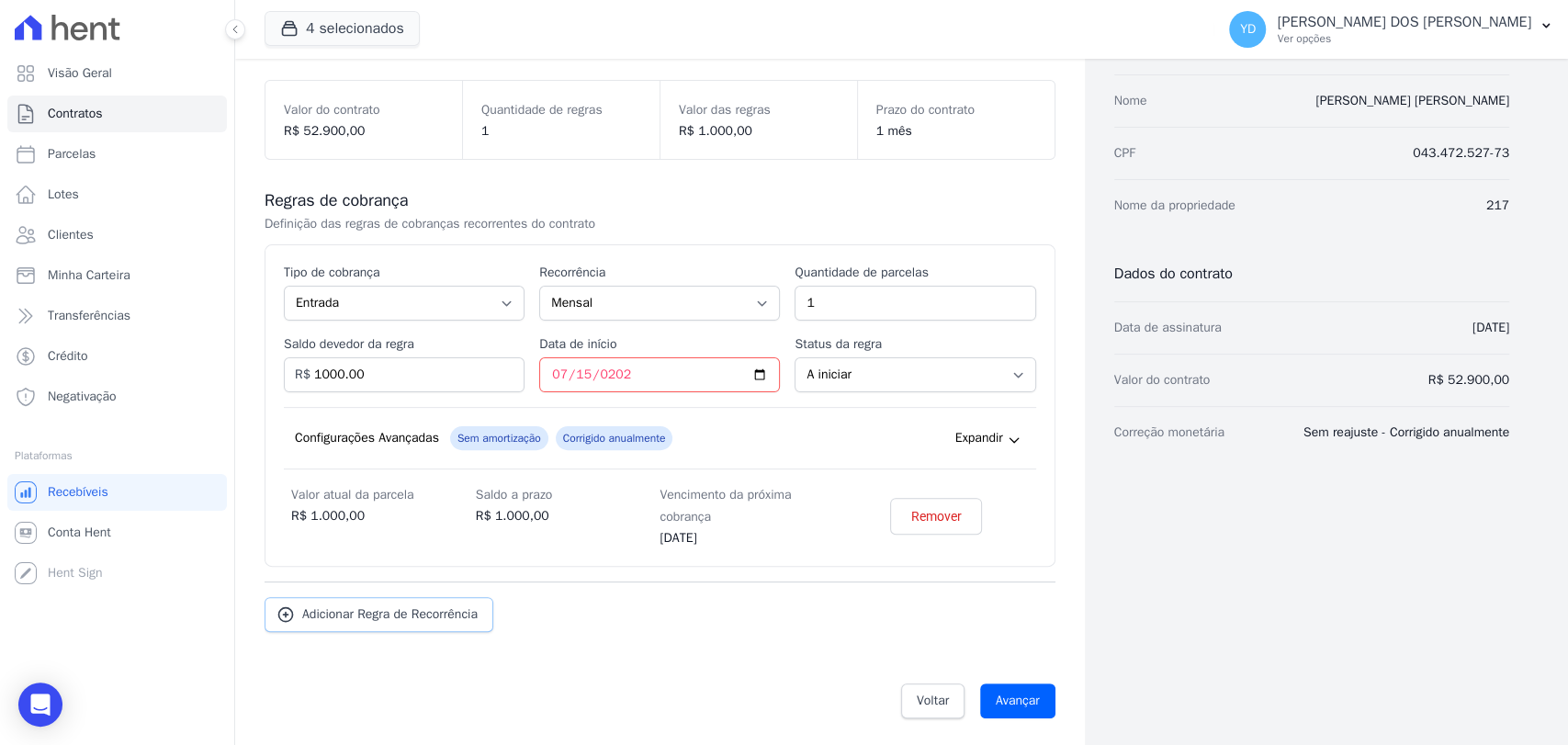 click on "Adicionar Regra de Recorrência" at bounding box center (378, 615) 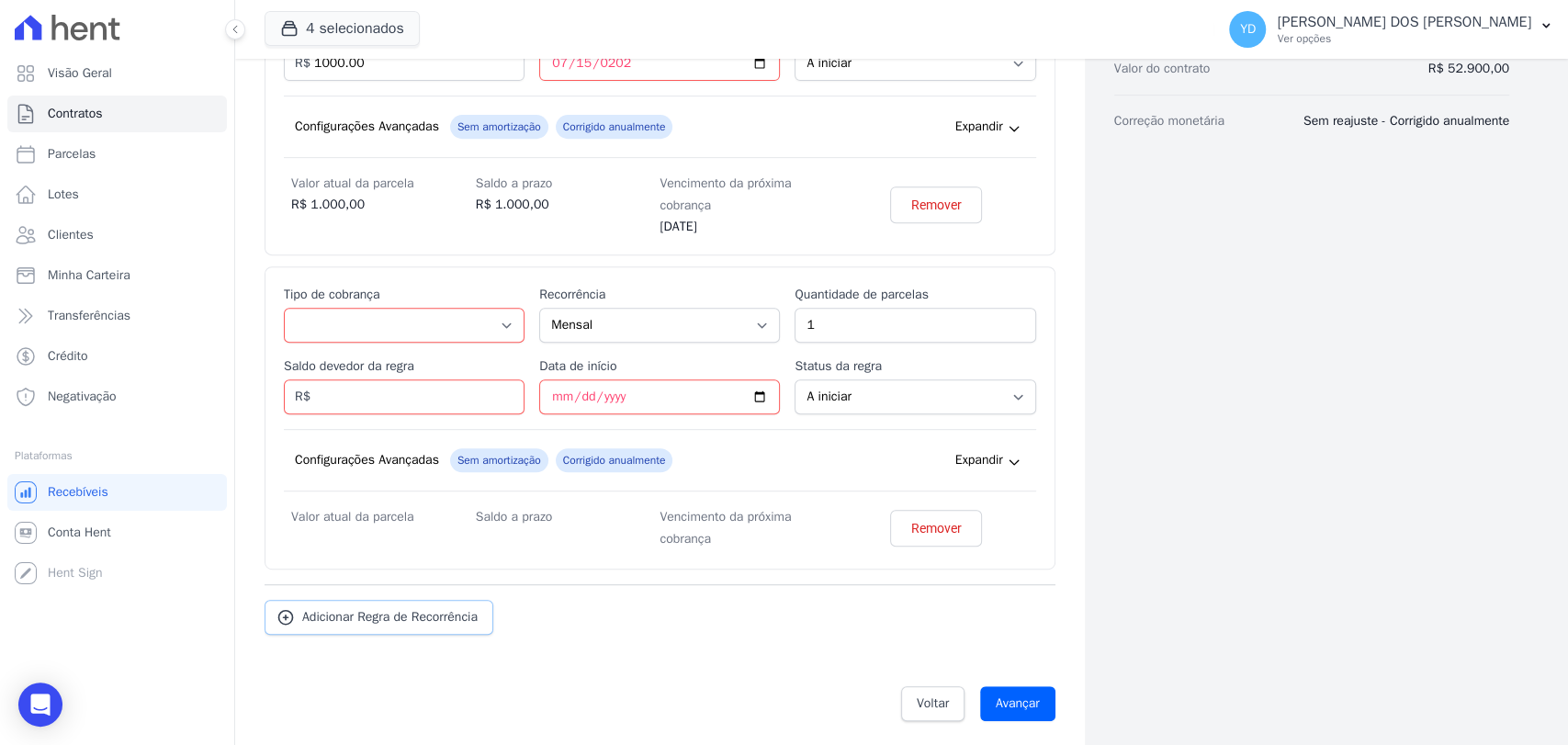 scroll, scrollTop: 513, scrollLeft: 0, axis: vertical 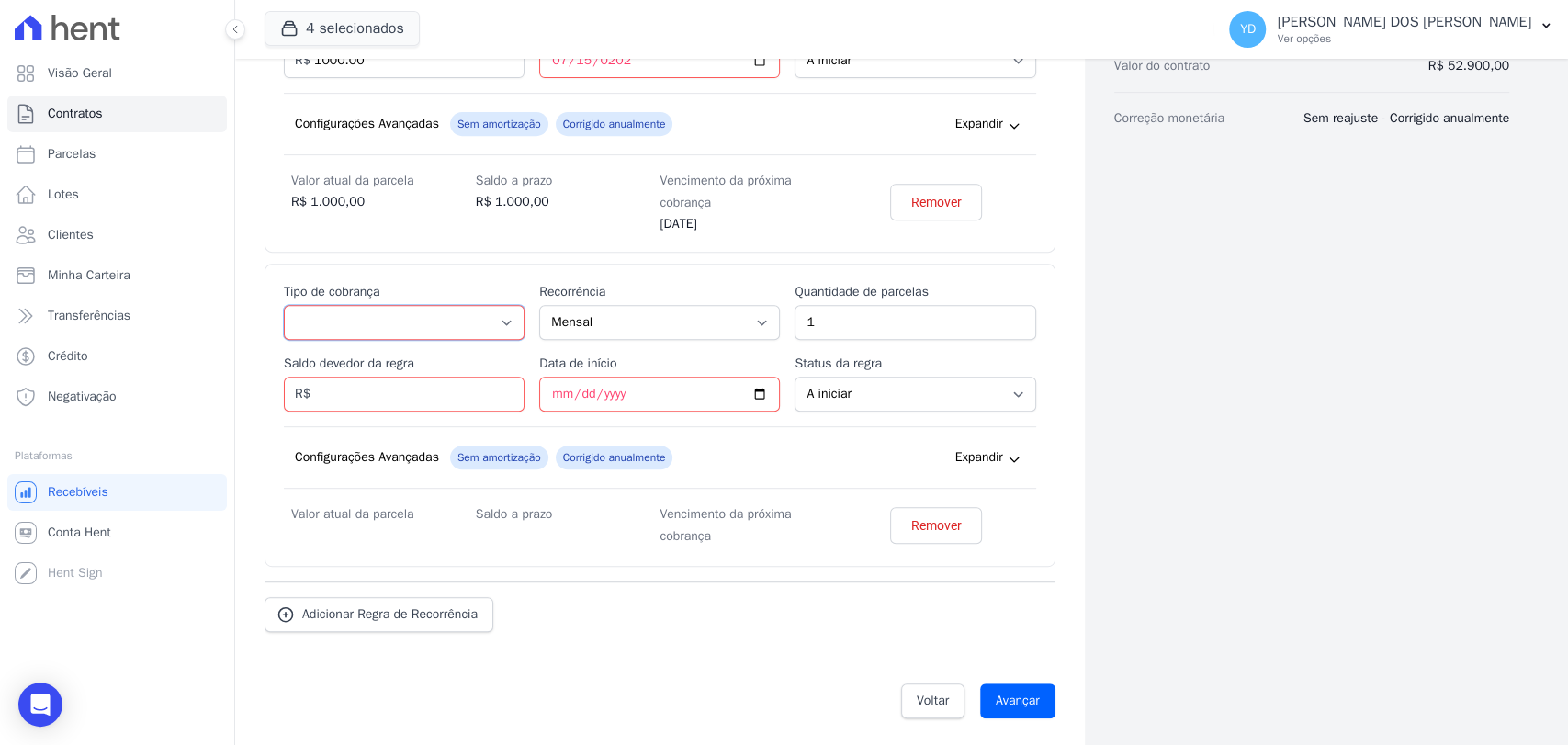 click on "Parcela Normal
Entrada
Sinal
Intercalada
Chaves
Pré-chaves
Pós-chaves
Impostos
Quitação
Outro
Financiamento Bancário" at bounding box center (404, 322) 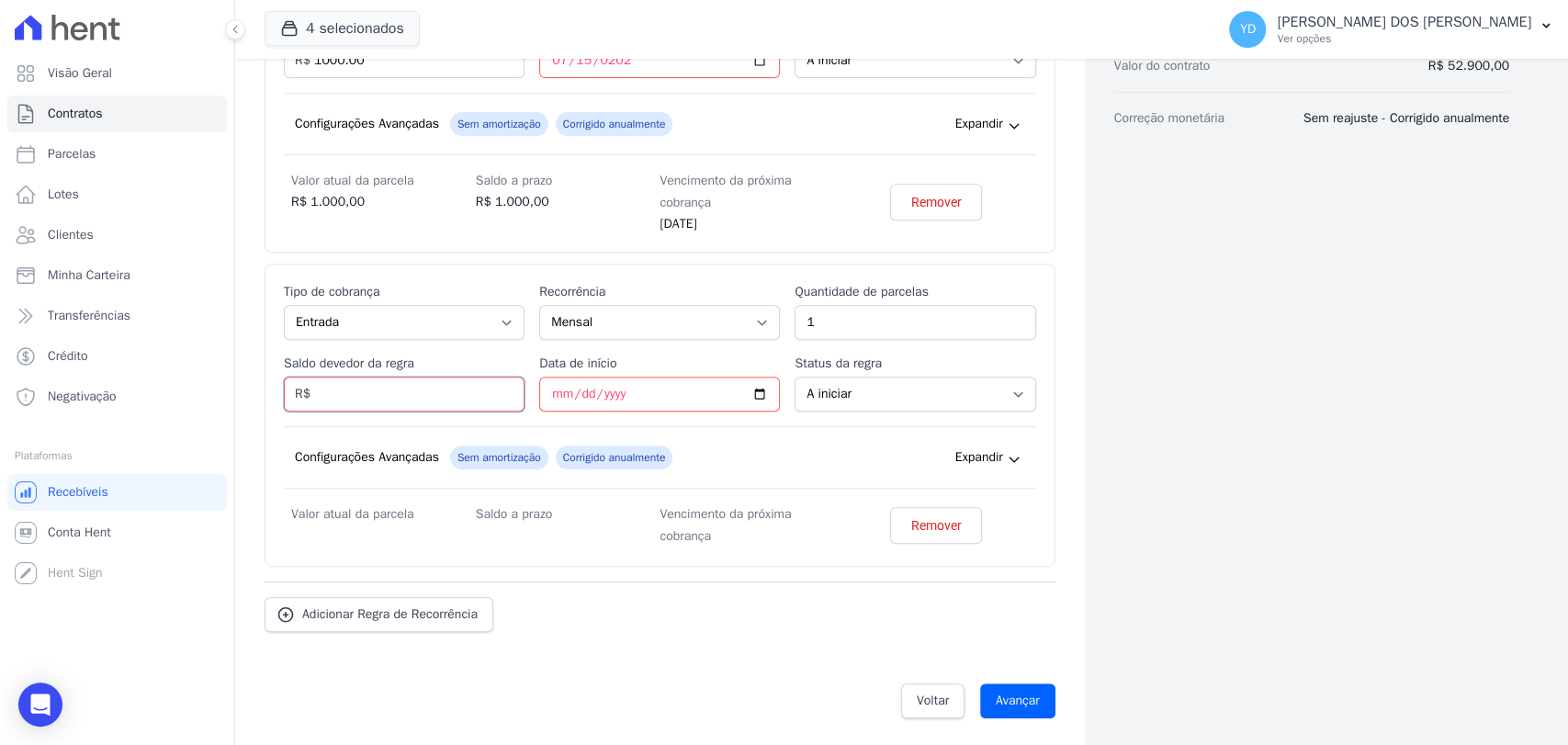 click on "Saldo devedor da regra" at bounding box center [404, 394] 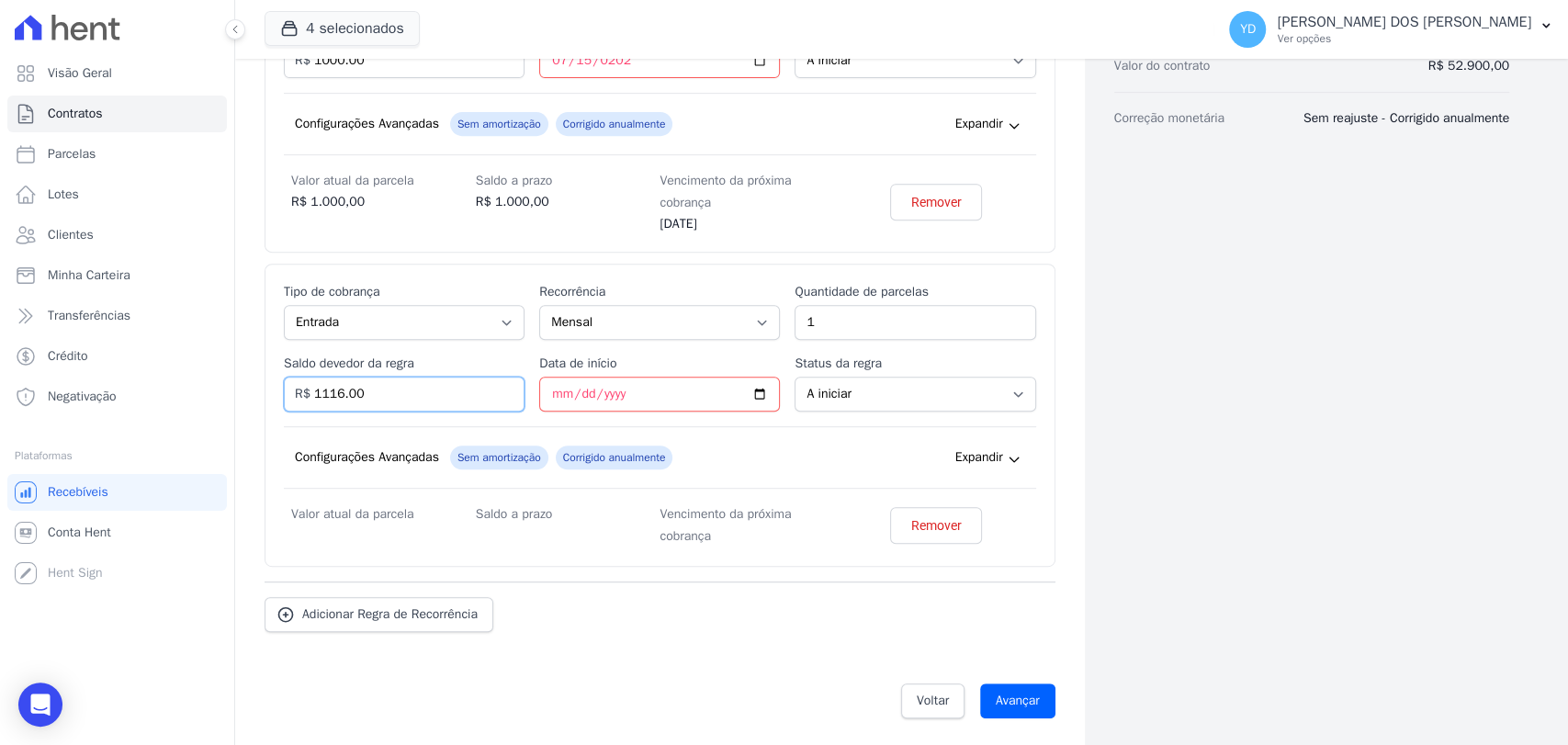 type on "1116.00" 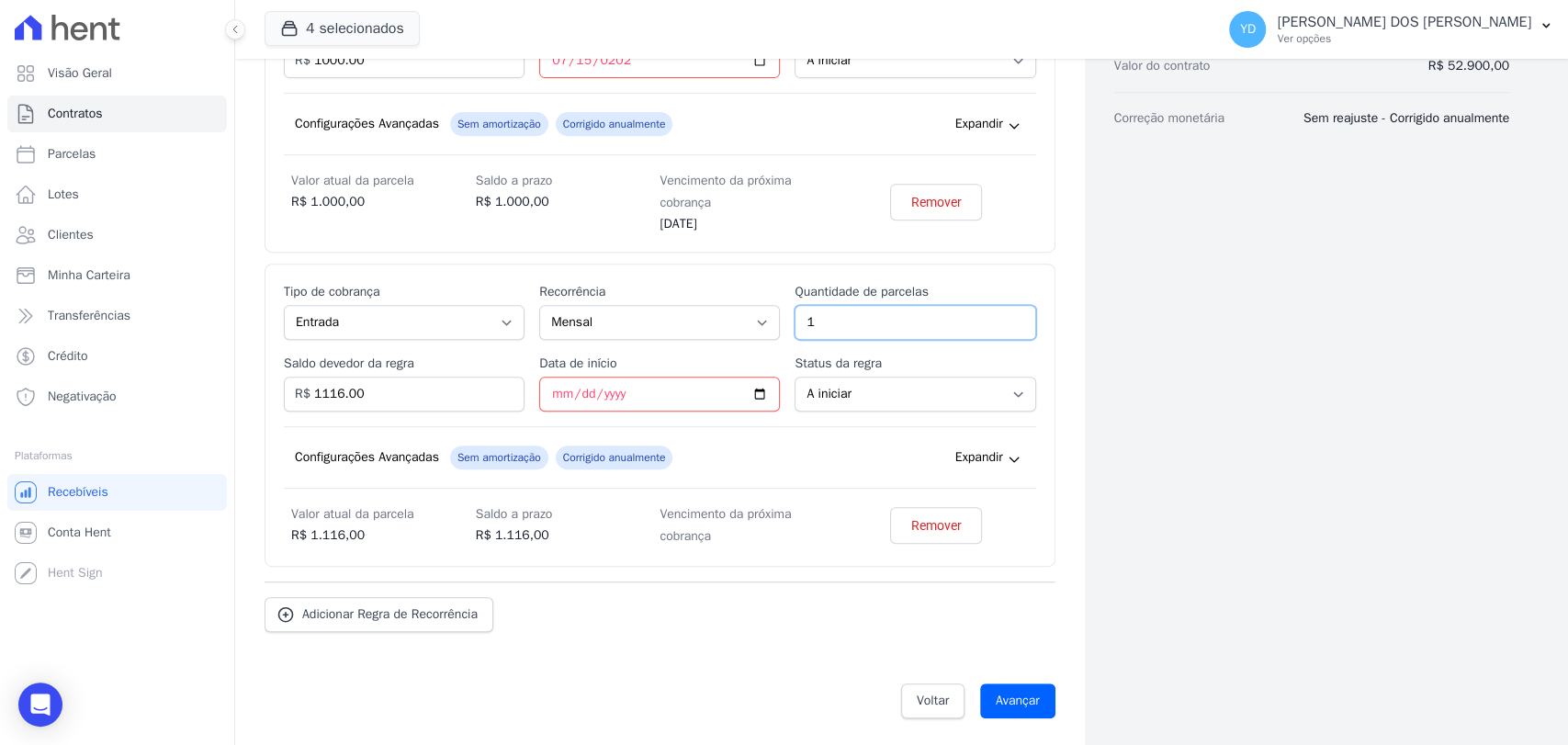 click on "1" at bounding box center [915, 322] 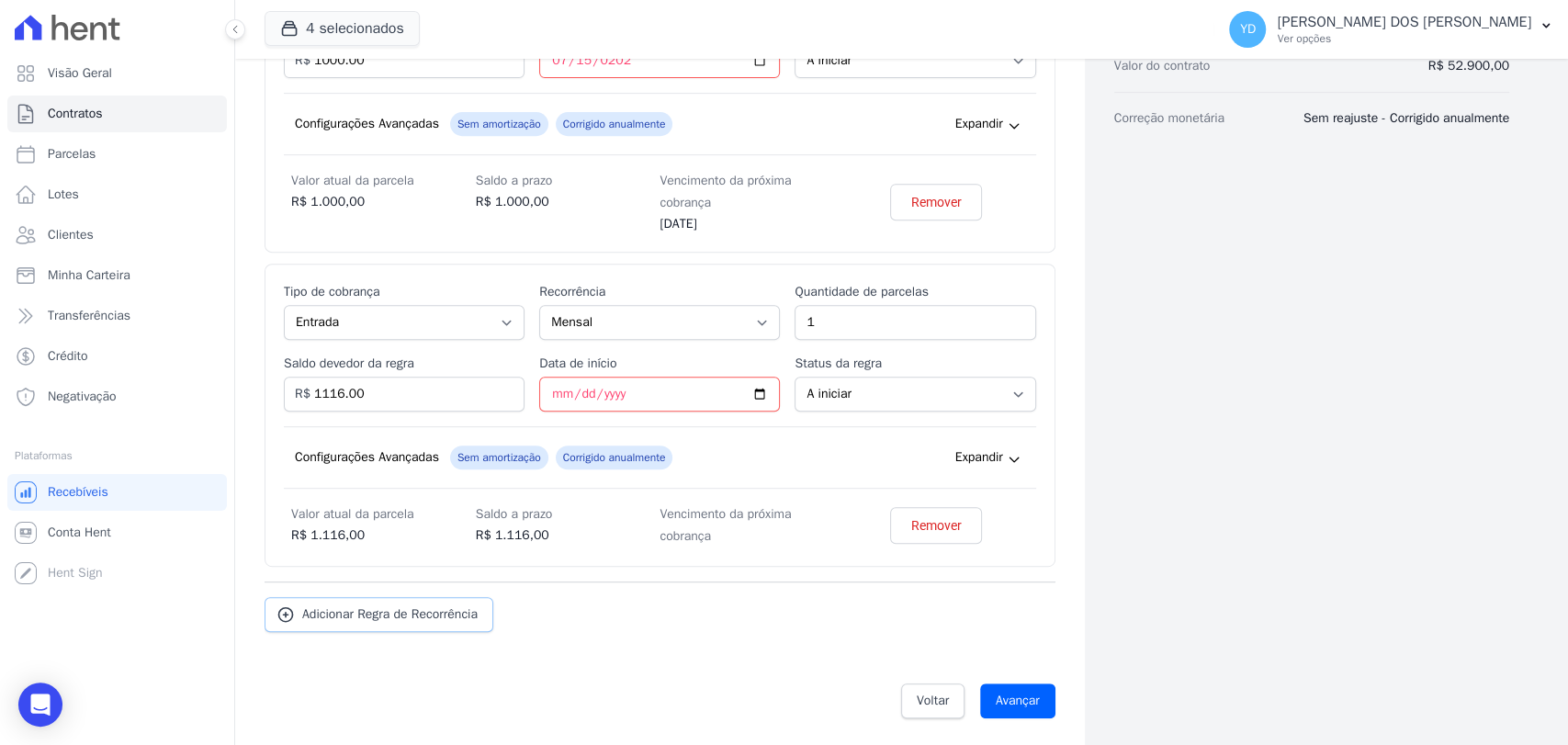 click on "Adicionar Regra de Recorrência" at bounding box center [389, 615] 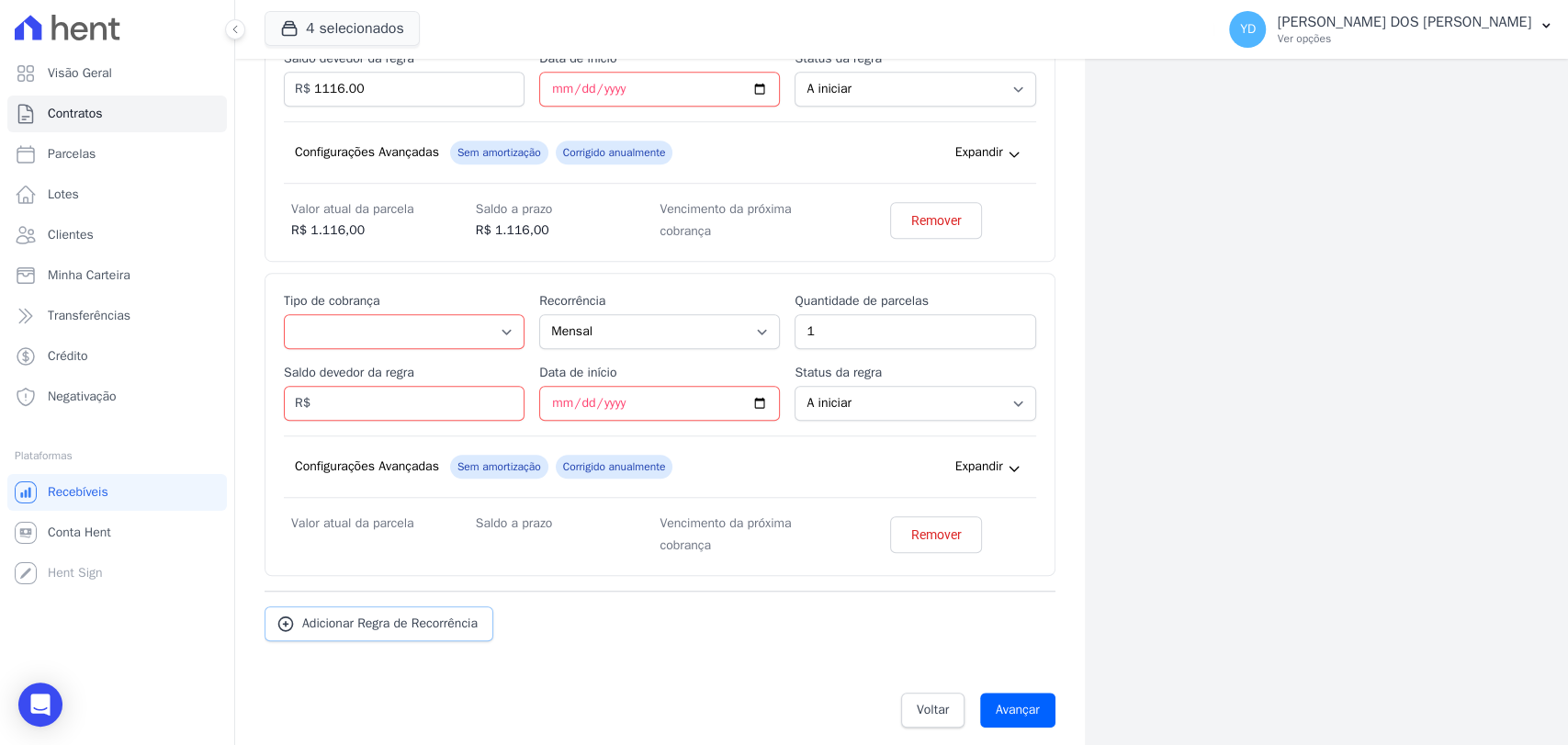 scroll, scrollTop: 826, scrollLeft: 0, axis: vertical 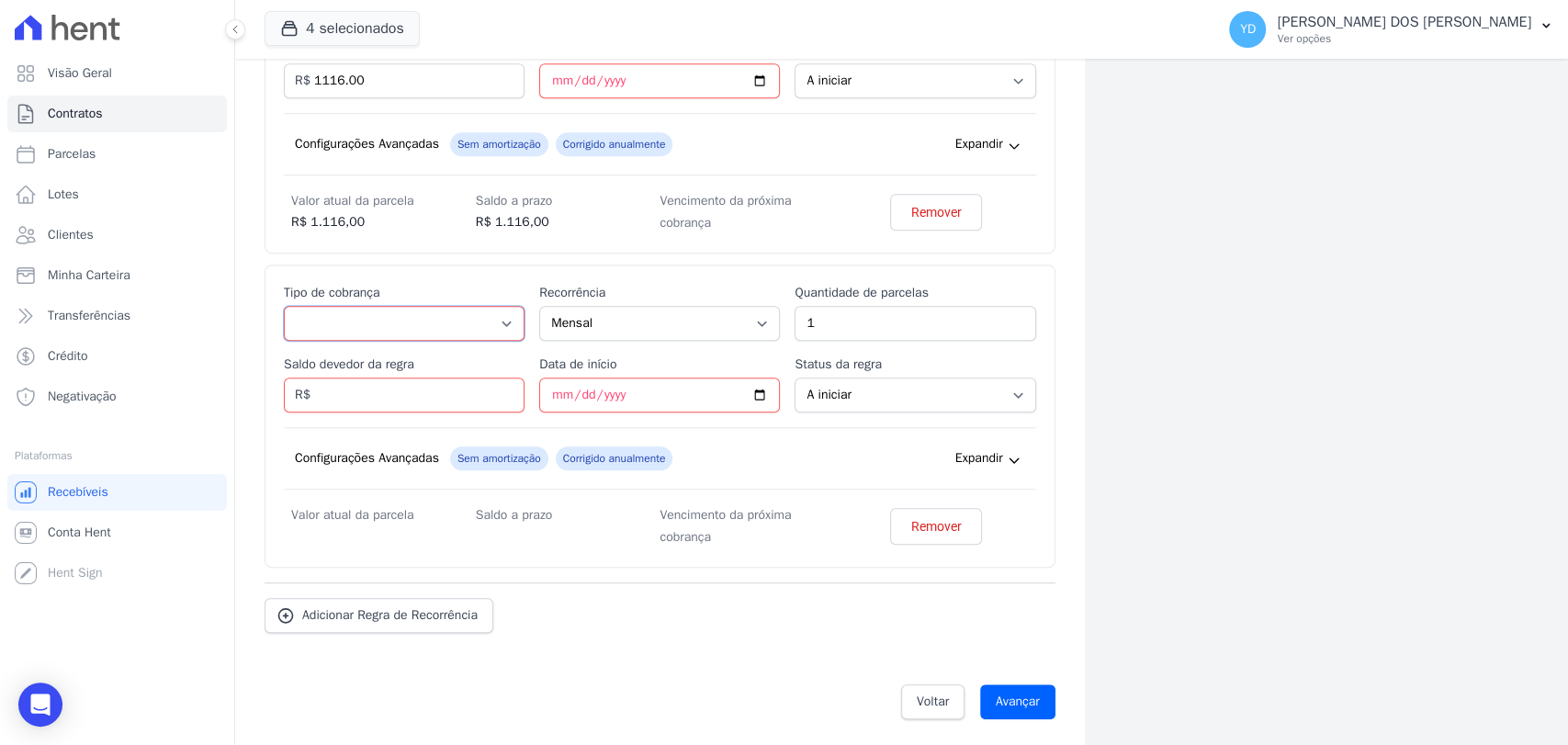 click on "Parcela Normal
Entrada
Sinal
Intercalada
Chaves
Pré-chaves
Pós-chaves
Impostos
Quitação
Outro
Financiamento Bancário" at bounding box center [404, 323] 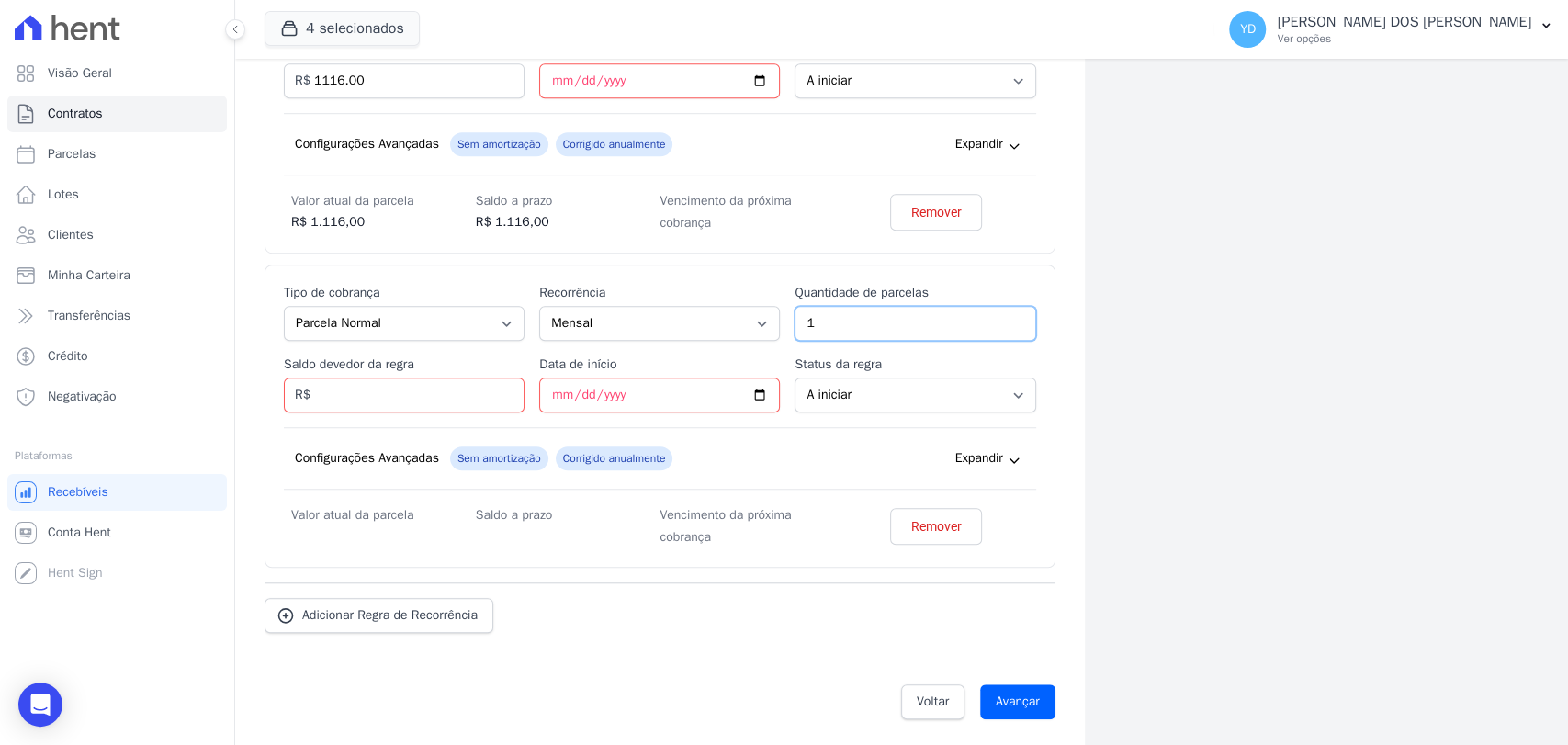 click on "1" at bounding box center [915, 323] 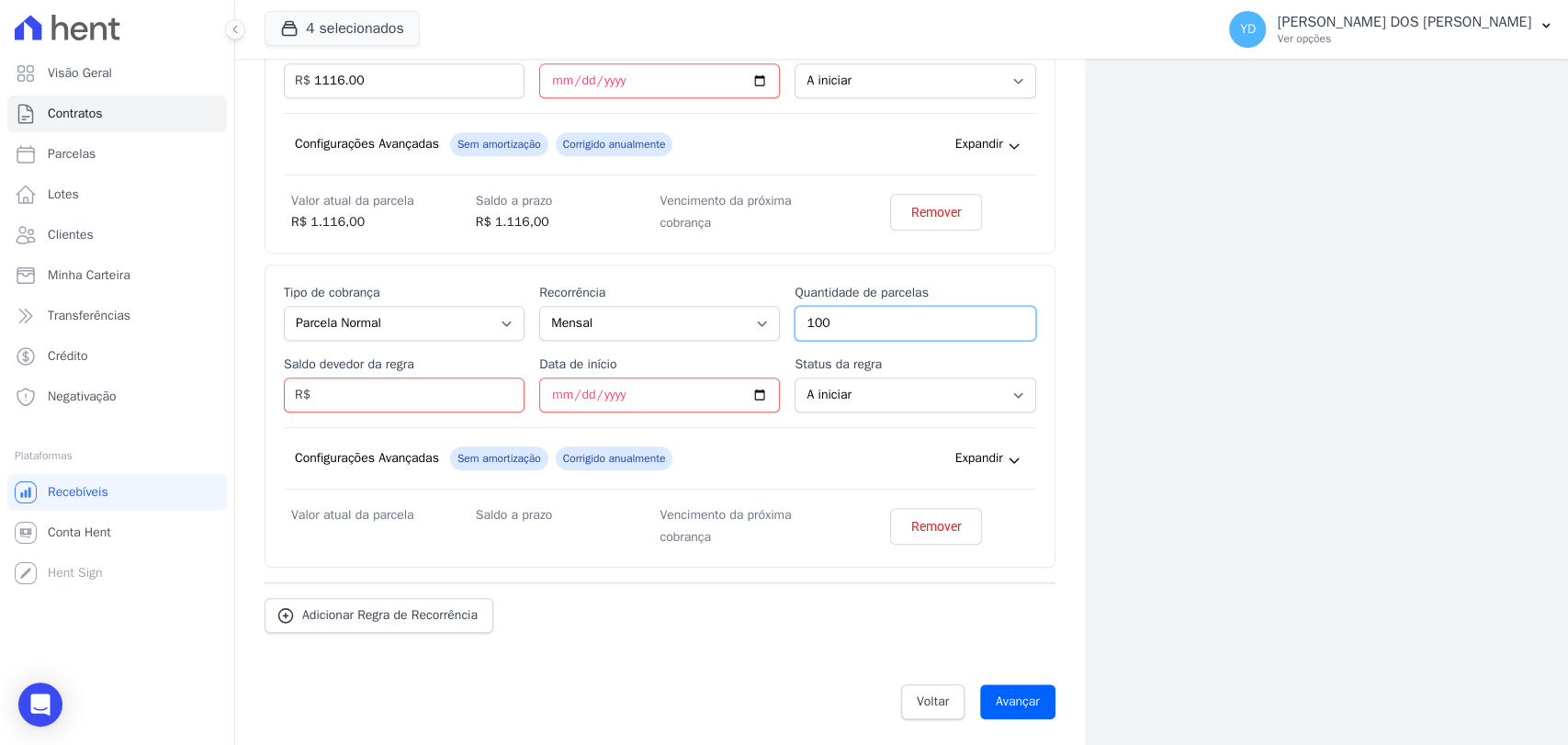 type on "100" 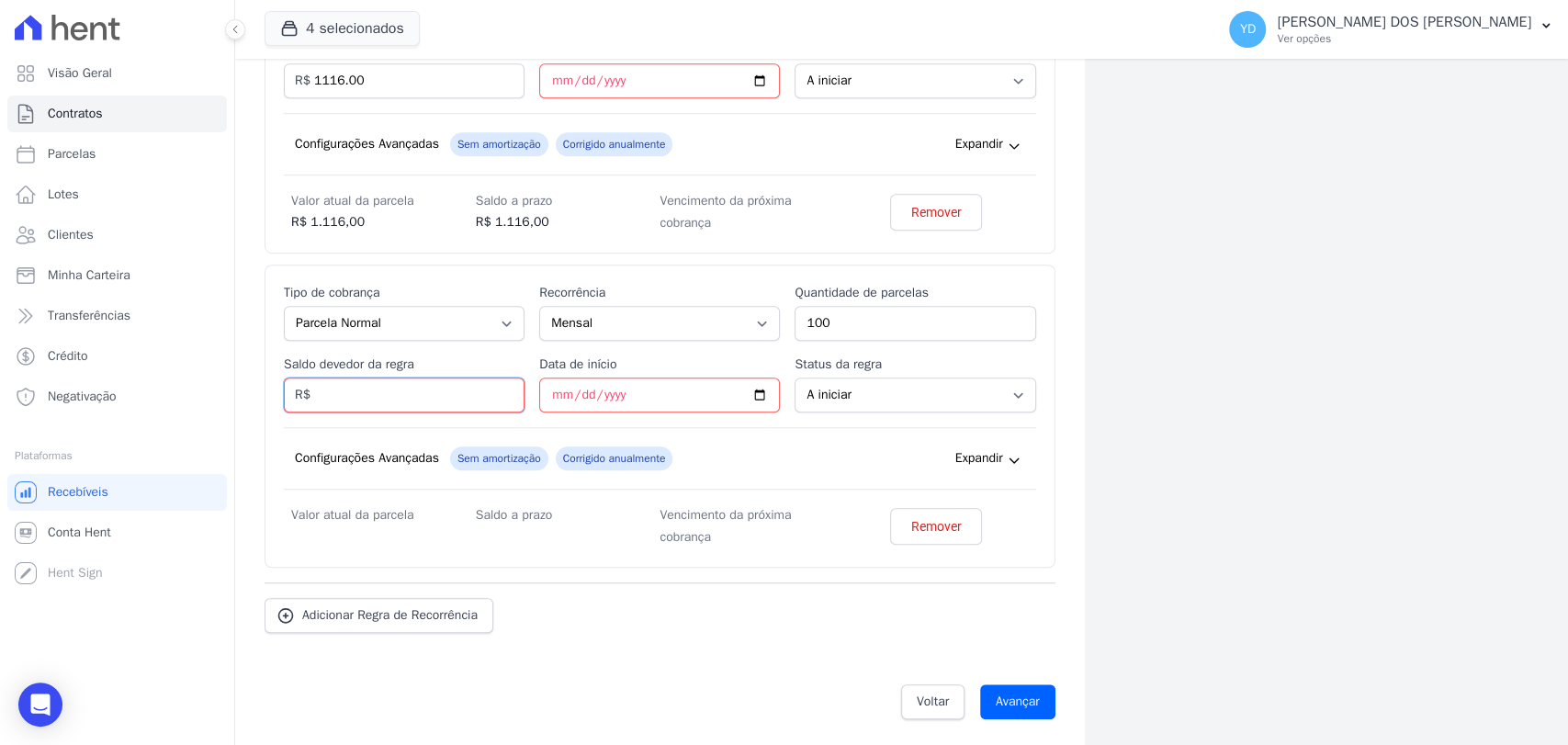 click on "Saldo devedor da regra" at bounding box center (404, 395) 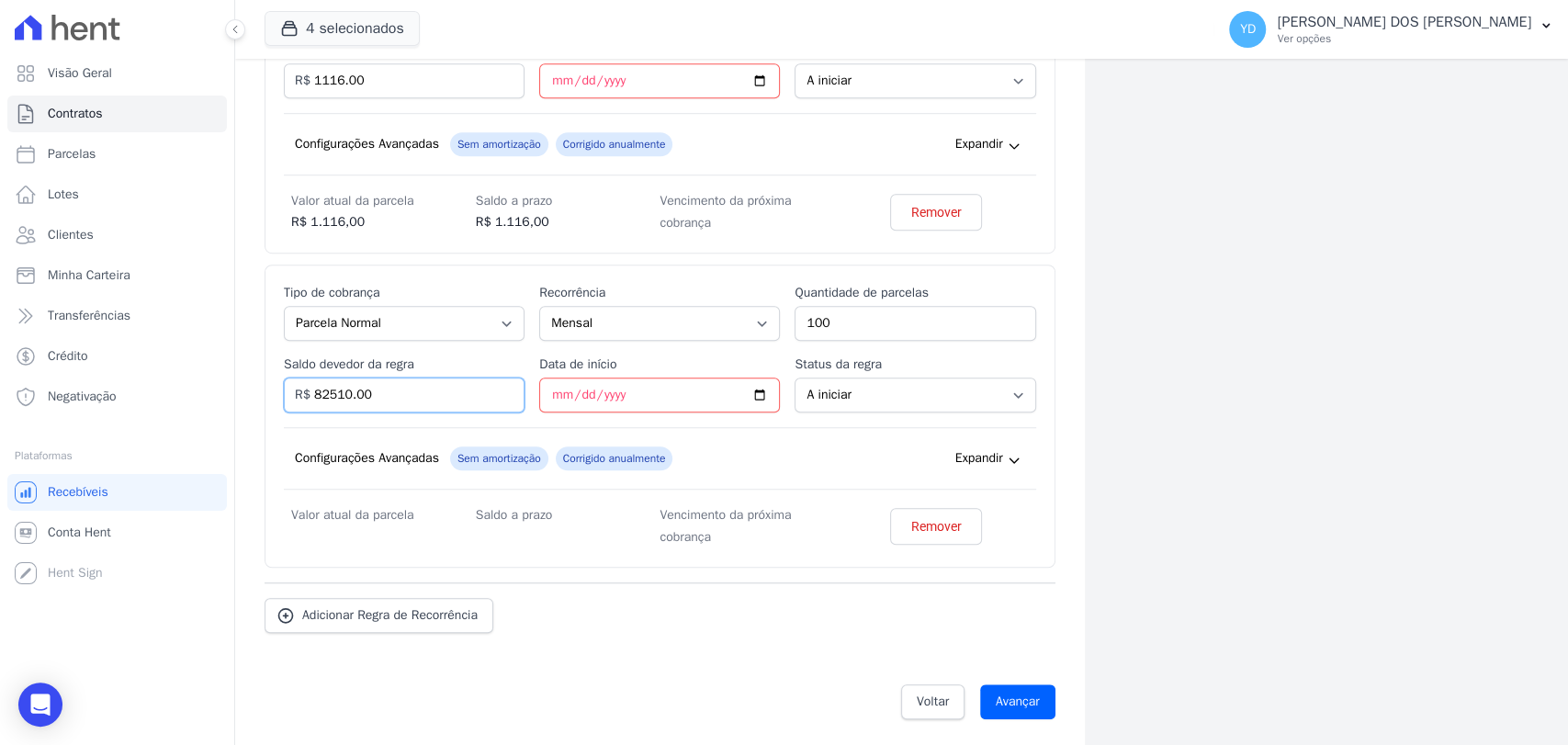 type on "82510.00" 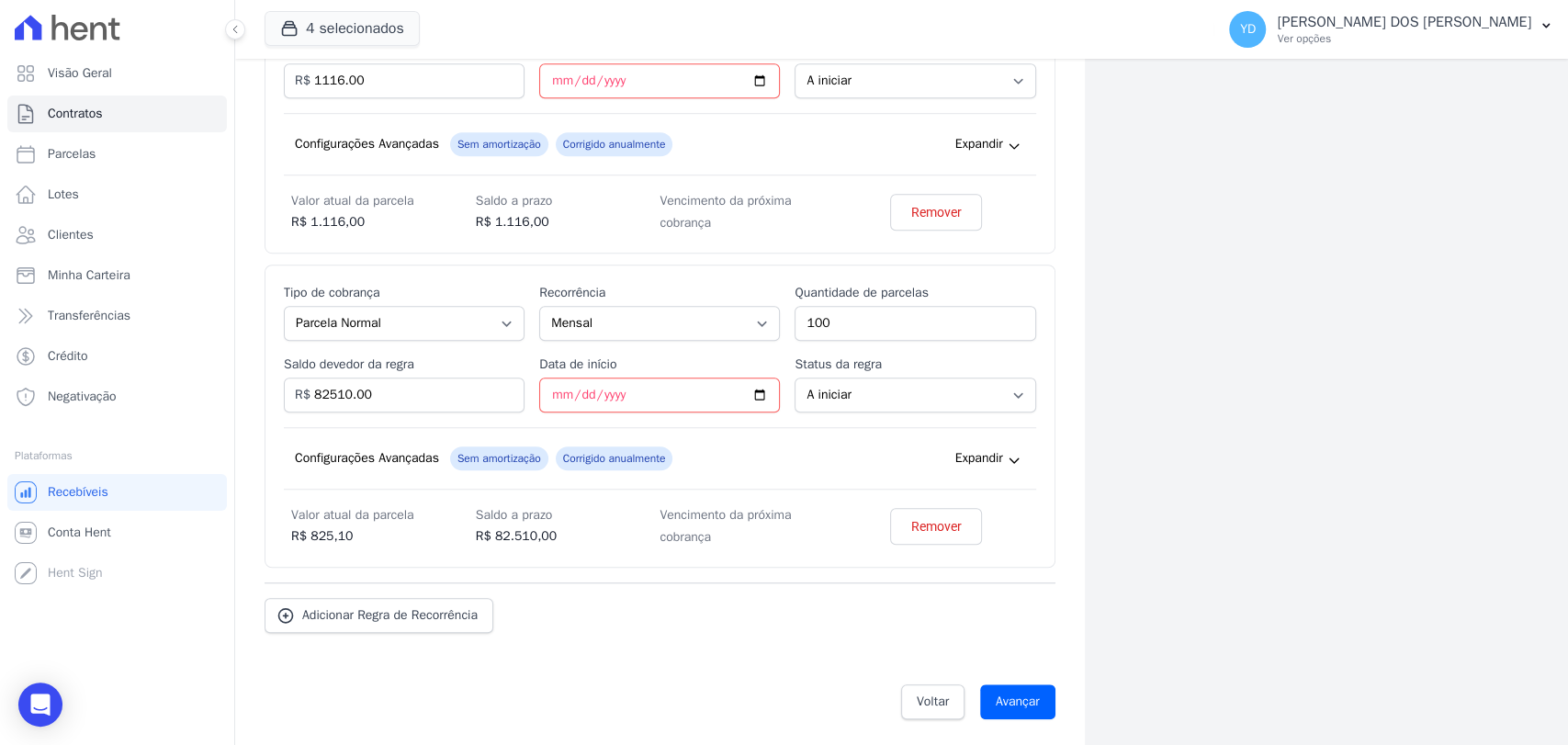 click on "Configurações Avançadas
Sem amortização
Price adjustment index/
Corrigido anualmente
Expandir" at bounding box center [660, 458] 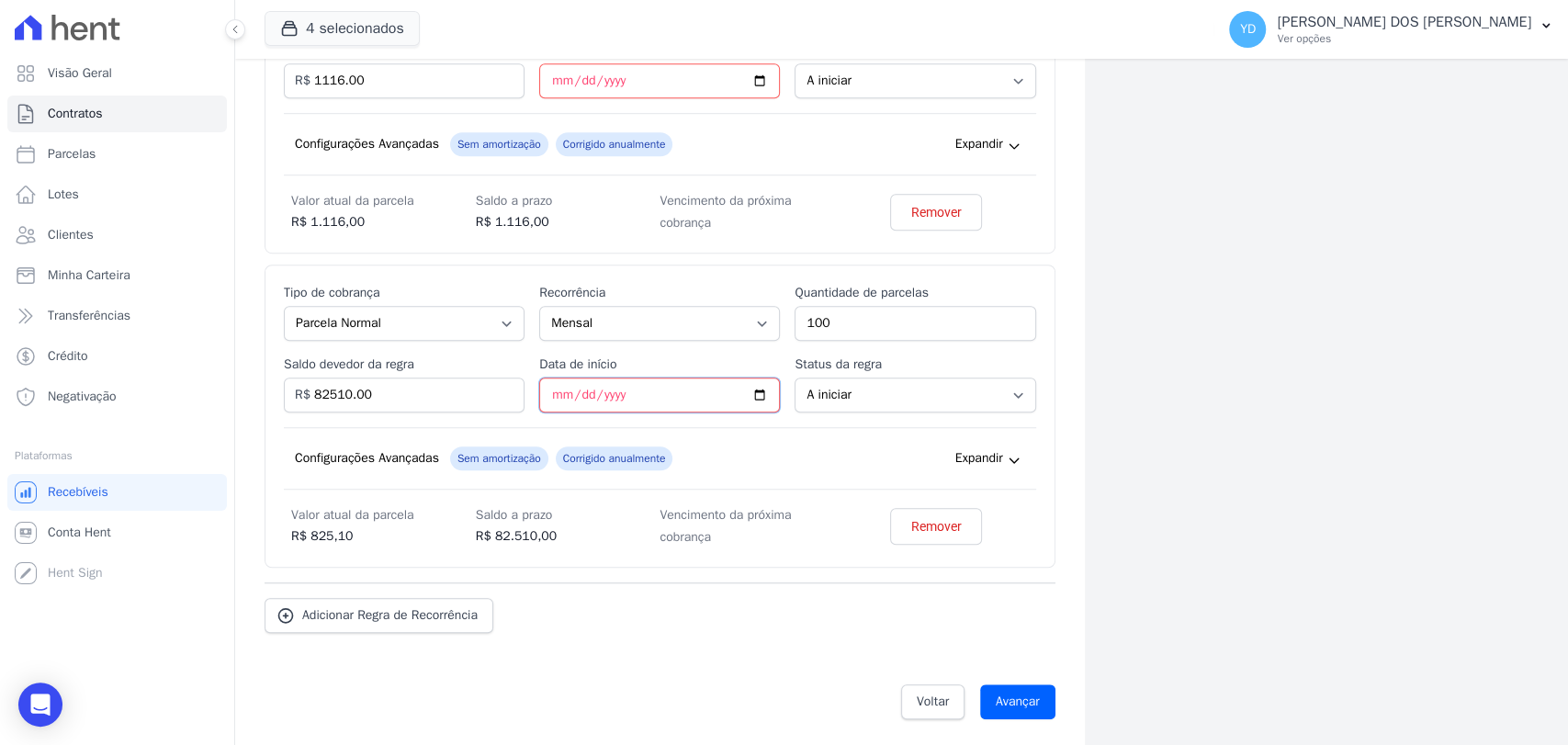 click on "Data de início" at bounding box center (660, 395) 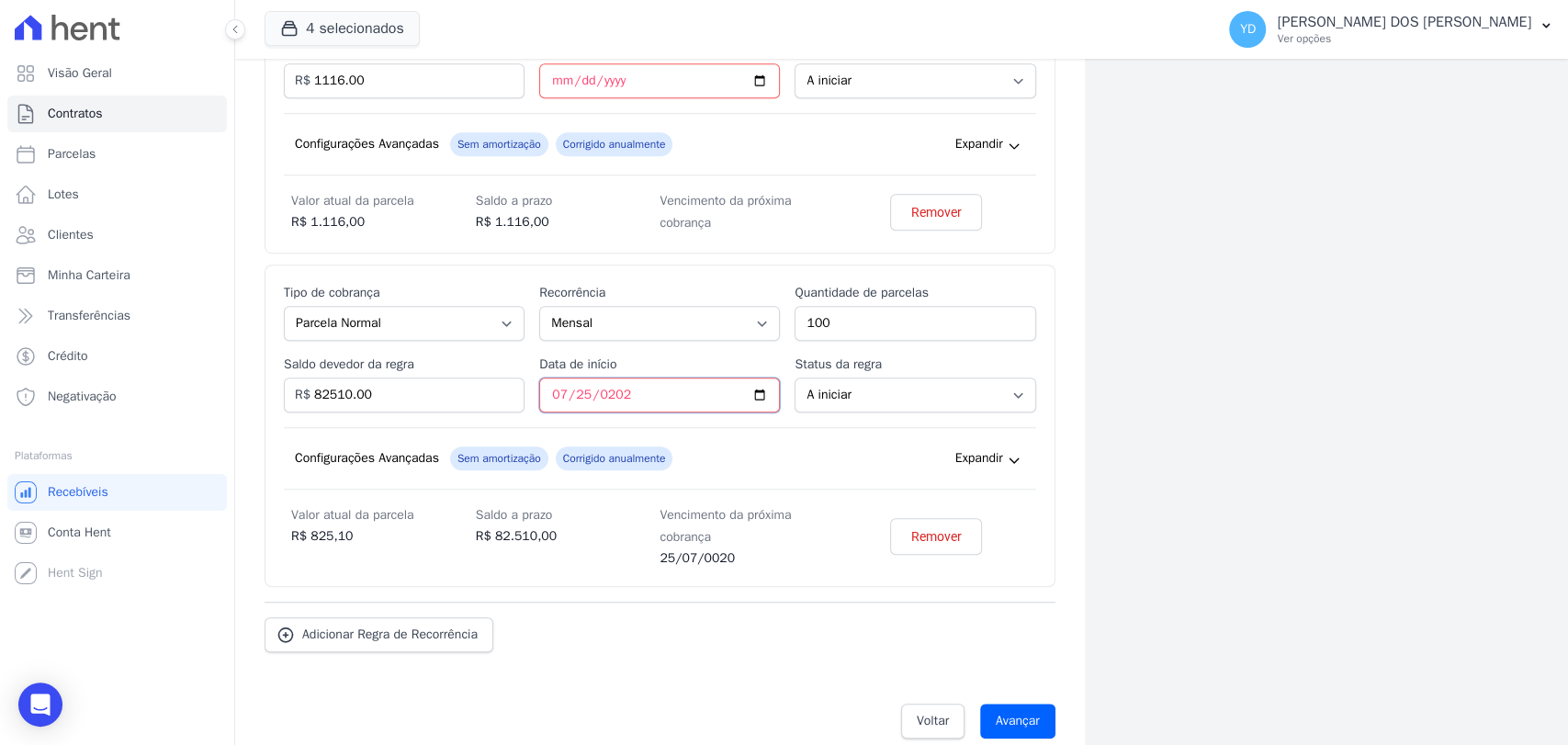type on "2025-07-25" 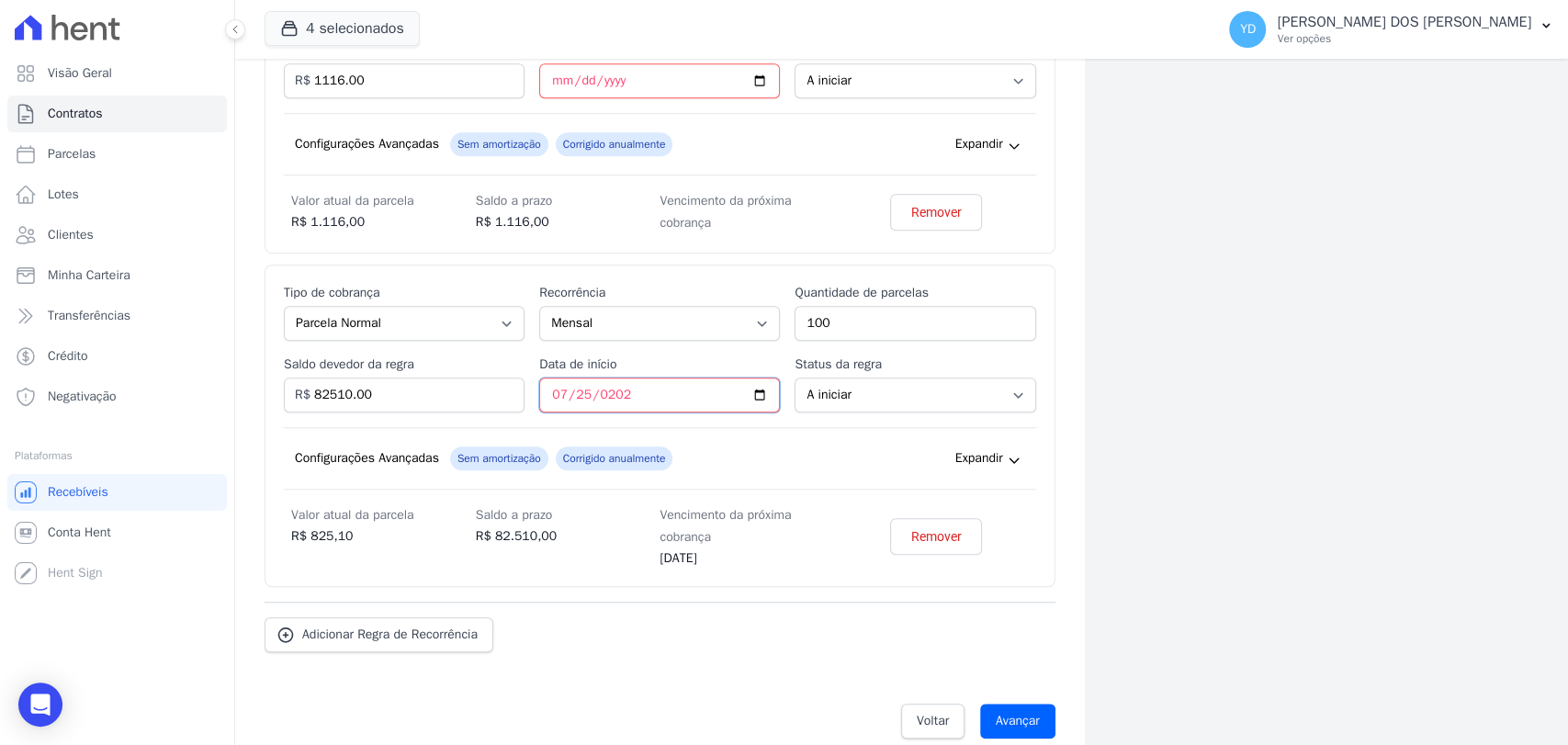 click on "2025-07-25" at bounding box center [660, 395] 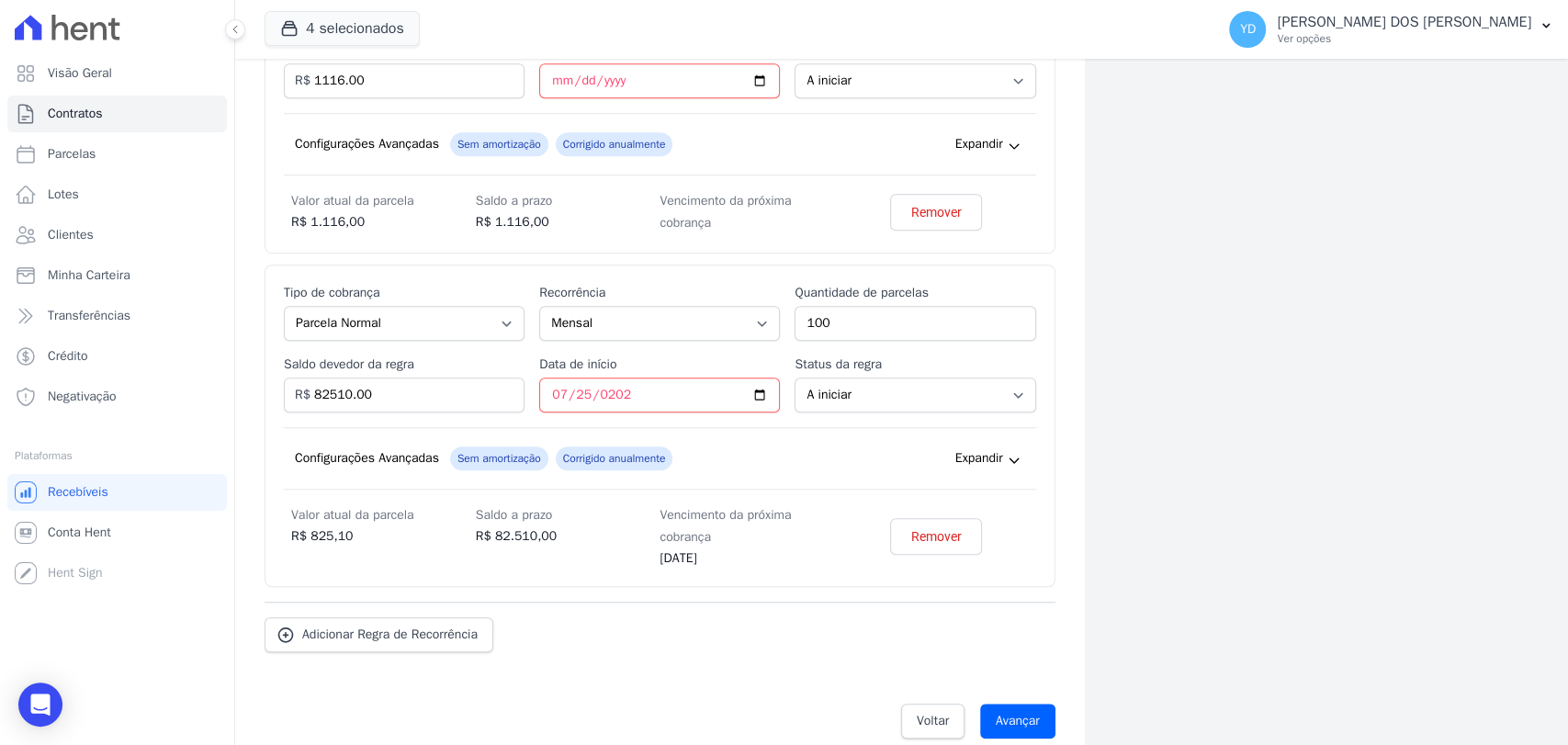 click on "Configurações Avançadas
Sem amortização
Price adjustment index/
Corrigido anualmente
Expandir" at bounding box center [660, 458] 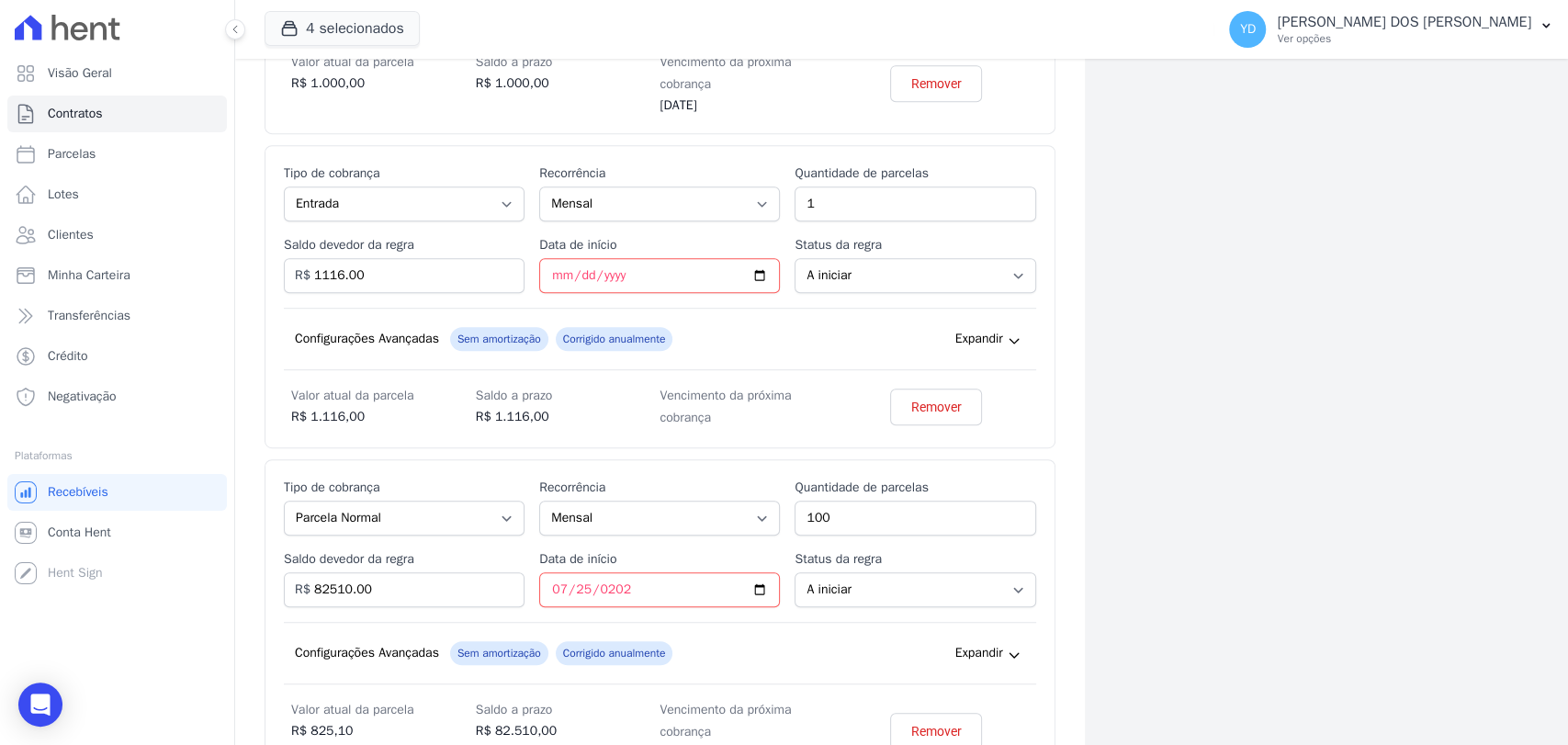 scroll, scrollTop: 622, scrollLeft: 0, axis: vertical 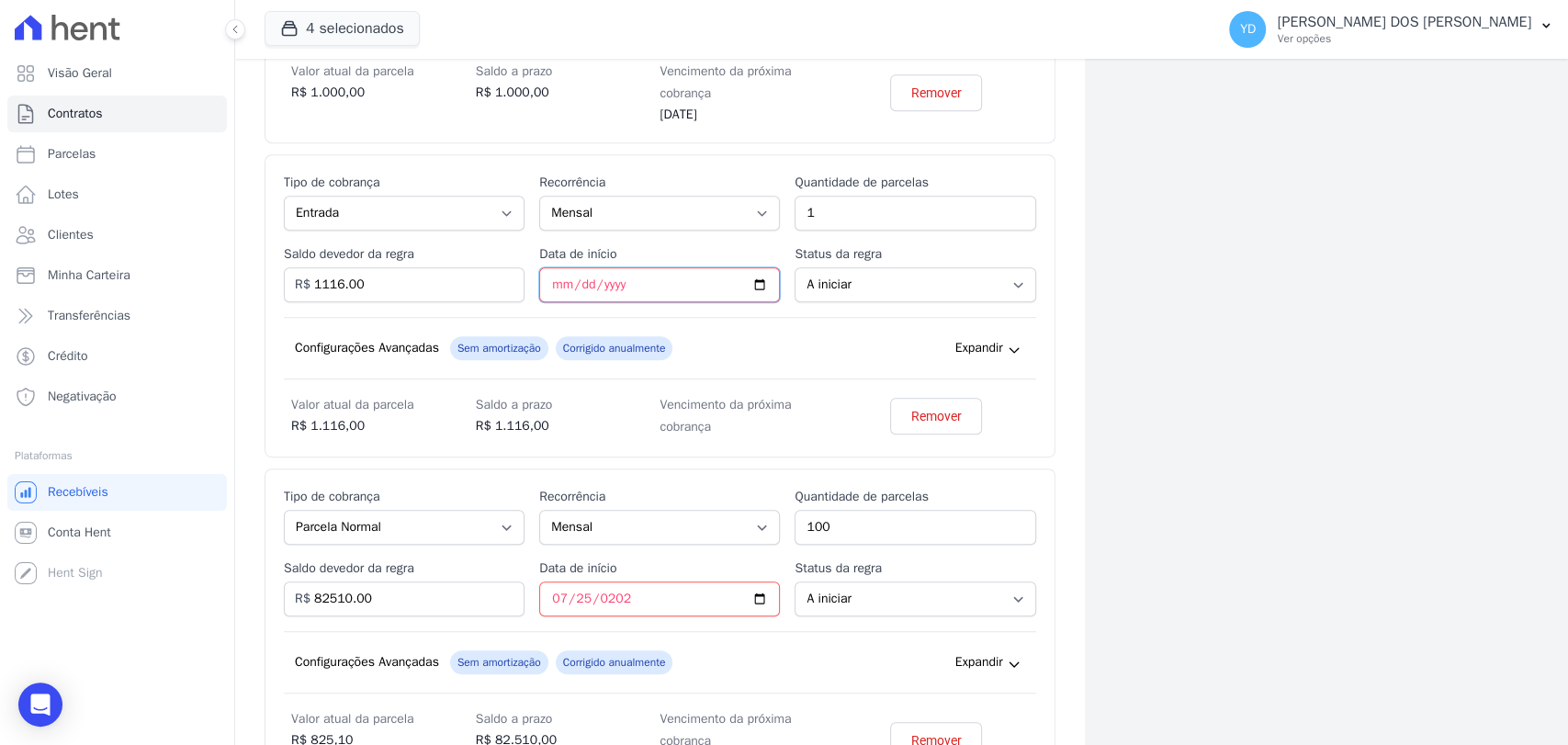 click on "Data de início" at bounding box center [660, 285] 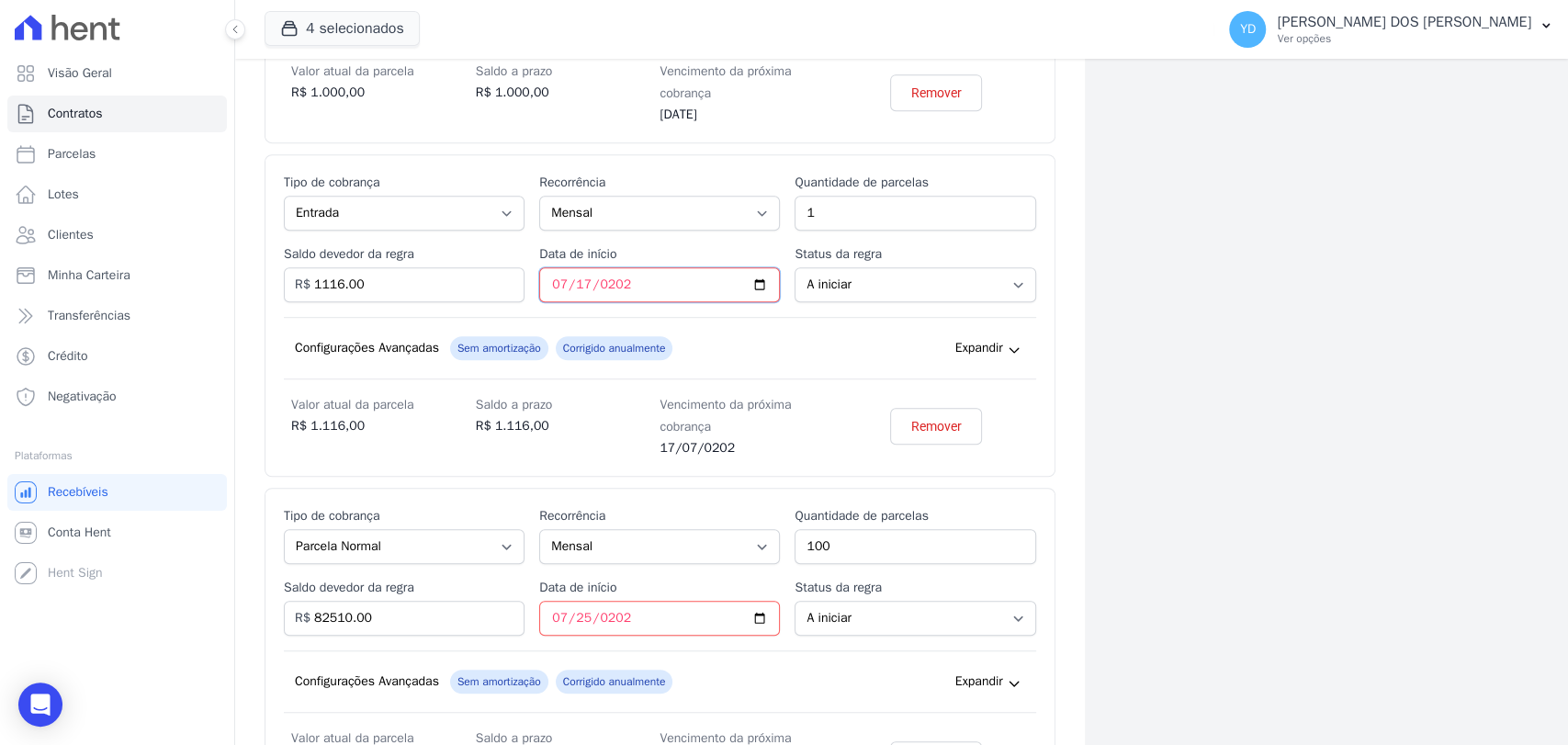type on "2025-07-17" 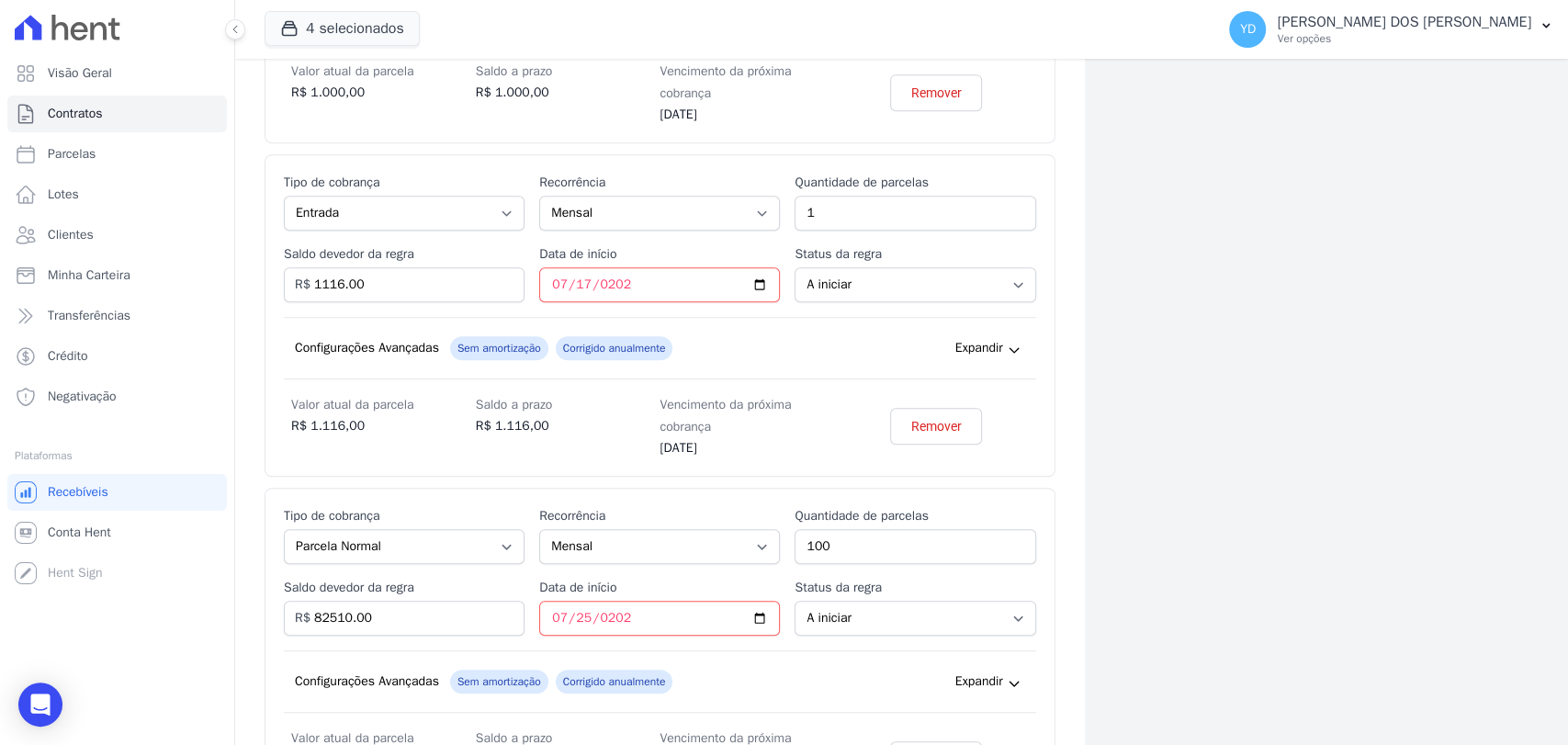 click on "Recorrência" at bounding box center [660, 516] 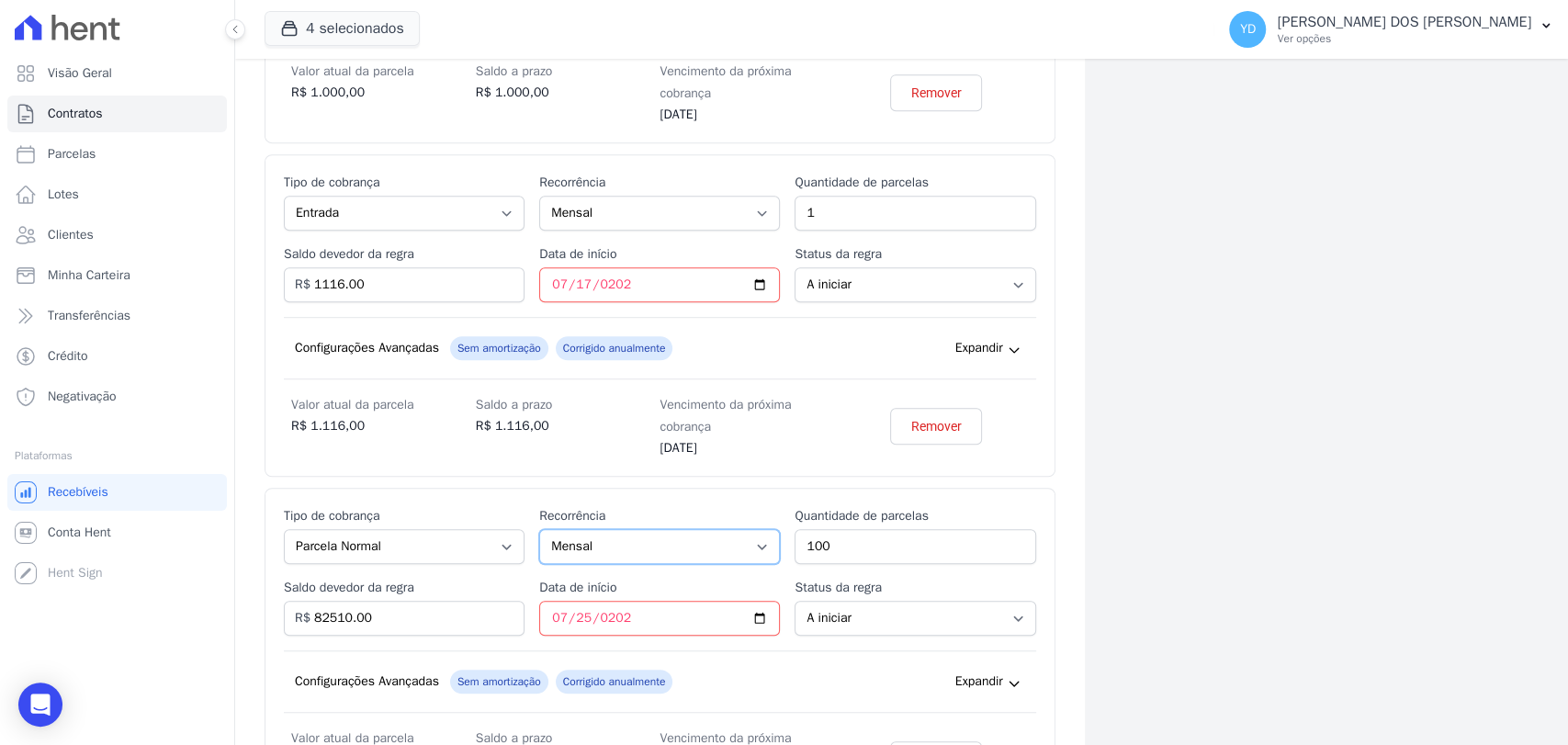 click on "Mensal
Bimestral
Trimestral
Semestral
Anual" at bounding box center (660, 547) 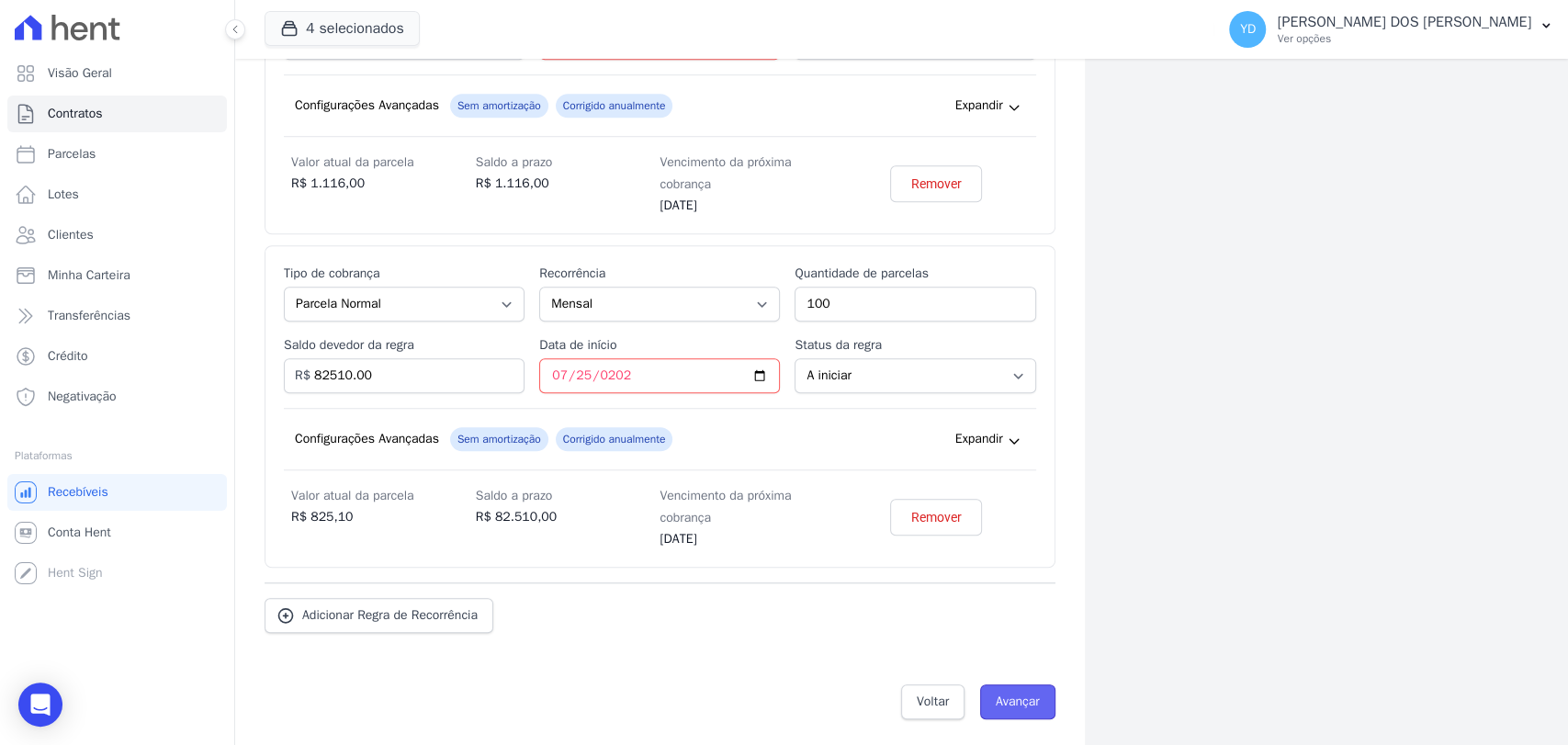 click on "Avançar" at bounding box center [1018, 702] 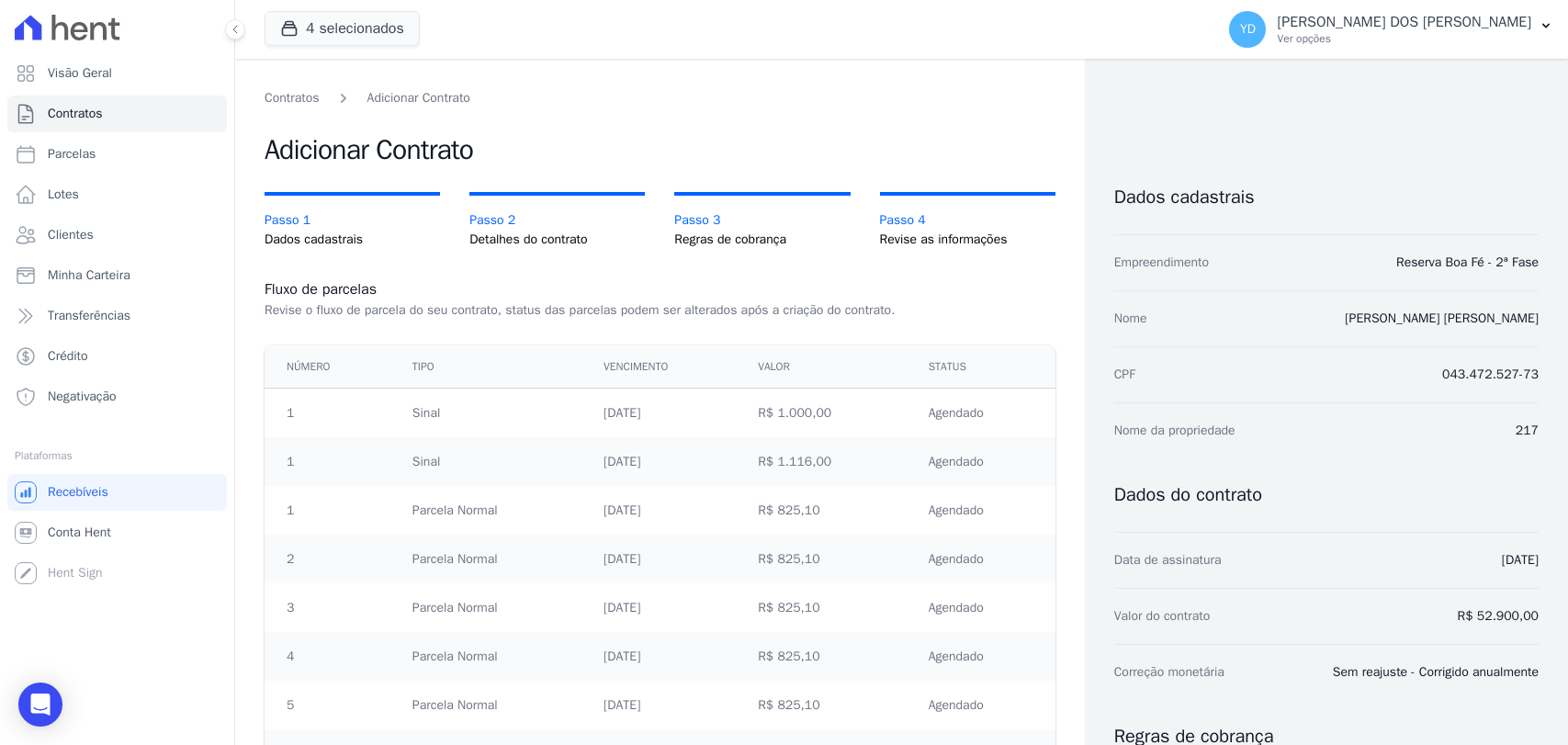 scroll, scrollTop: 0, scrollLeft: 0, axis: both 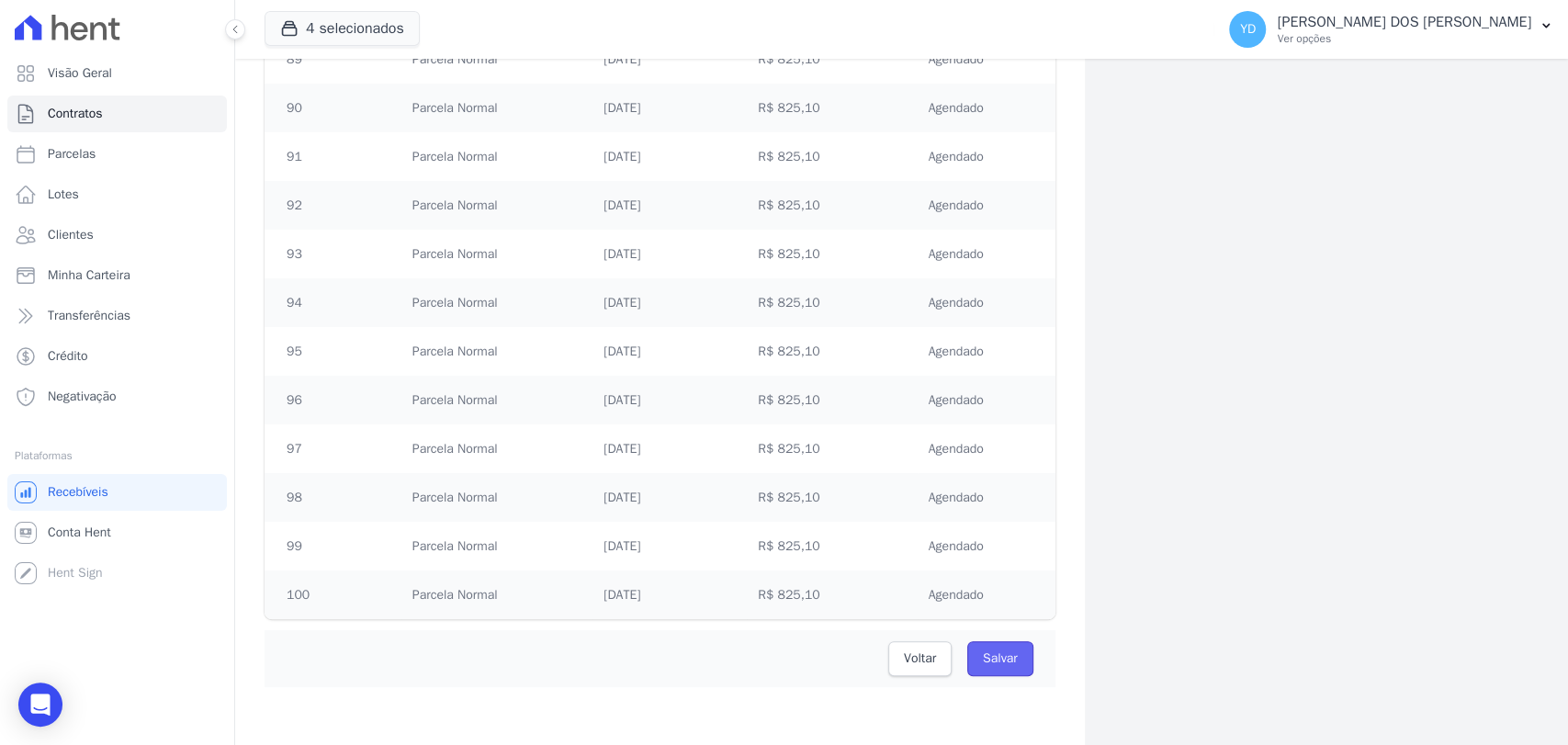 click on "Salvar" at bounding box center (1000, 659) 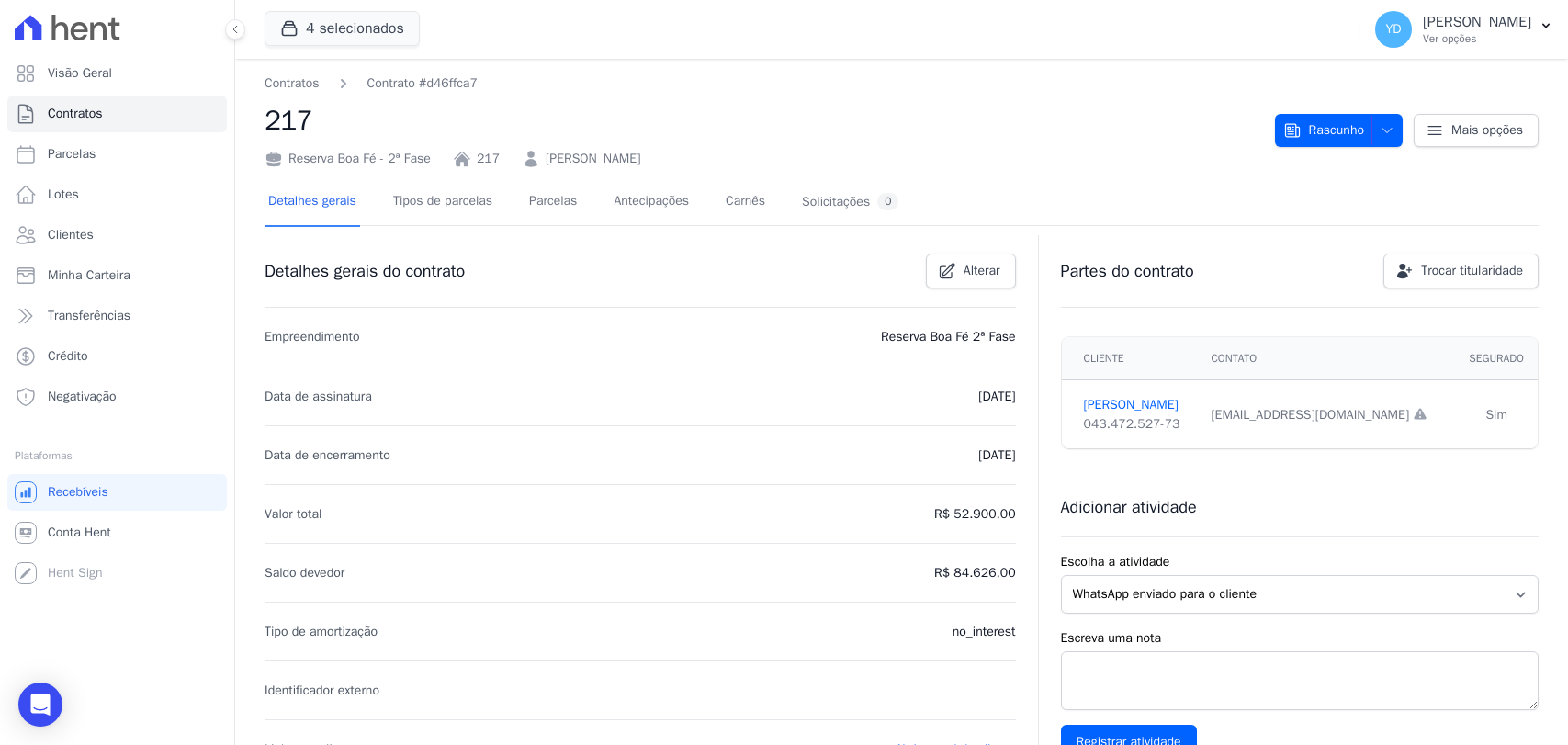 scroll, scrollTop: 0, scrollLeft: 0, axis: both 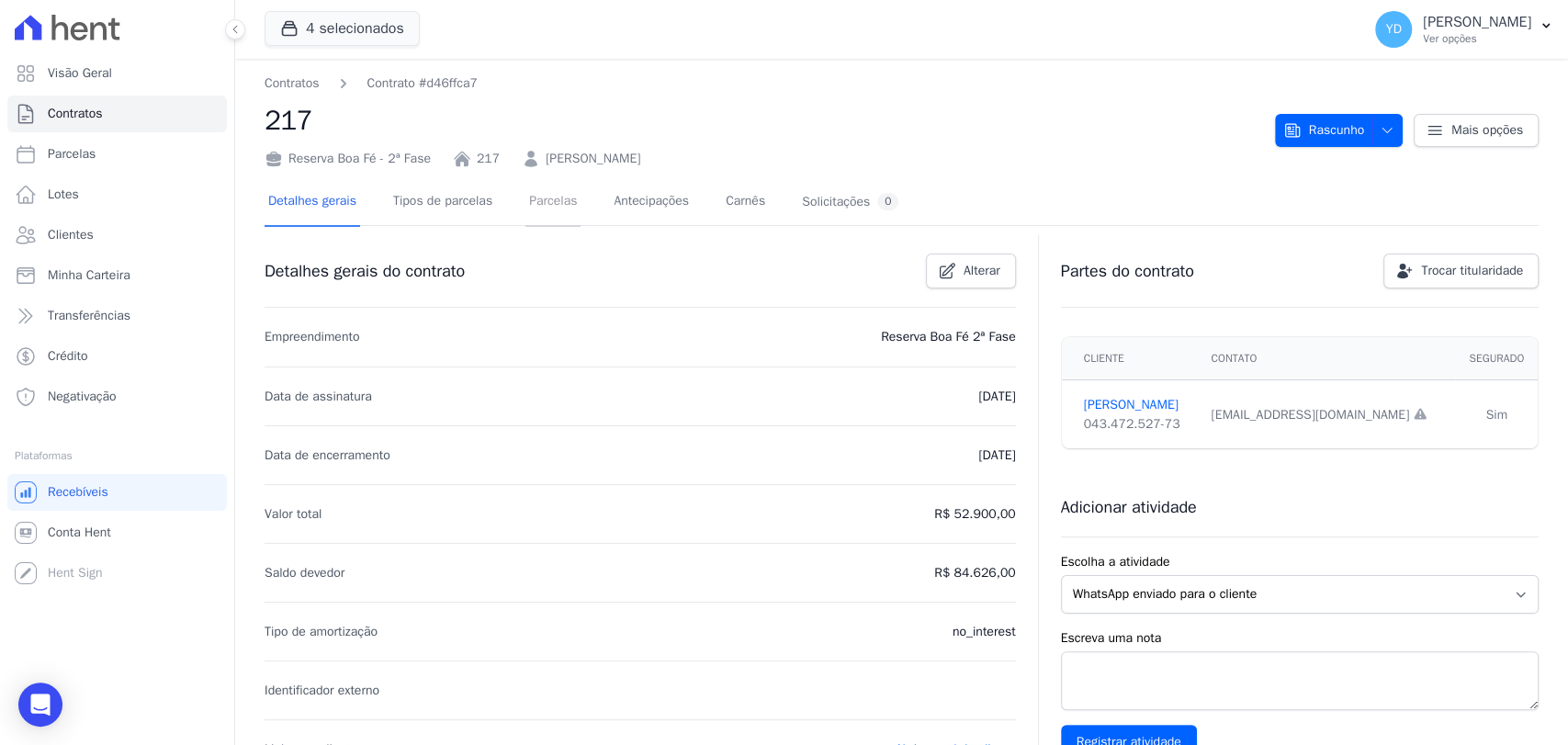 click on "Parcelas" at bounding box center (553, 202) 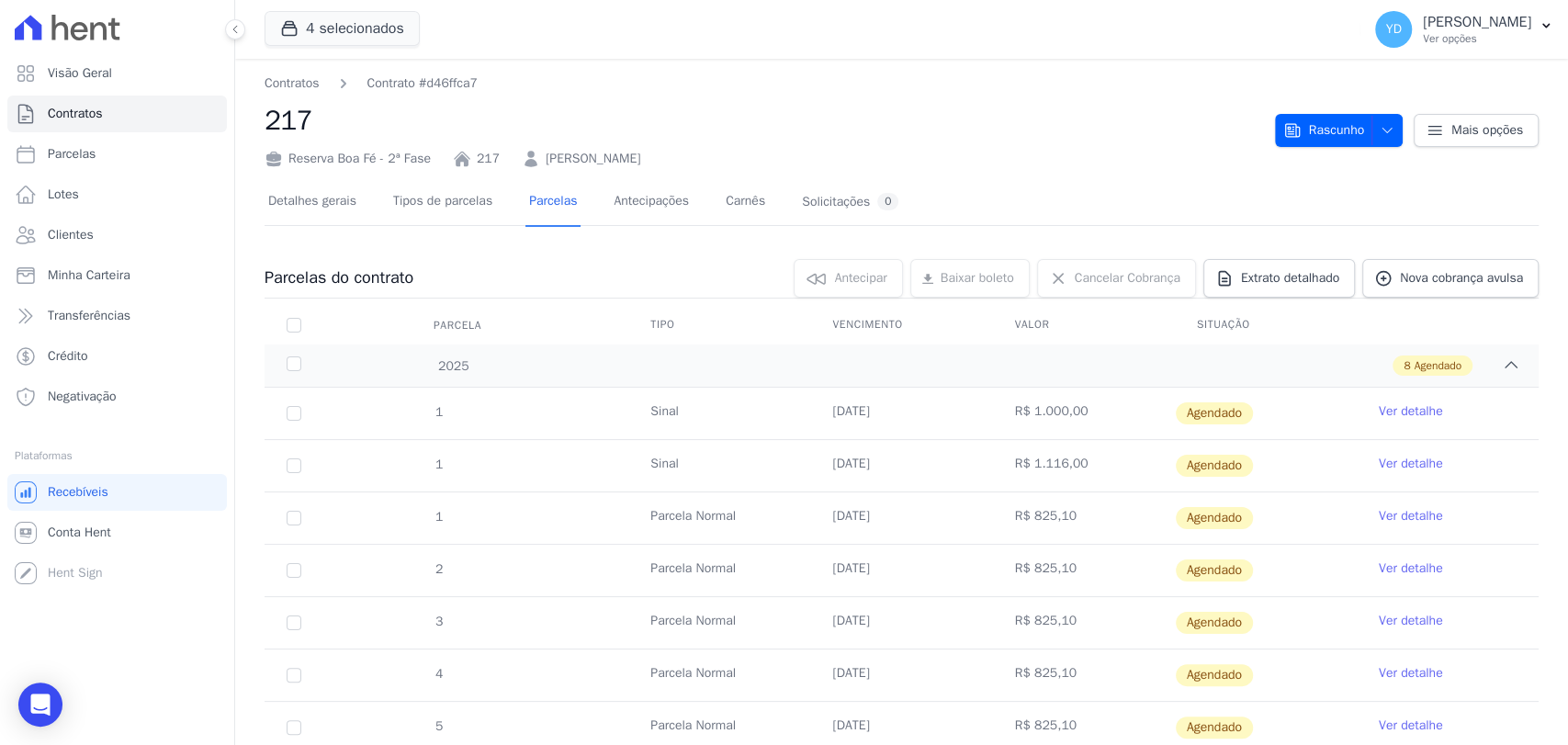 click on "Ver detalhe" at bounding box center [1411, 412] 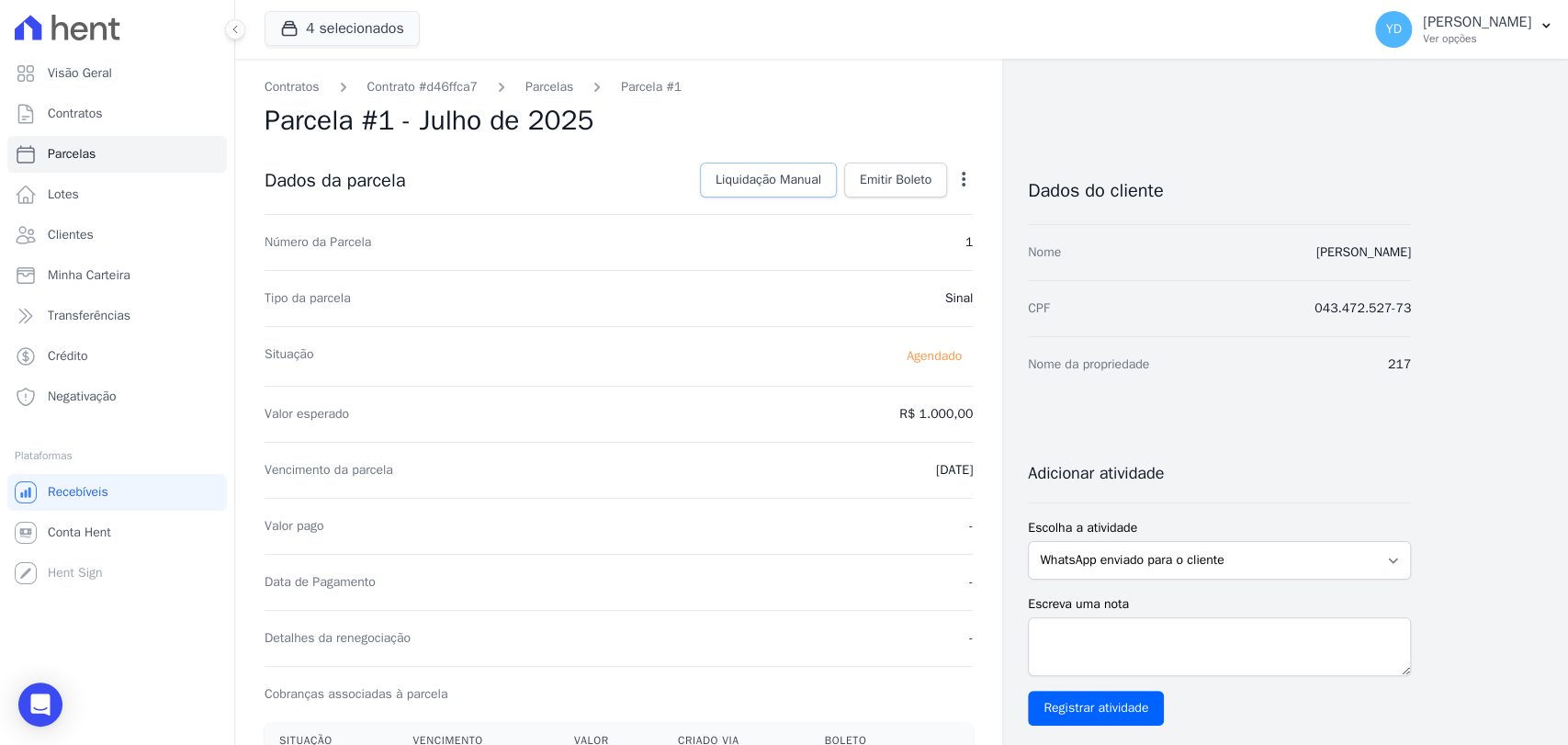 click on "Liquidação Manual" at bounding box center [768, 180] 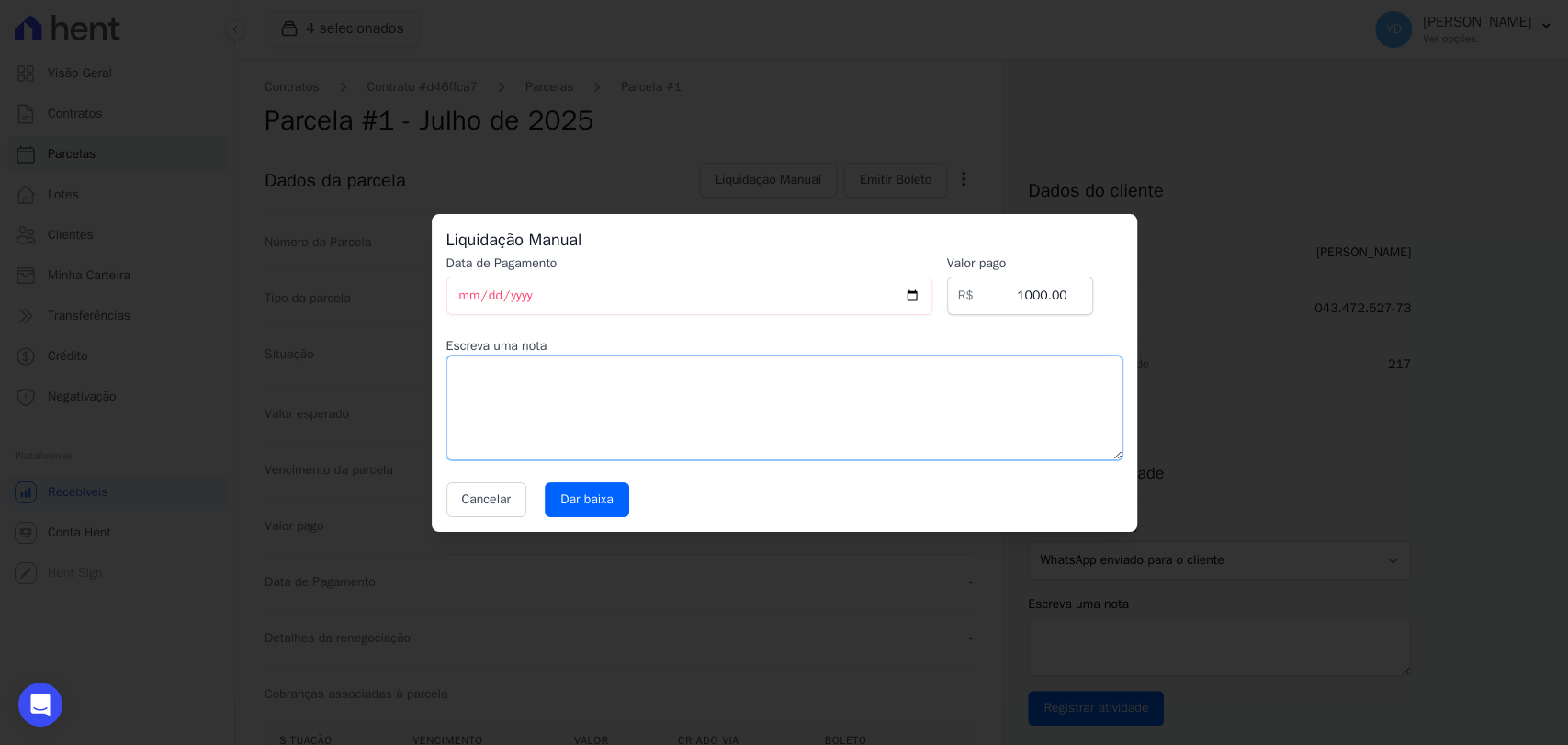 click at bounding box center (784, 408) 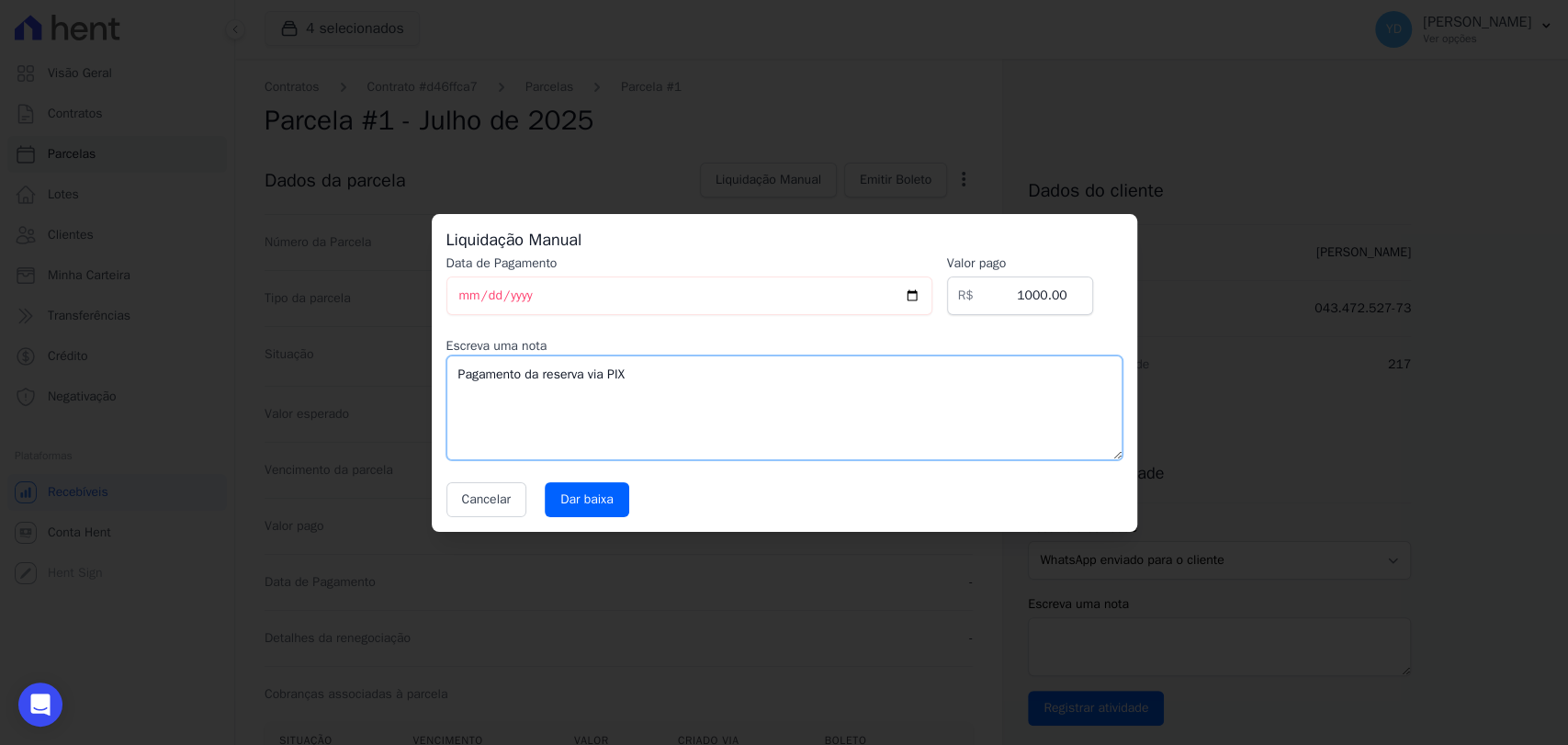 type on "Pagamento da reserva via PIX" 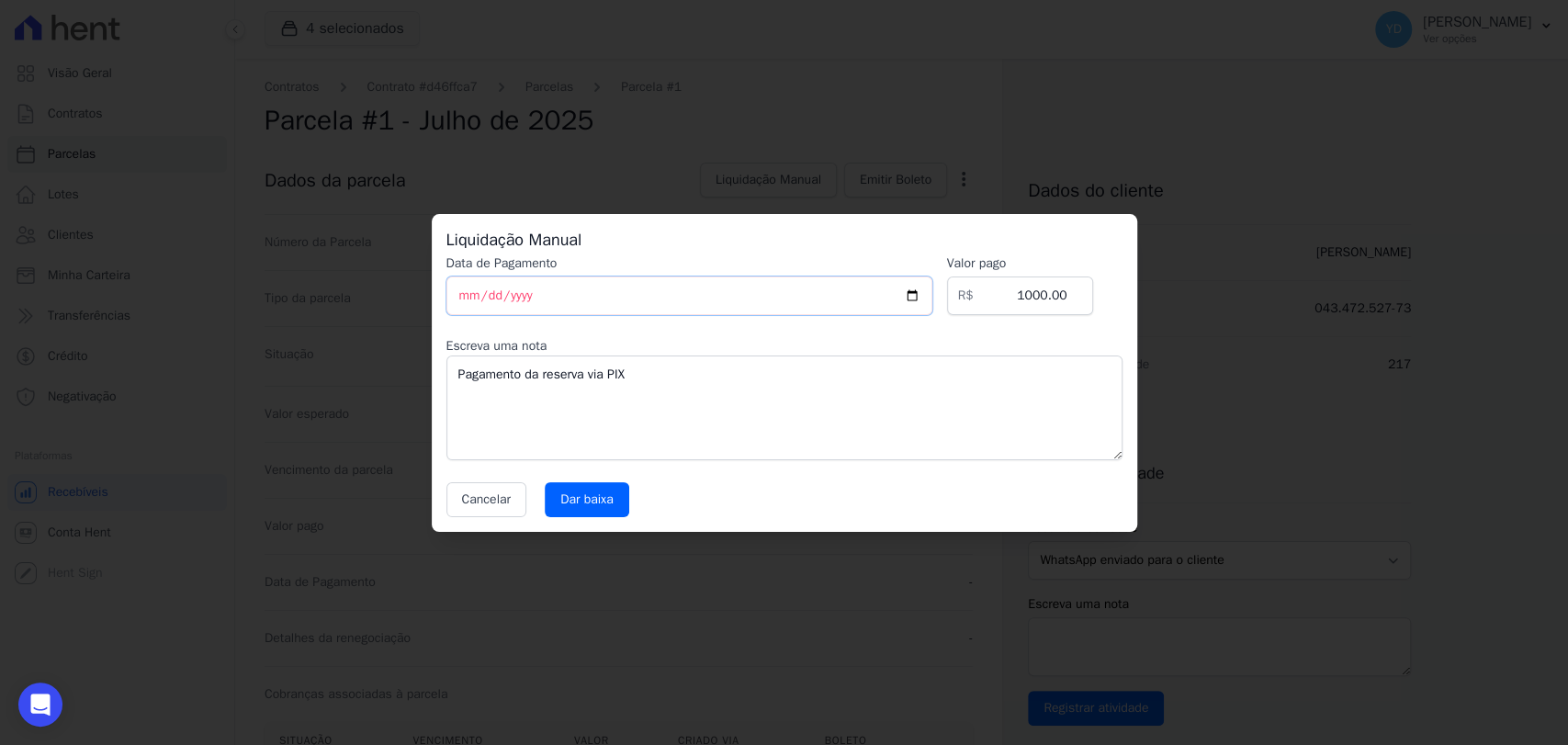 click on "[DATE]" at bounding box center (689, 296) 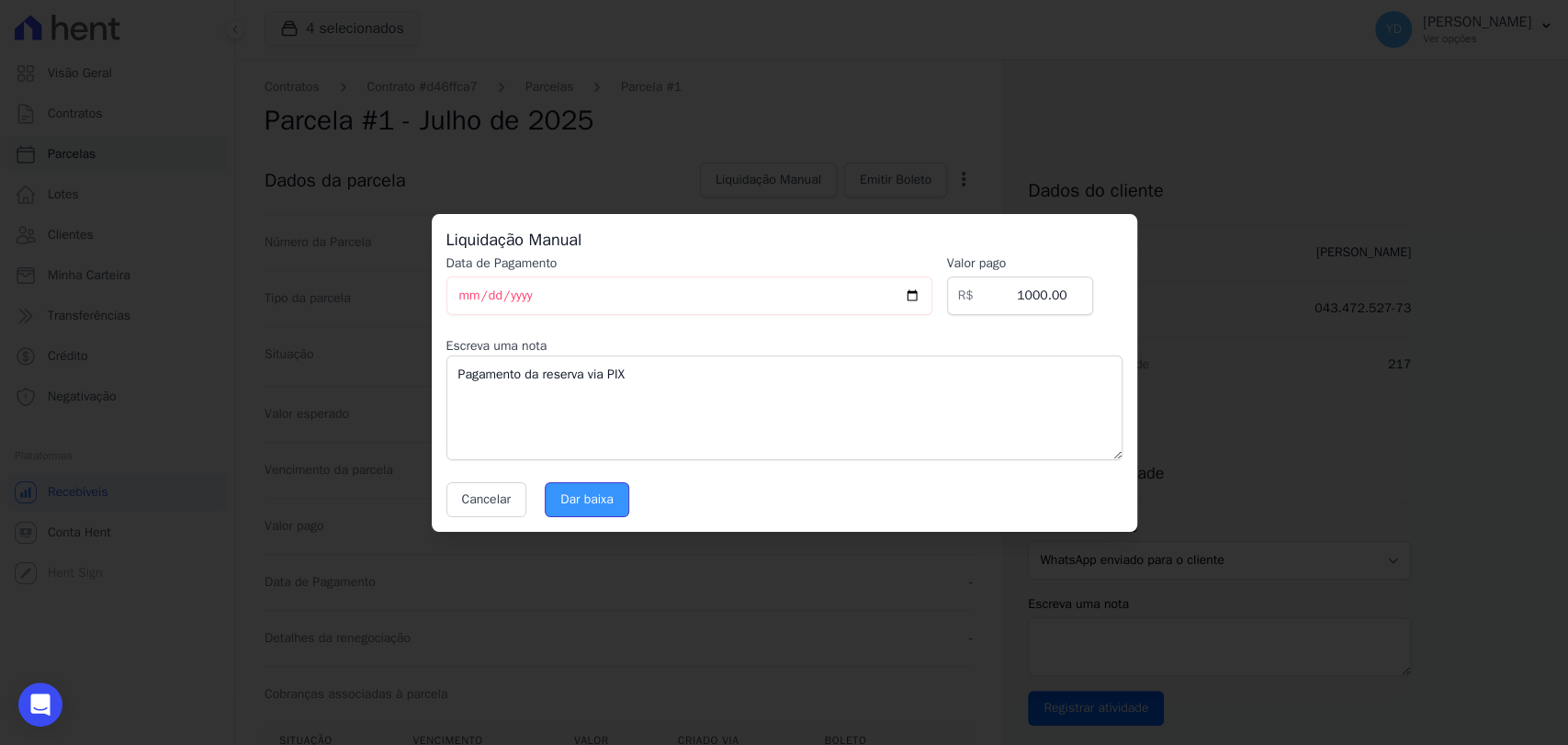 click on "Dar baixa" at bounding box center [587, 500] 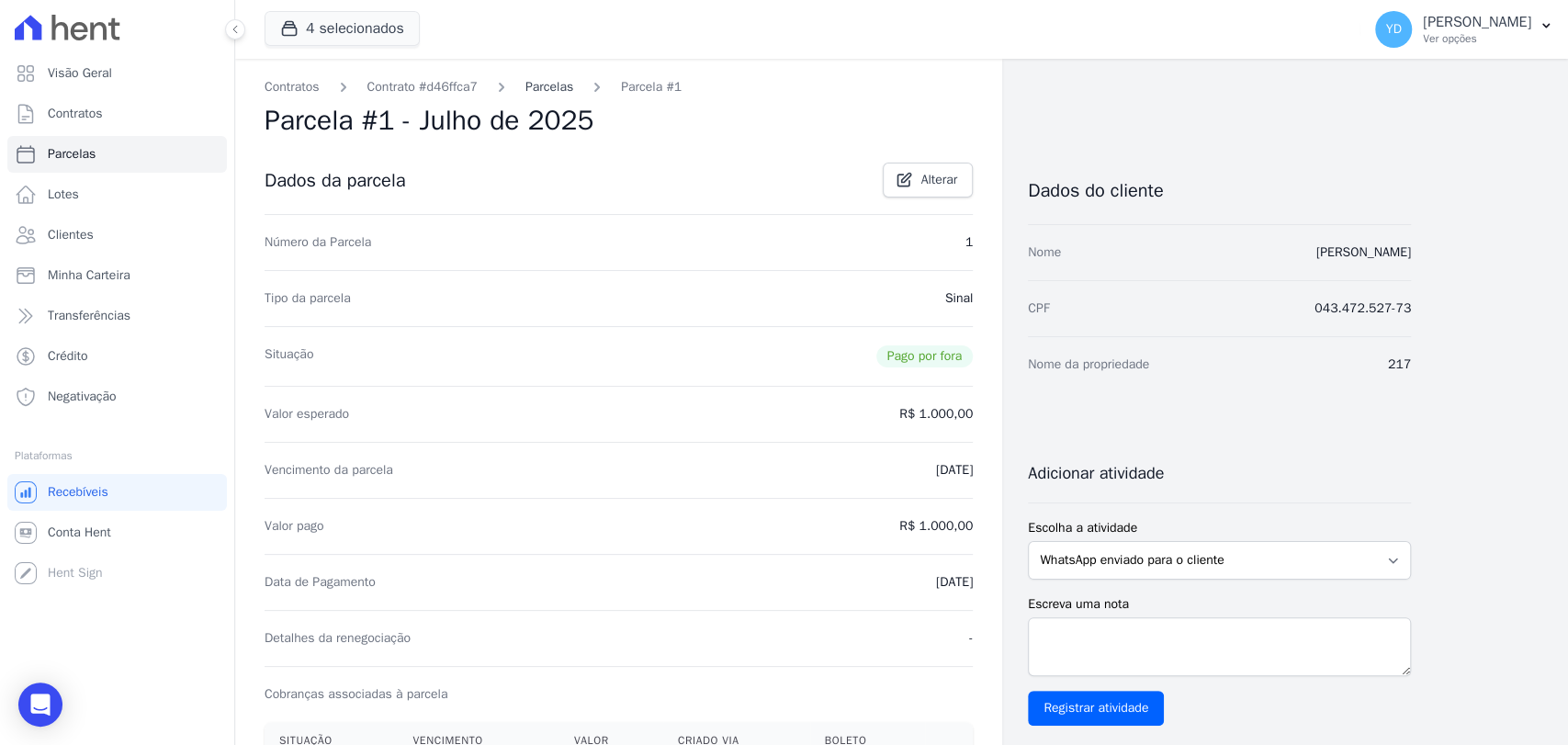 click on "Parcelas" at bounding box center (549, 86) 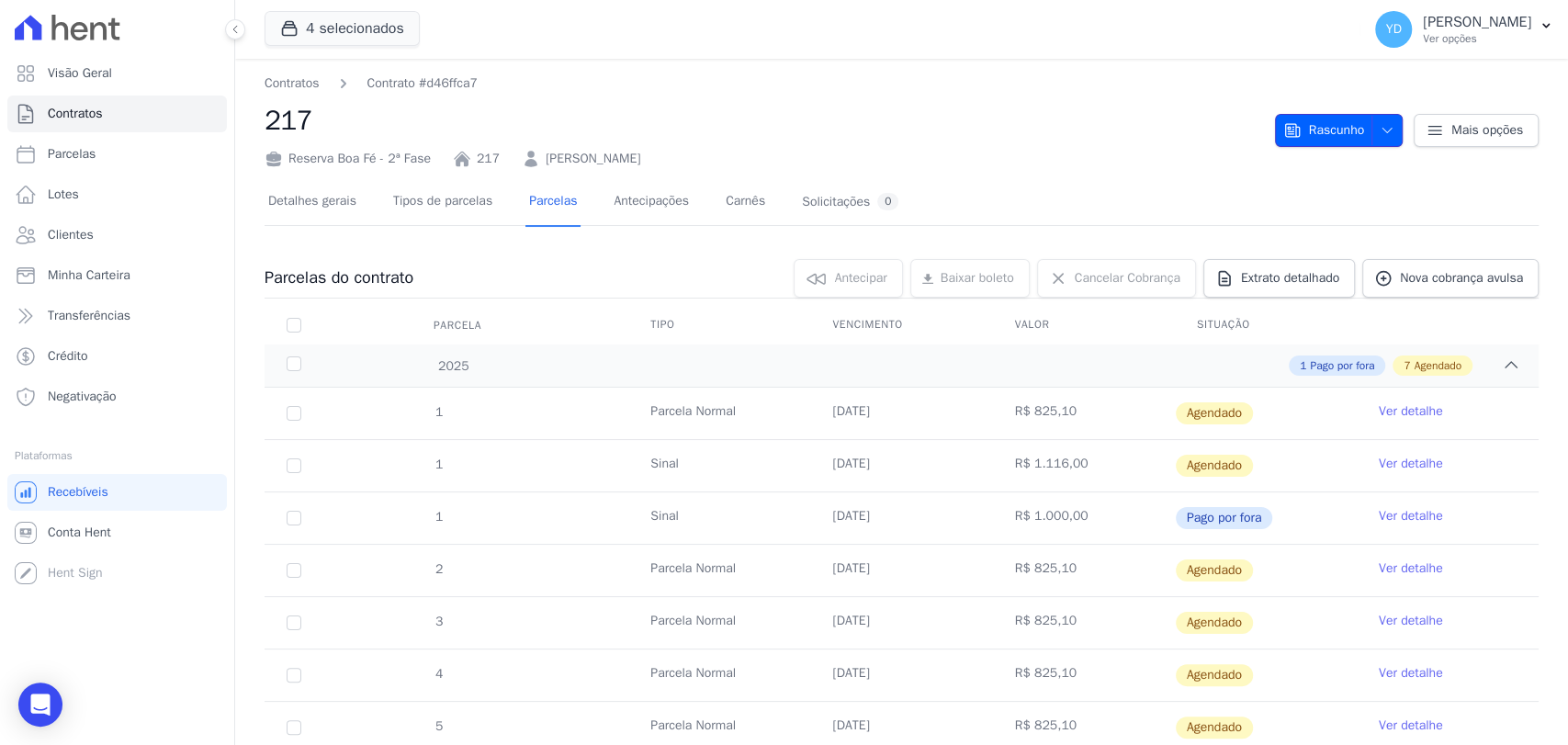 click on "Rascunho" at bounding box center [1324, 130] 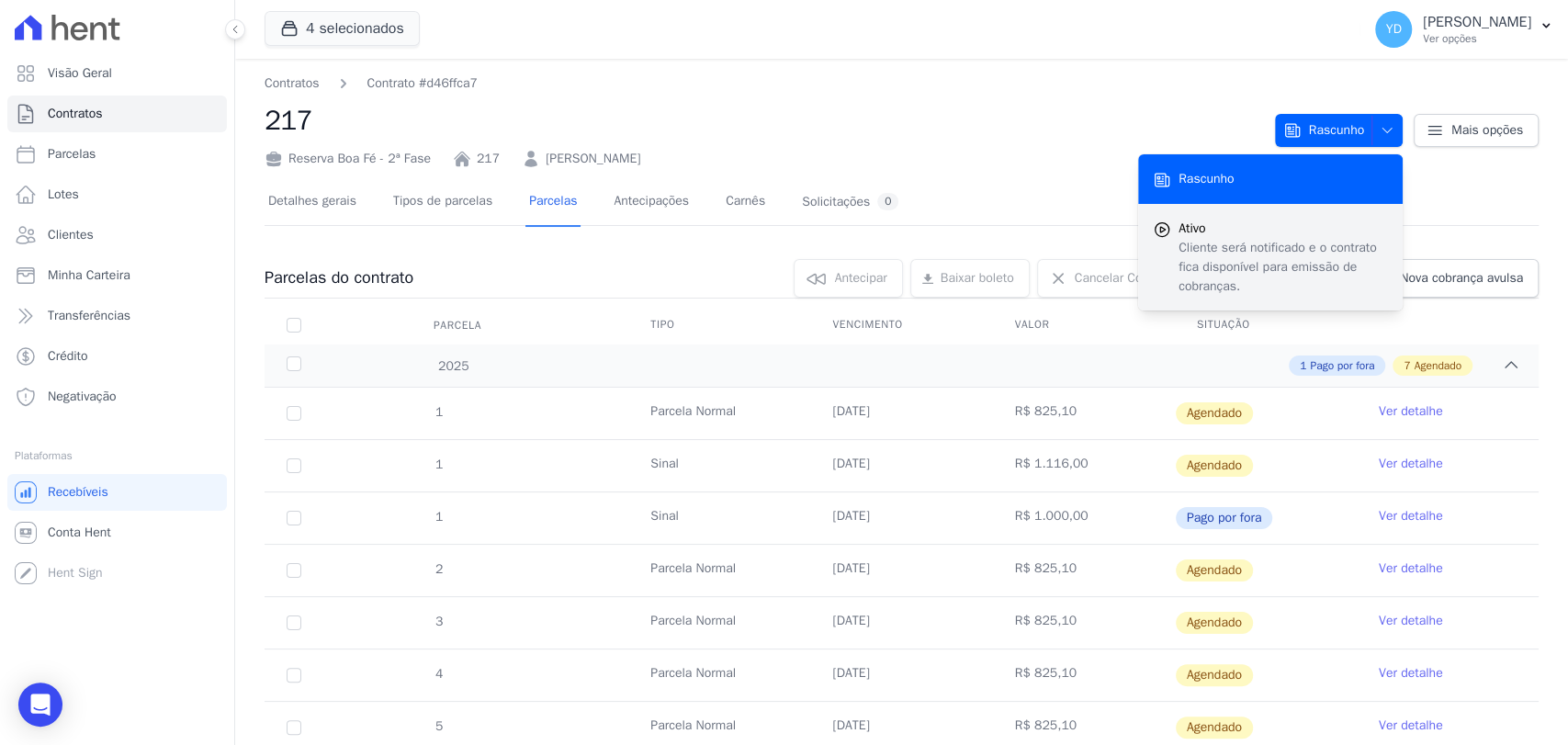 drag, startPoint x: 1292, startPoint y: 274, endPoint x: 995, endPoint y: 277, distance: 297.01515 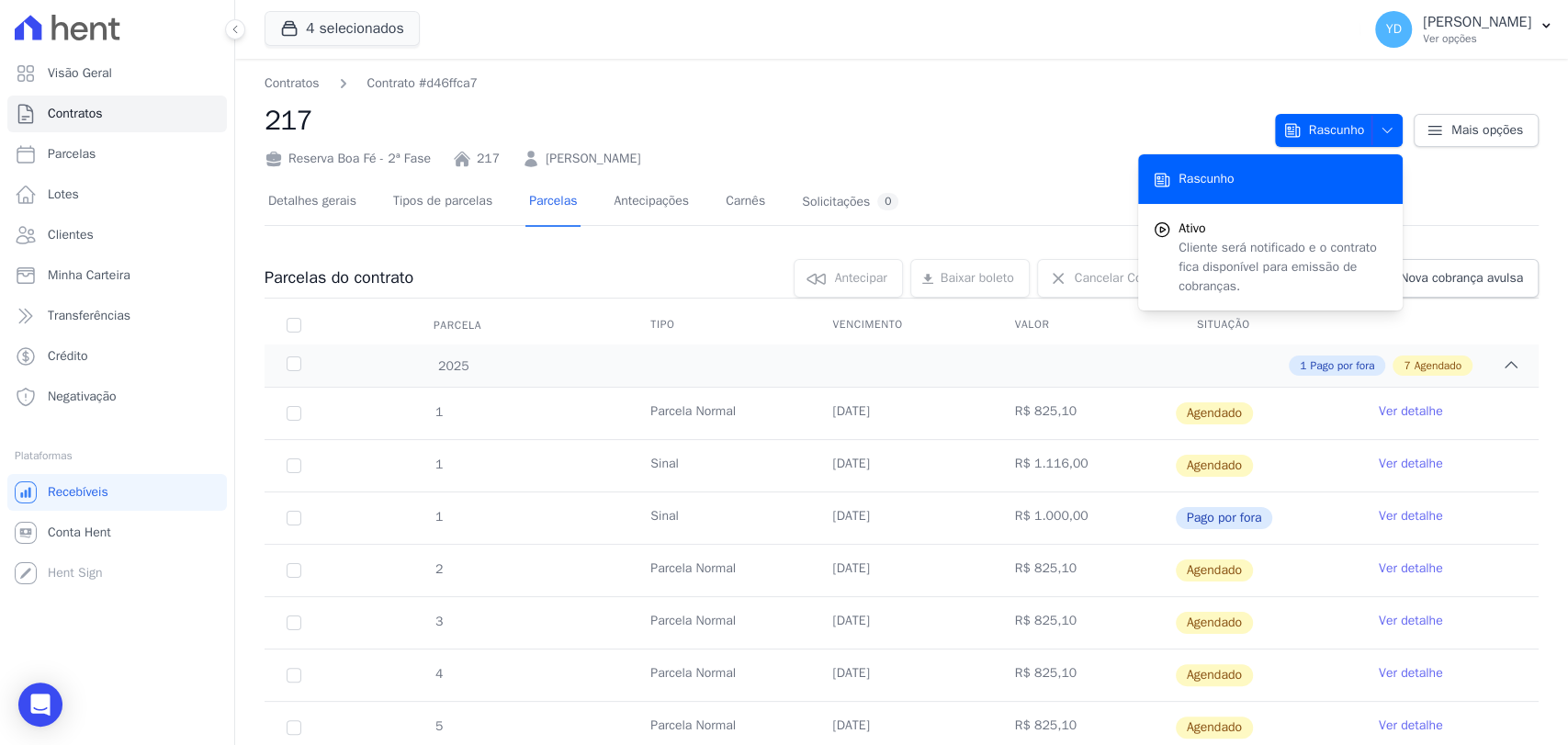 click on "Cliente será notificado e o contrato fica disponível para emissão de cobranças." at bounding box center [1283, 266] 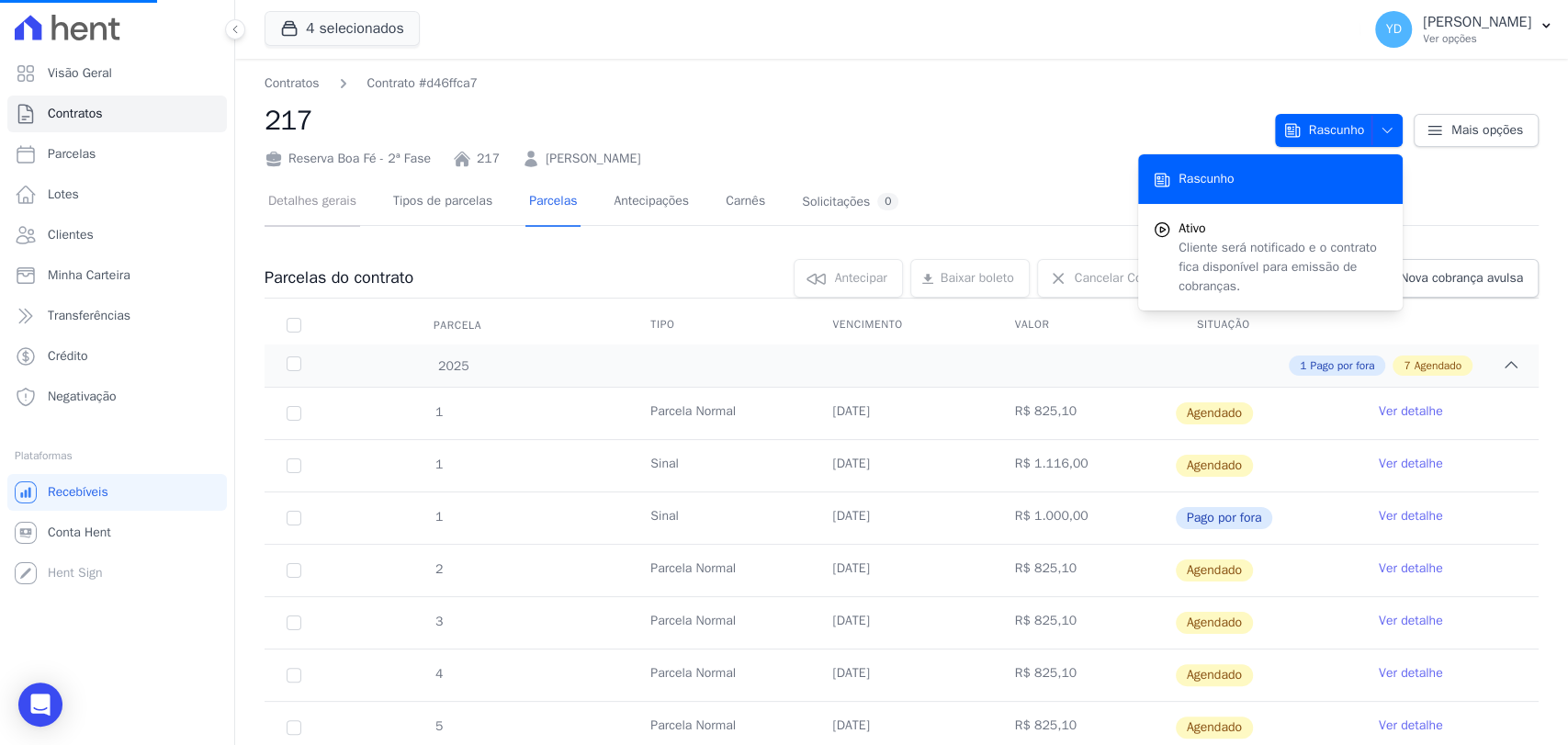click on "Detalhes gerais" at bounding box center (312, 202) 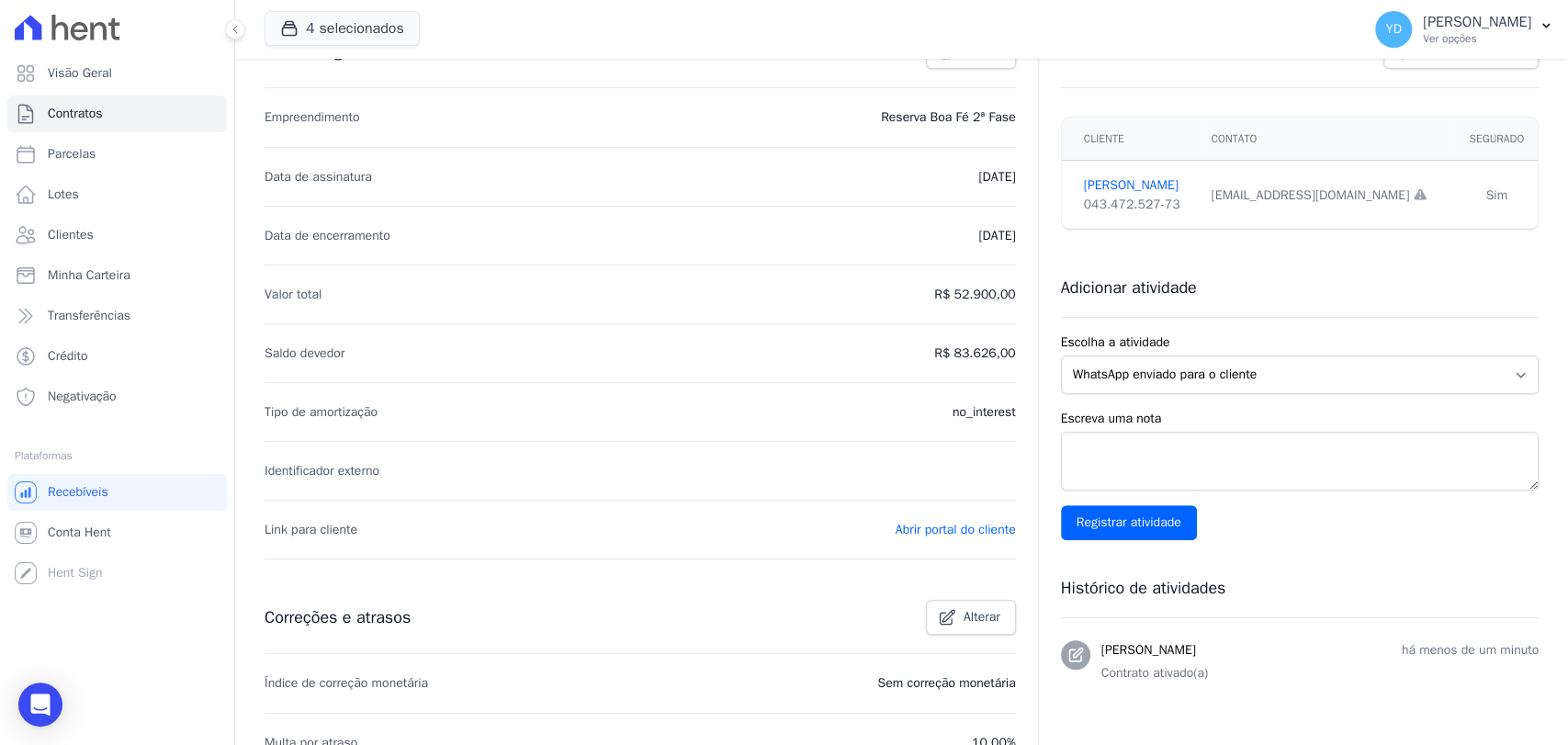 scroll, scrollTop: 594, scrollLeft: 0, axis: vertical 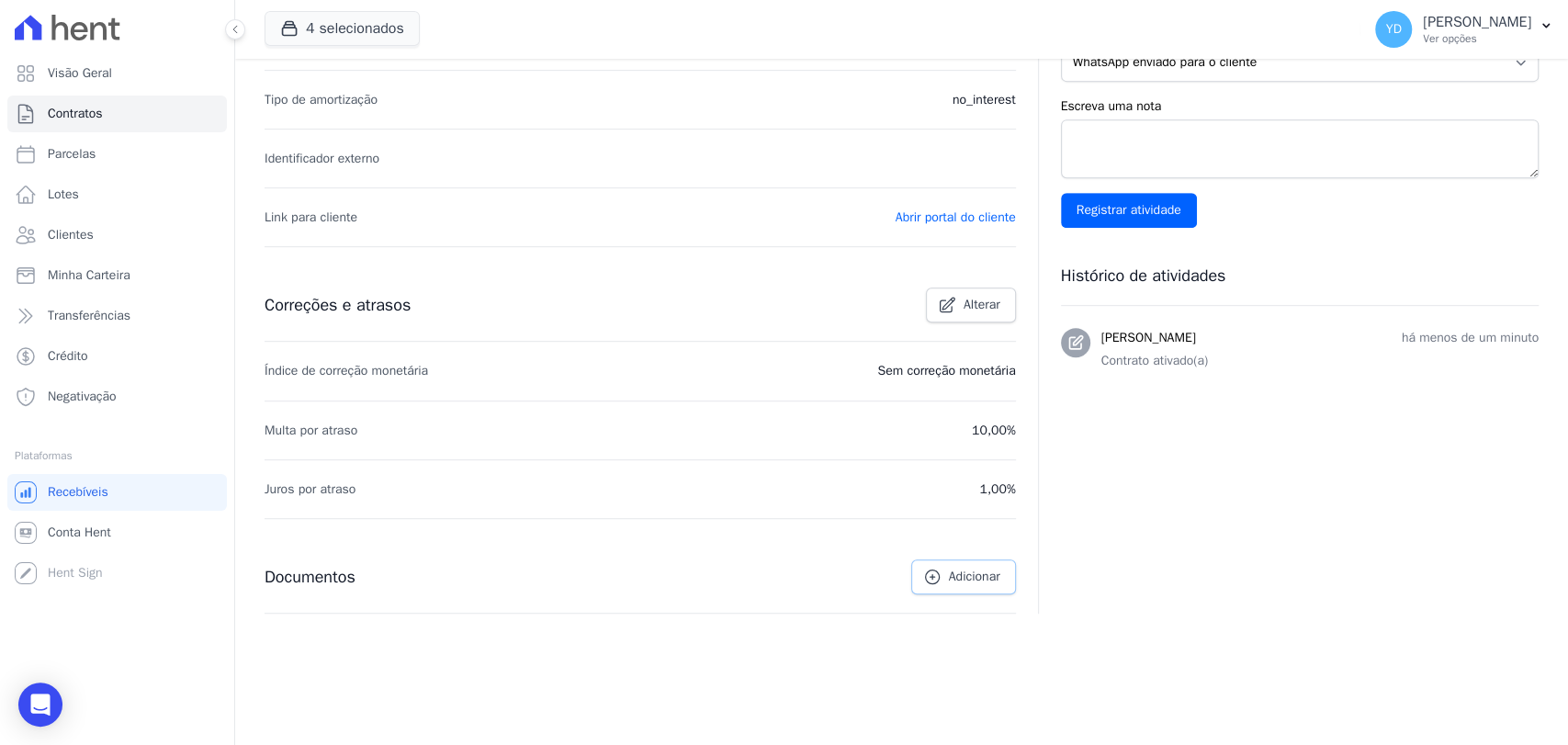 click on "Adicionar" at bounding box center (975, 577) 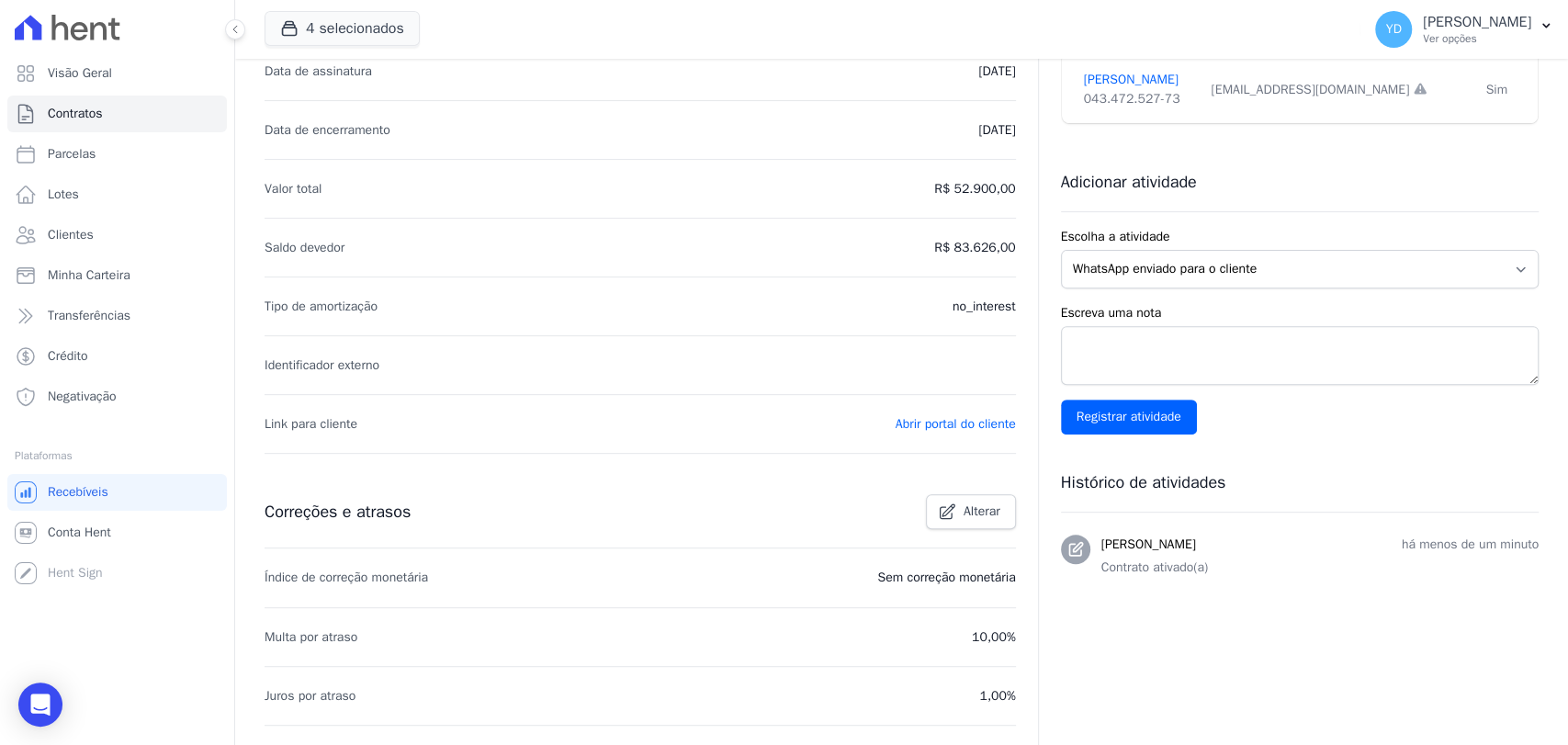 scroll, scrollTop: 0, scrollLeft: 0, axis: both 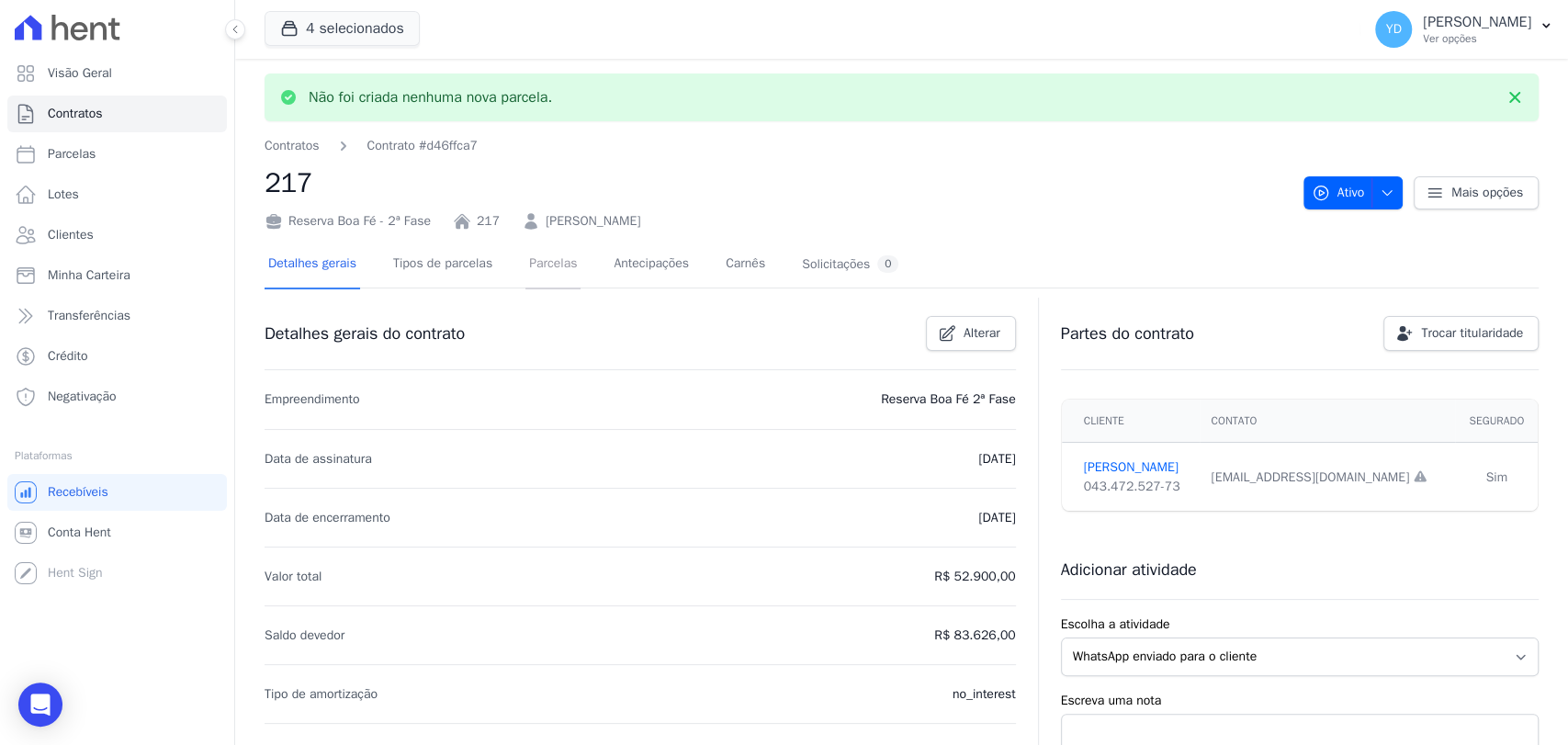 click on "Parcelas" at bounding box center [553, 265] 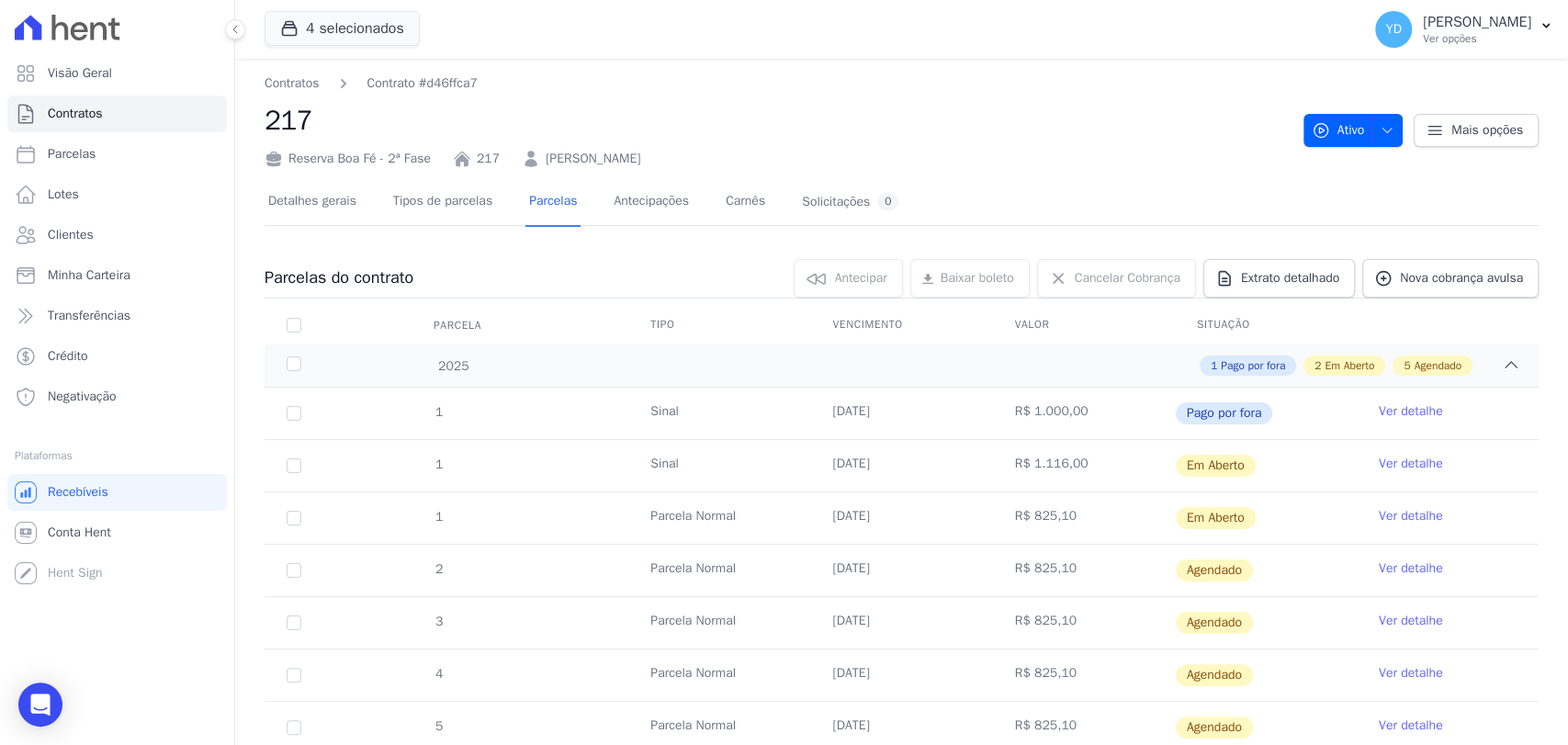 click on "Ver detalhe" at bounding box center [1411, 464] 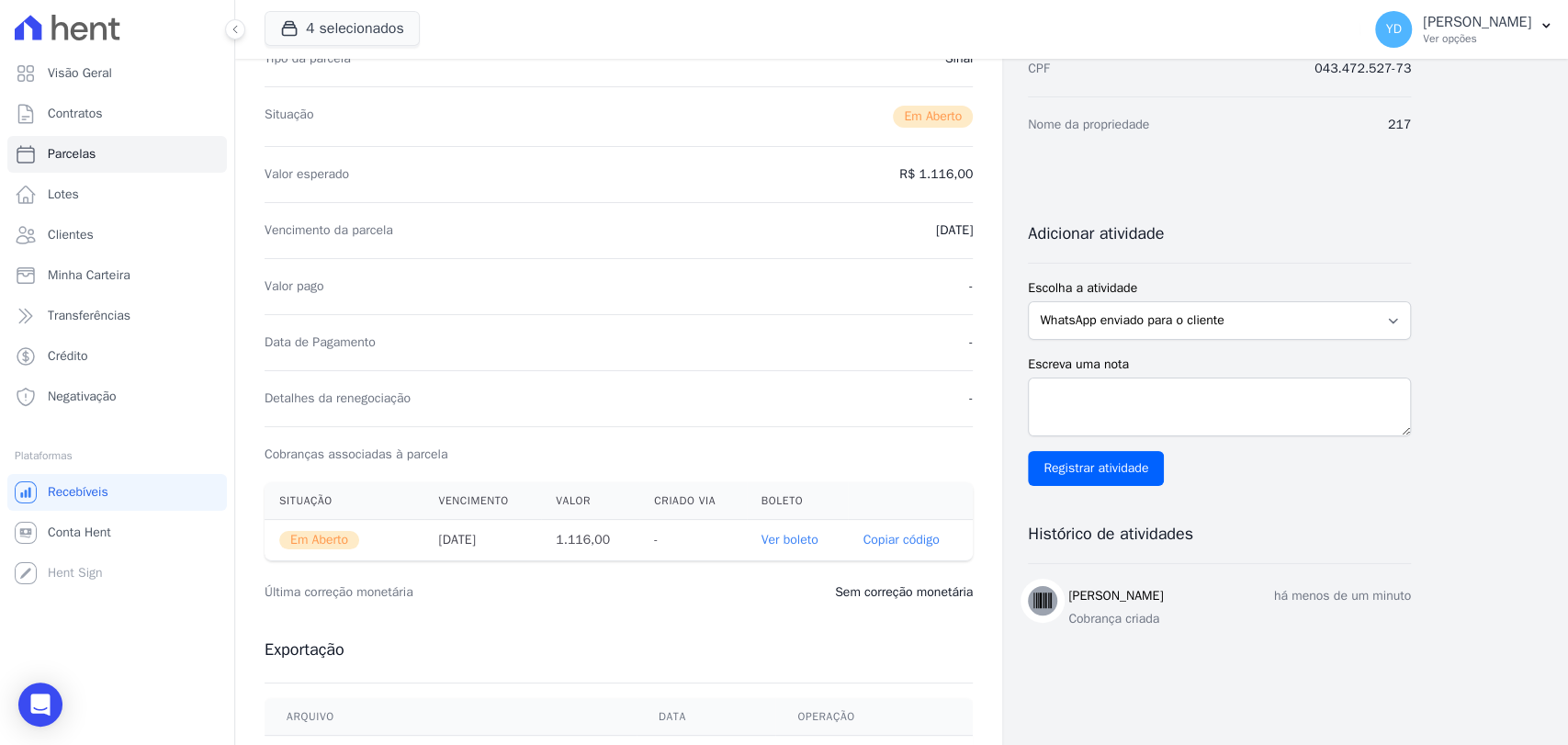 scroll, scrollTop: 306, scrollLeft: 0, axis: vertical 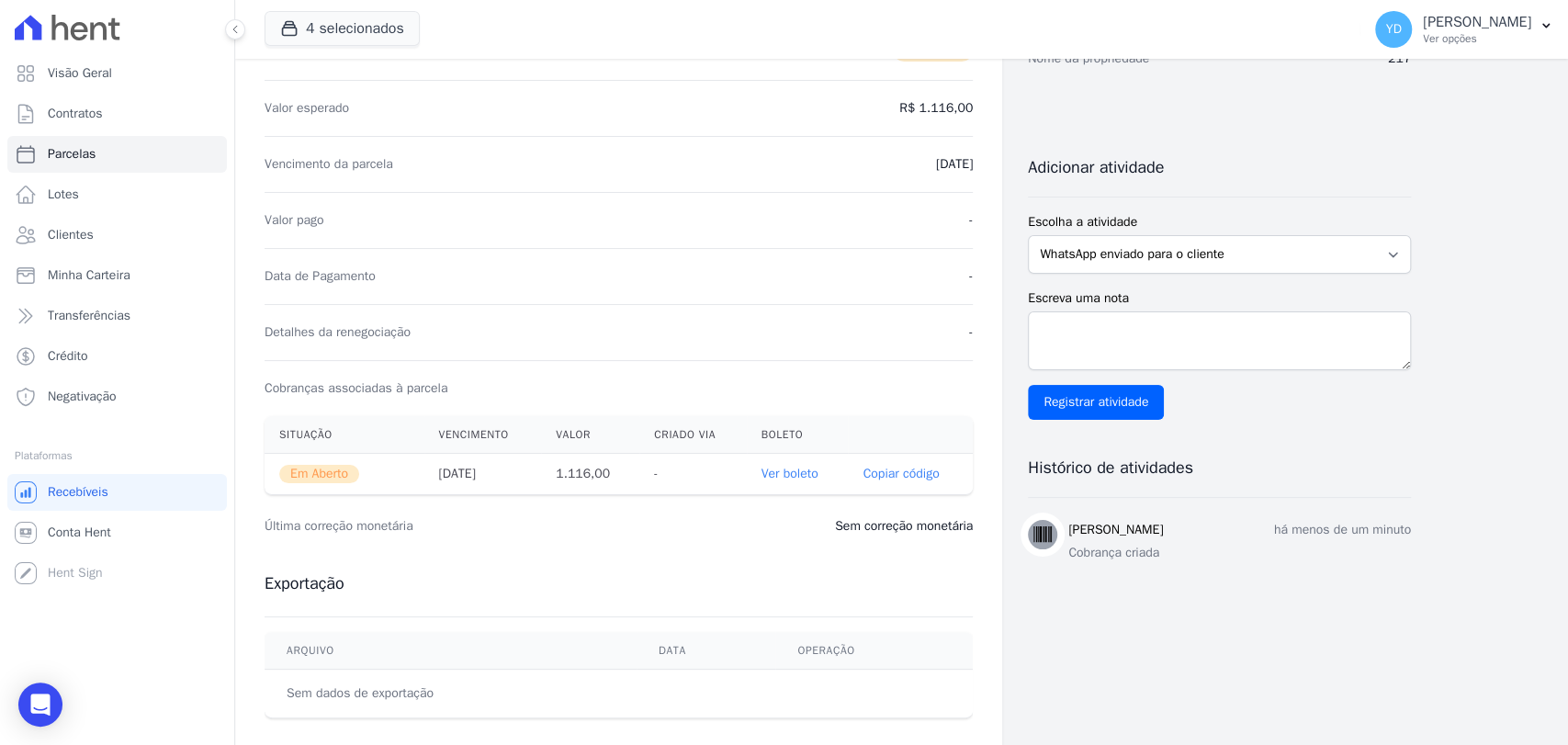 click on "Ver boleto" at bounding box center (790, 473) 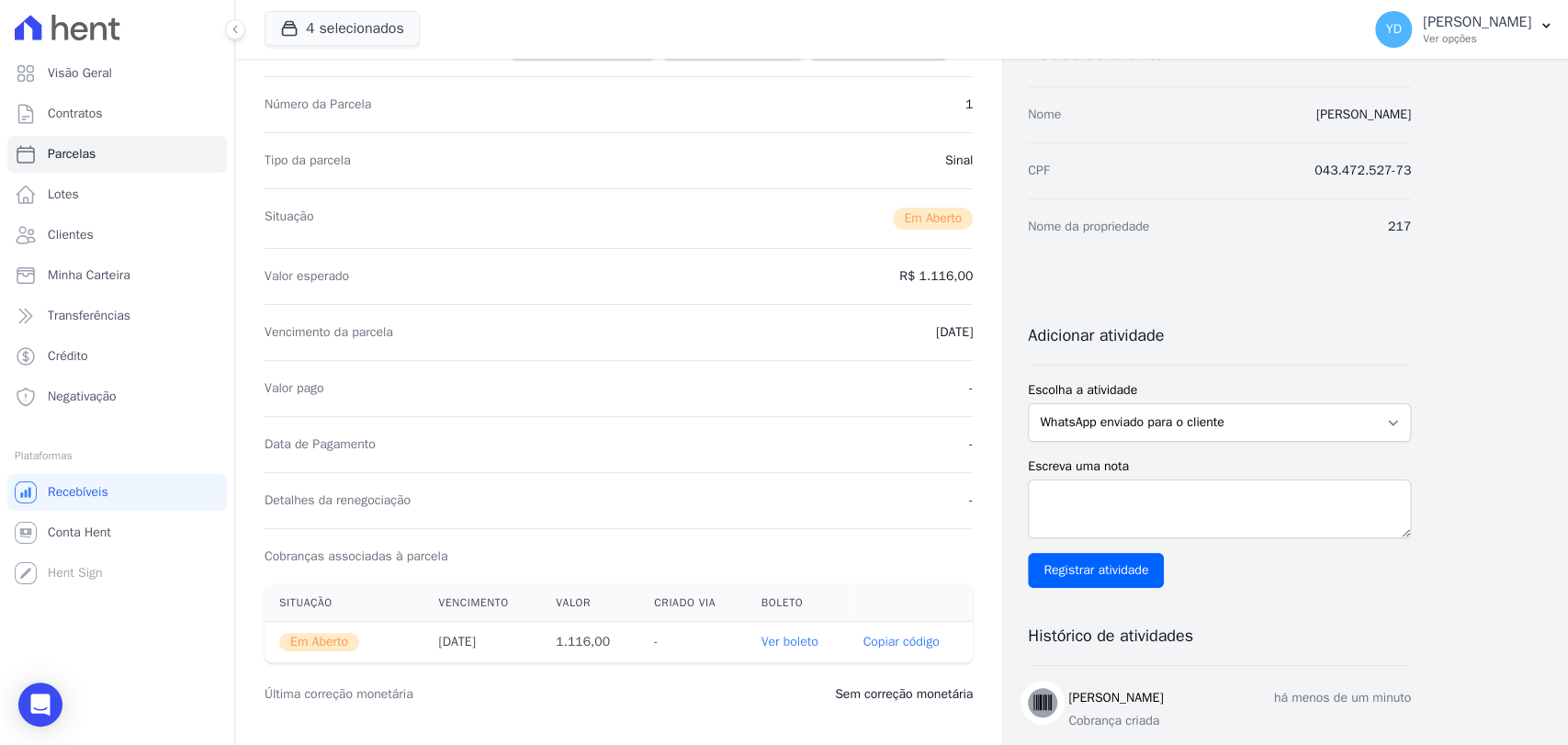 scroll, scrollTop: 0, scrollLeft: 0, axis: both 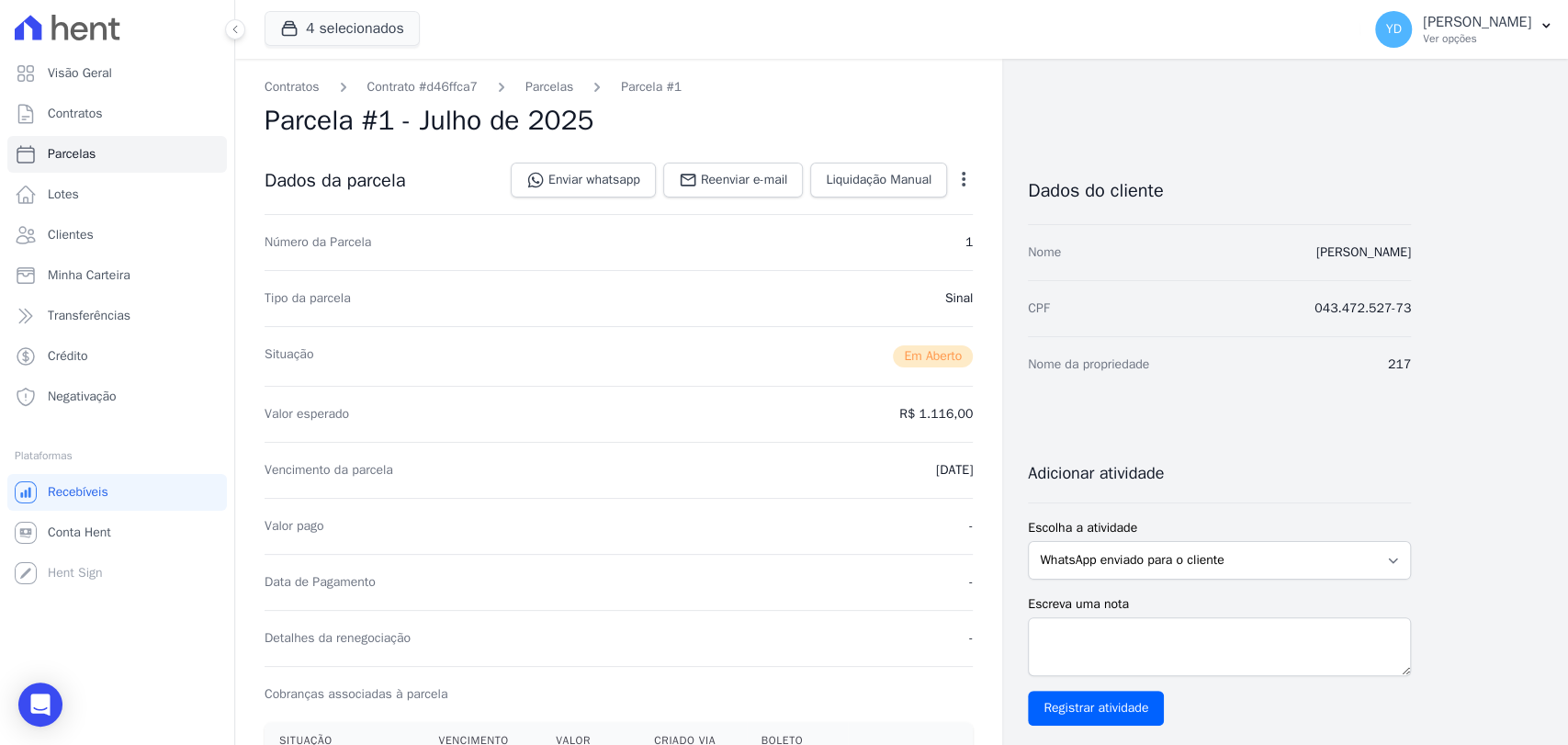 click on "Contratos
Contrato
#d46ffca7
Parcelas
Parcela
#1
Parcela #1 - Julho de 2025
Dados da parcela
Enviar whatsapp
Registrar envio de WhatsApp
Caso o envio da mensagem via WhatsApp tenha sido bem-sucedido, registre esta atividade.
Escreva uma nota" at bounding box center (618, 651) 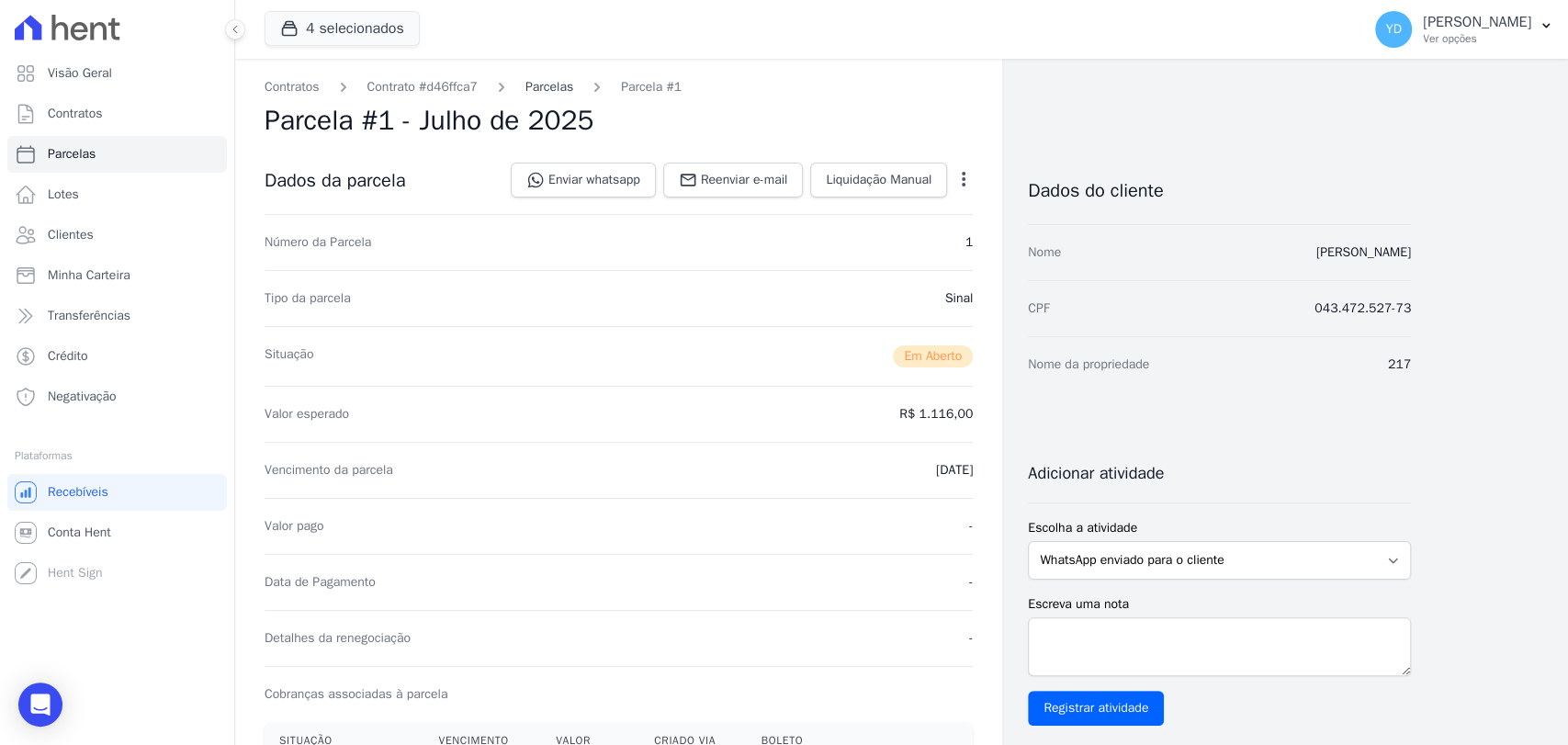 click on "Parcelas" at bounding box center [549, 86] 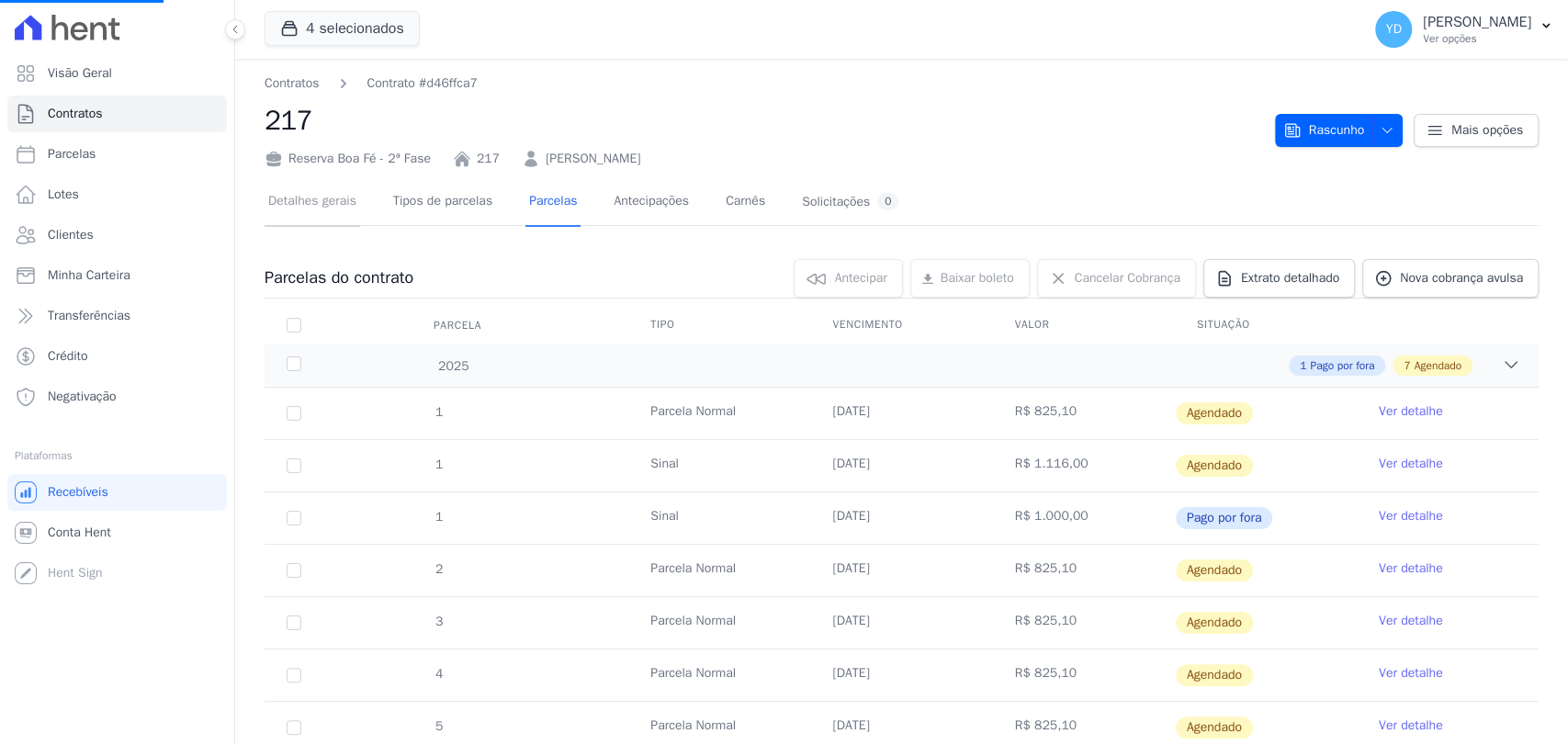 click on "Detalhes gerais" at bounding box center (312, 202) 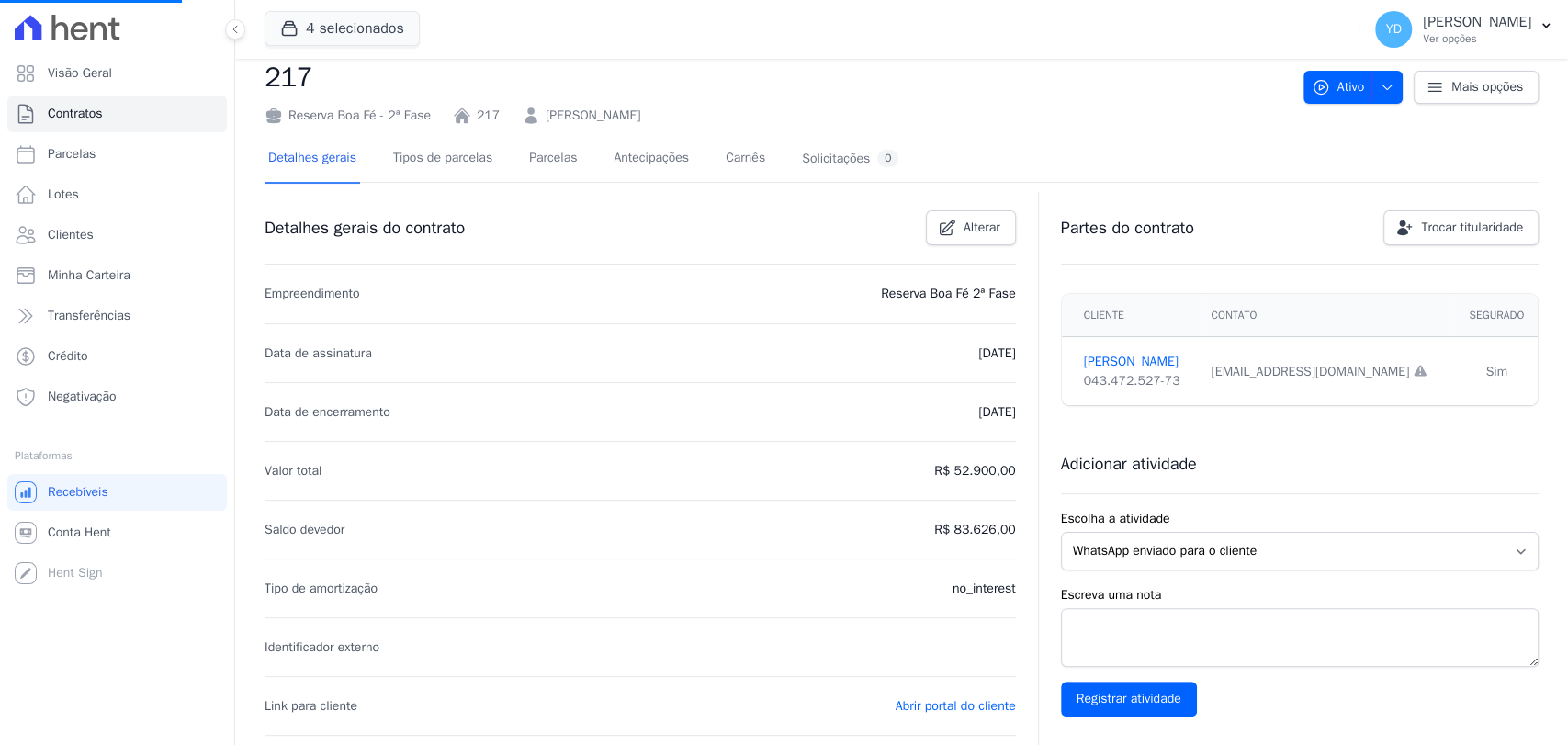 scroll, scrollTop: 670, scrollLeft: 0, axis: vertical 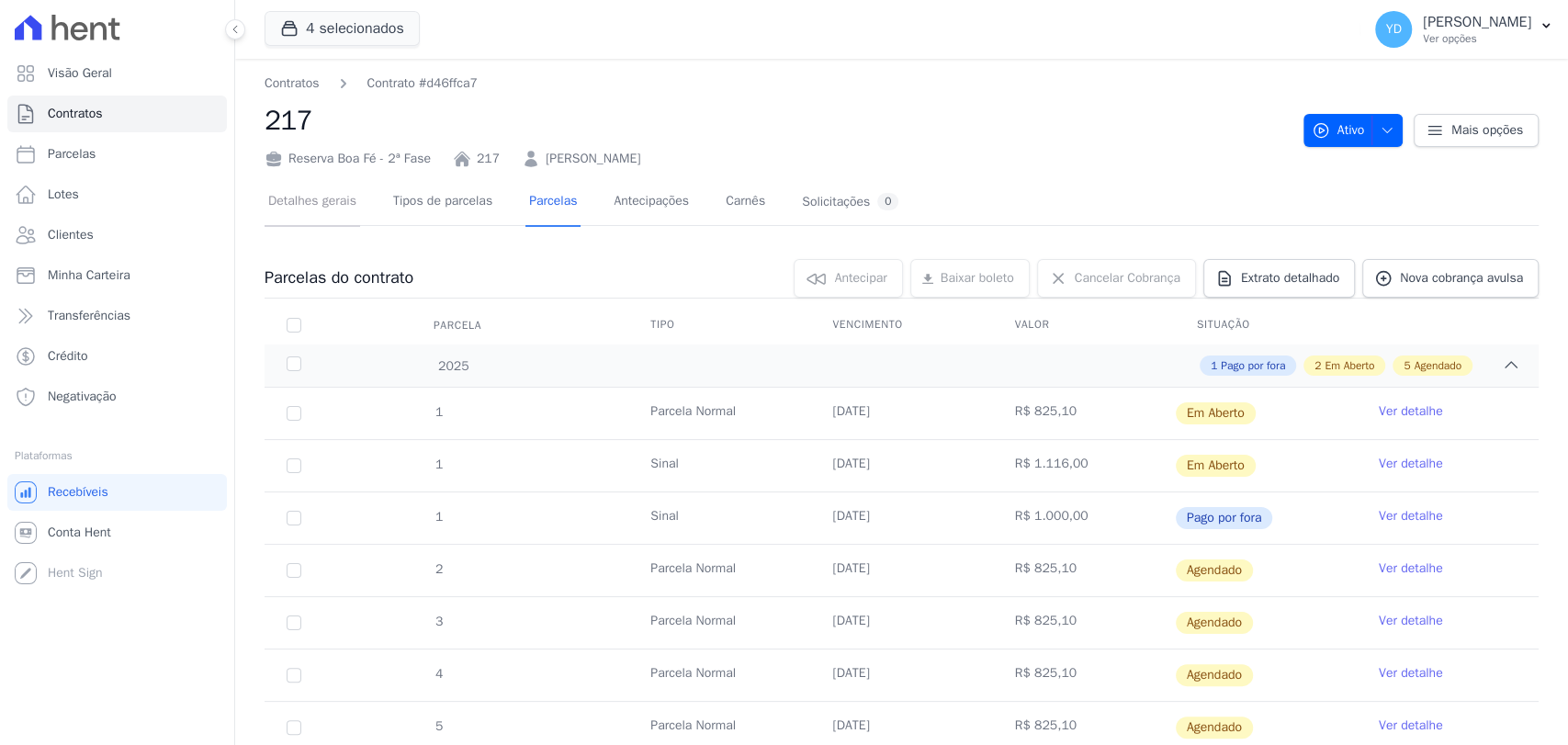click on "Detalhes gerais" at bounding box center (312, 202) 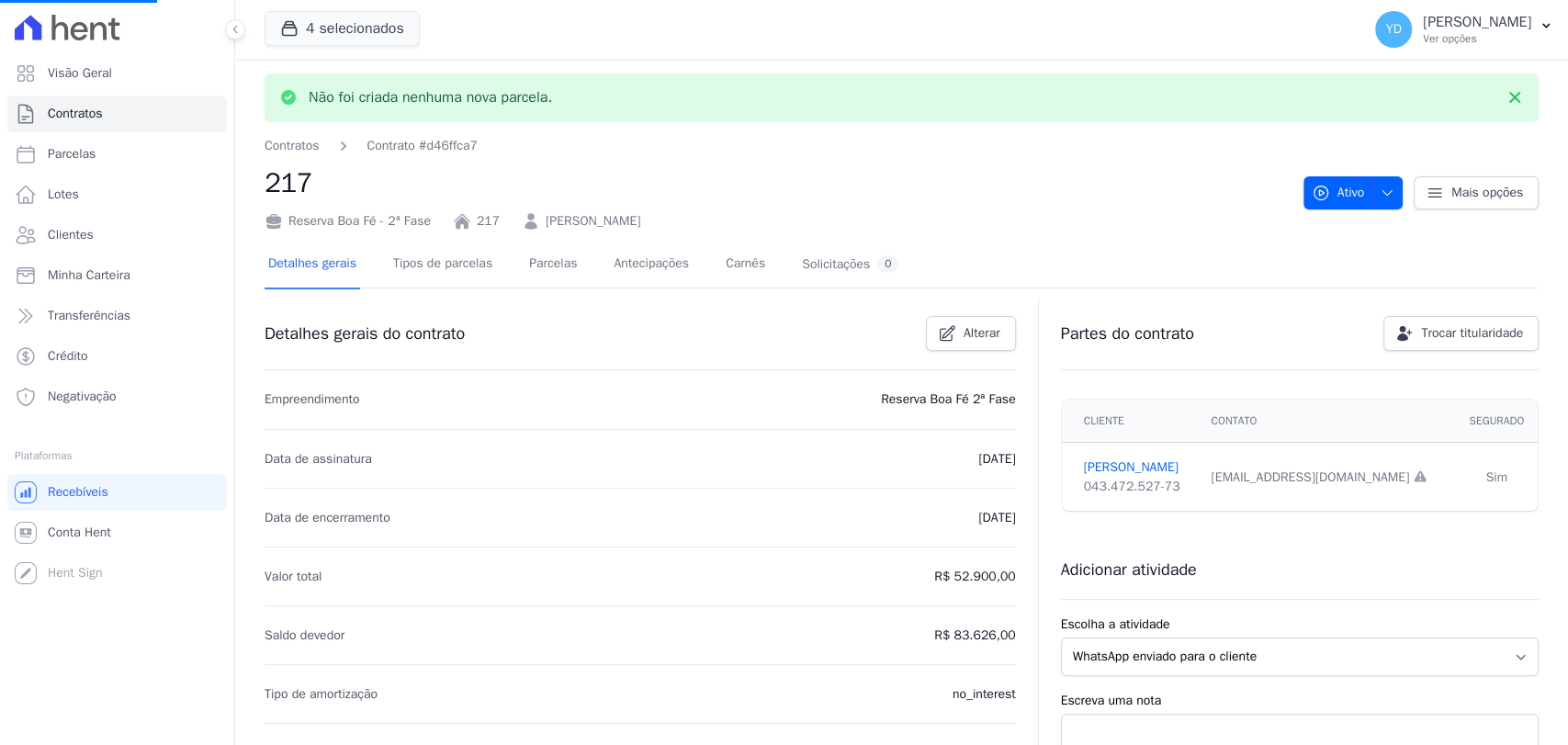 scroll, scrollTop: 671, scrollLeft: 0, axis: vertical 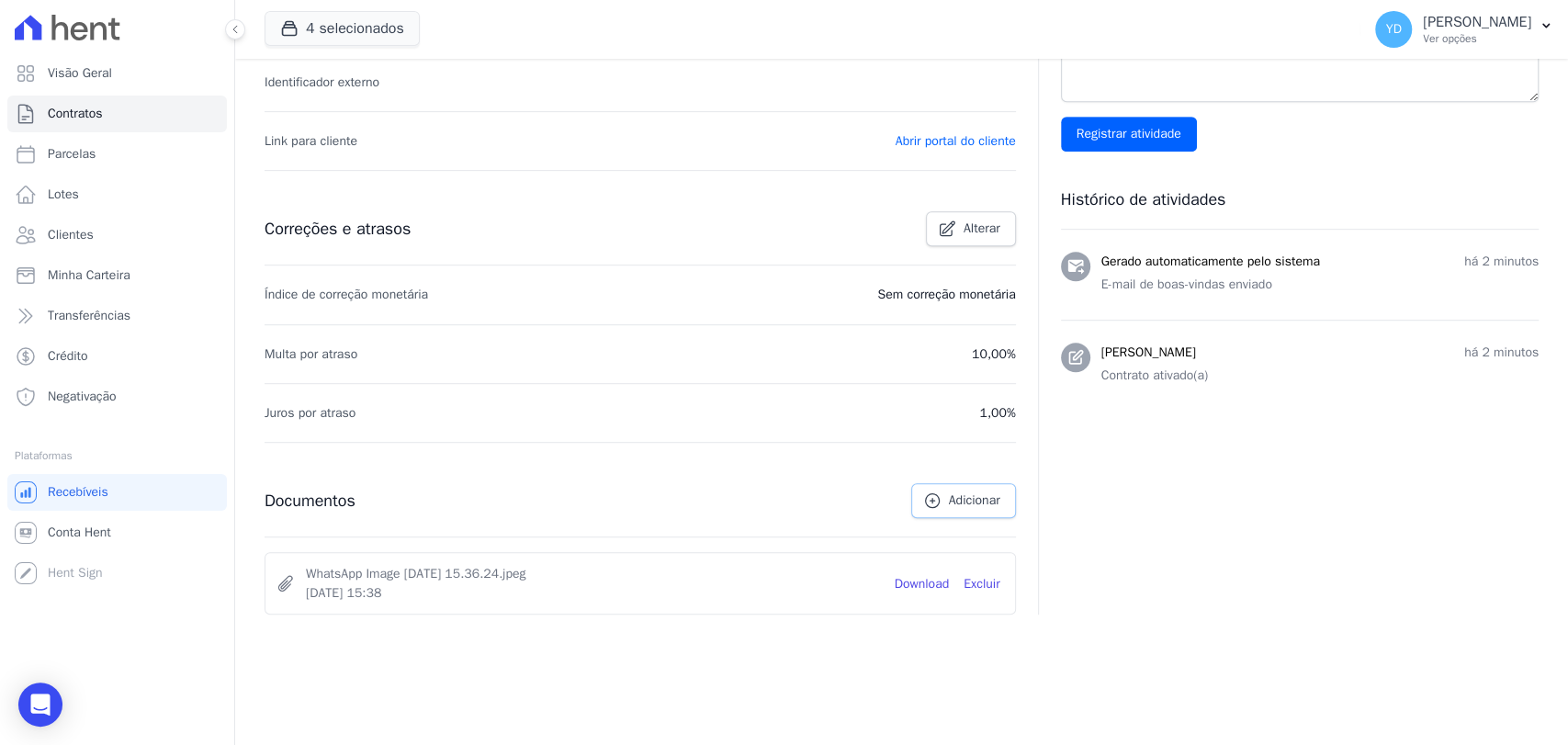 click on "Adicionar" at bounding box center (964, 501) 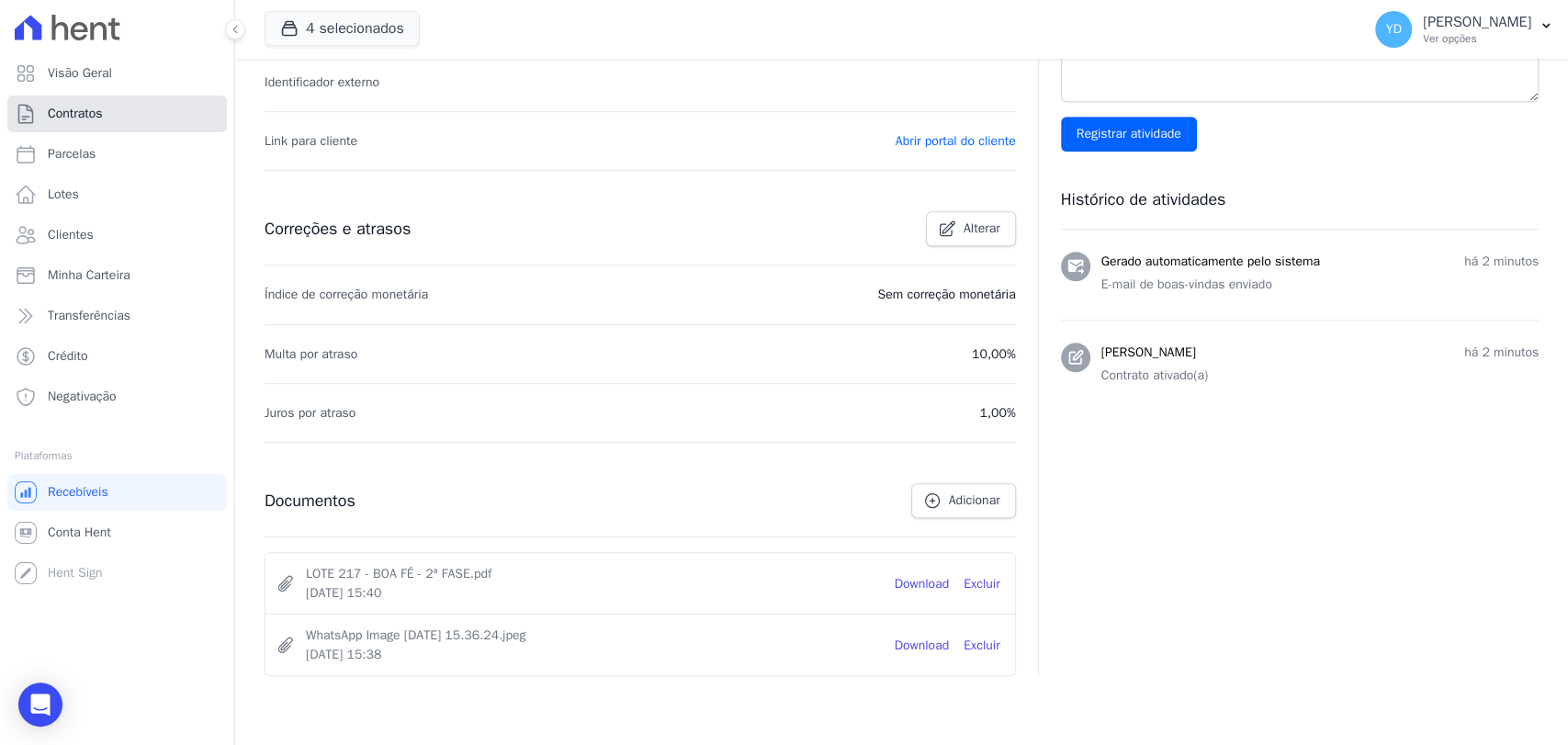 click on "Contratos" at bounding box center (117, 114) 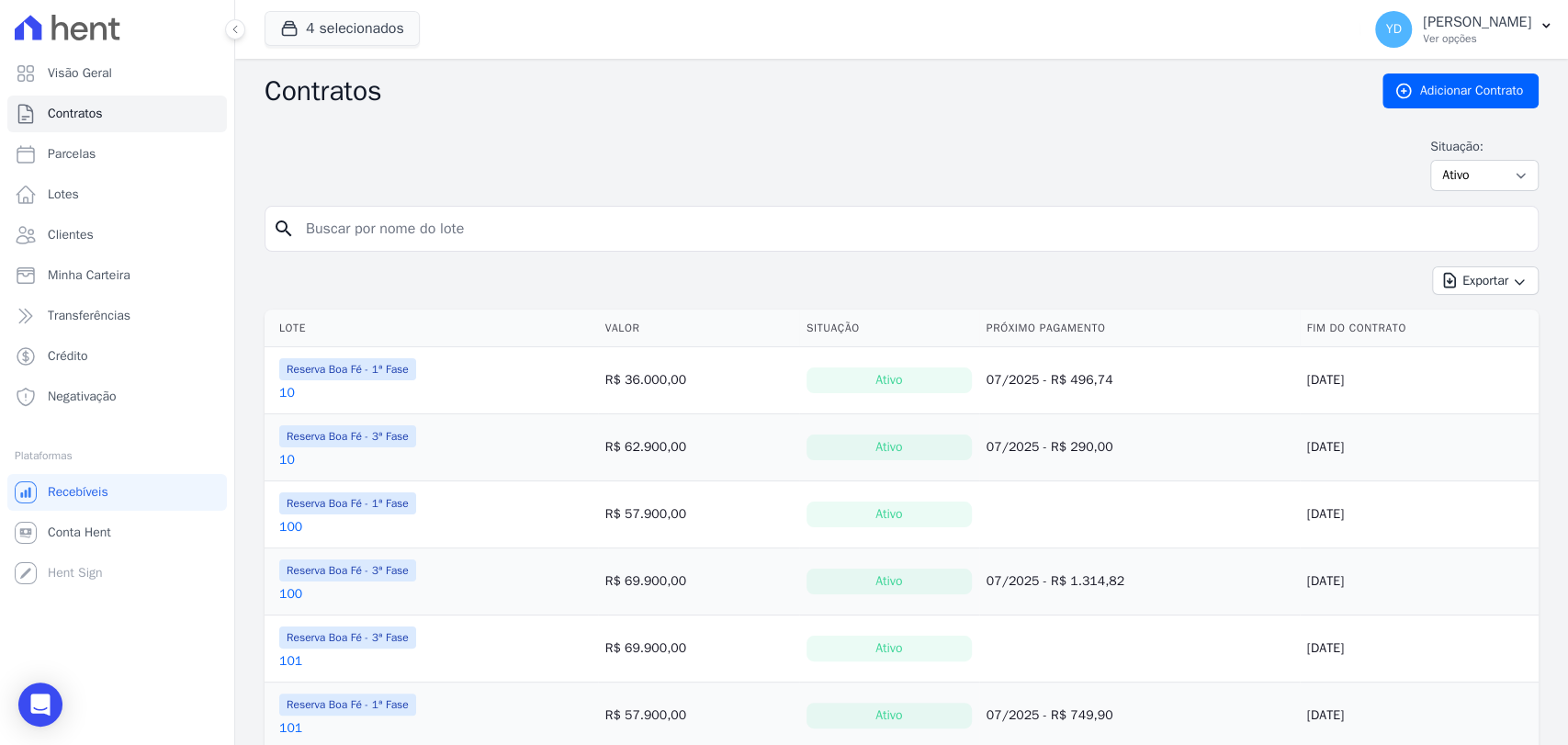 click at bounding box center [912, 229] 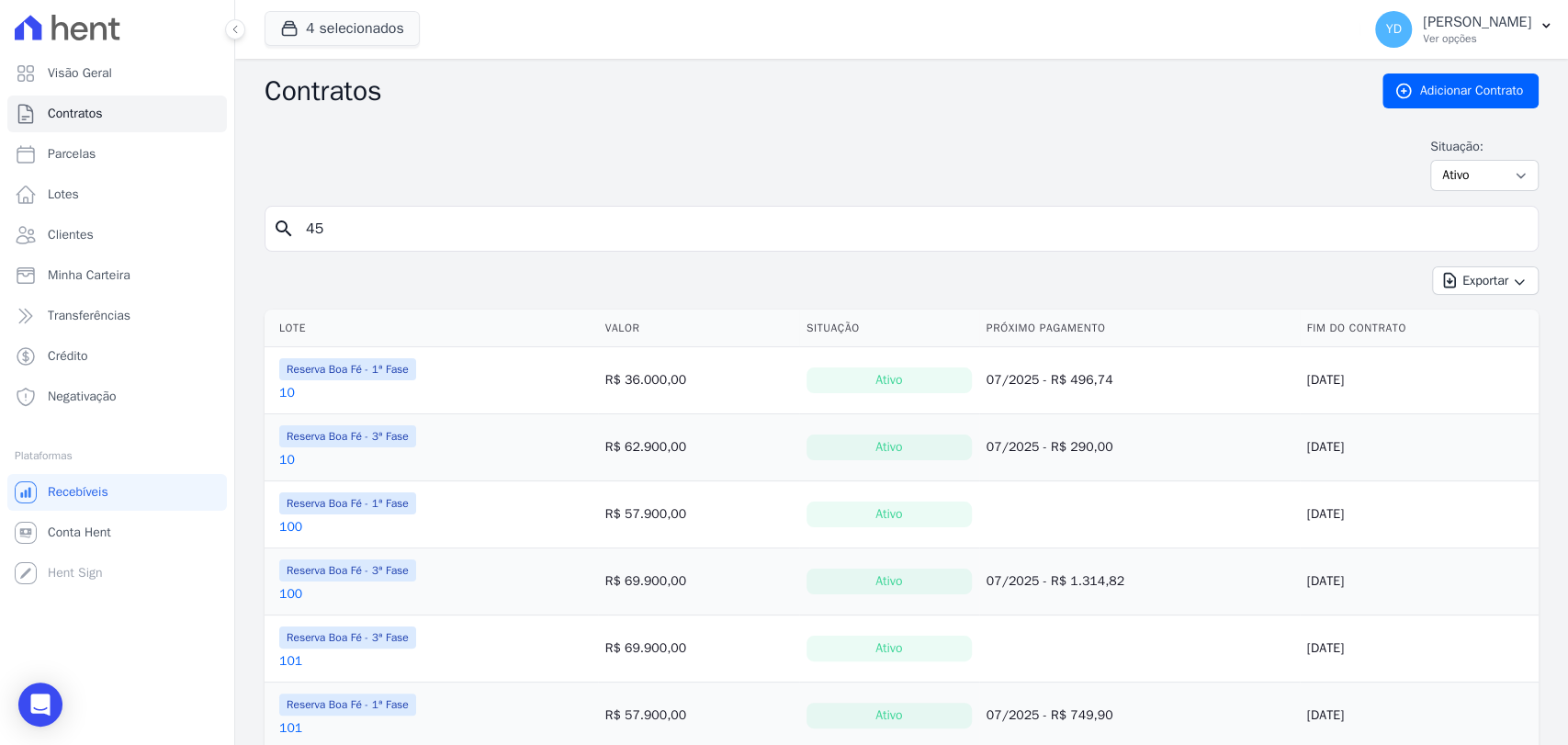 type on "45" 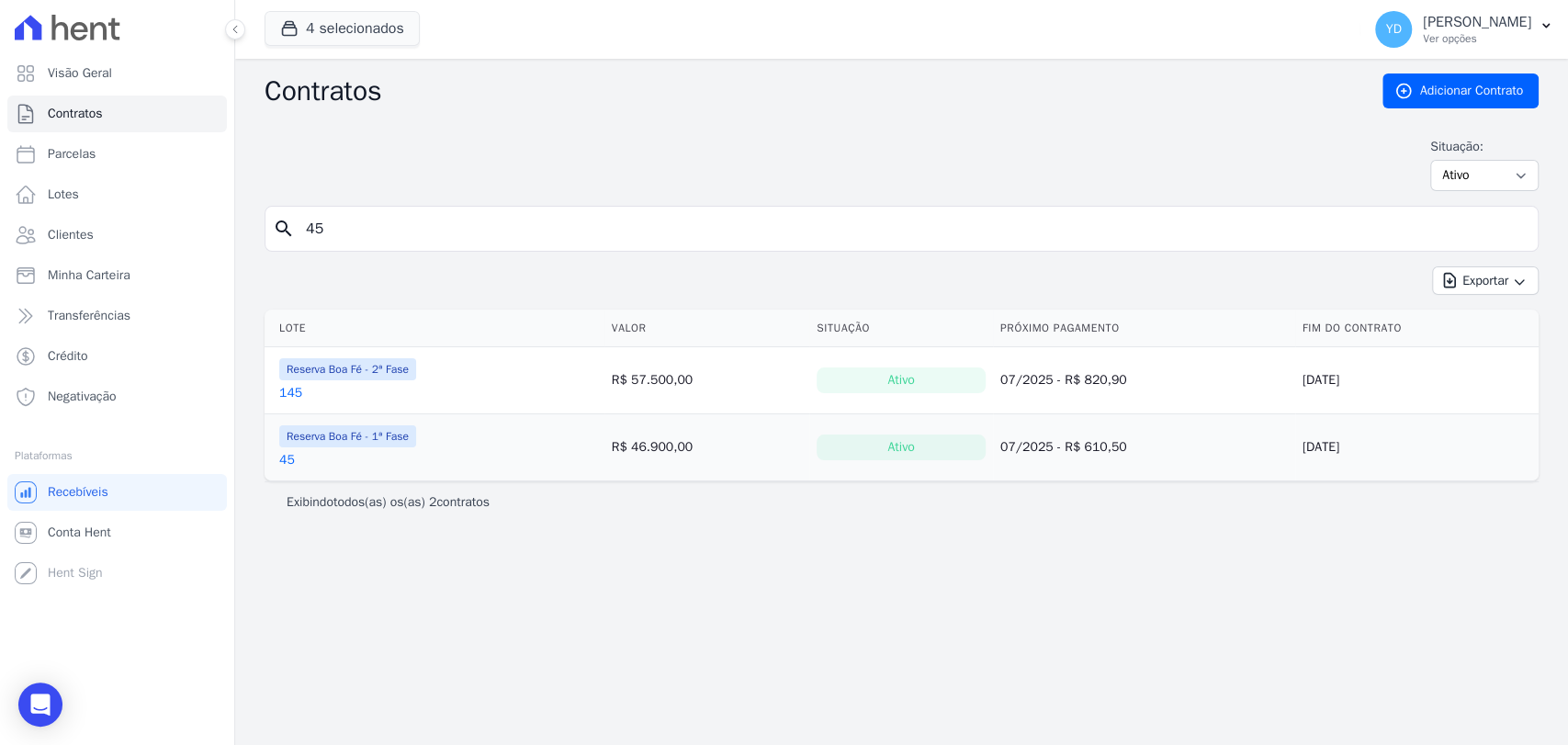 click on "45" at bounding box center [912, 229] 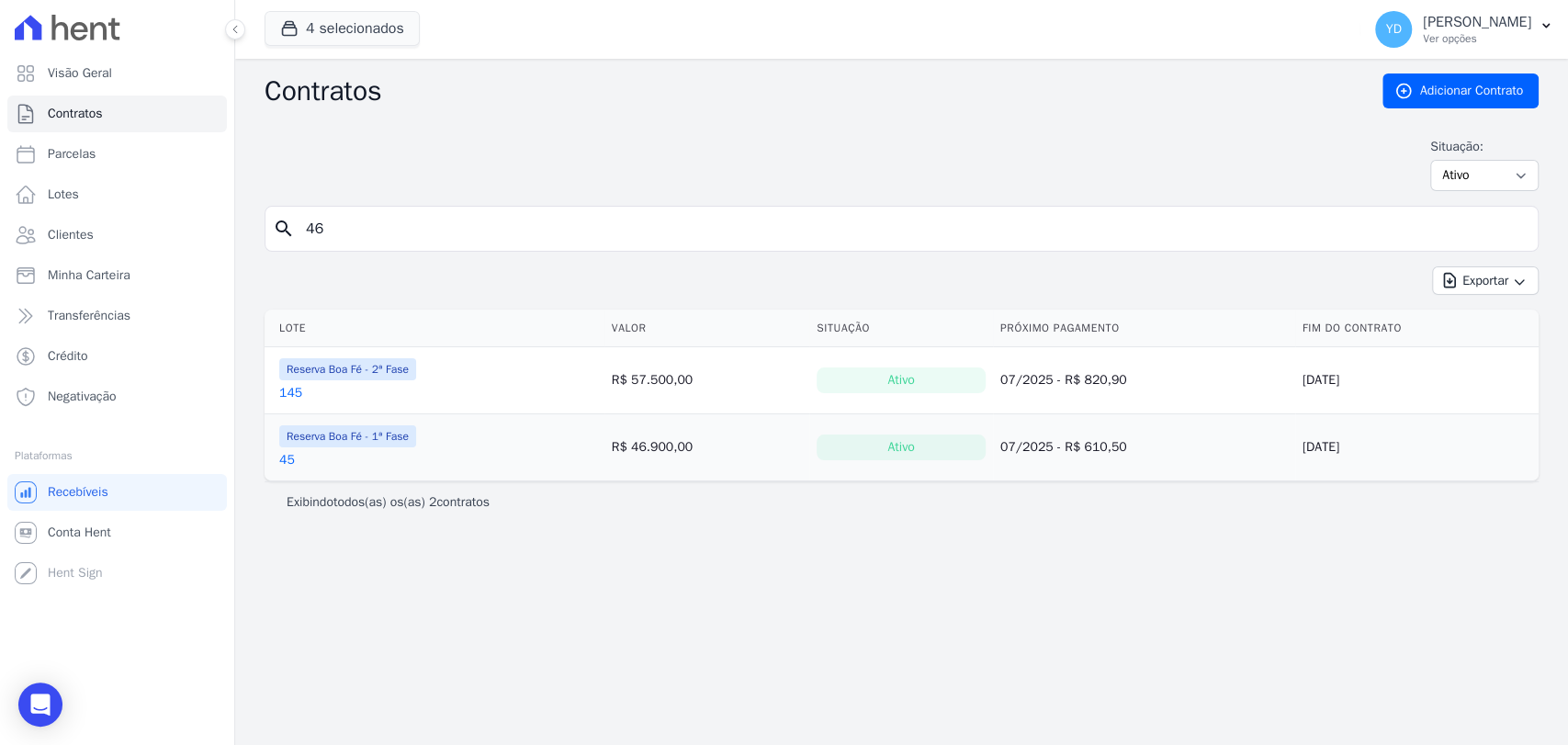 type on "46" 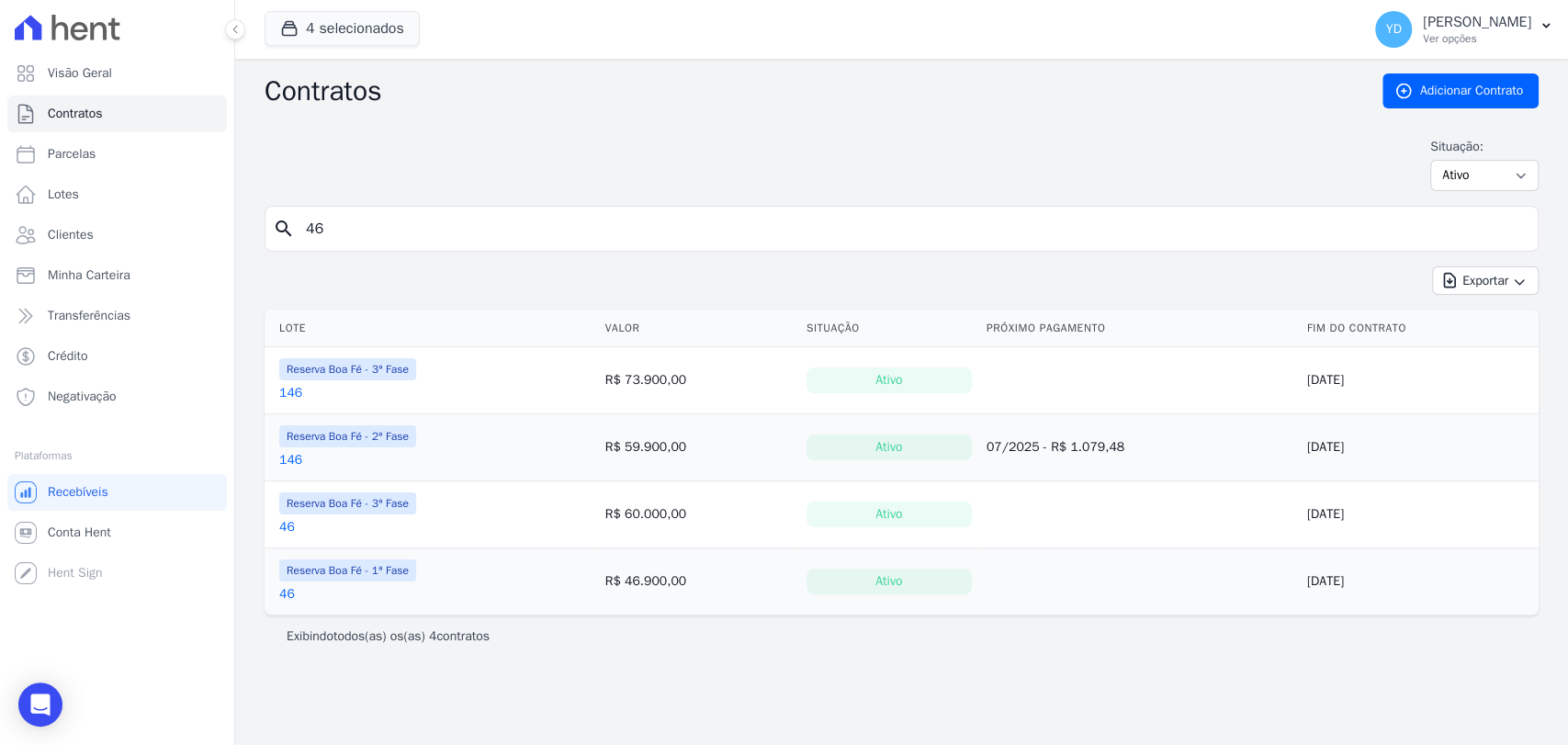 drag, startPoint x: 295, startPoint y: 591, endPoint x: 283, endPoint y: 597, distance: 13.416408 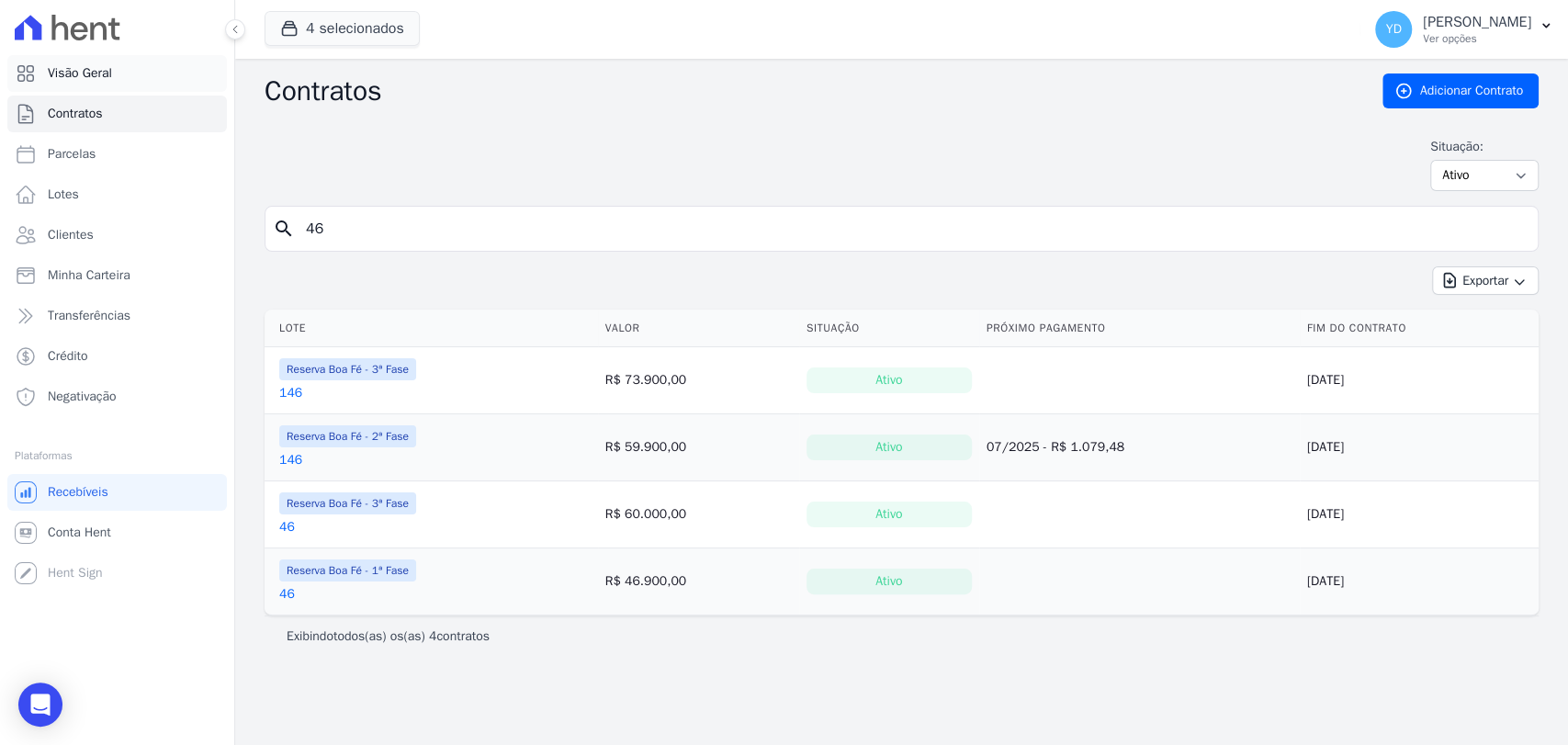 click on "Visão Geral" at bounding box center (117, 73) 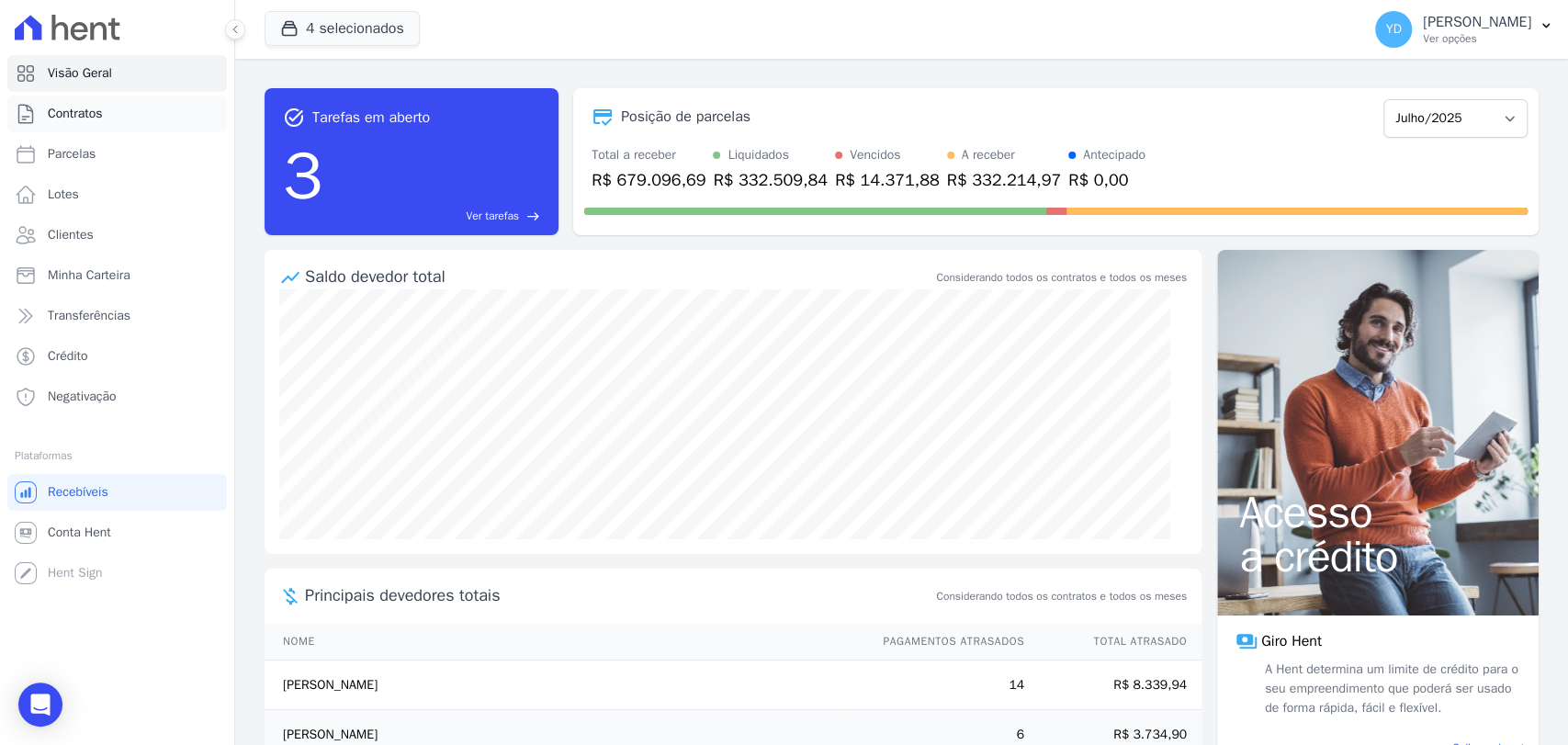 click on "Contratos" at bounding box center (117, 114) 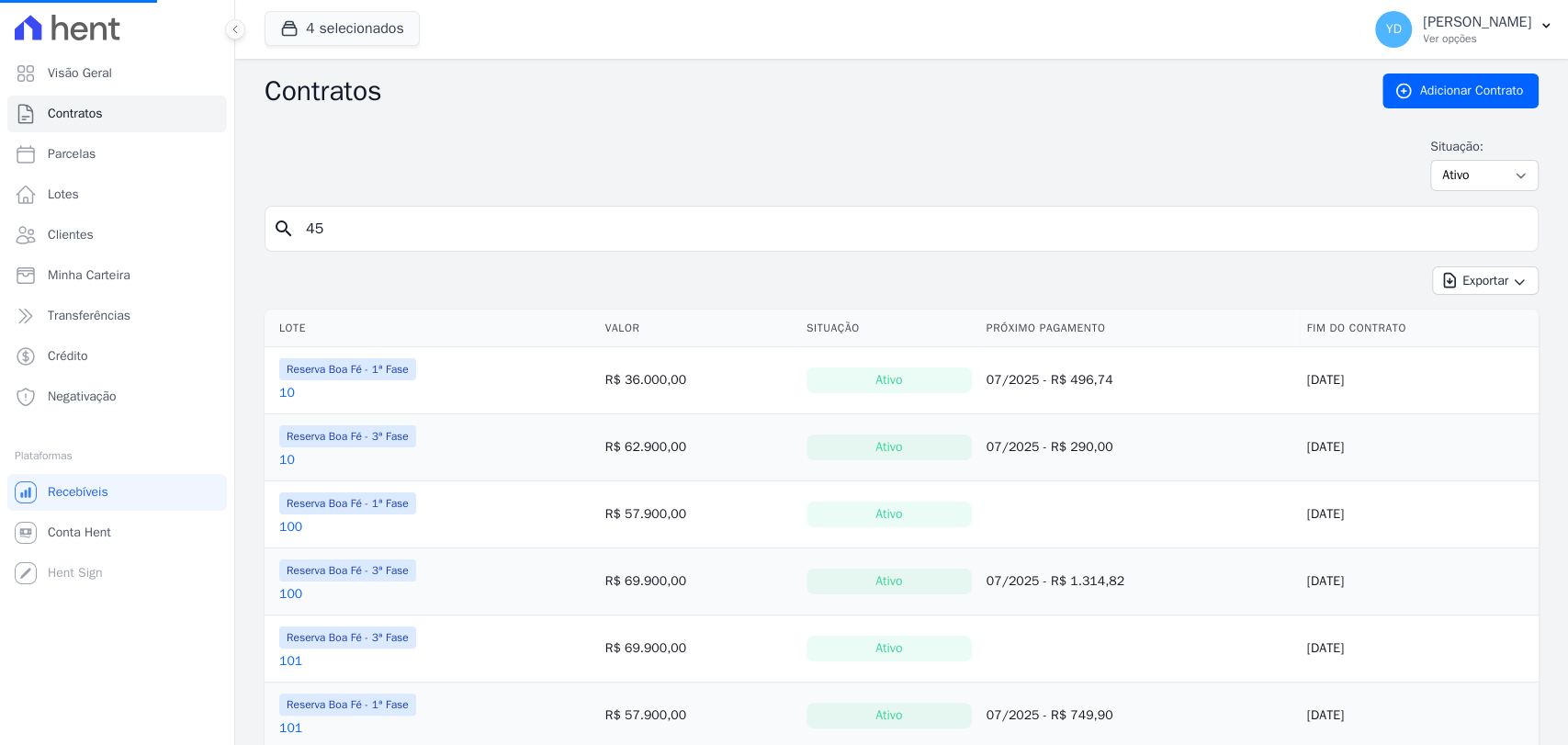 click on "45" at bounding box center (912, 229) 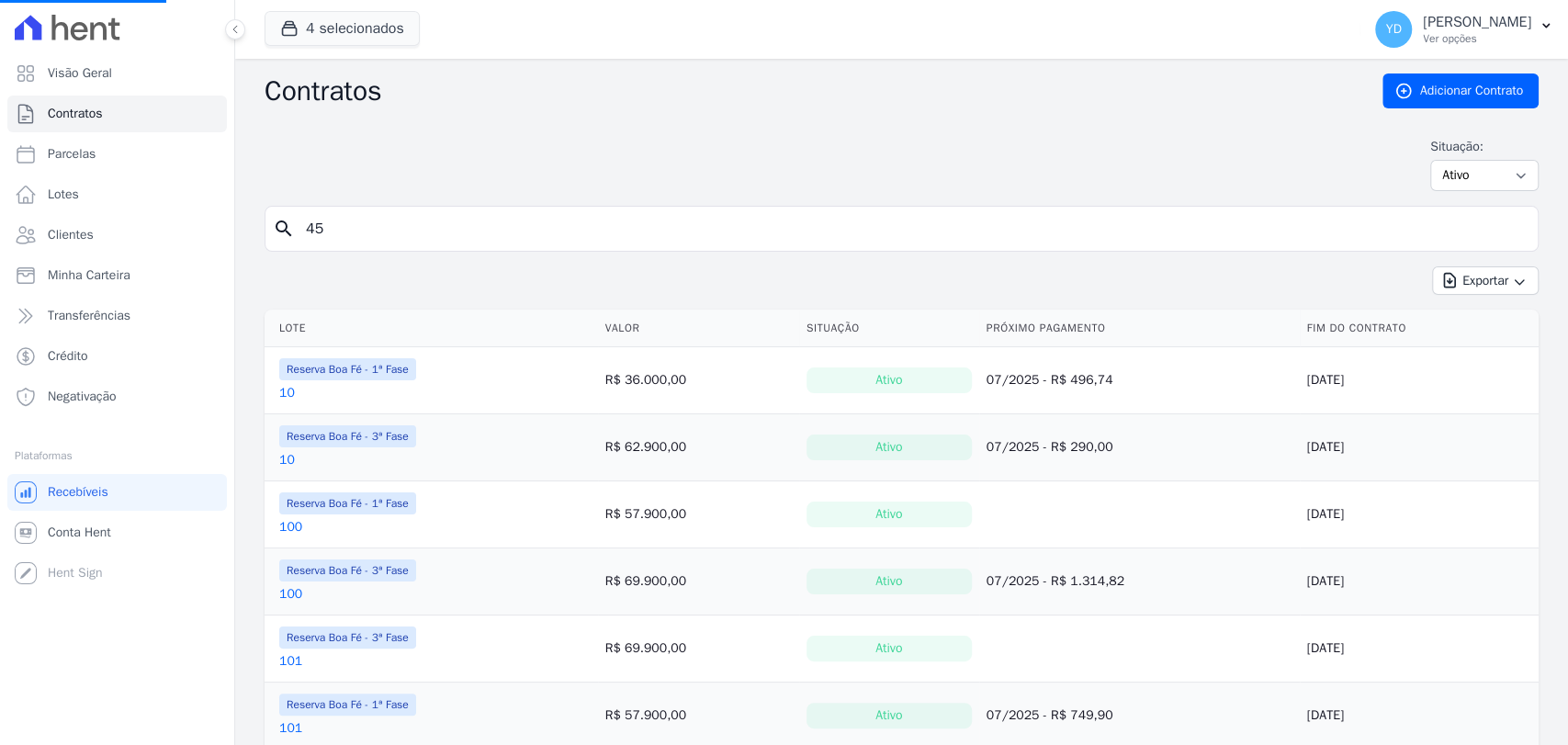 click on "45" at bounding box center [912, 229] 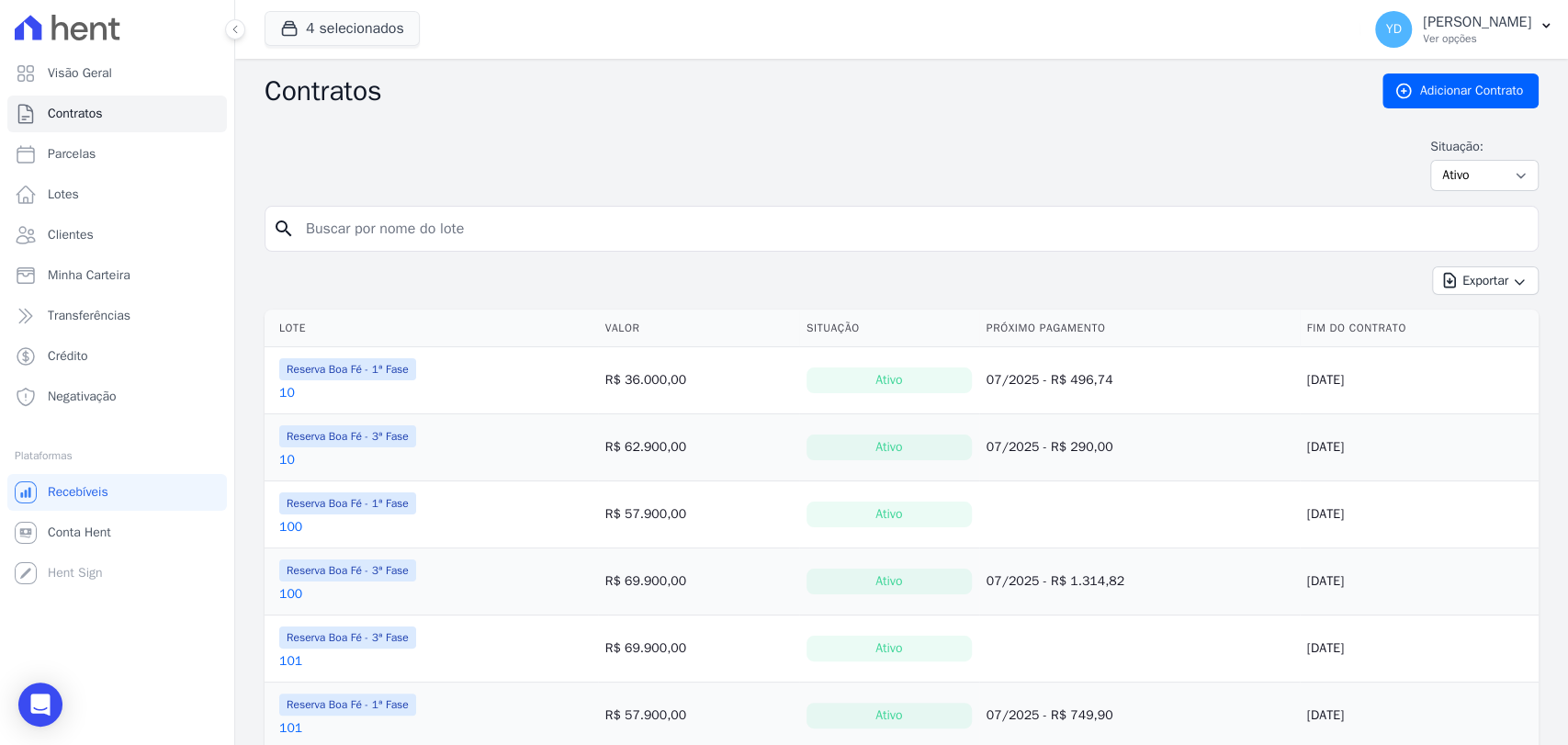 click at bounding box center [912, 229] 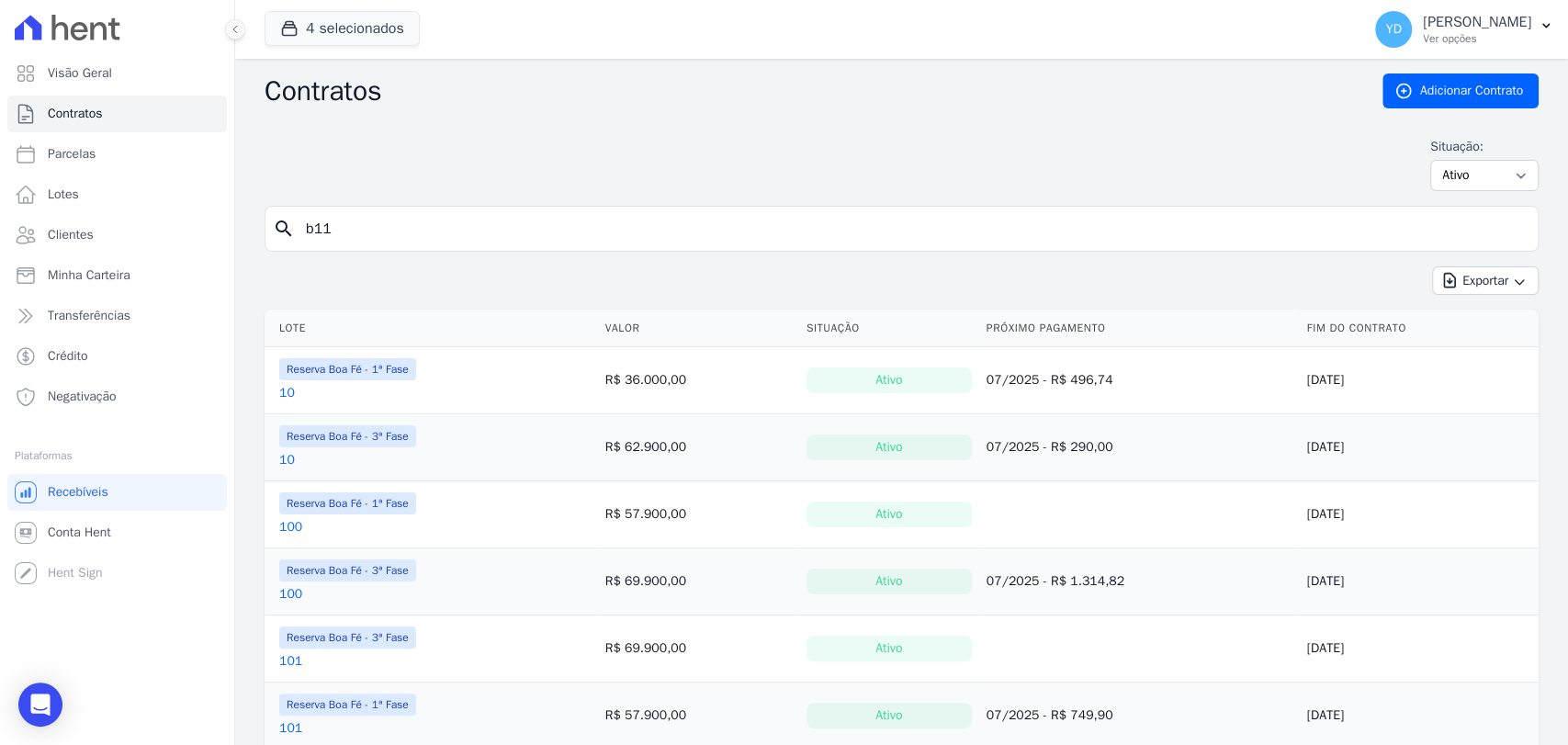 type on "b11" 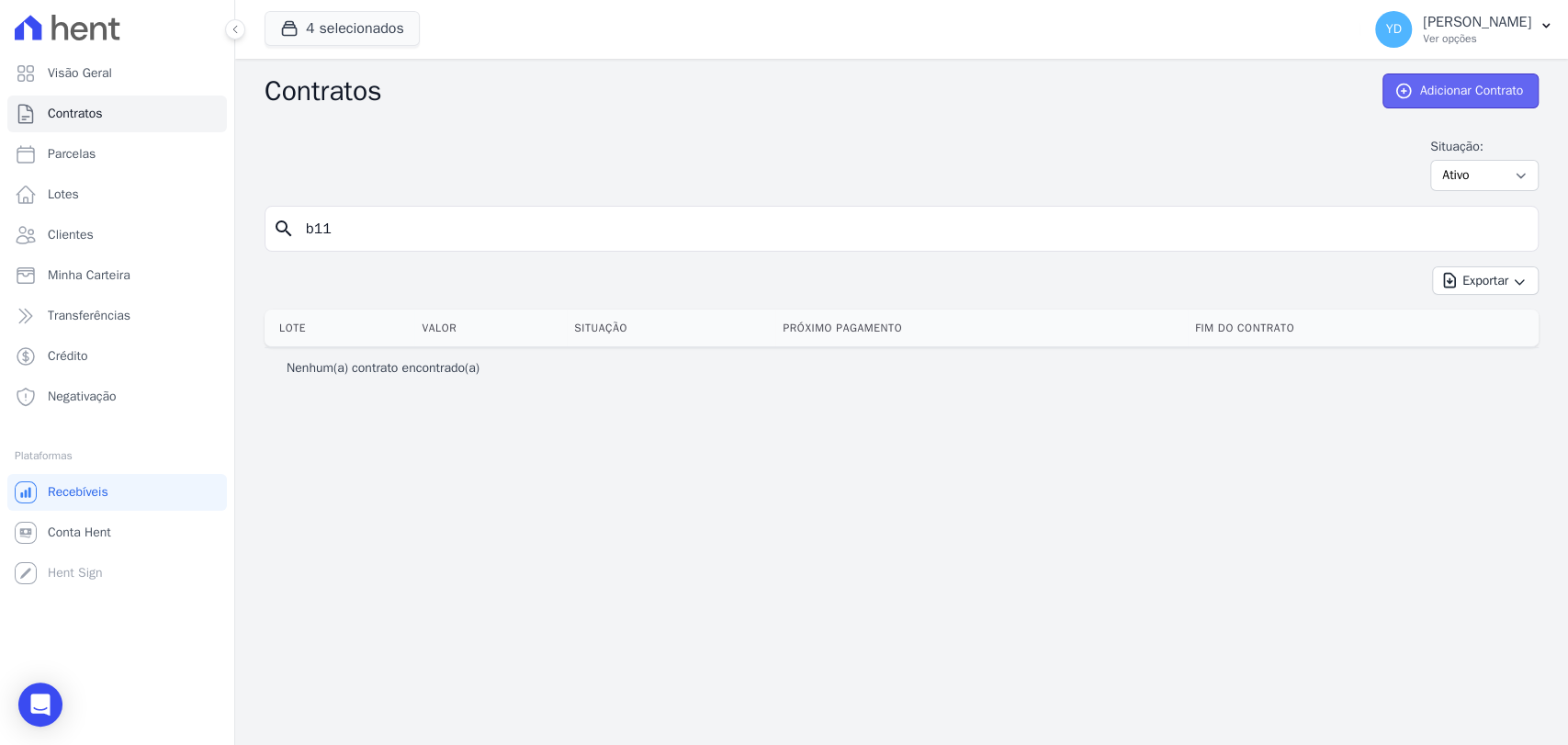 click on "Adicionar Contrato" at bounding box center [1461, 91] 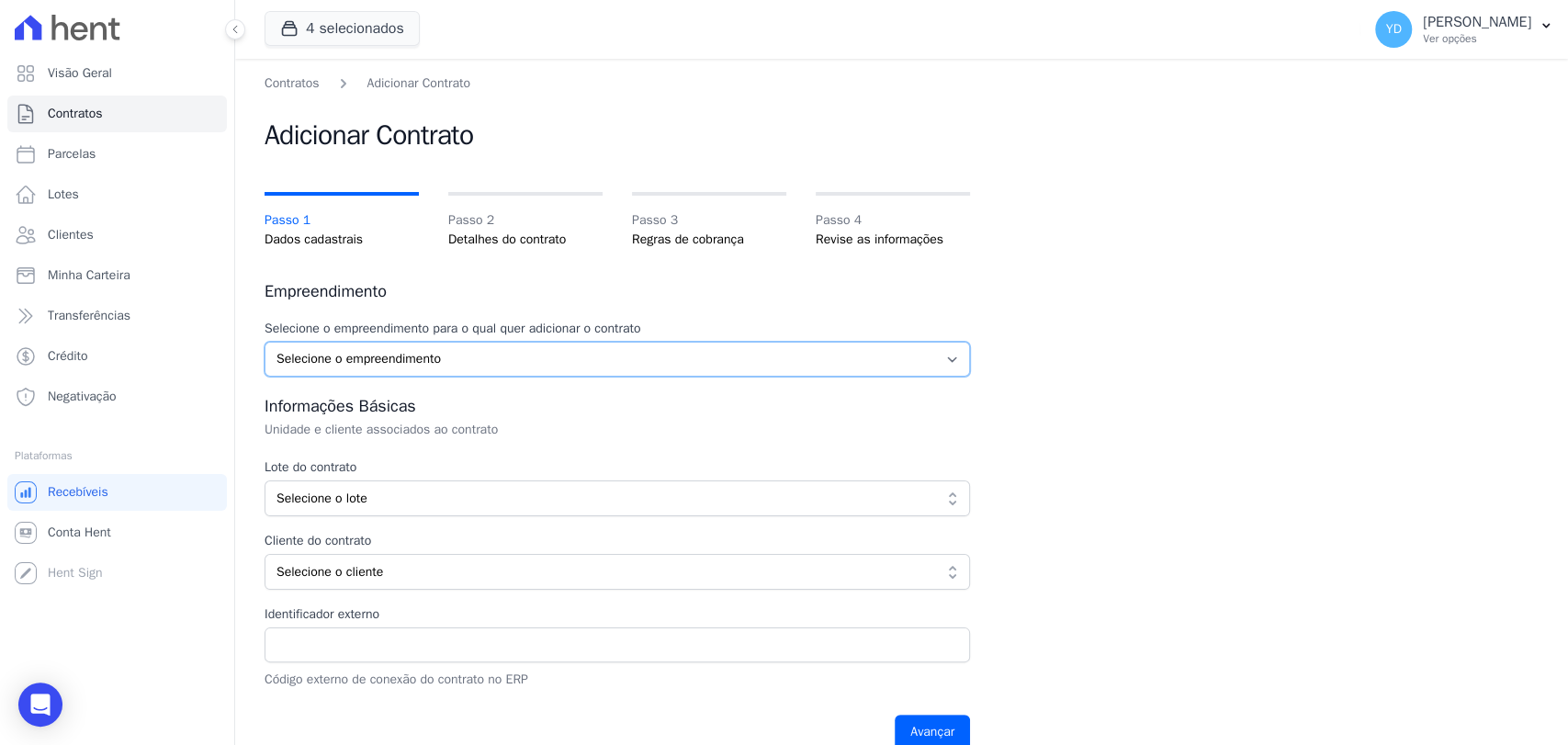 click on "Selecione o empreendimento Parque das Palmeiras
Reserva Boa Fé - 1ª Fase
Reserva Boa Fé - 2ª Fase
Reserva Boa Fé - 3ª Fase" at bounding box center (617, 359) 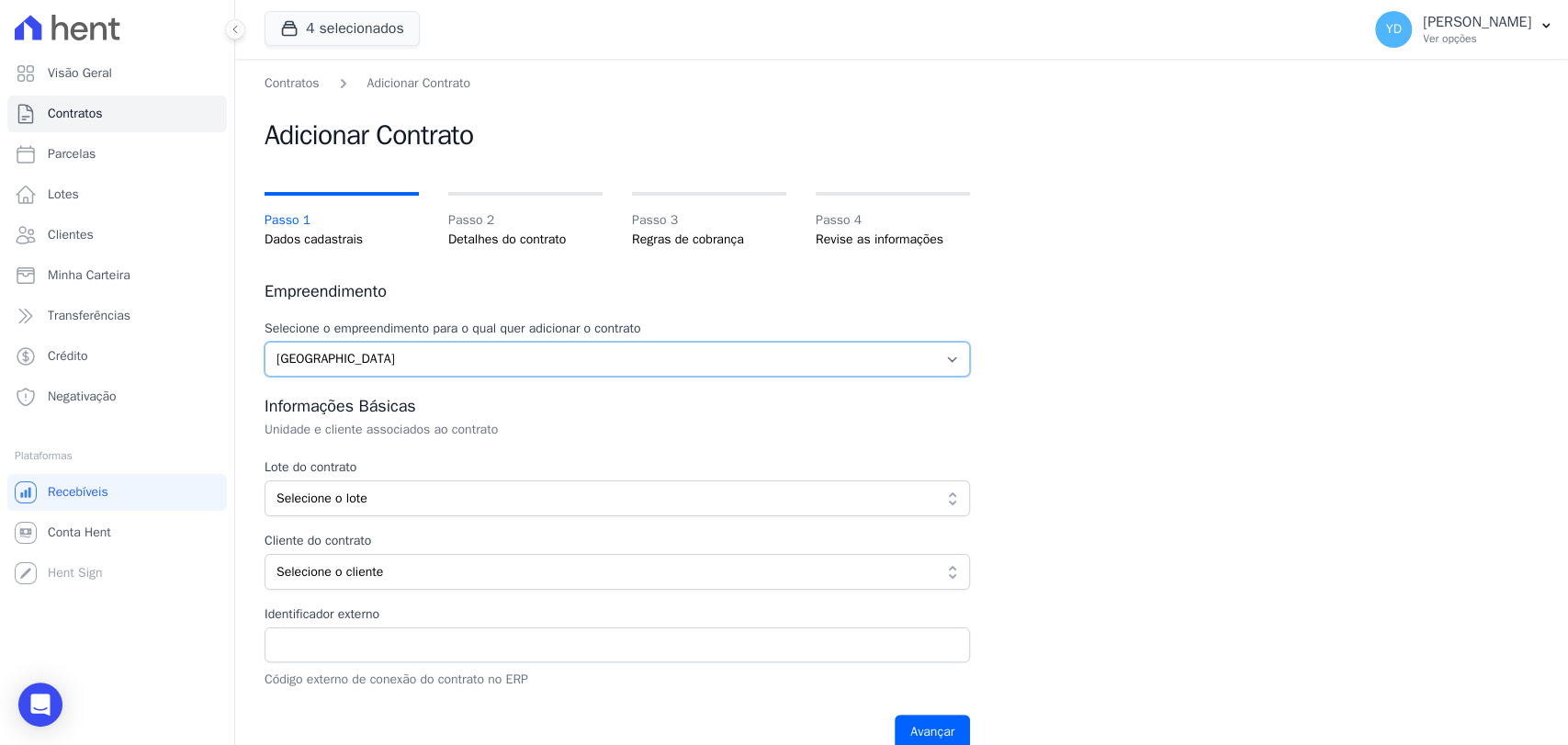 click on "Selecione o empreendimento Parque das Palmeiras
Reserva Boa Fé - 1ª Fase
Reserva Boa Fé - 2ª Fase
Reserva Boa Fé - 3ª Fase" at bounding box center [617, 359] 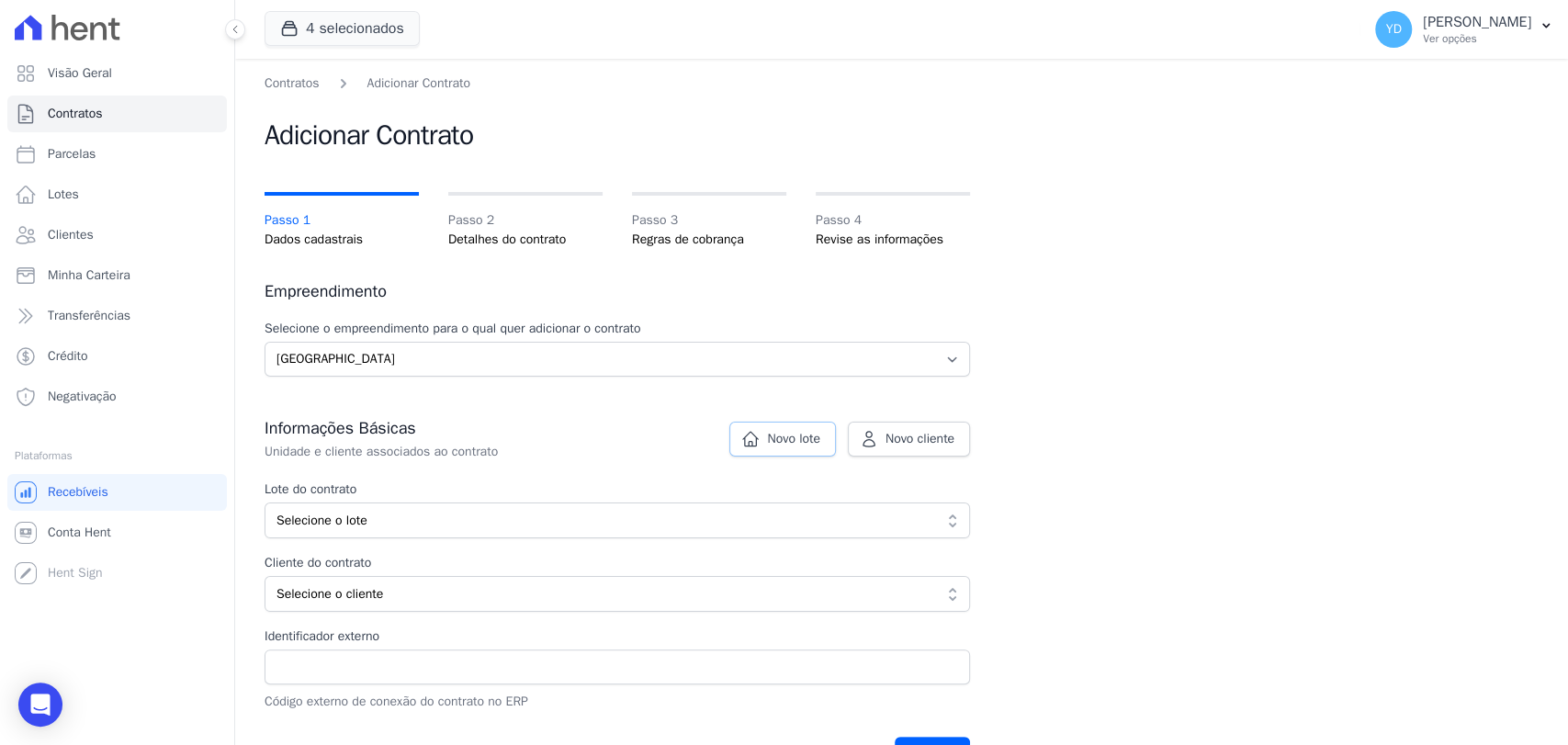 click on "Novo lote" at bounding box center (794, 439) 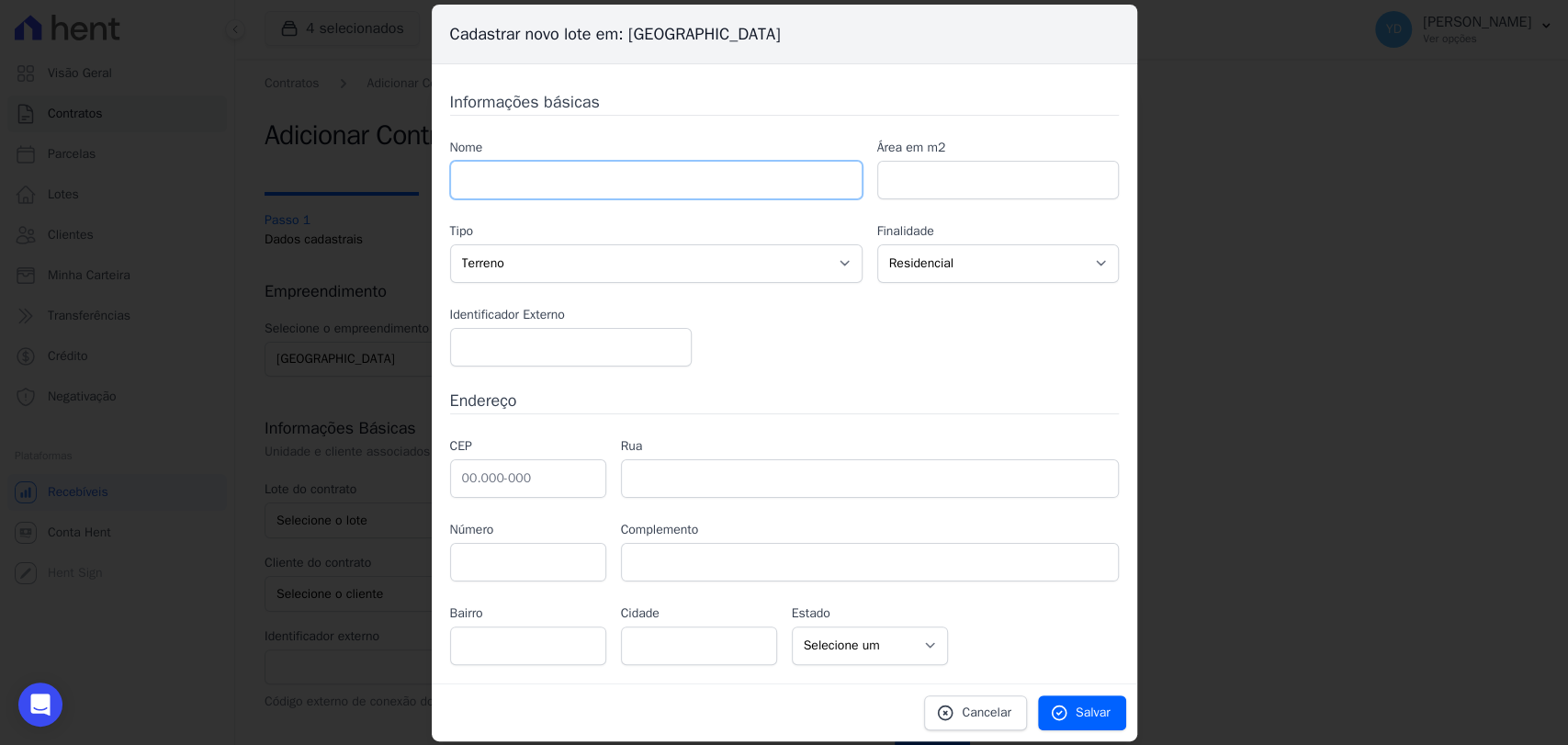 drag, startPoint x: 647, startPoint y: 192, endPoint x: 629, endPoint y: 90, distance: 103.57606 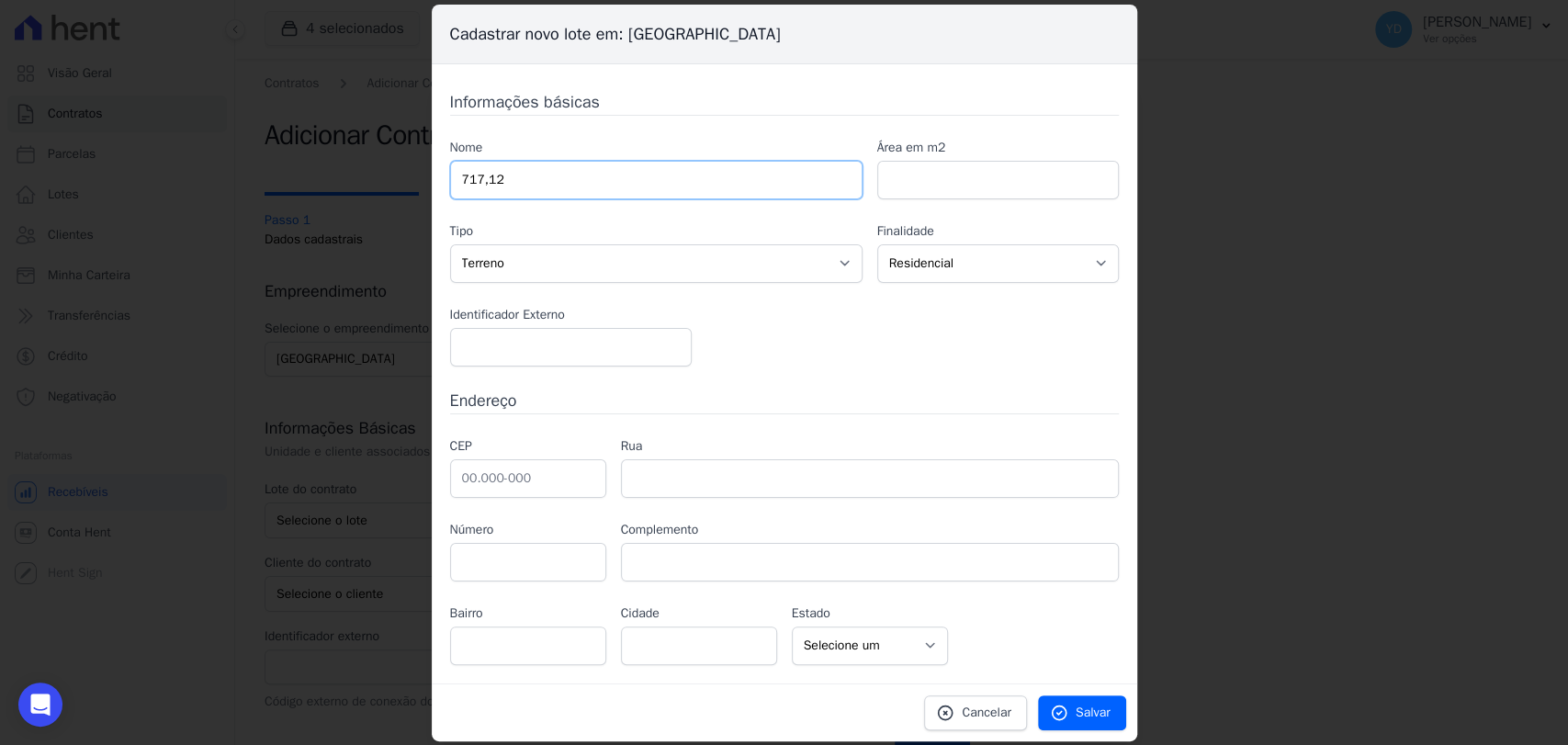 type on "717,12" 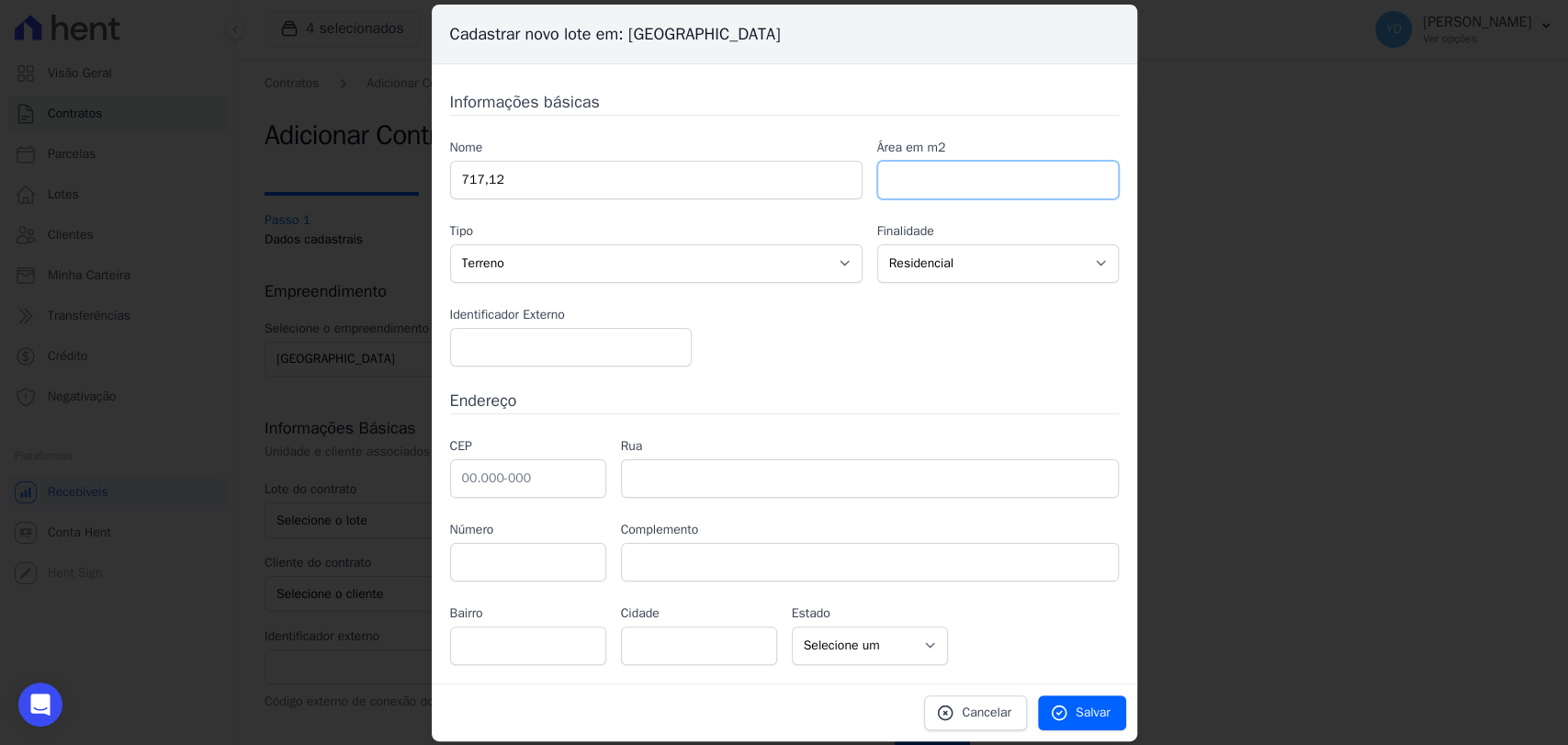click at bounding box center (998, 180) 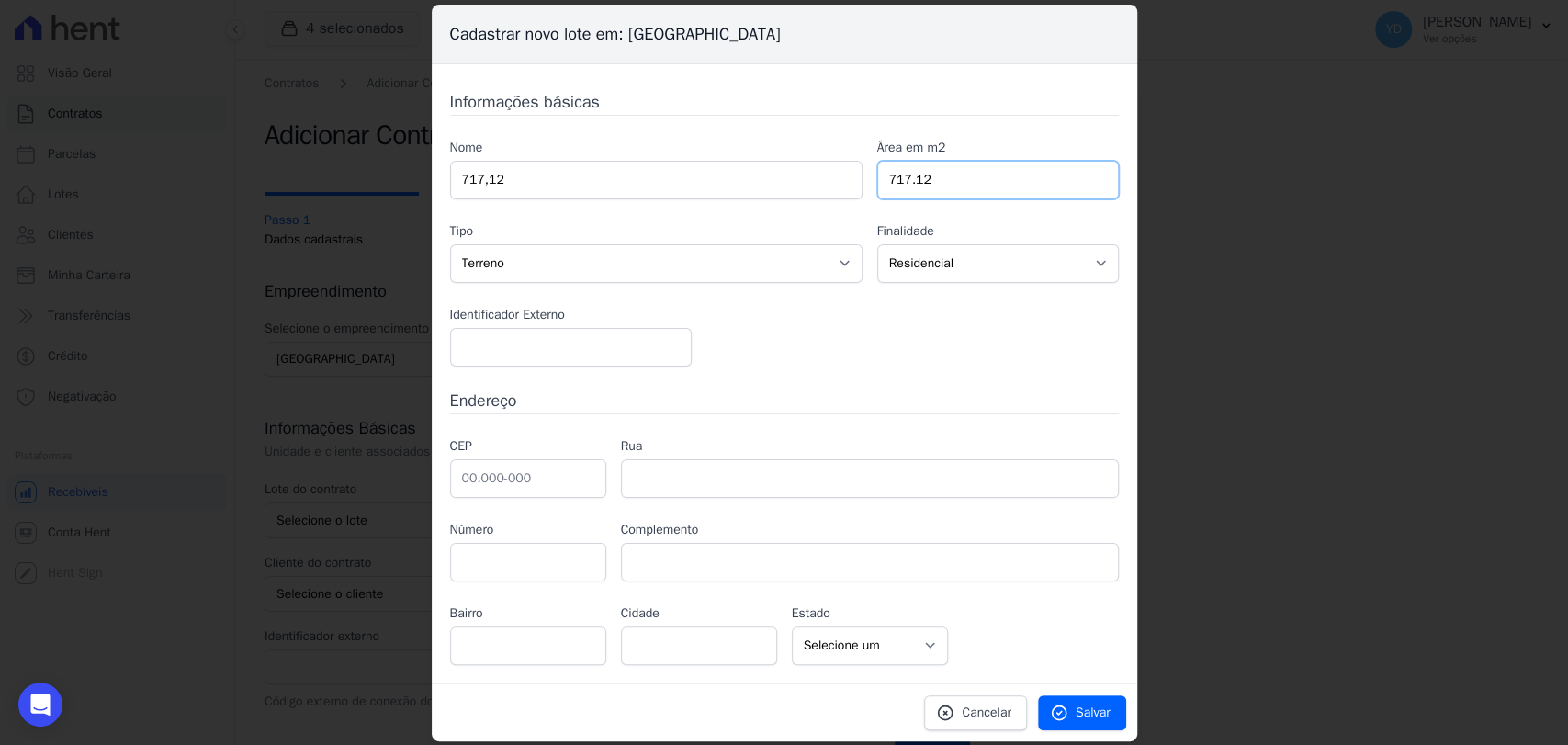 type on "717.12" 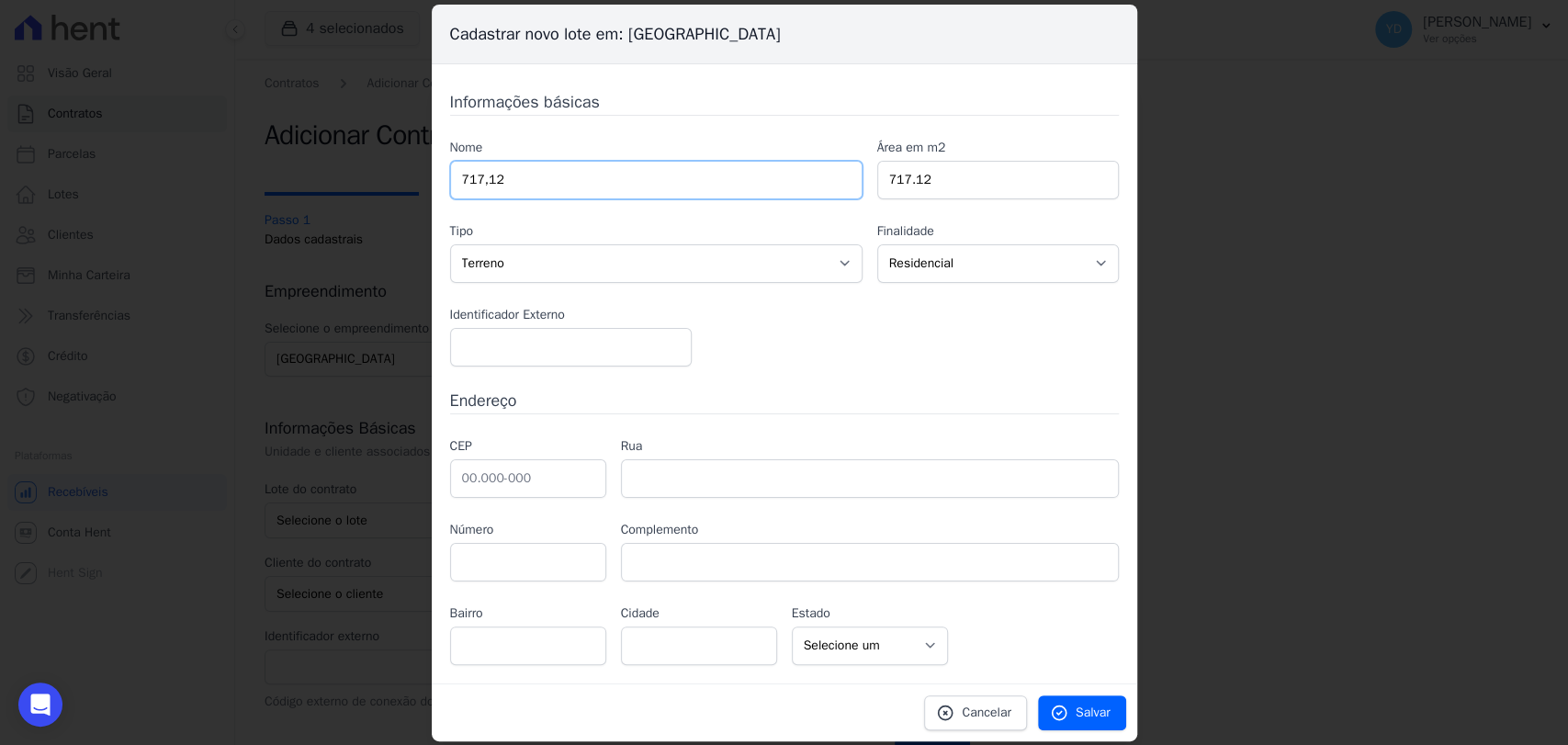 click on "717,12" at bounding box center [656, 180] 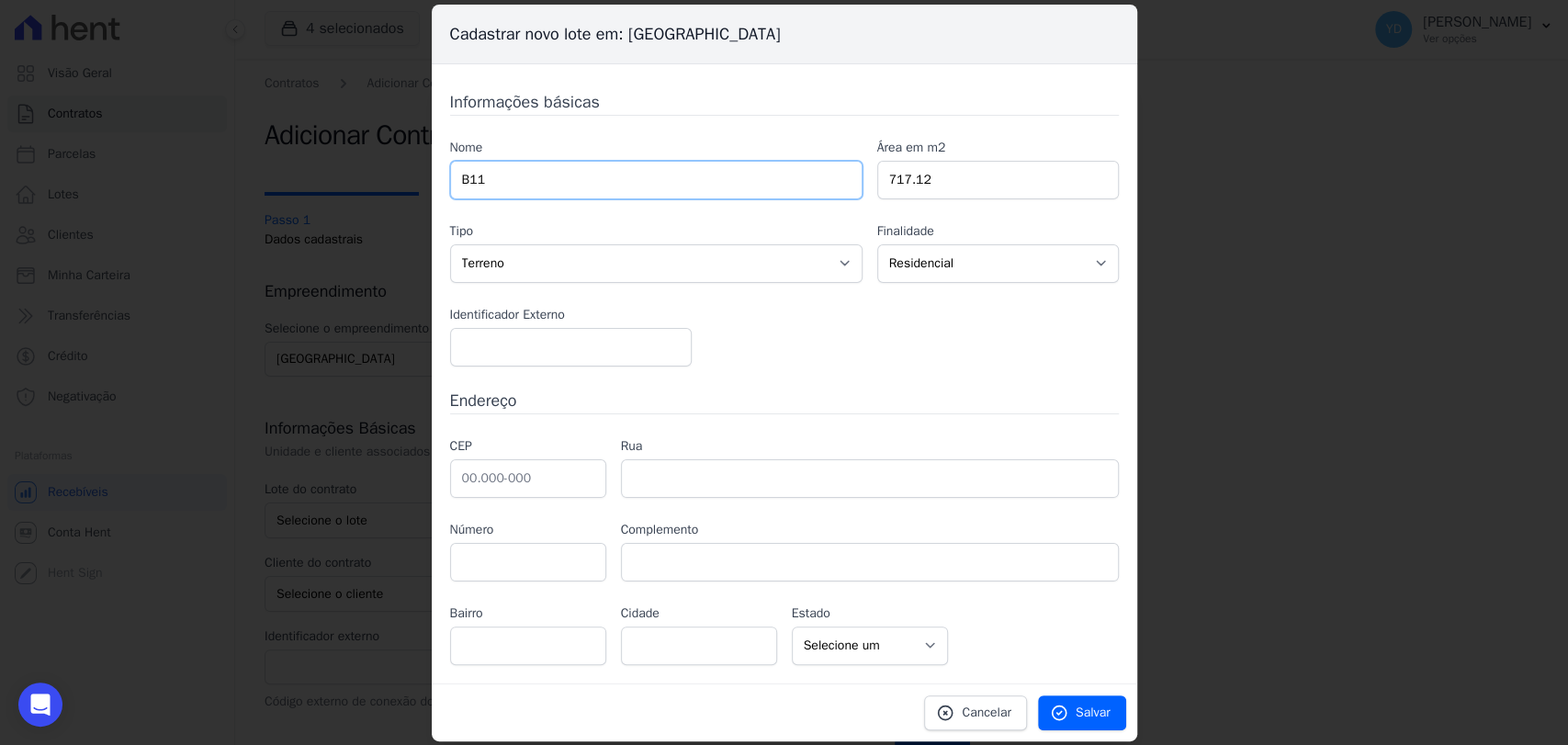 type on "B11" 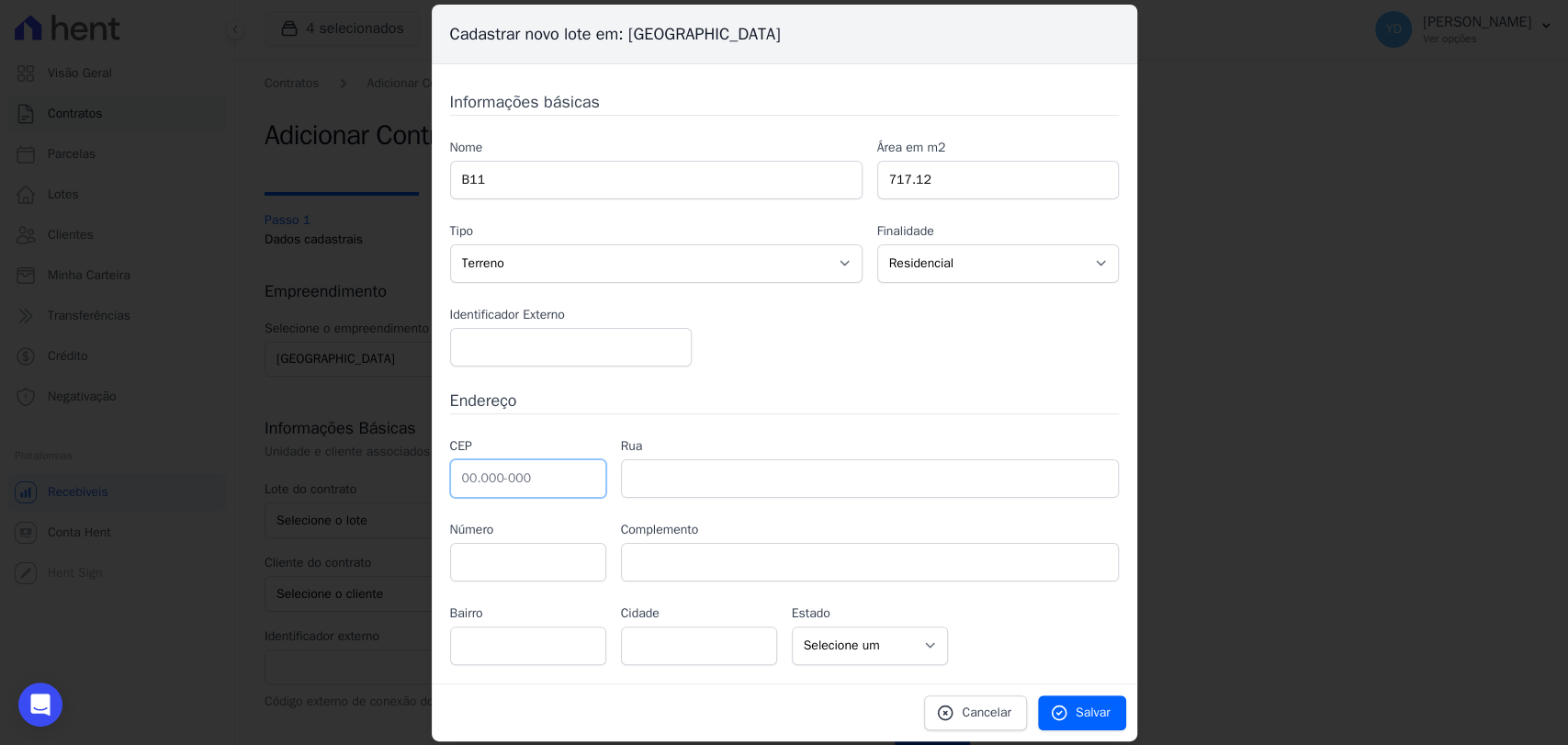 click at bounding box center (528, 479) 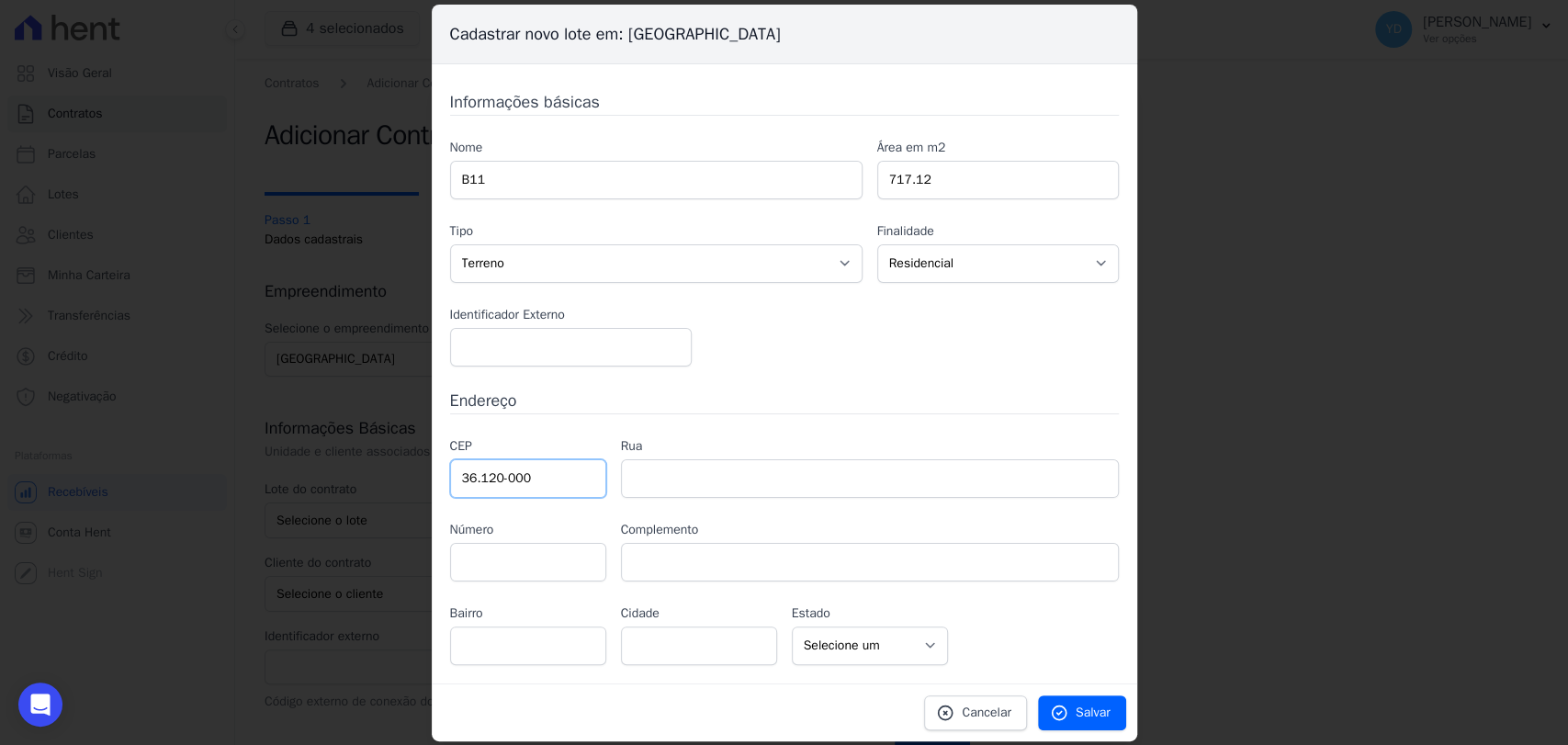 type on "36.120-000" 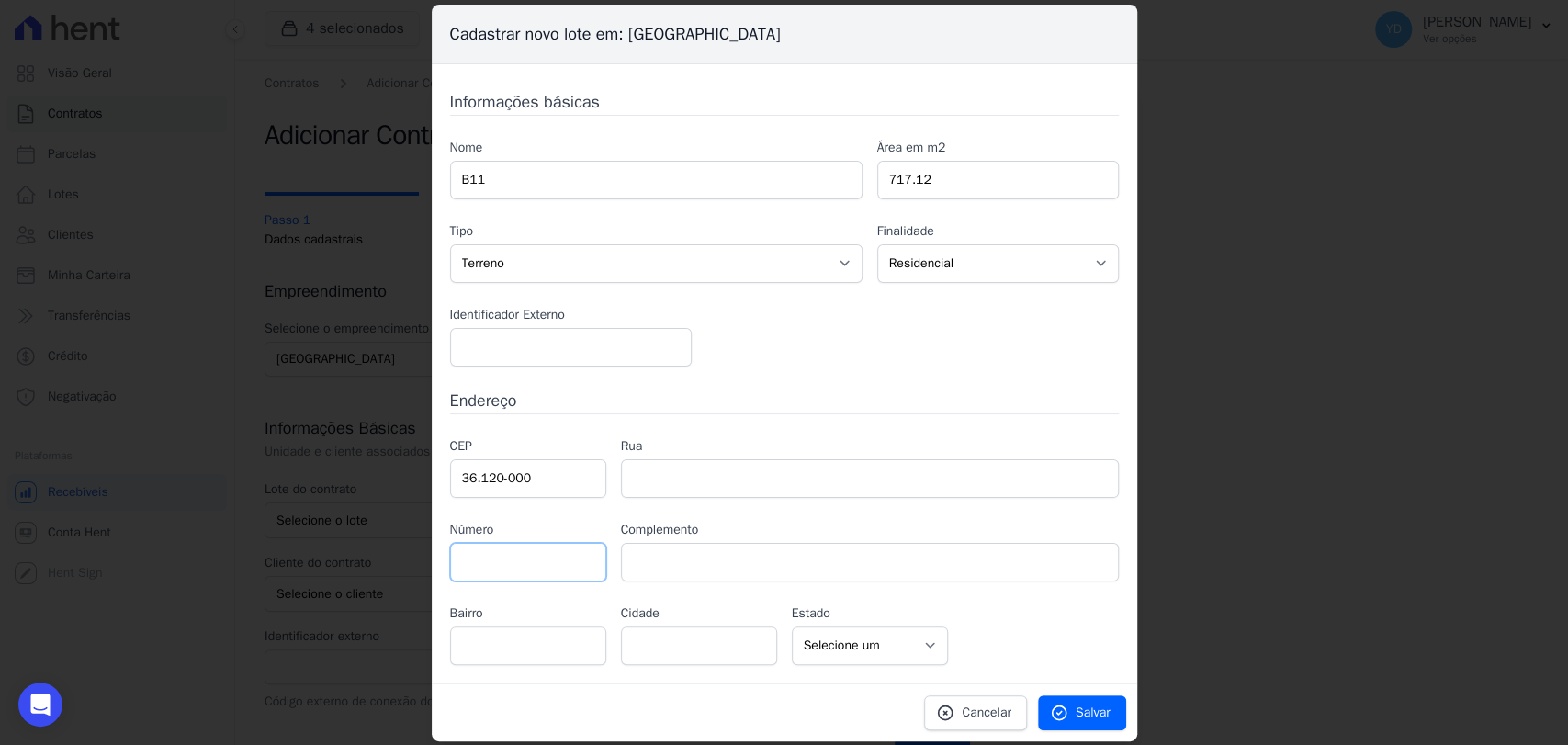 type 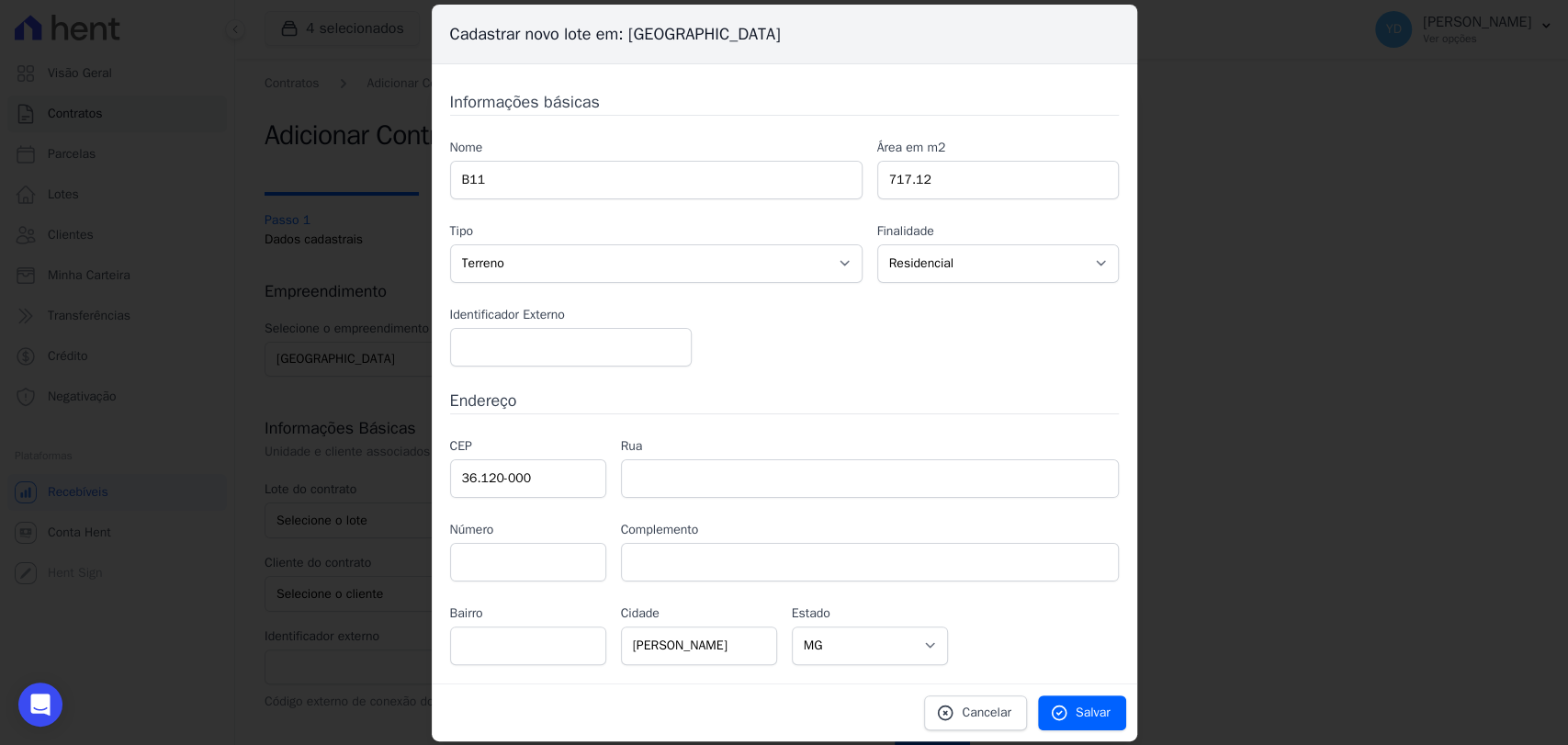 click on "Cancelar
Salvar" at bounding box center (784, 712) 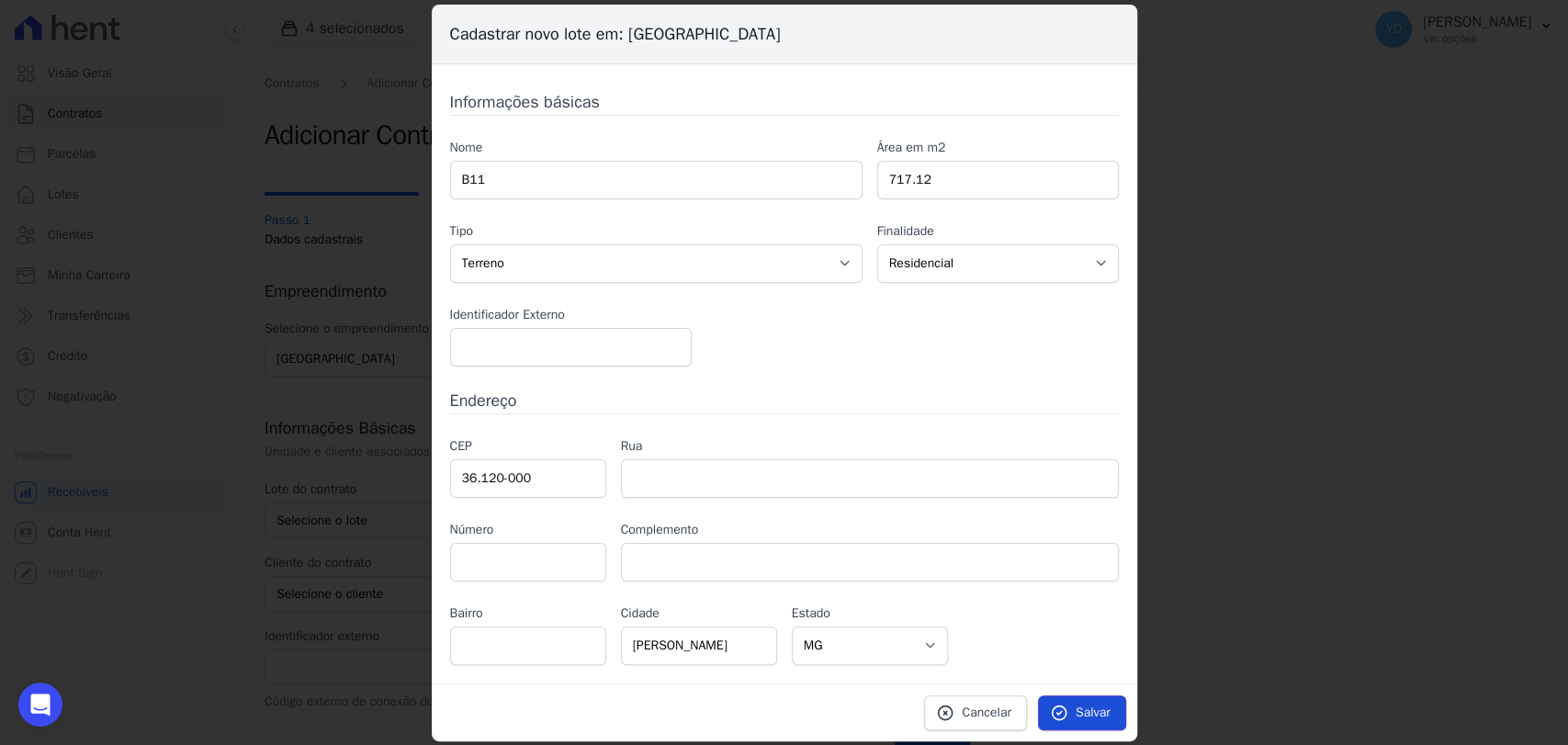 click on "Salvar" at bounding box center (1082, 713) 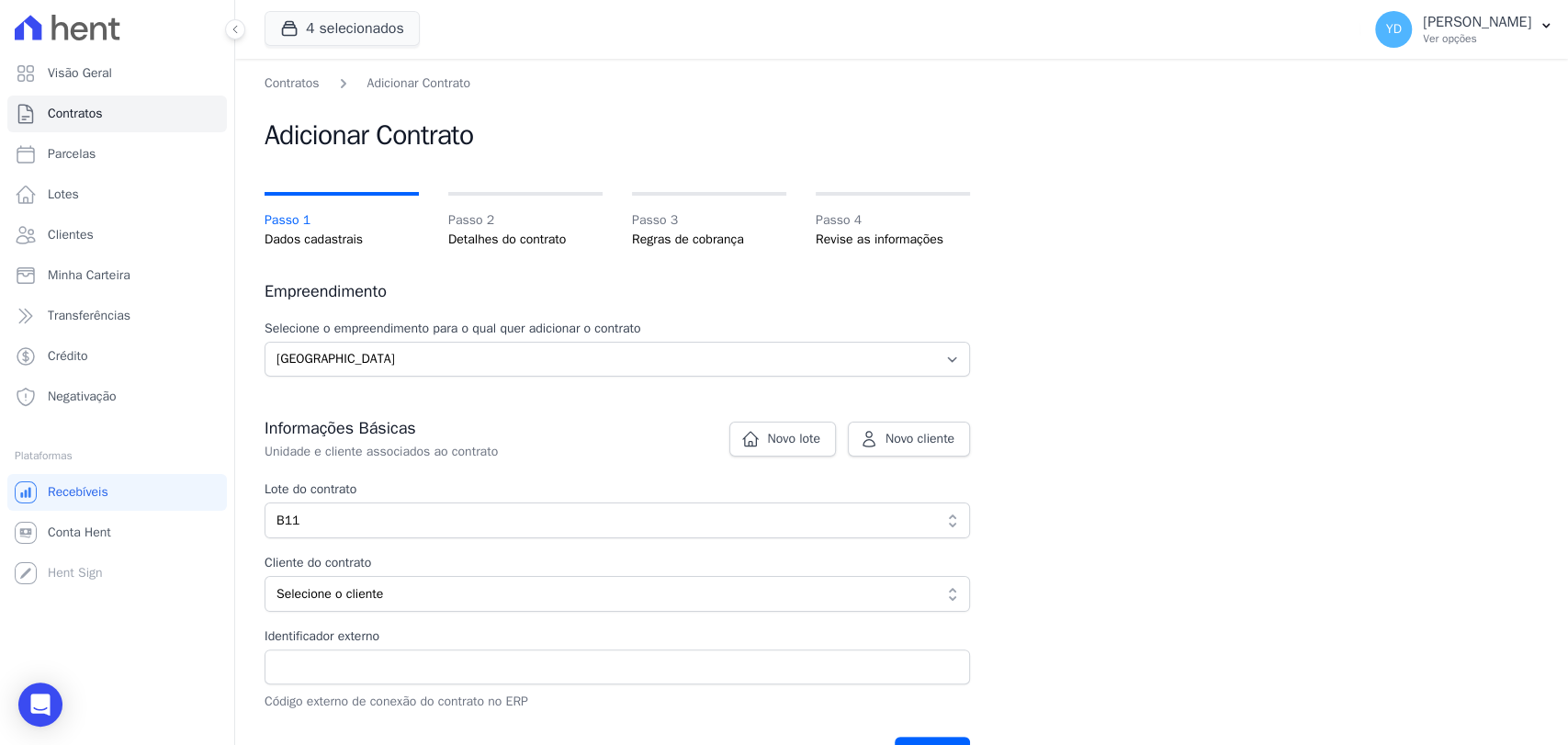 scroll, scrollTop: 102, scrollLeft: 0, axis: vertical 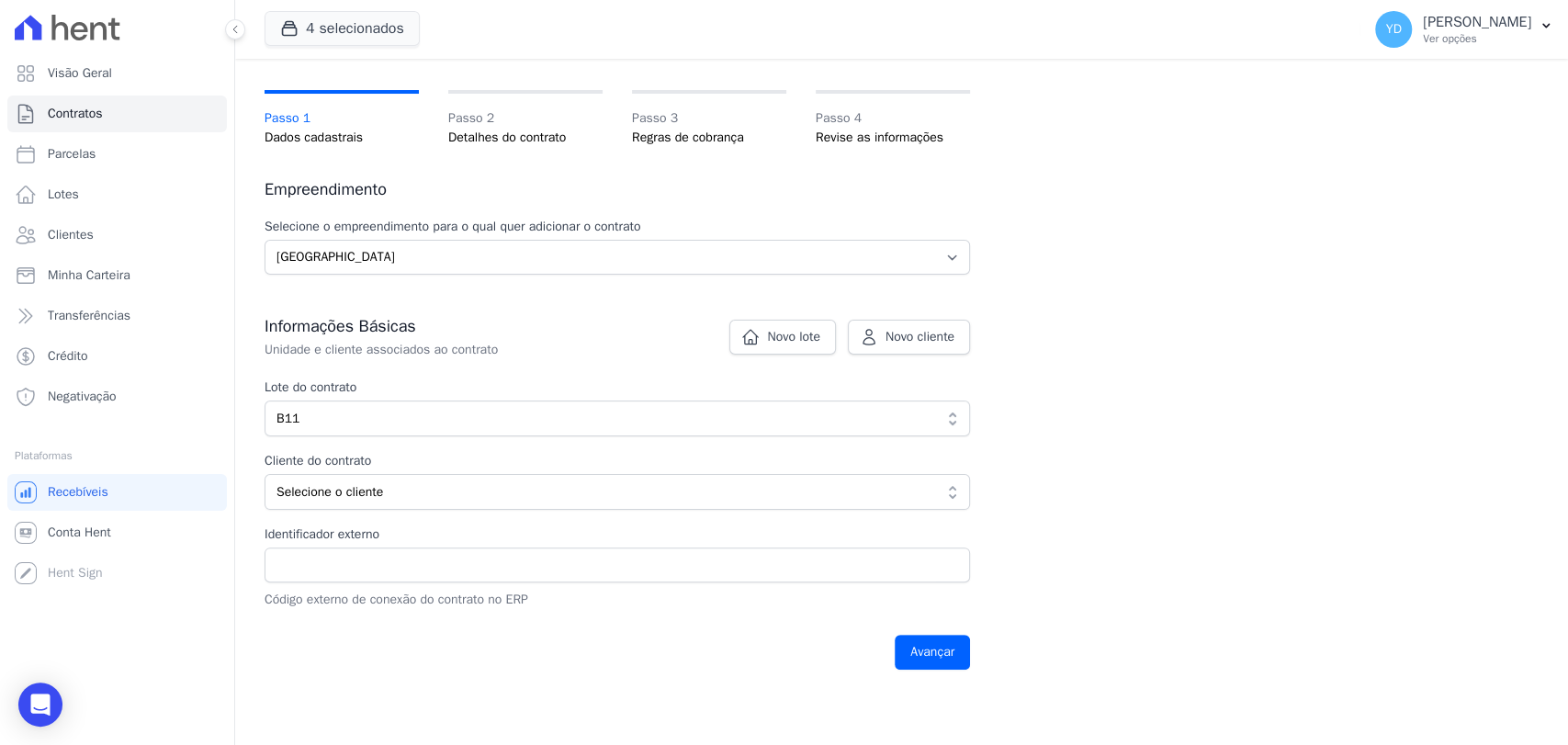 click on "Informações Básicas
Unidade e cliente associados ao contrato
Lote do contrato
123f11db-8191-482c-80fa-eebf7a70b9f2
B11
Mostrando os  30  lotes sem contrato ativo mais recentemente atualizados de um total de  455  que atendem o filtro
12
Reserva Boa Fé - 1ª Fase - A, MG, Matias Barbosa, 36120.000
13
Reserva Boa Fé - 1ª Fase - A, MG, Matias Barbosa, 36120.000" at bounding box center [617, 462] 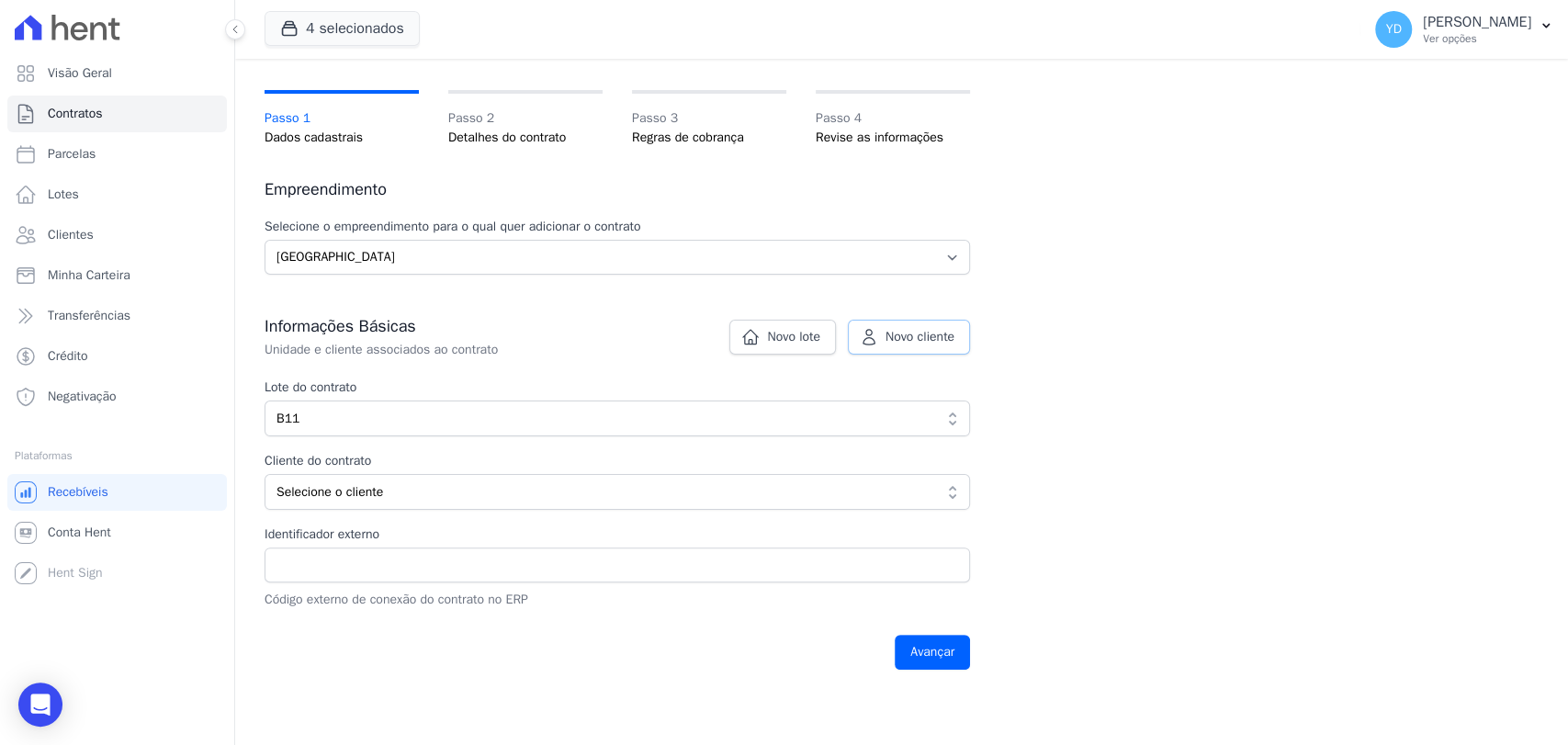 click on "Novo cliente" at bounding box center (919, 337) 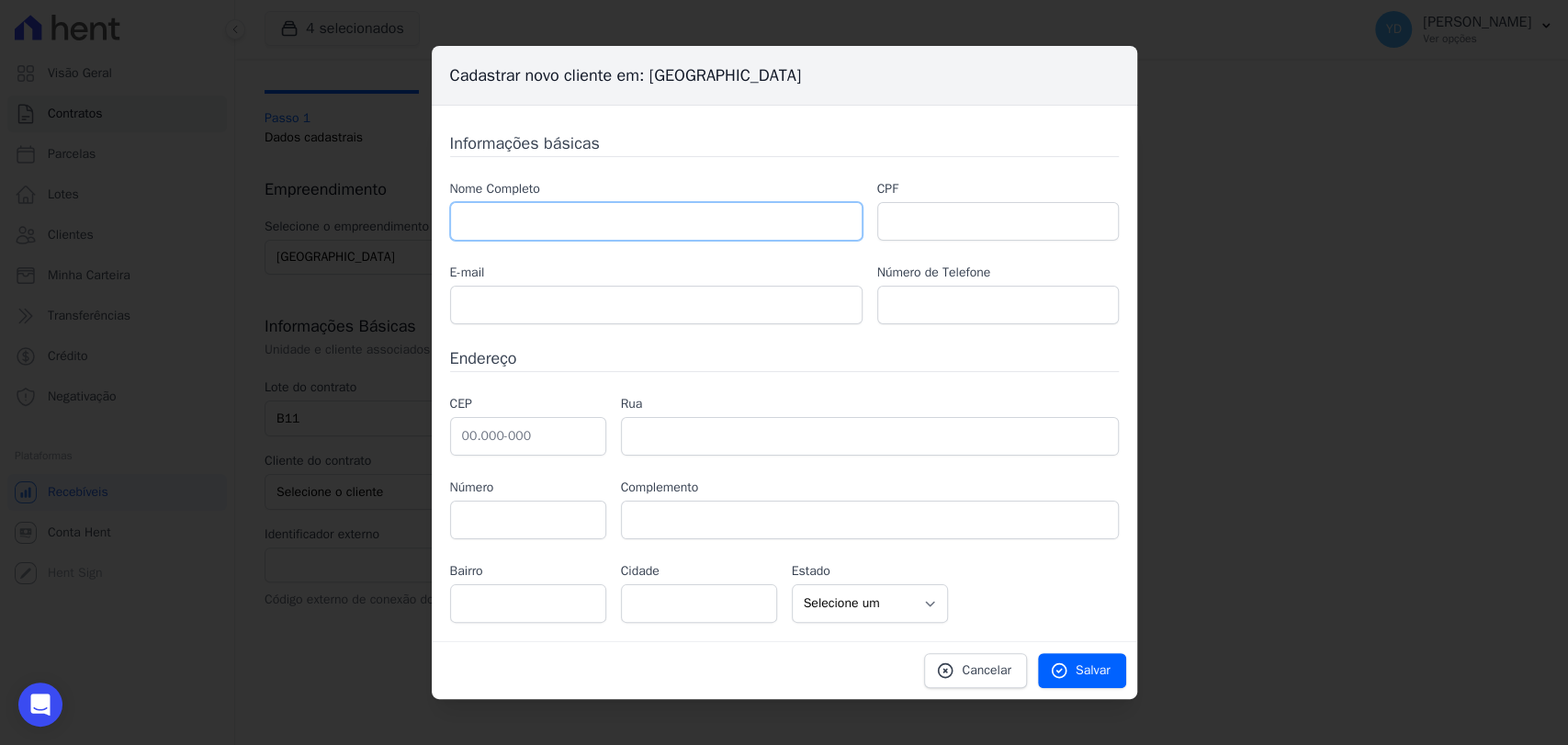 click at bounding box center [656, 221] 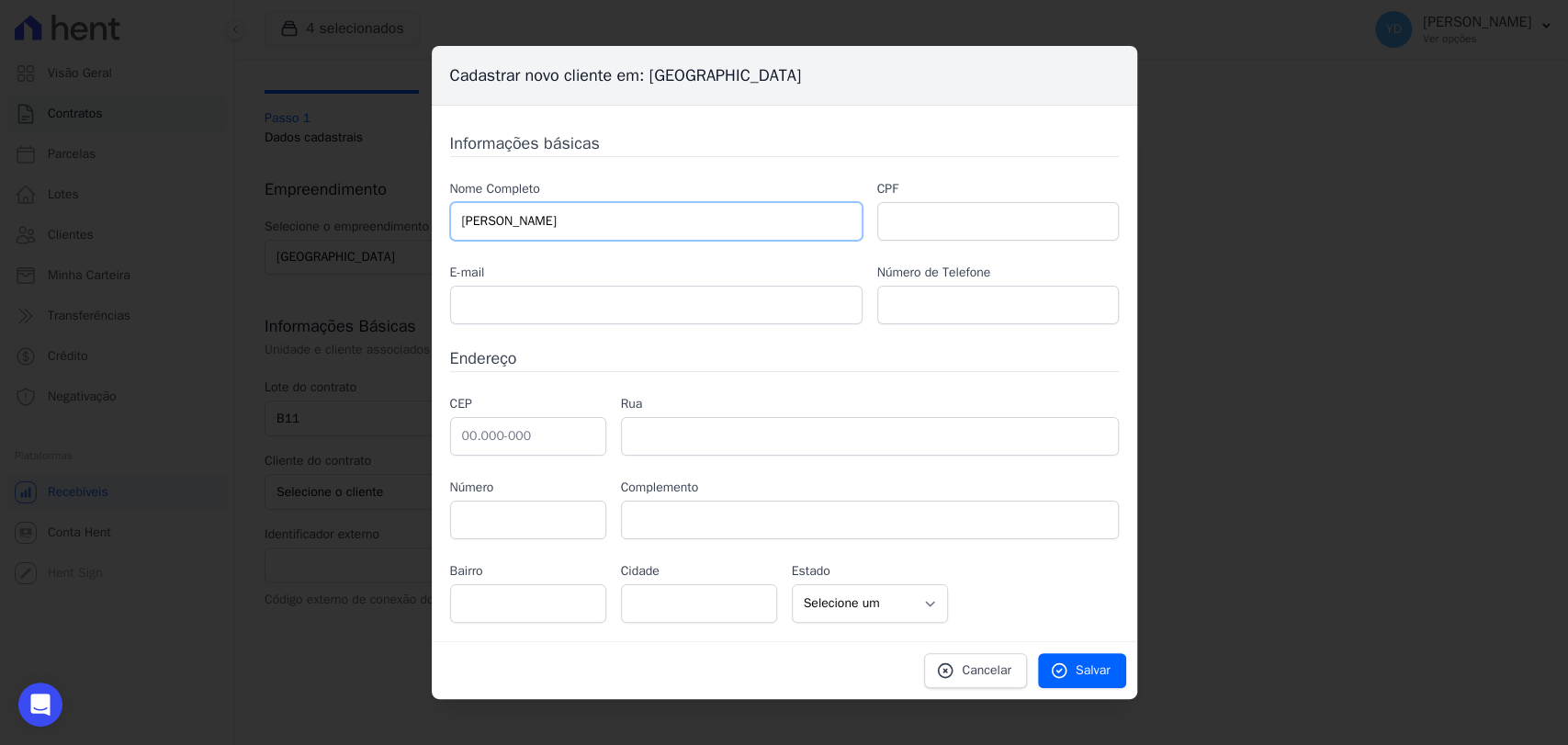 type on "ELLEM MAGNO GERMANO" 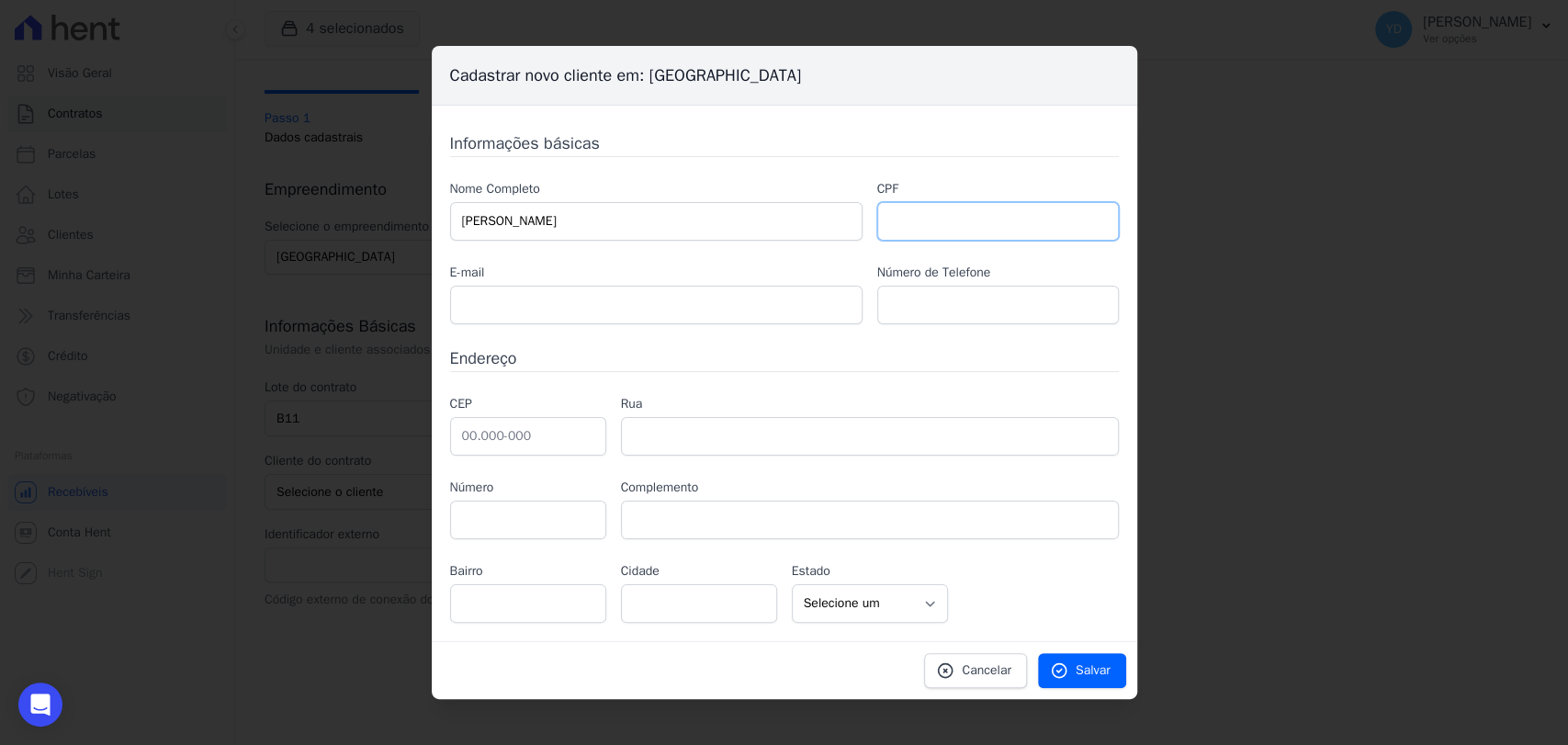 drag, startPoint x: 980, startPoint y: 211, endPoint x: 925, endPoint y: 208, distance: 55.081757 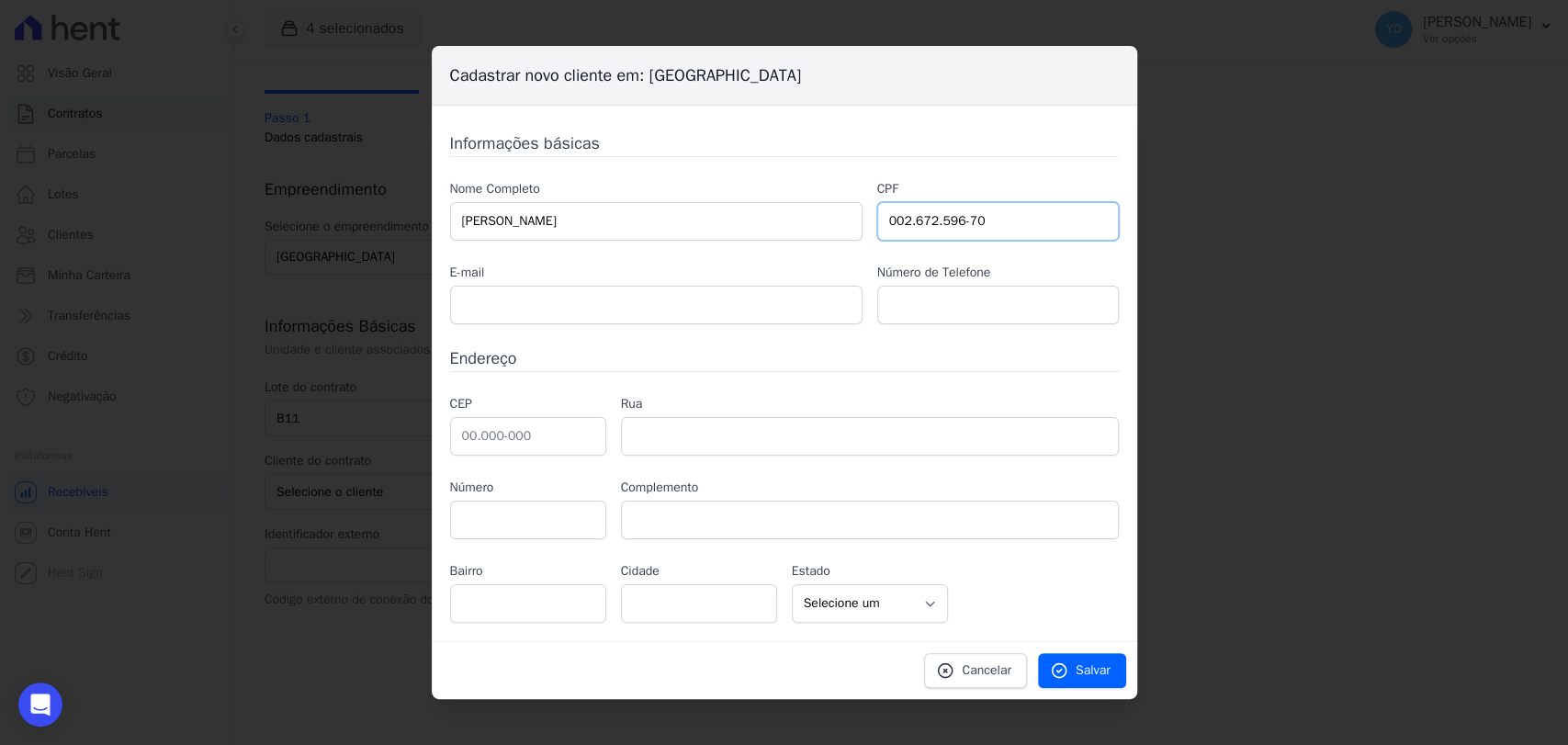 type on "002.672.596-70" 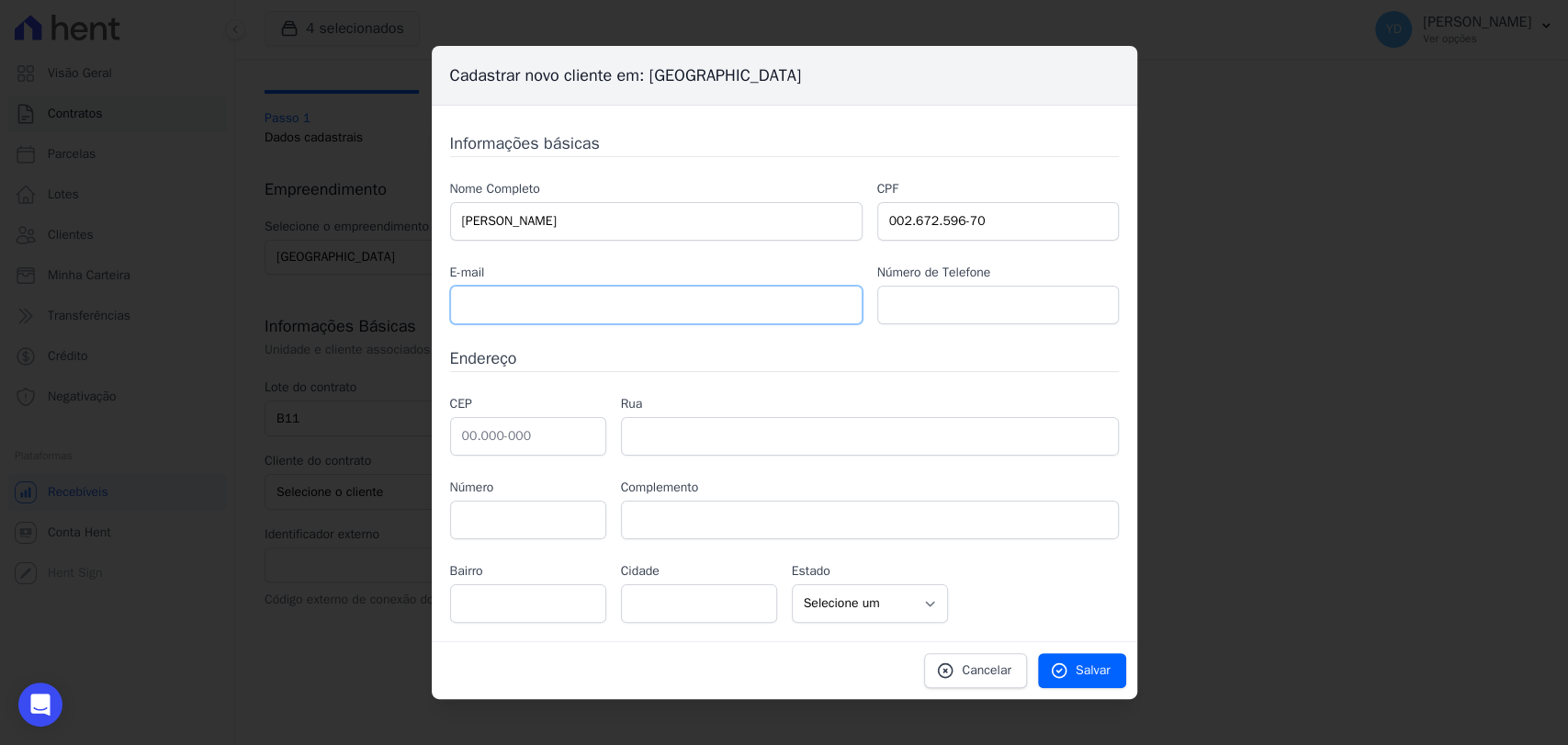 drag, startPoint x: 636, startPoint y: 310, endPoint x: 629, endPoint y: 280, distance: 30.80584 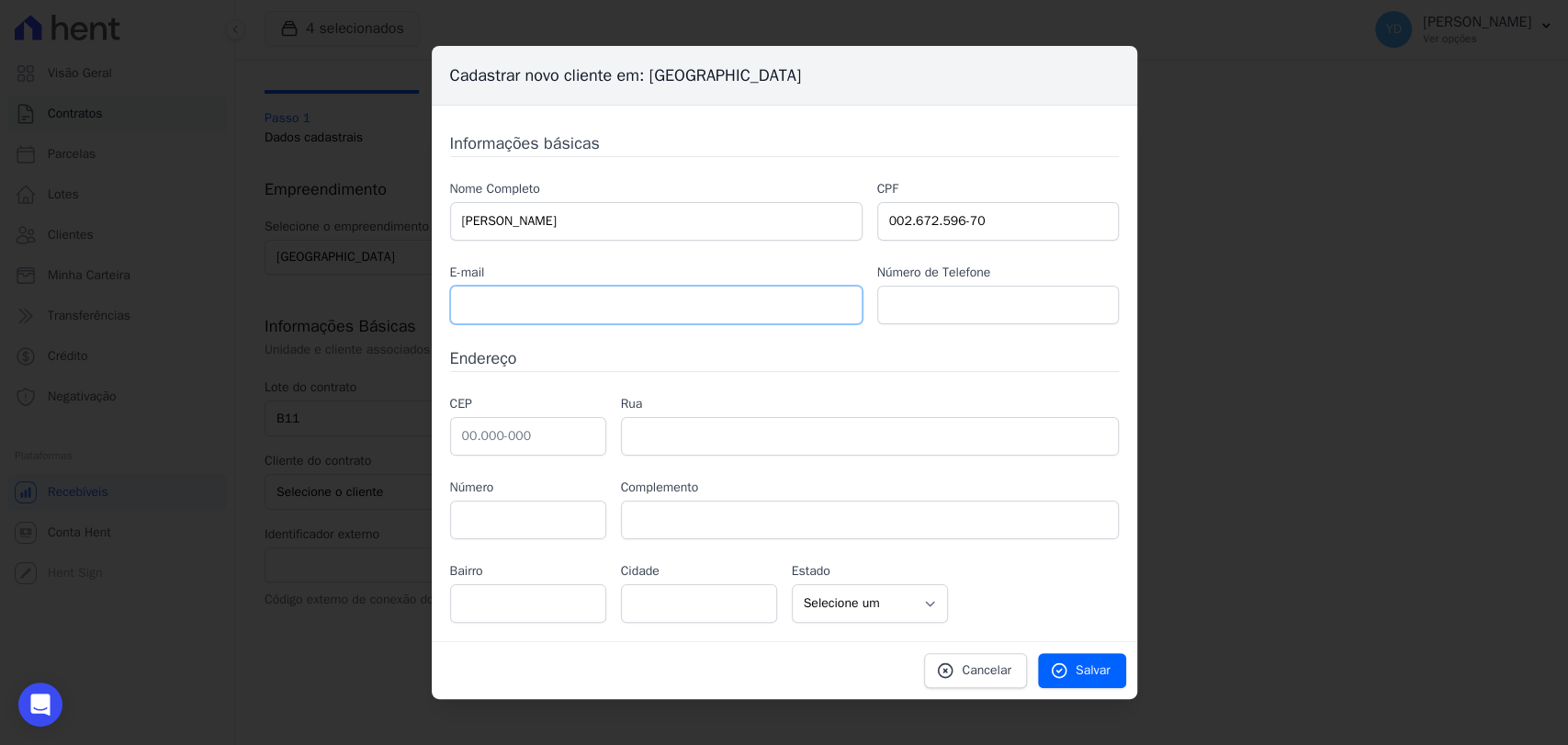paste on "ellen_magno@hotmail.com e" 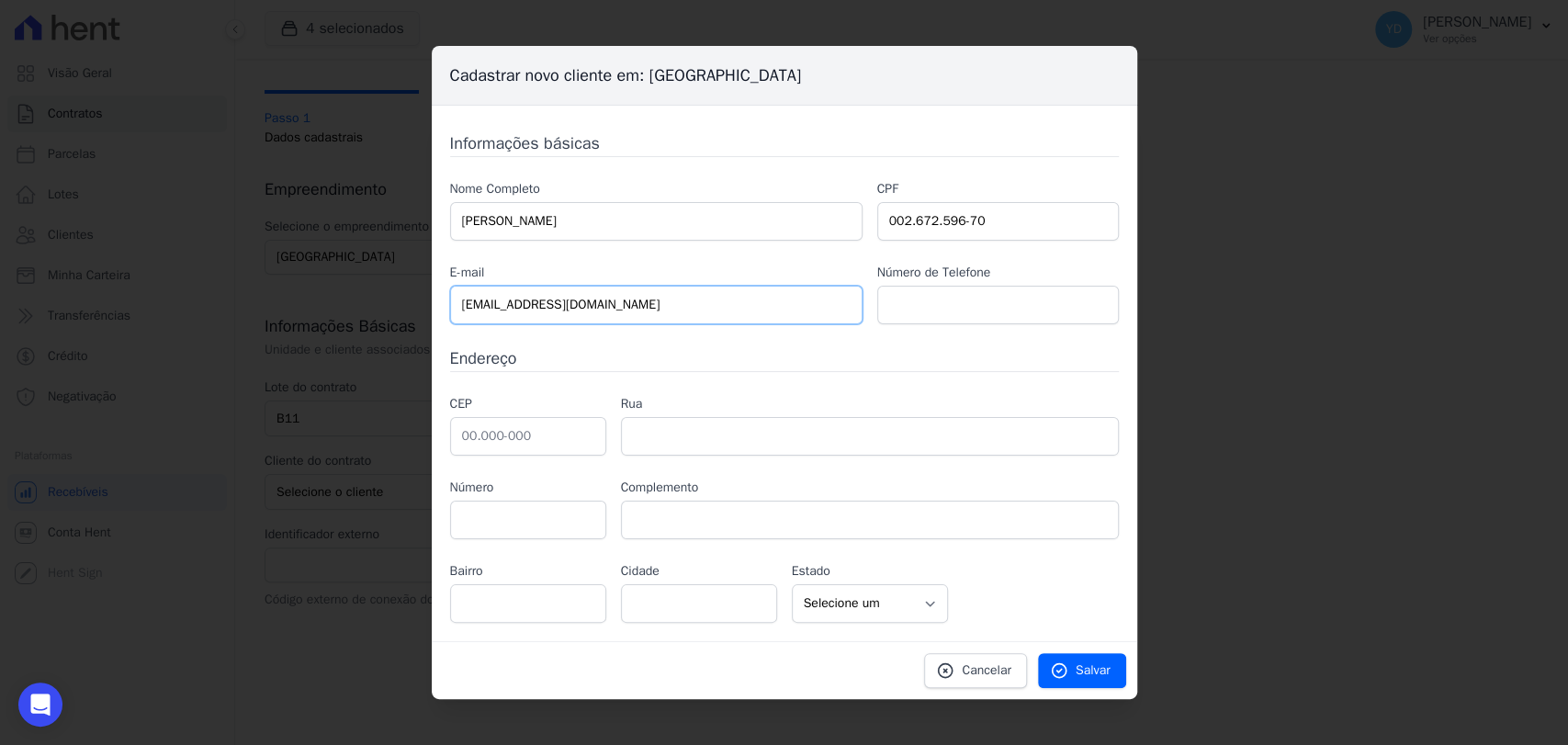 type on "ellen_magno@hotmail.com" 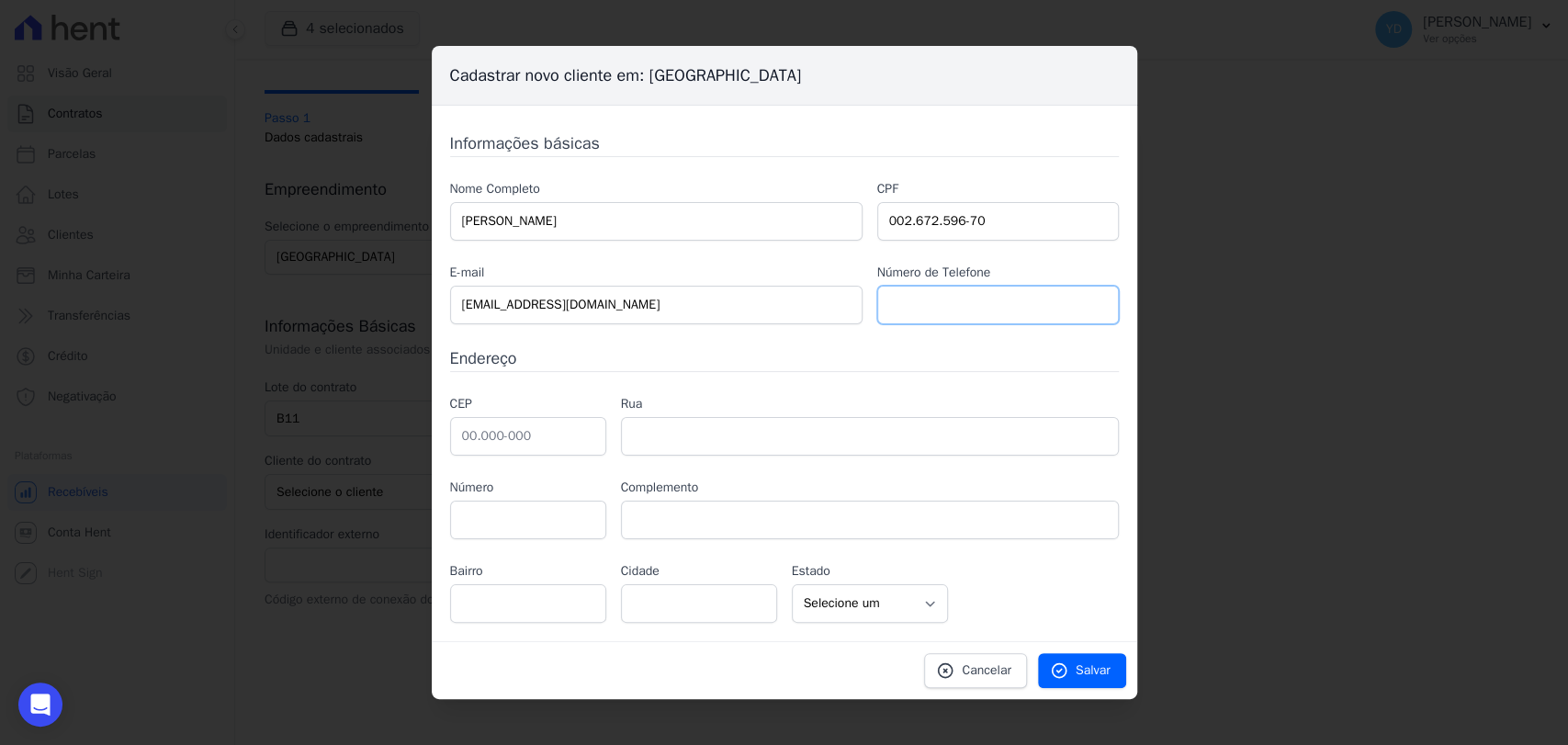 paste on "32 98834-5538" 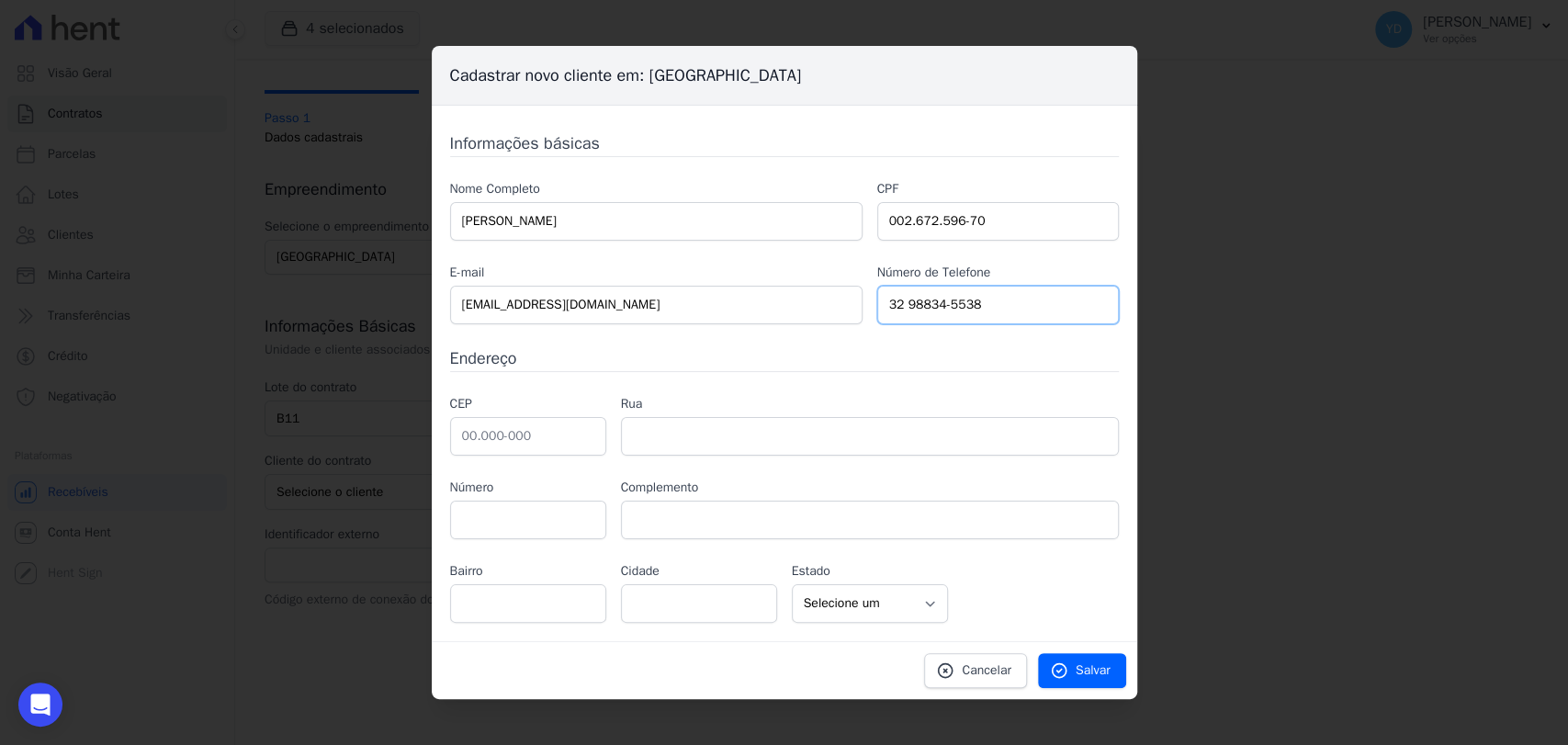 type on "32 98834-5538" 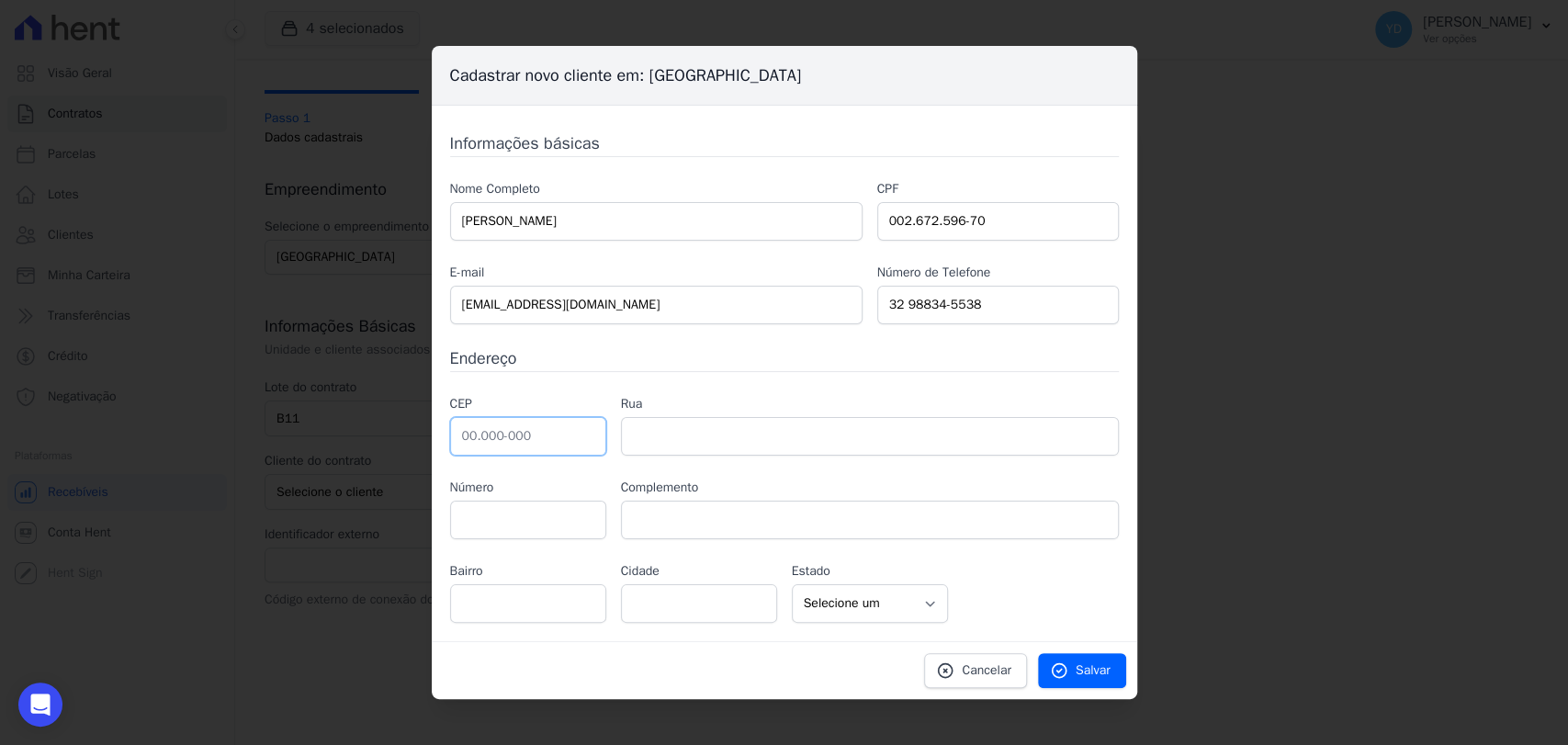 drag, startPoint x: 572, startPoint y: 417, endPoint x: 580, endPoint y: 376, distance: 41.773197 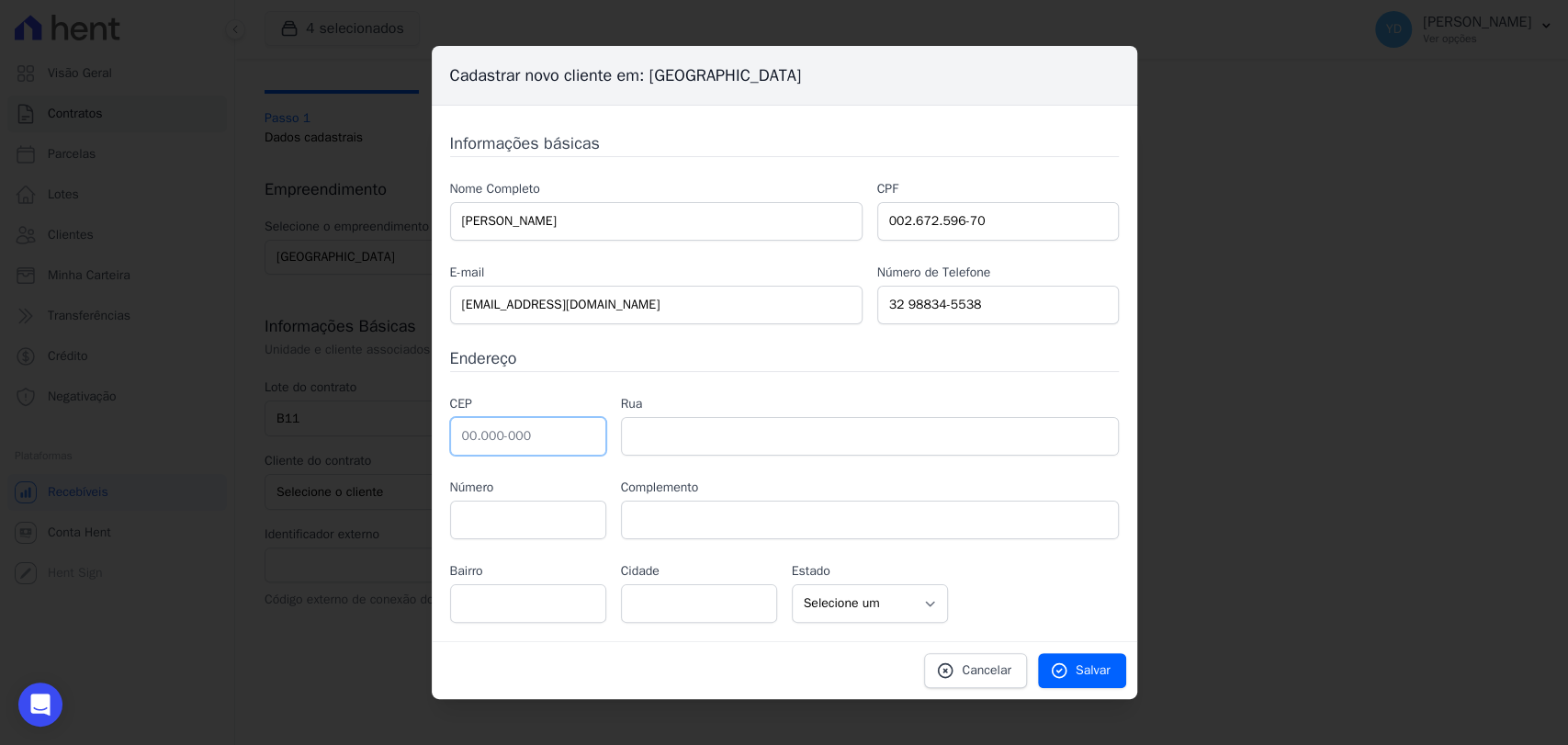 paste on "36.016-030" 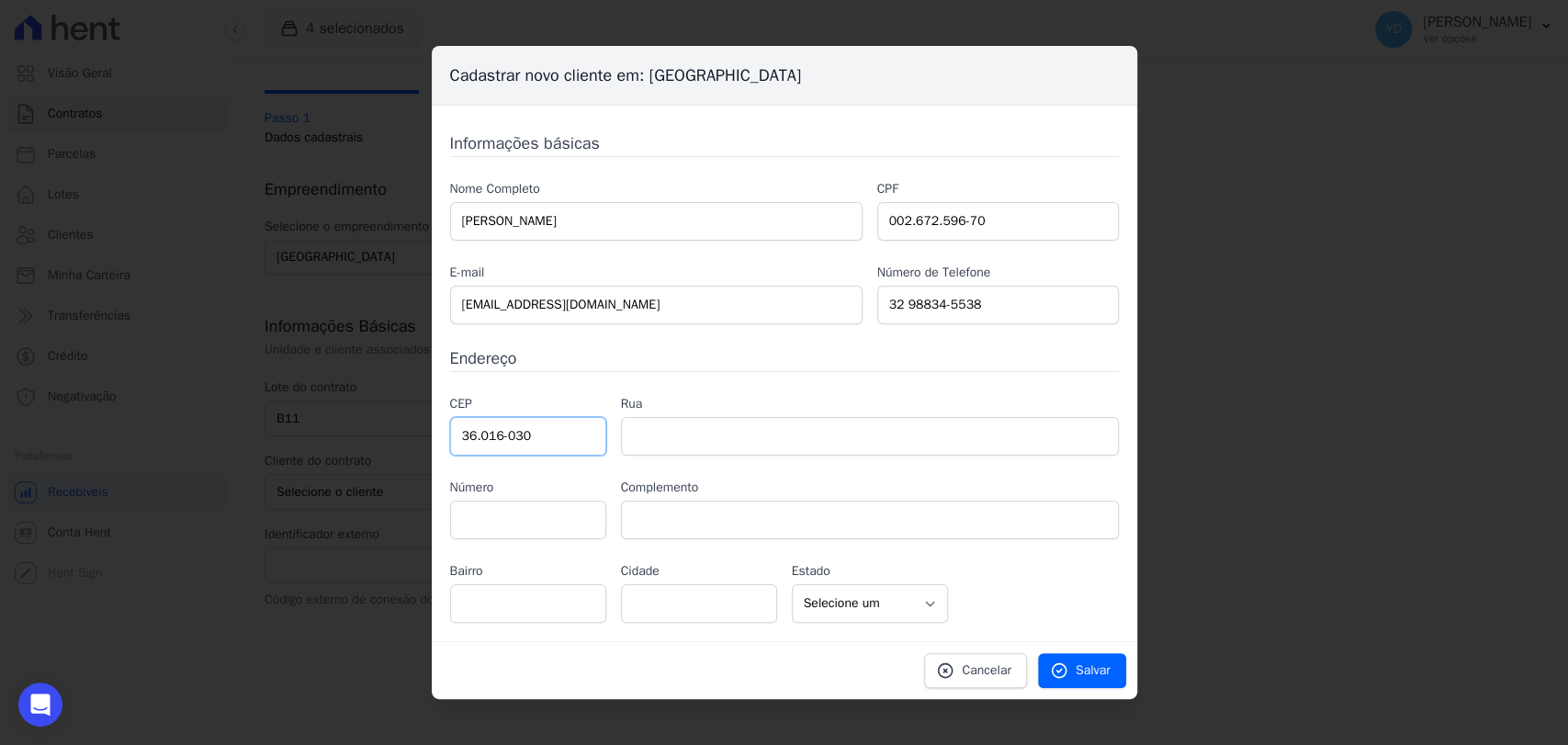 type on "36.016-030" 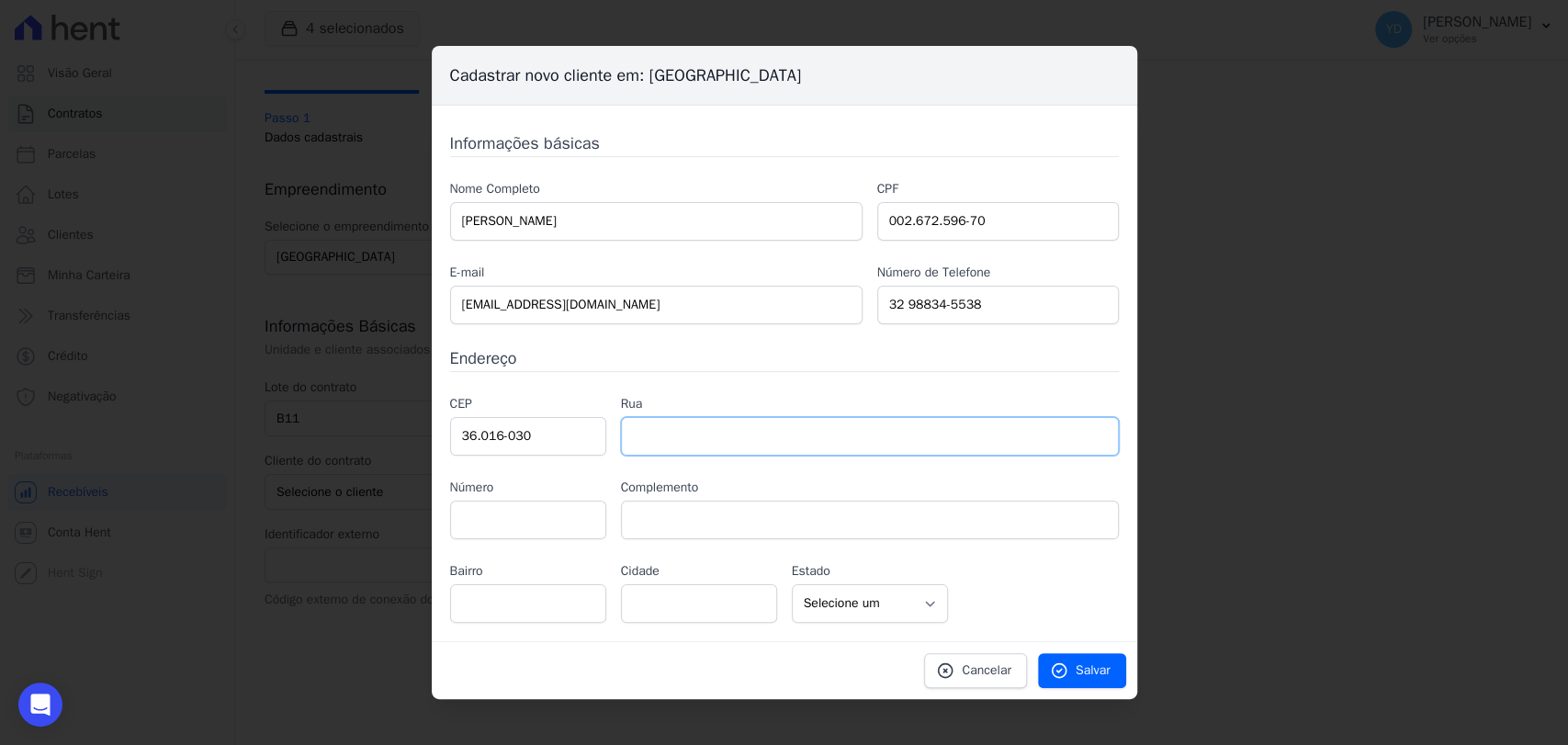 click at bounding box center [870, 436] 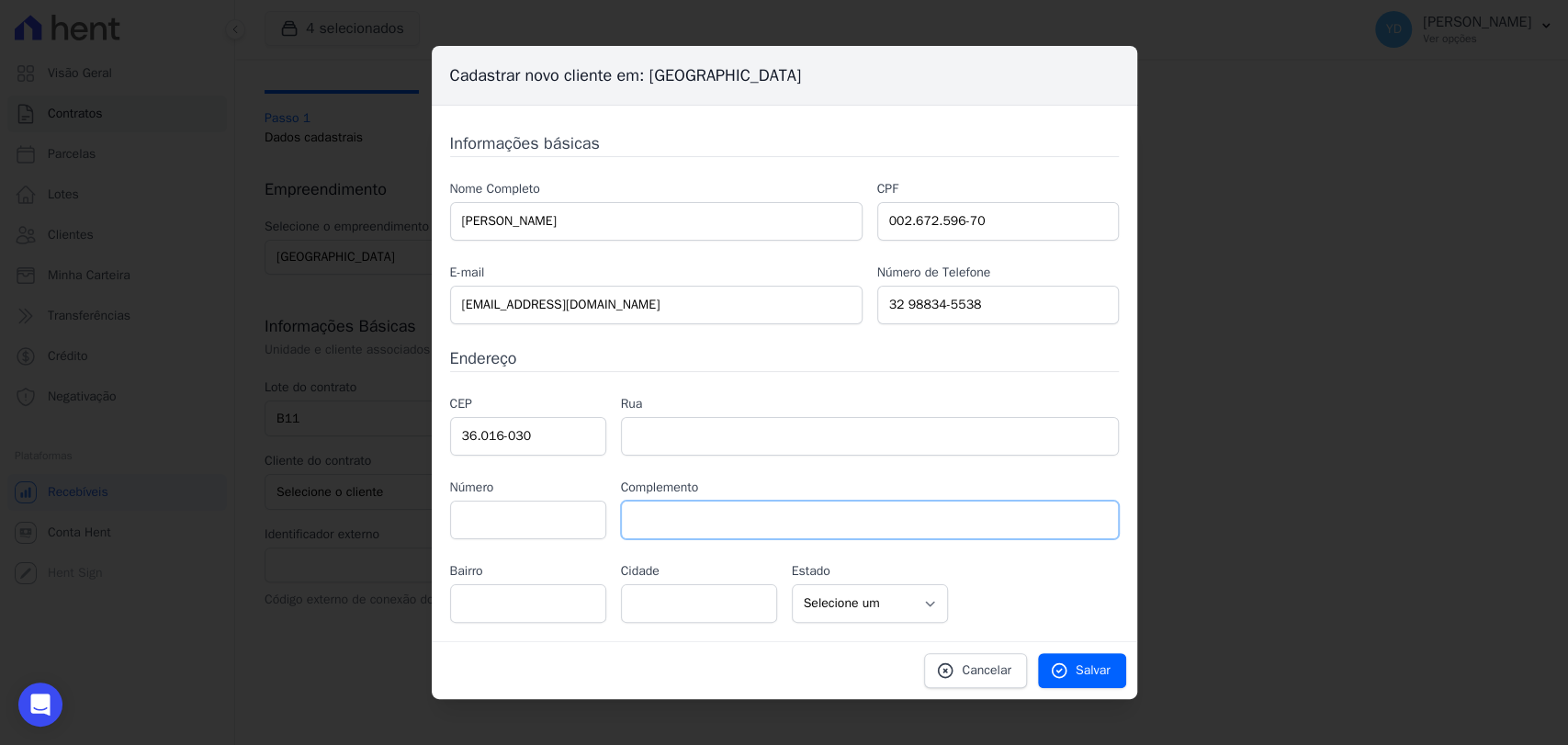 click at bounding box center (870, 520) 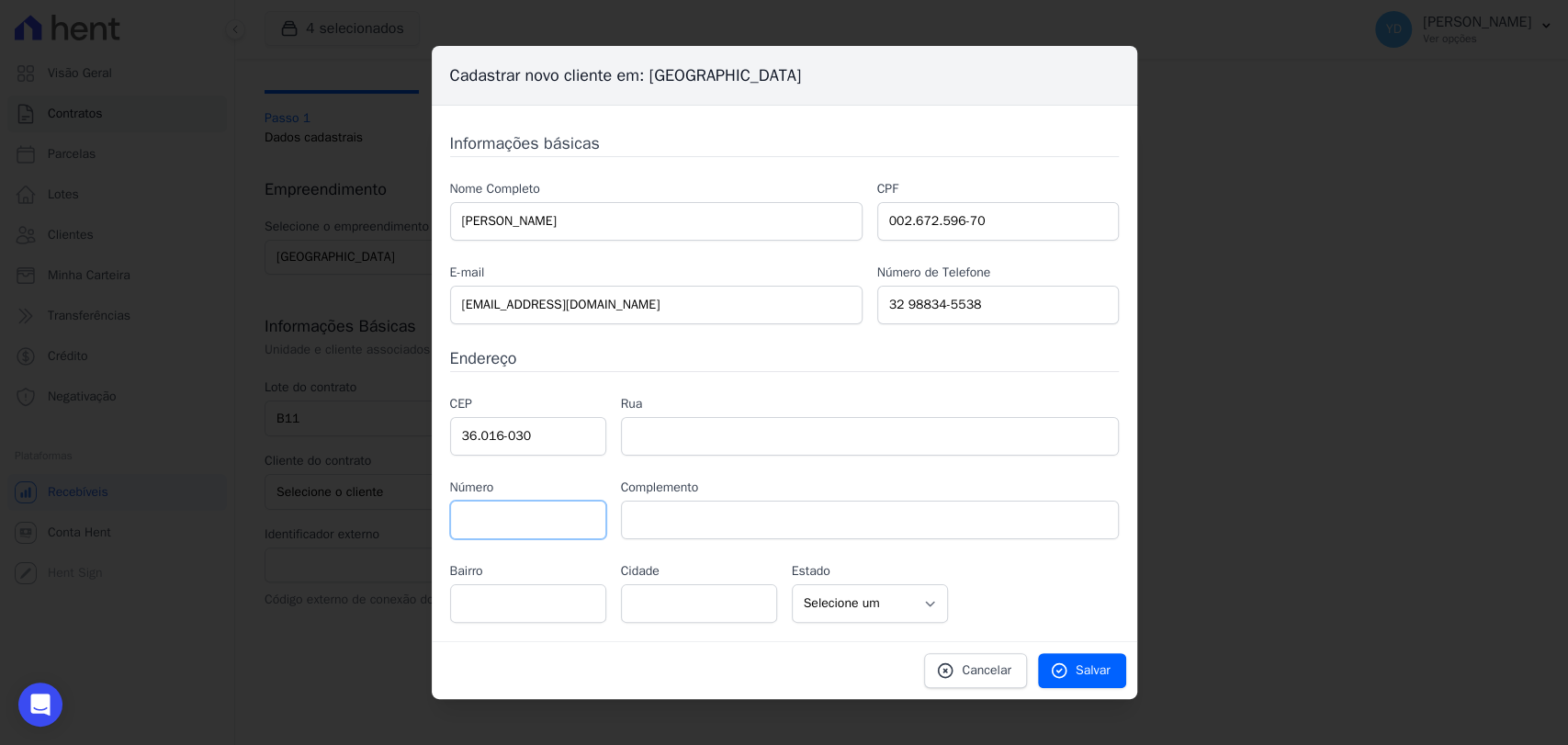 type on "Rua Cândido Tostes" 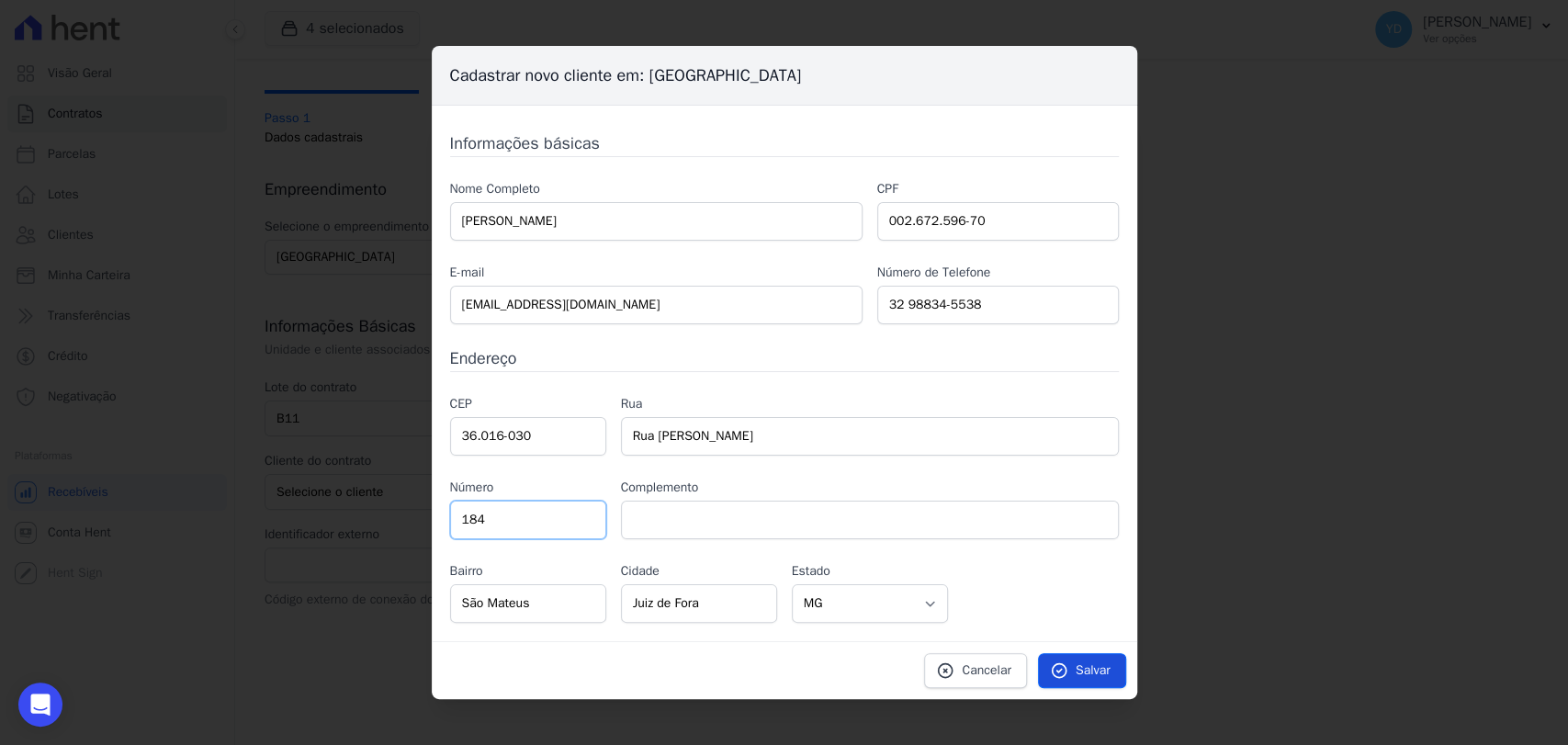 type on "184" 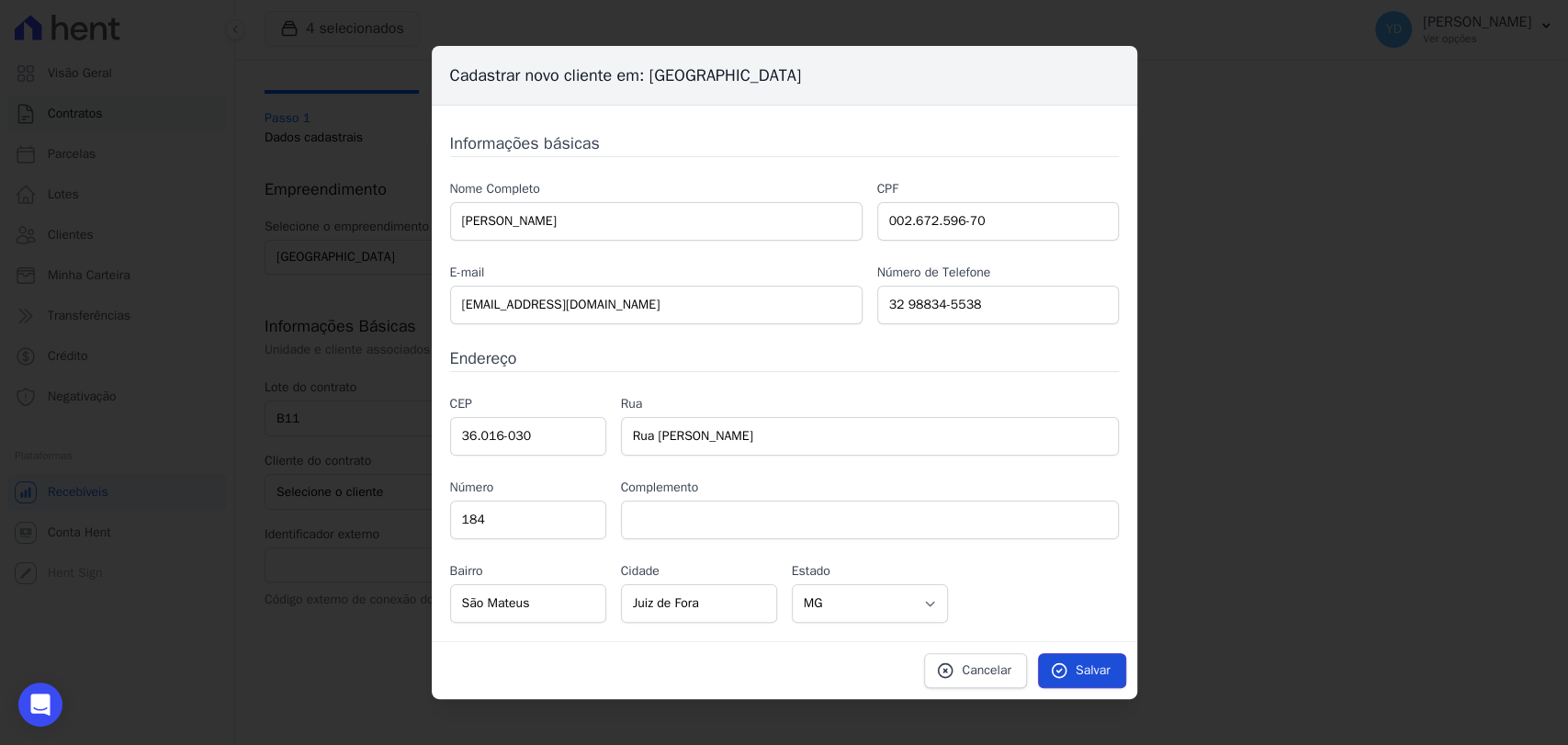 click on "Salvar" at bounding box center (1093, 671) 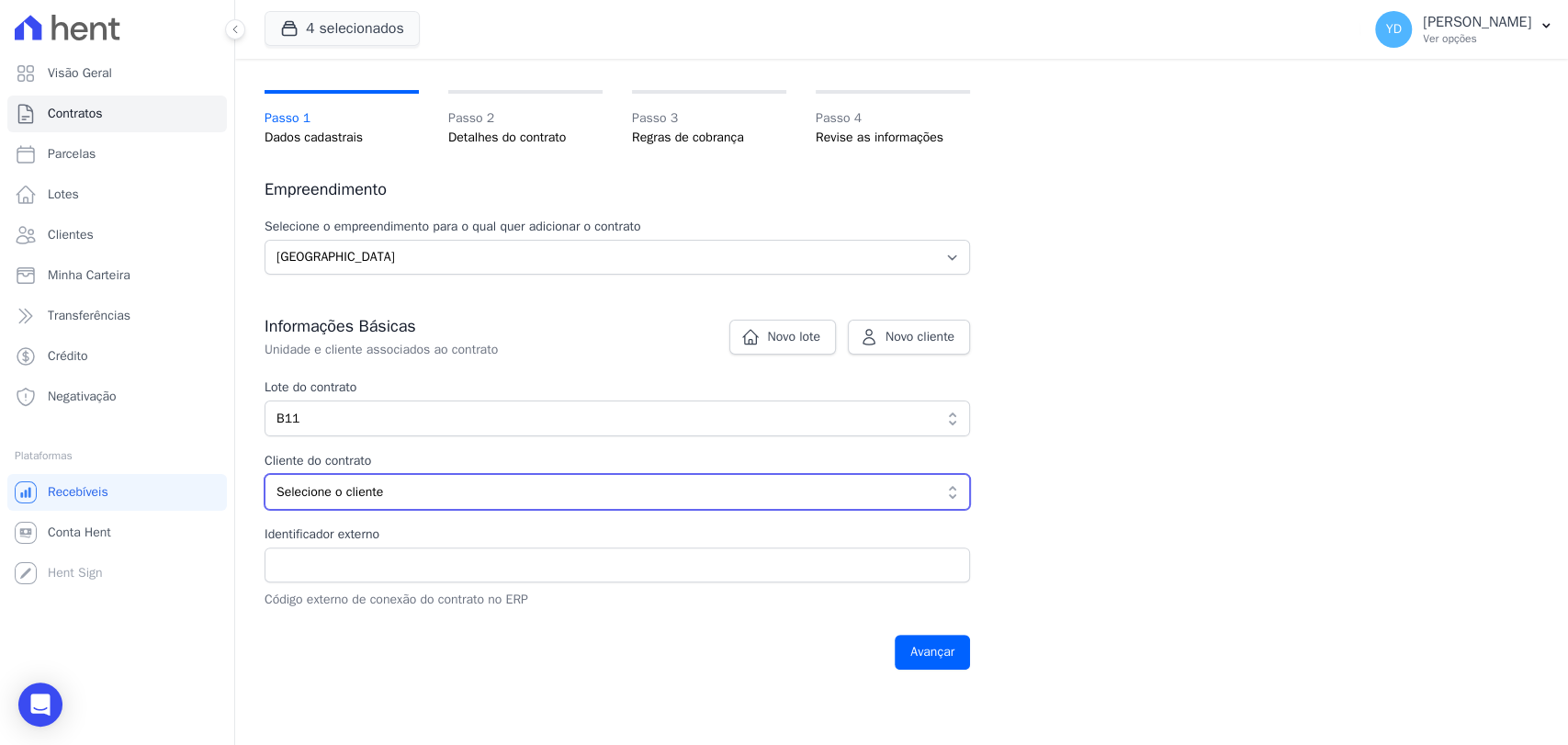 click on "Selecione o cliente" at bounding box center (617, 491) 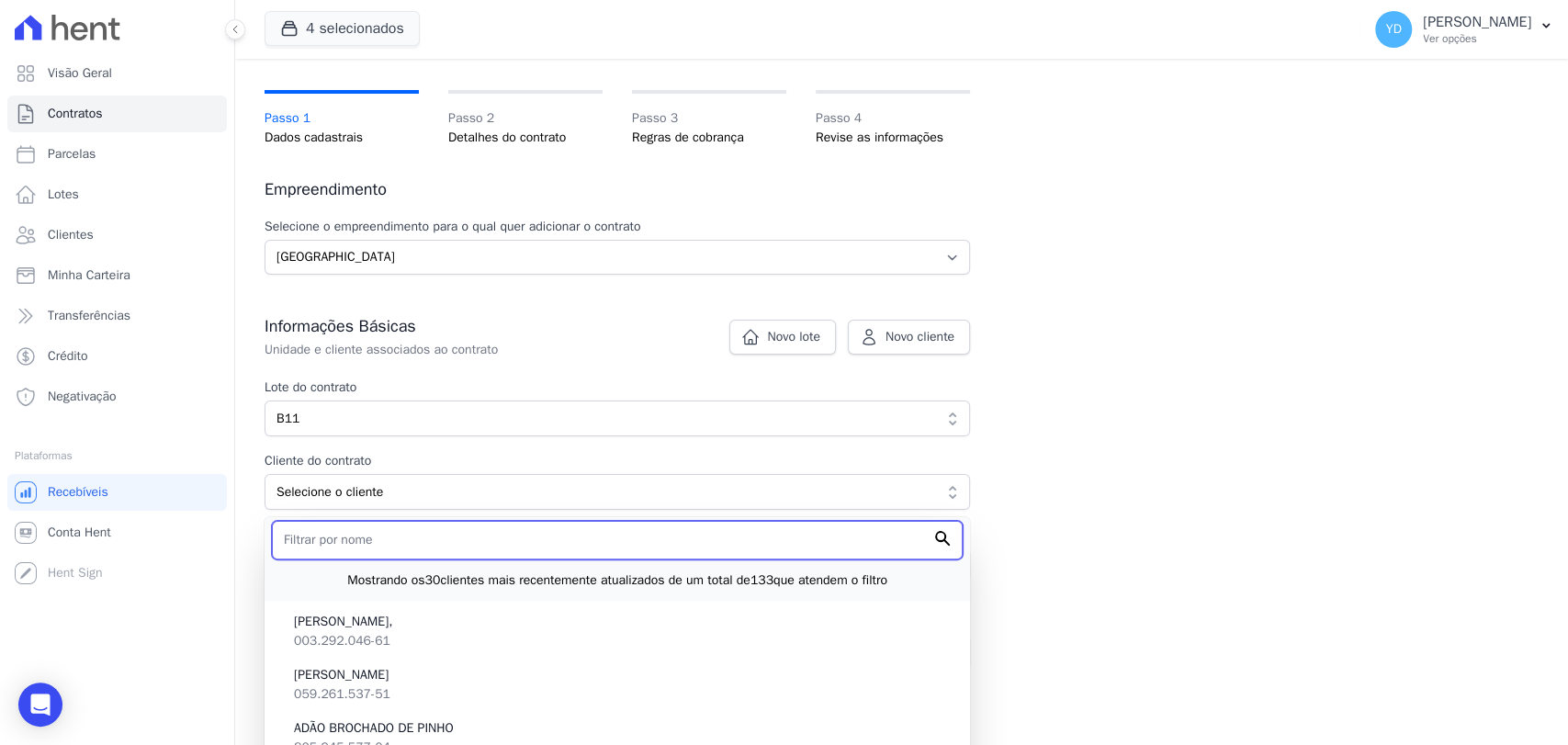 click at bounding box center [617, 540] 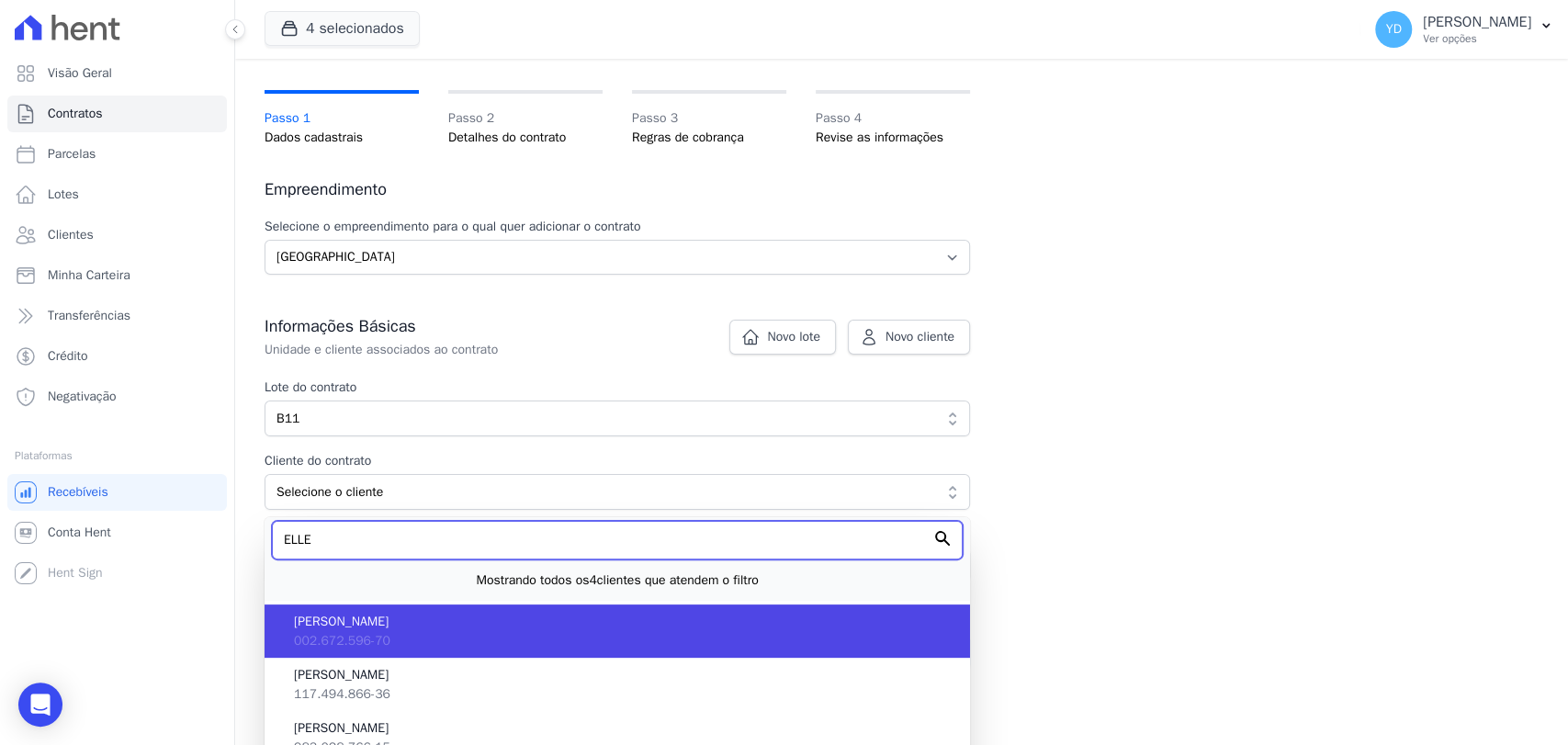 type on "ELLE" 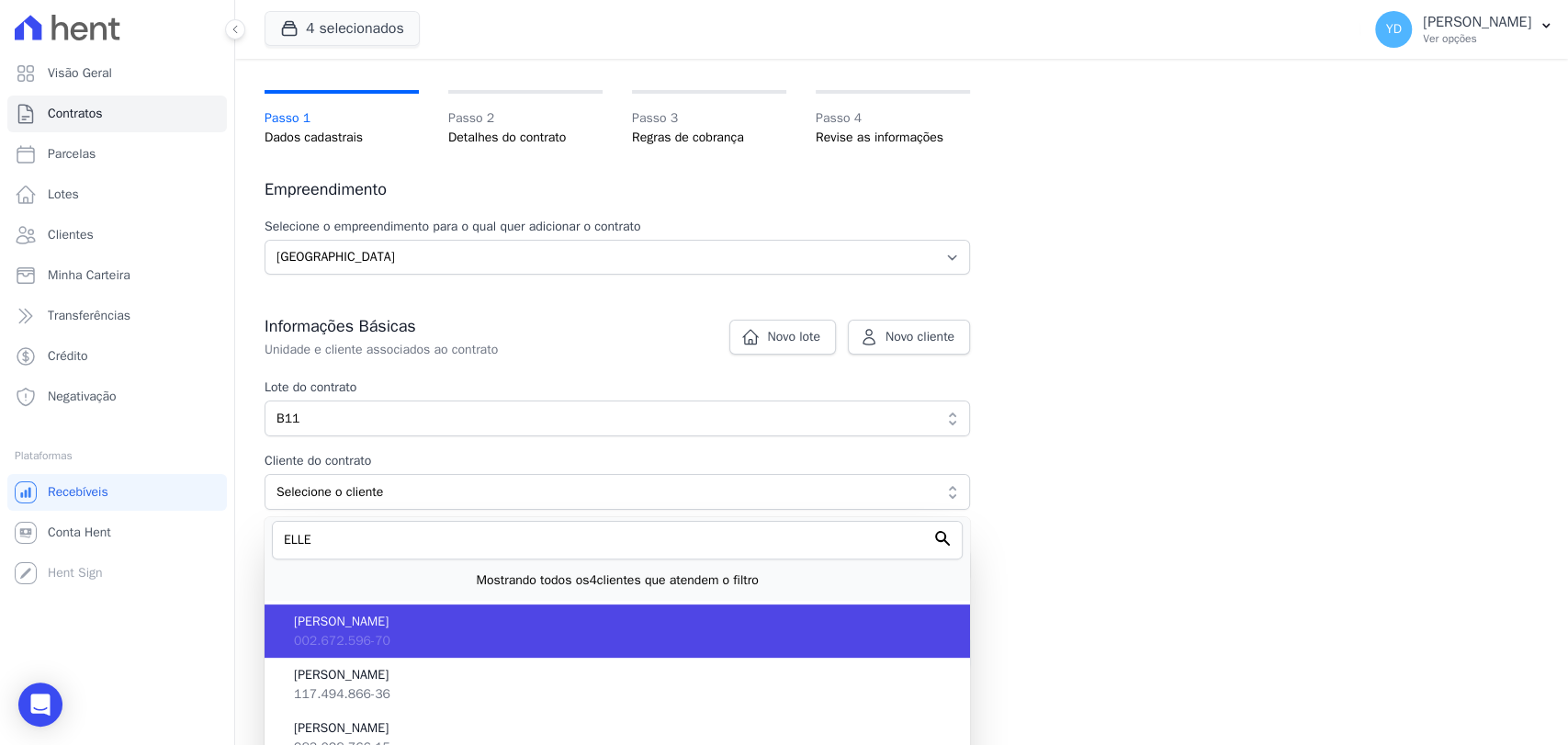 click on "ELLEM MAGNO GERMANO" at bounding box center [625, 621] 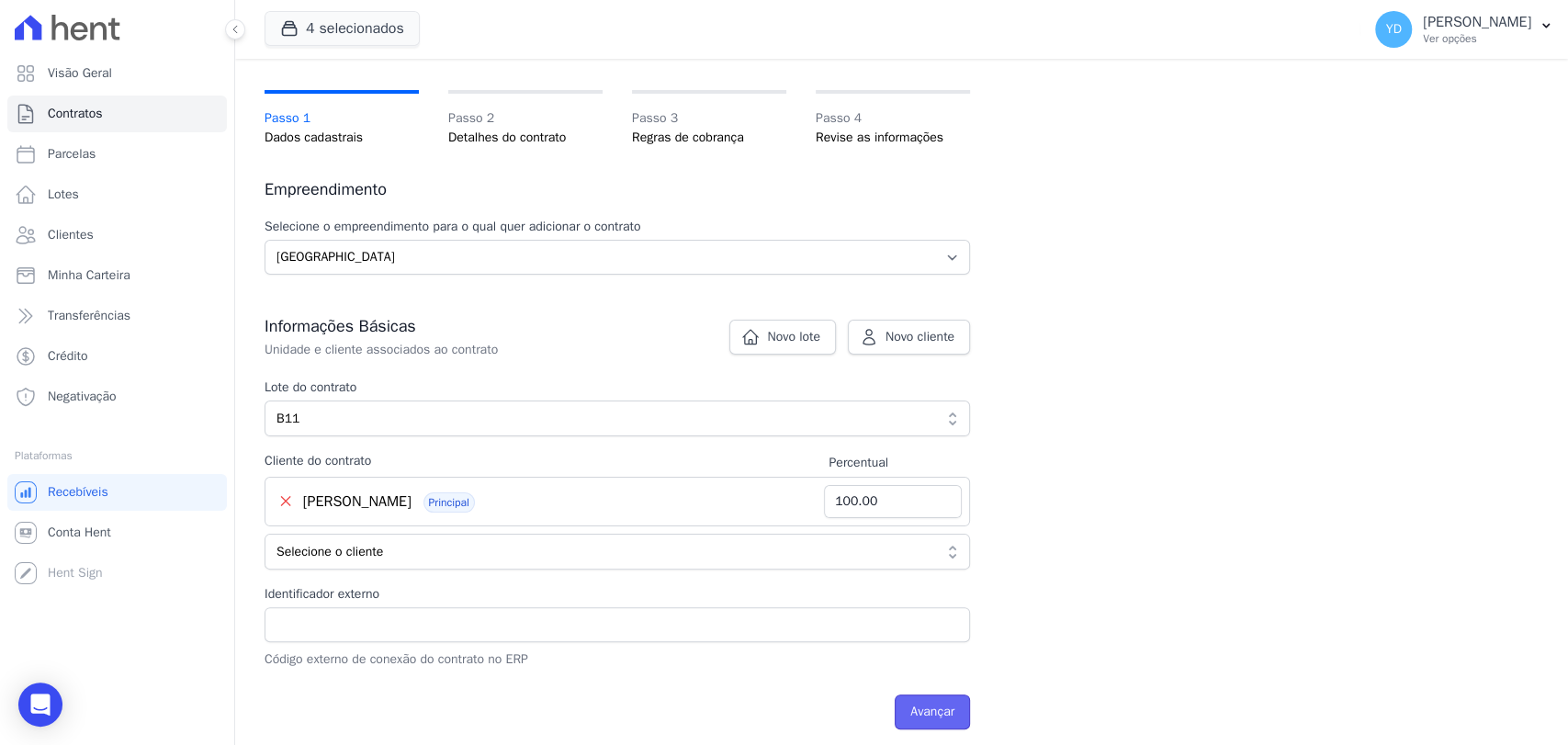 click on "Avançar" at bounding box center (932, 712) 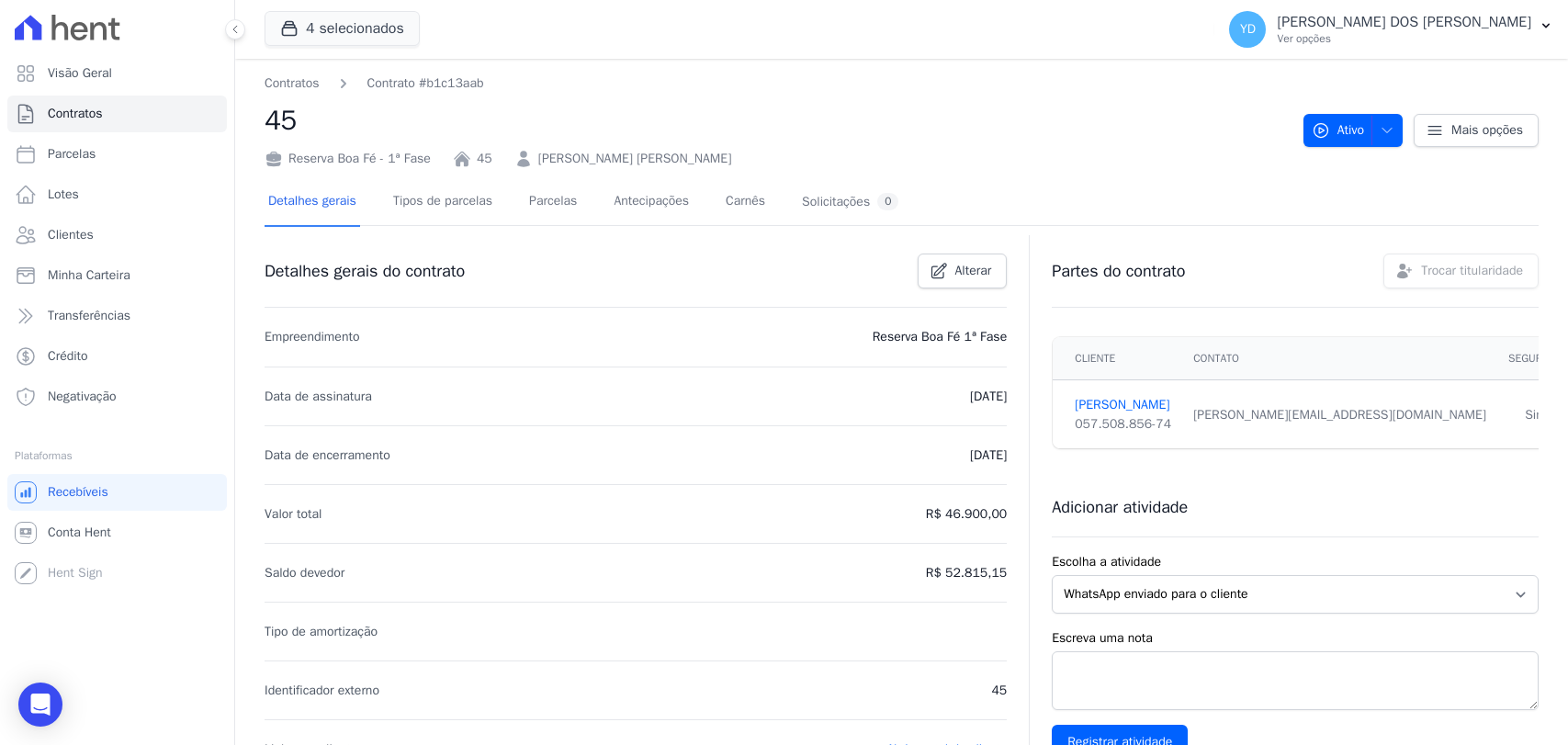 scroll, scrollTop: 0, scrollLeft: 0, axis: both 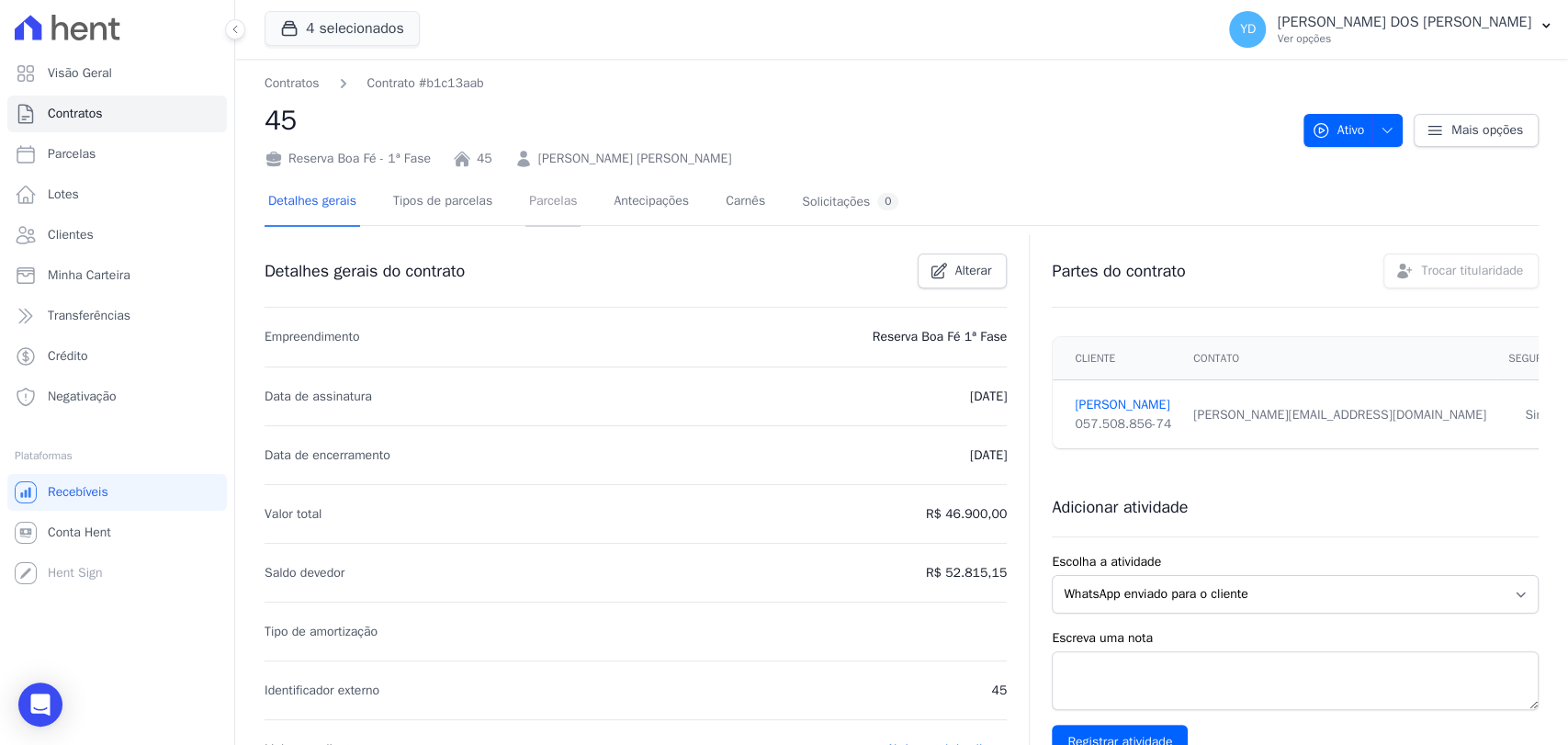 click on "Parcelas" at bounding box center [553, 202] 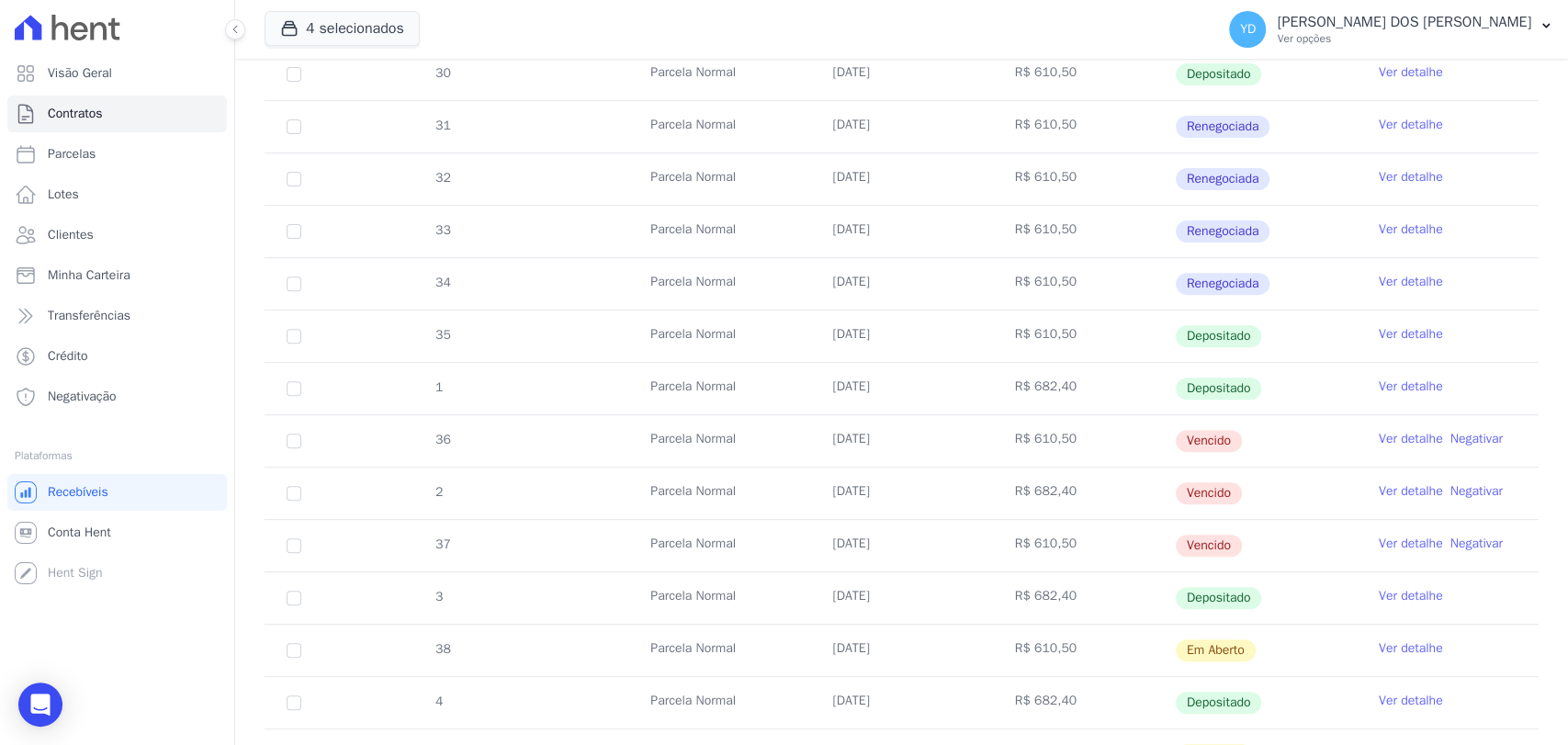 scroll, scrollTop: 408, scrollLeft: 0, axis: vertical 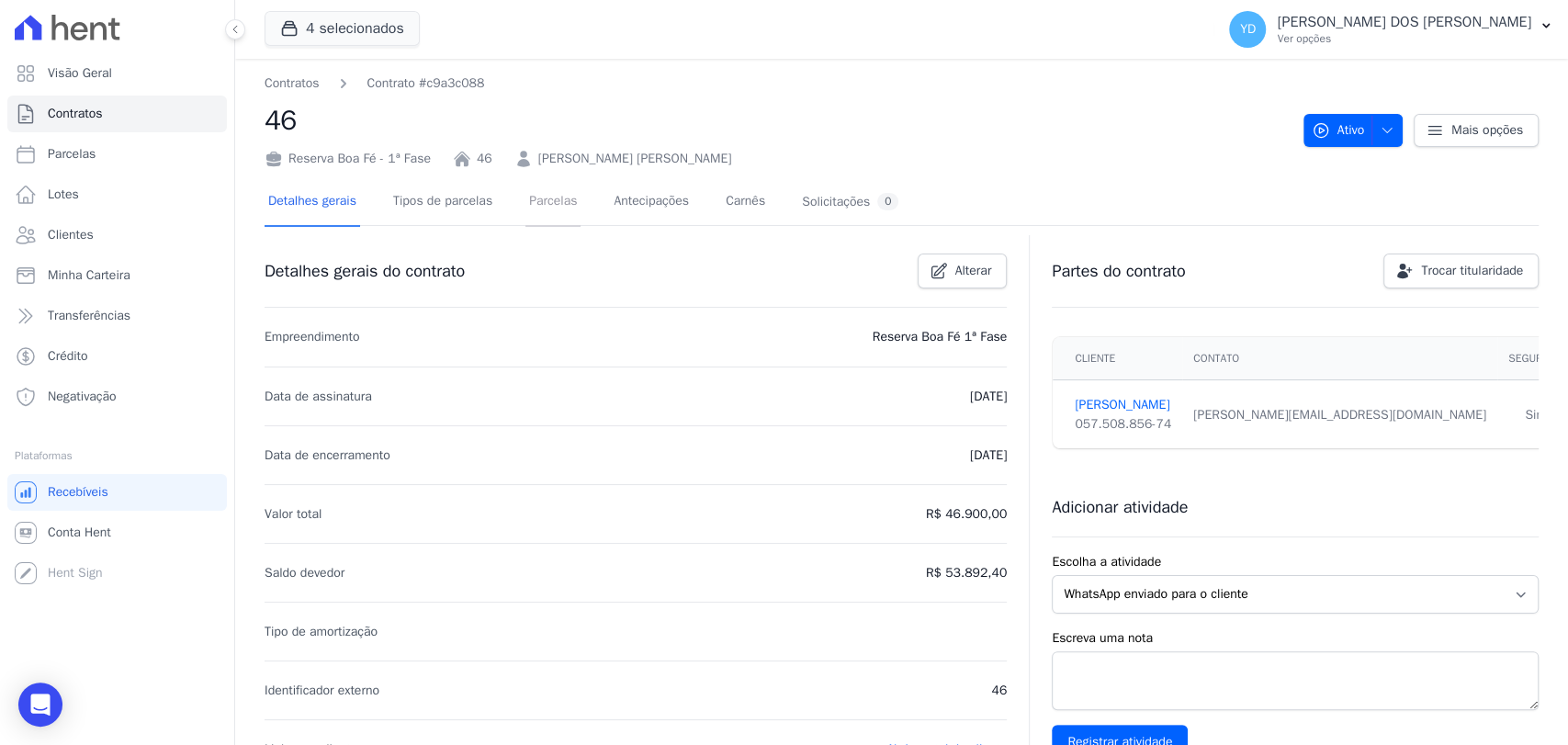 click on "Parcelas" at bounding box center (553, 202) 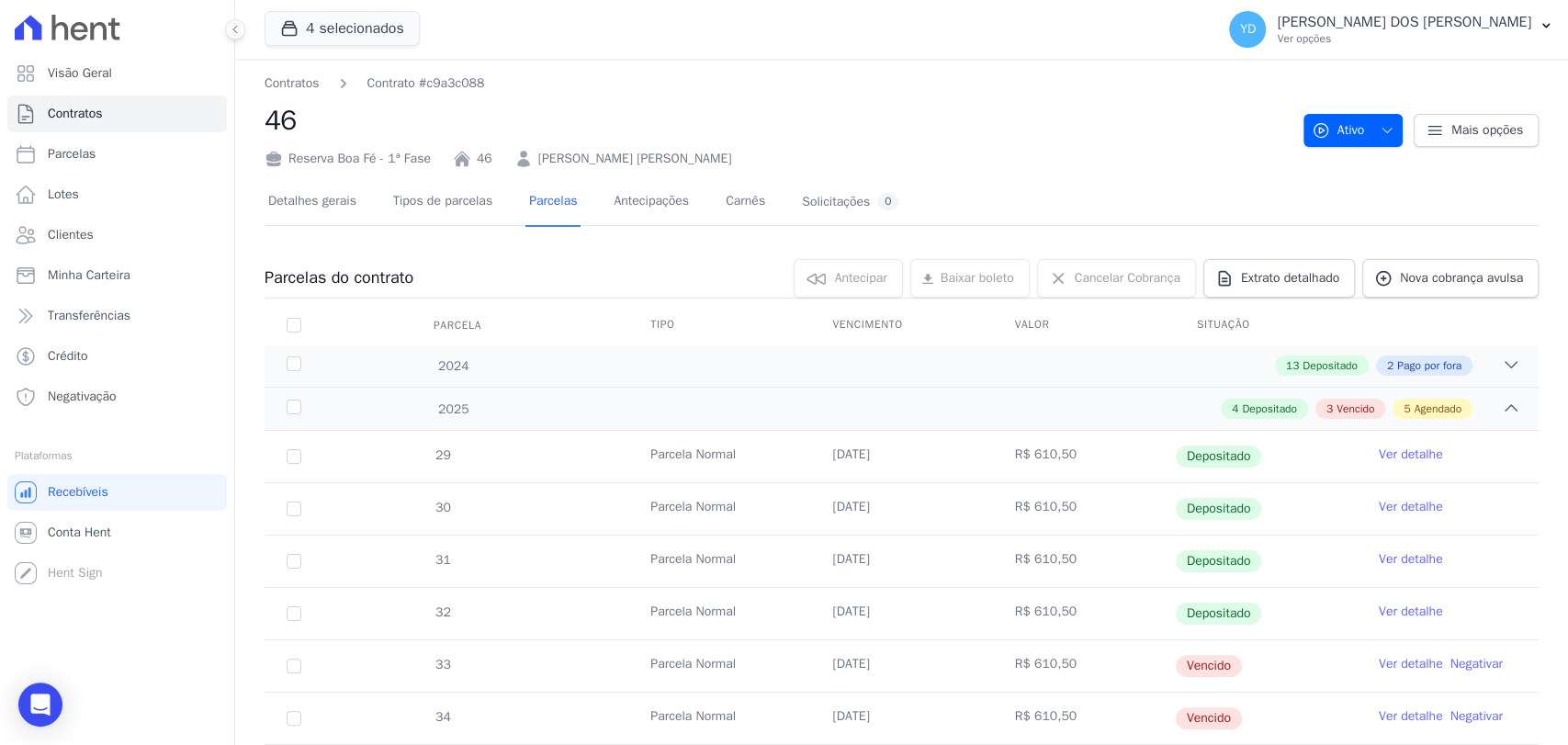 click on "Ver detalhe" at bounding box center (1411, 664) 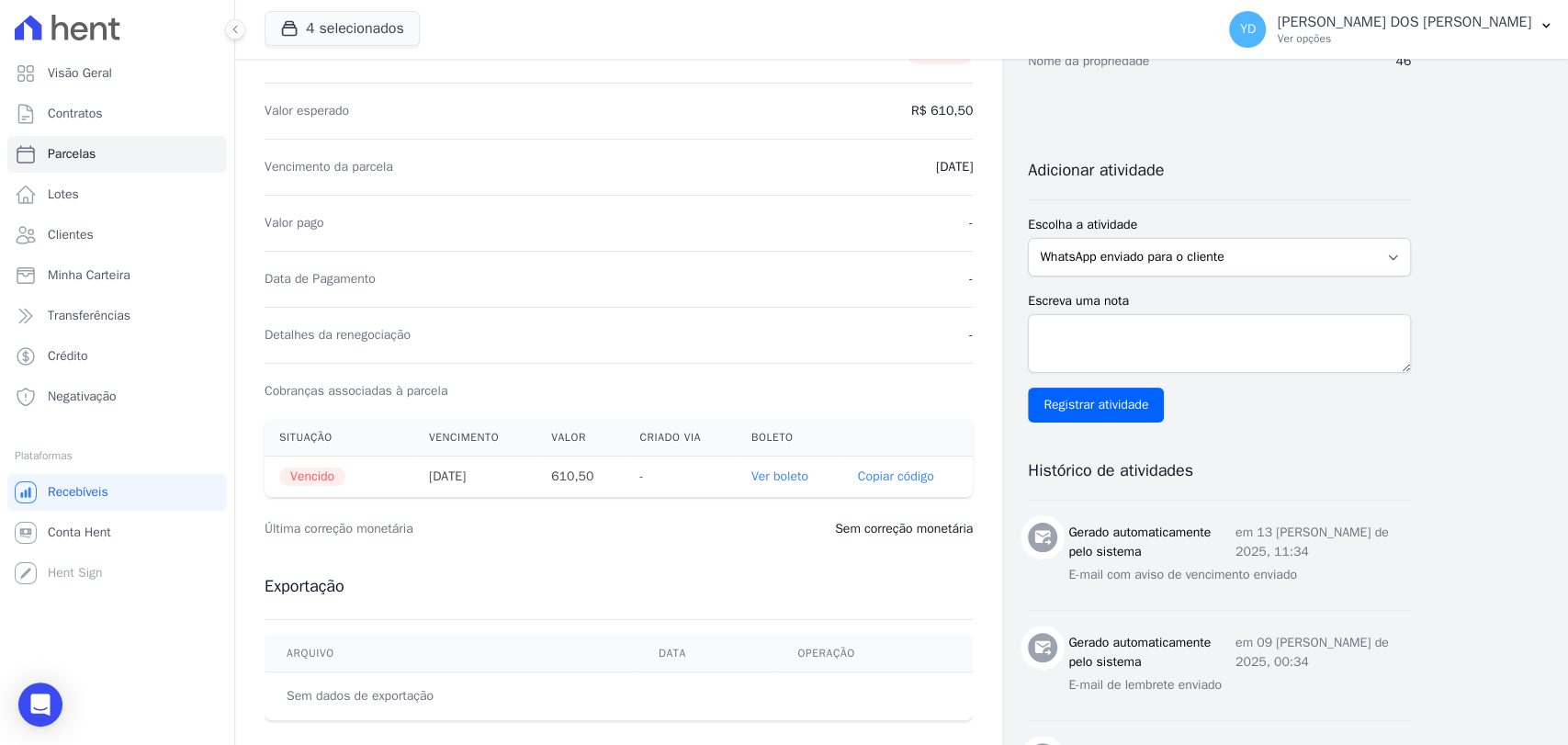 scroll, scrollTop: 306, scrollLeft: 0, axis: vertical 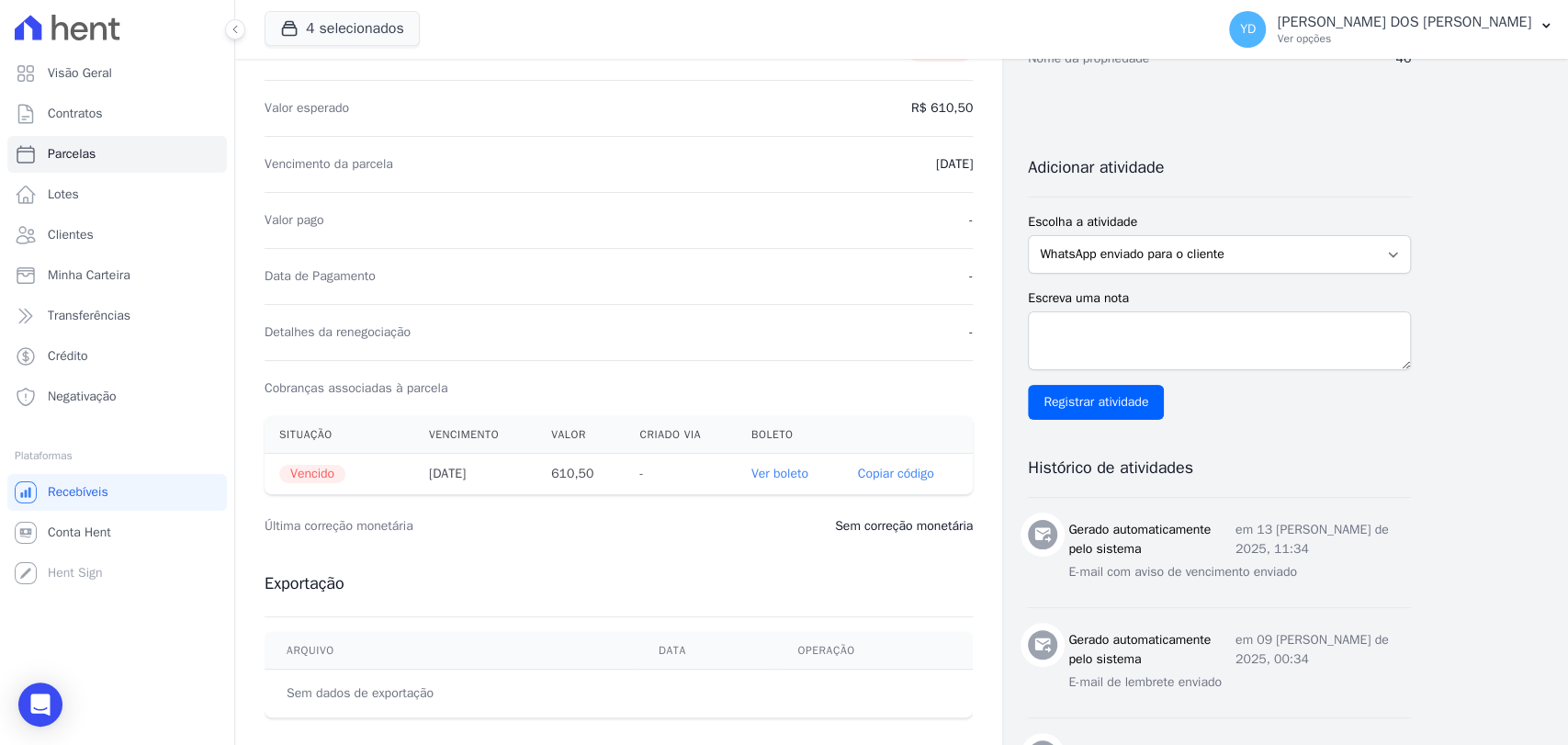 click on "Ver boleto" at bounding box center (780, 473) 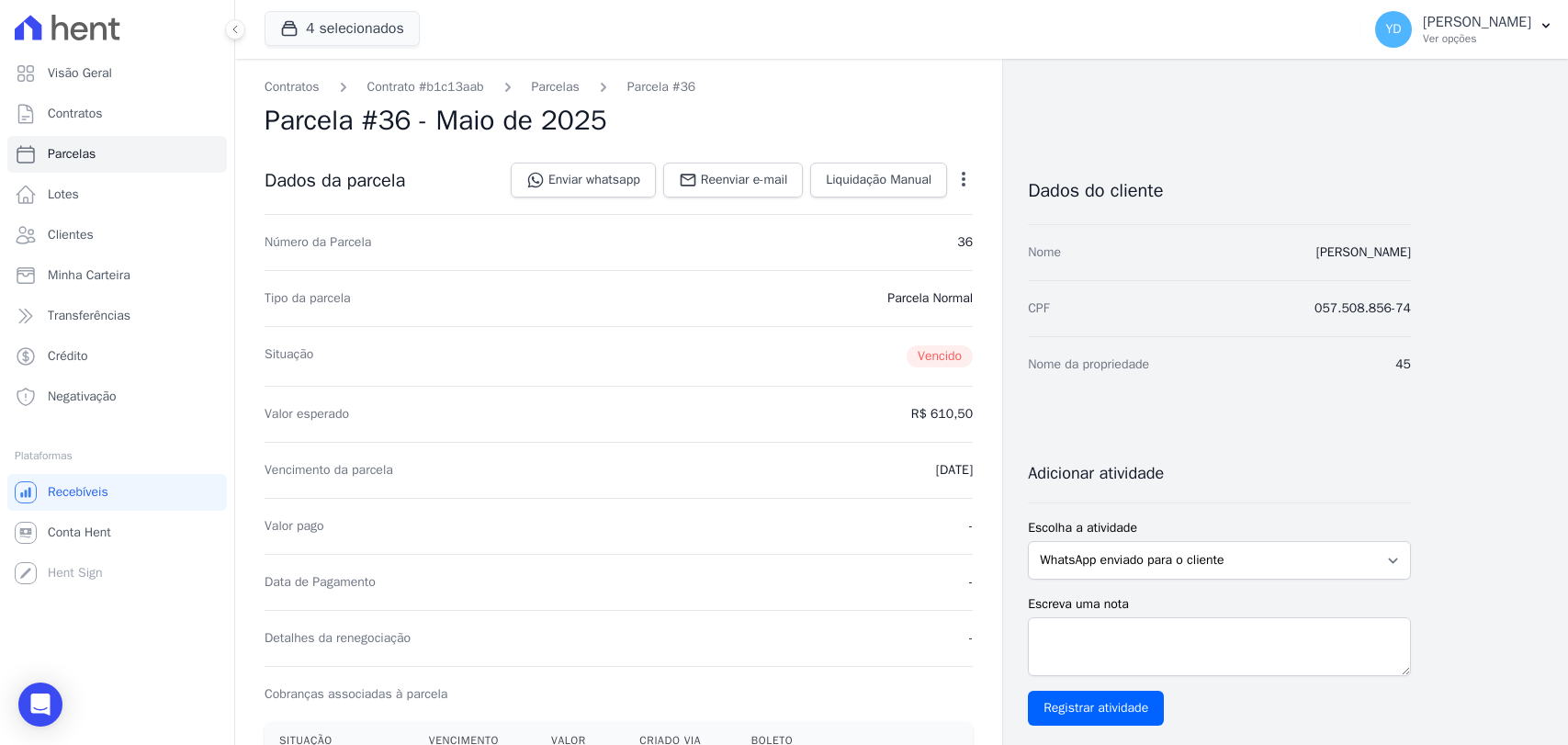 scroll, scrollTop: 0, scrollLeft: 0, axis: both 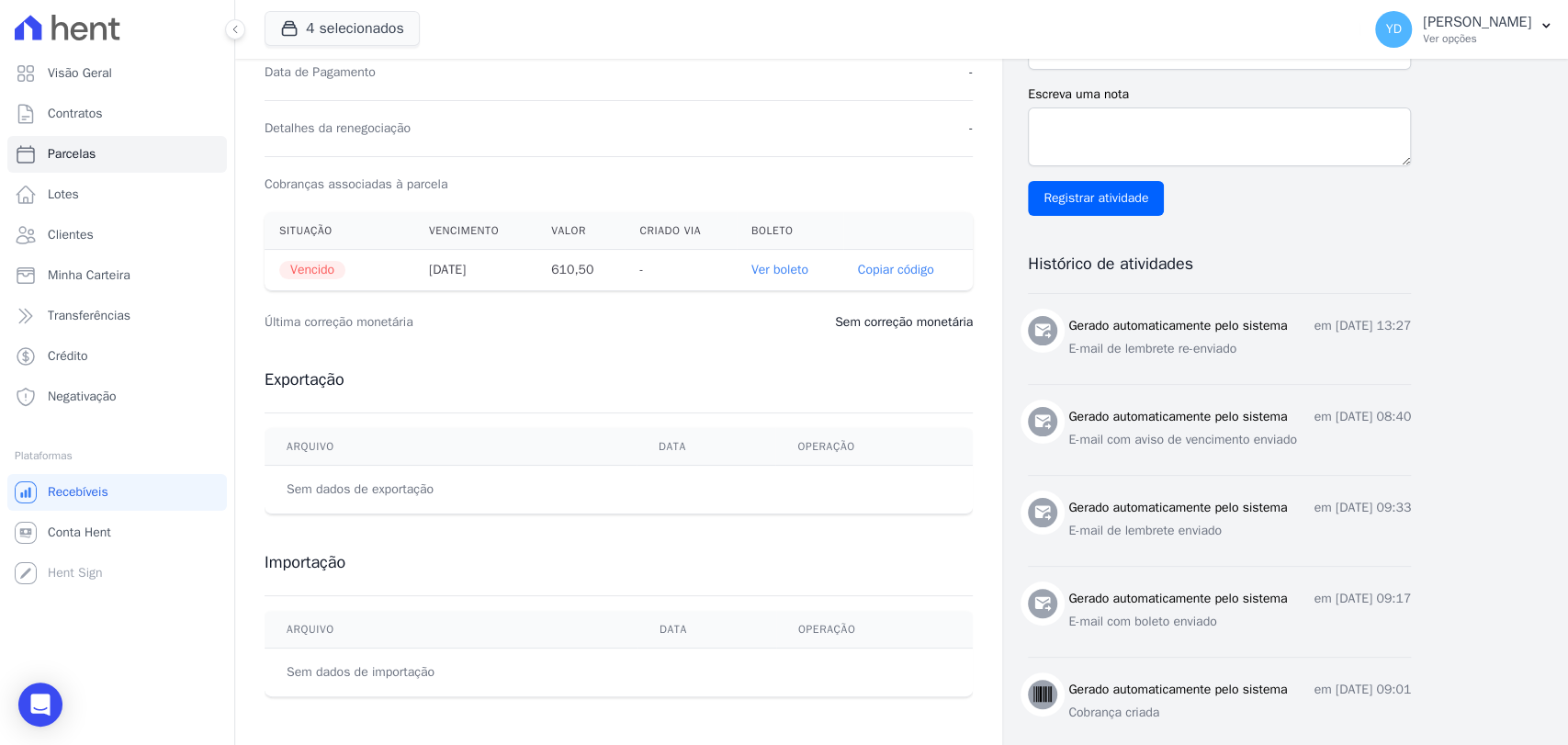 click on "Ver boleto" at bounding box center (780, 269) 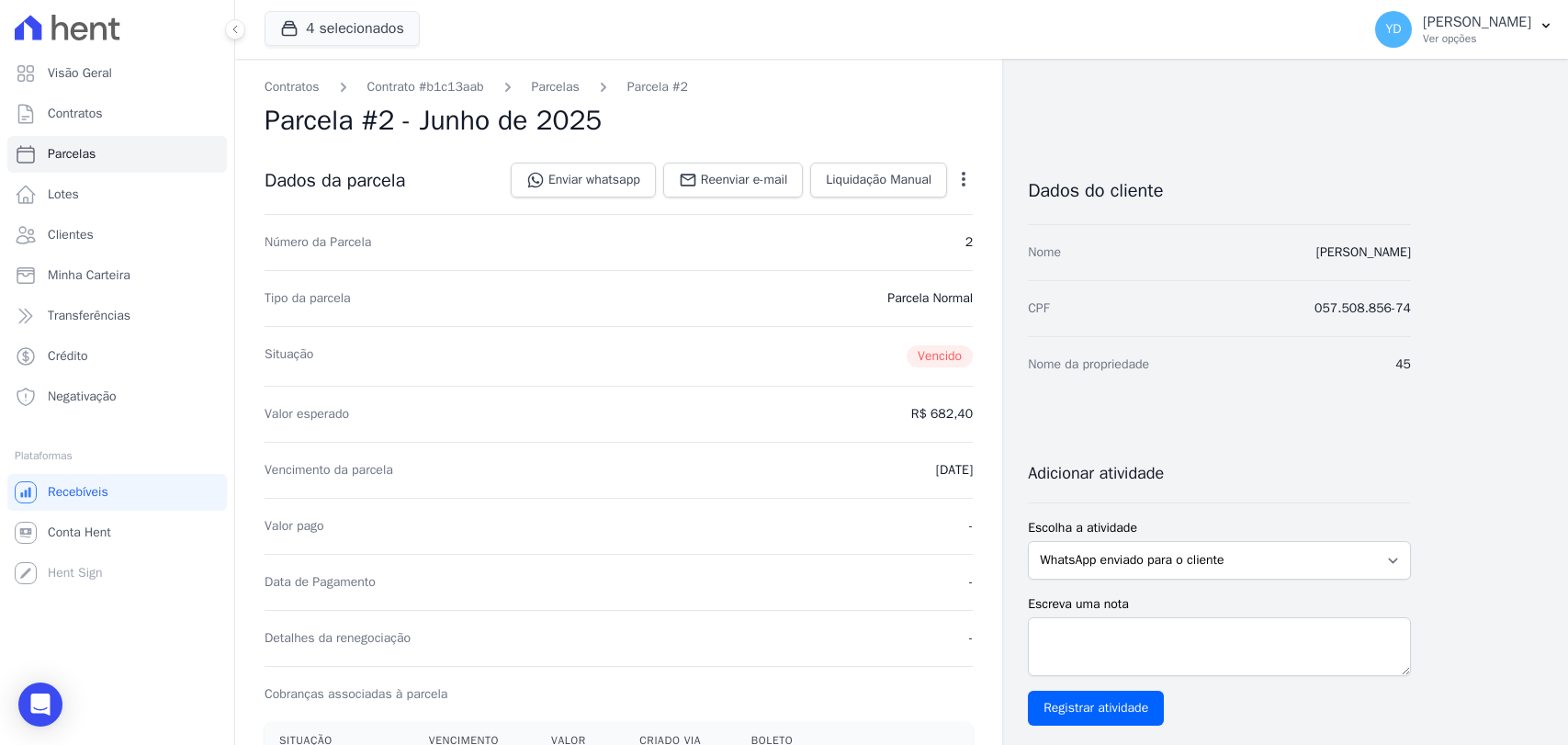 scroll, scrollTop: 0, scrollLeft: 0, axis: both 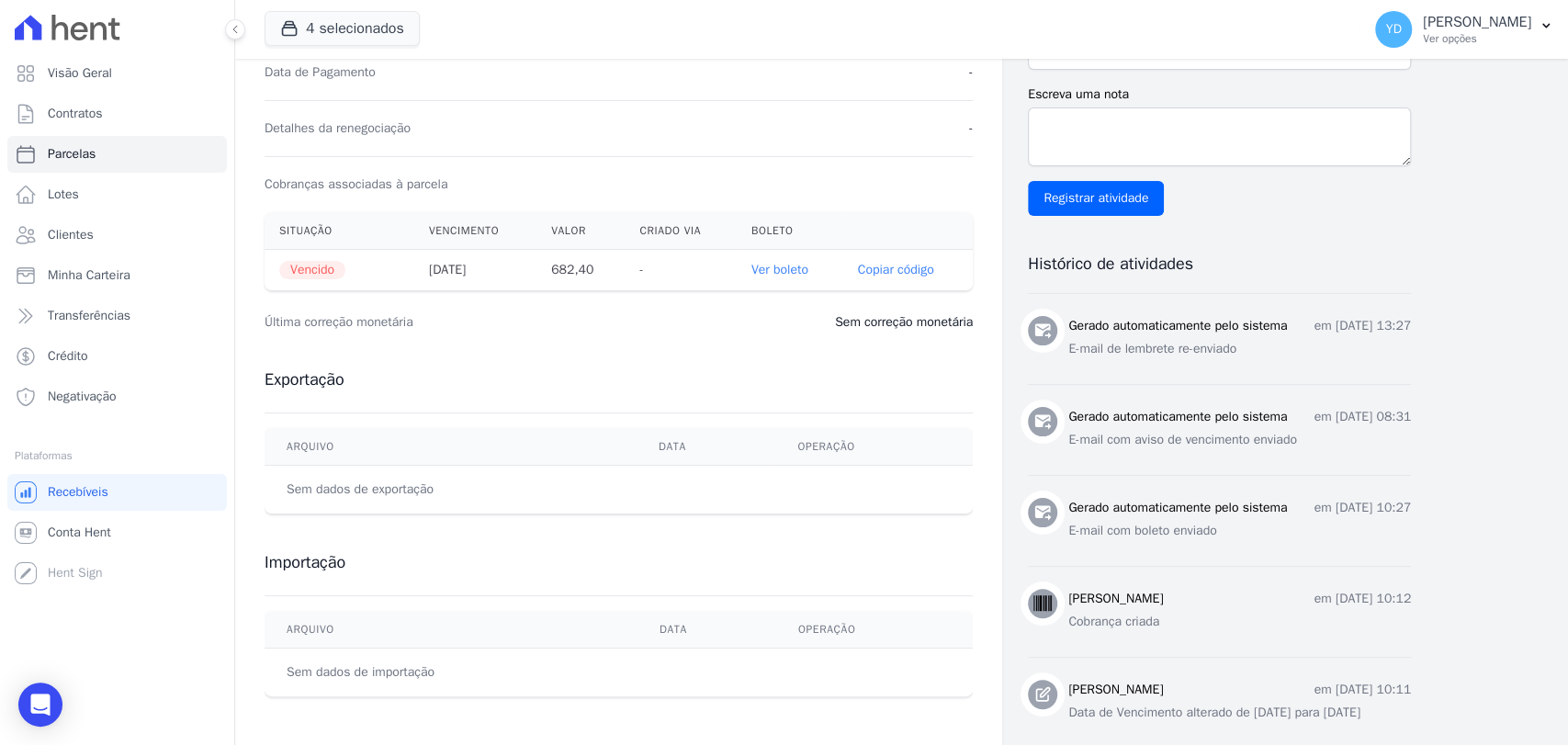 click on "Ver boleto" at bounding box center [790, 270] 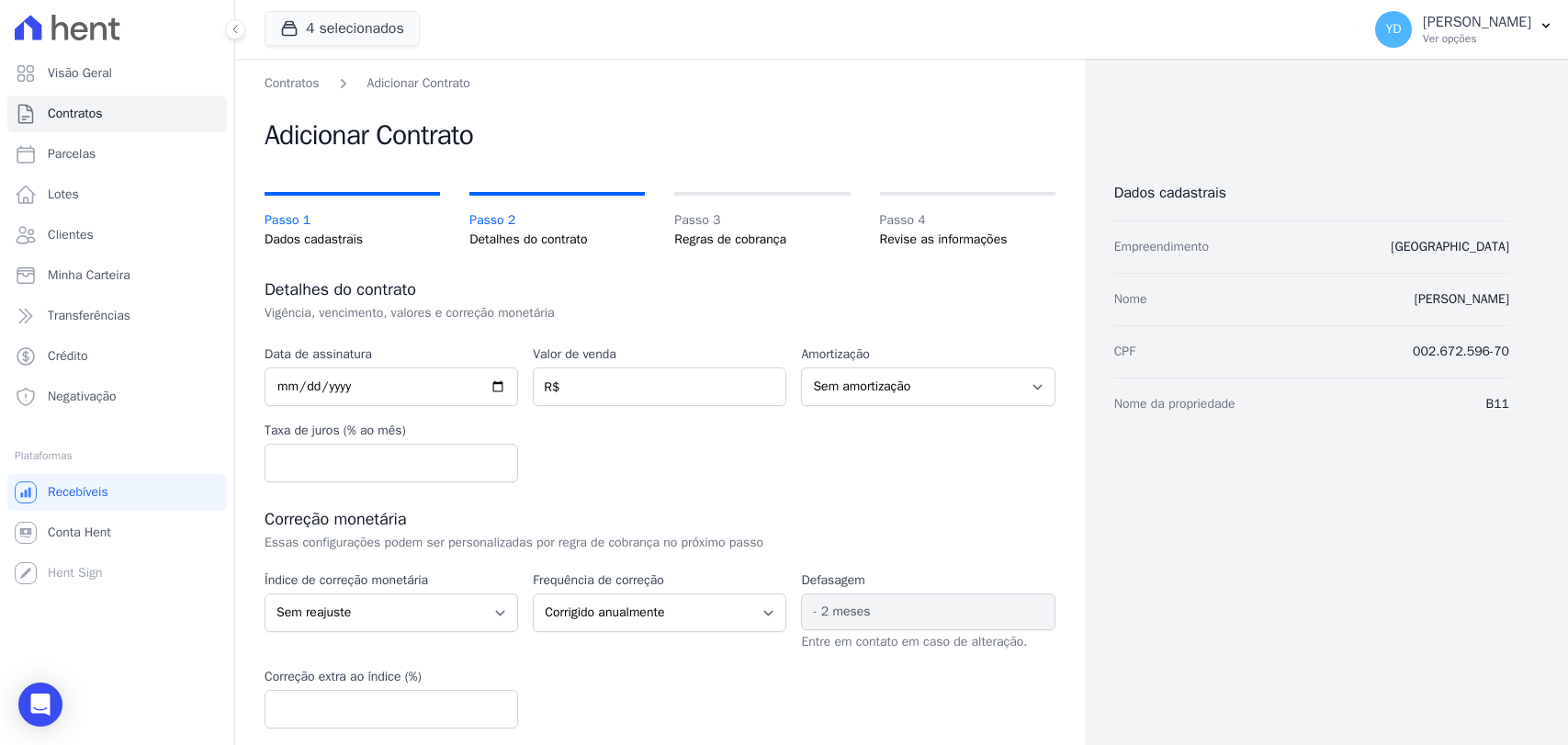 scroll, scrollTop: 0, scrollLeft: 0, axis: both 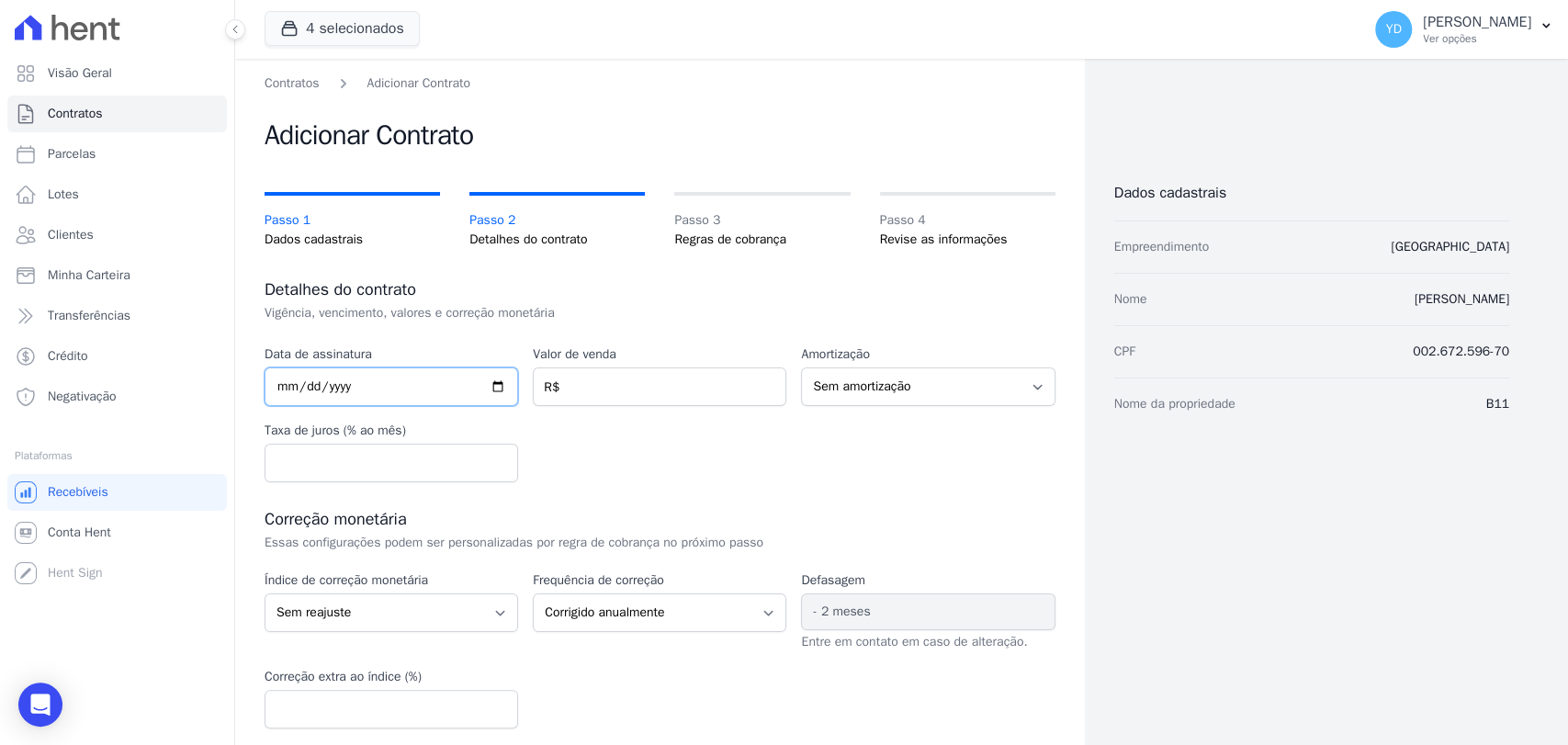 click at bounding box center (391, 387) 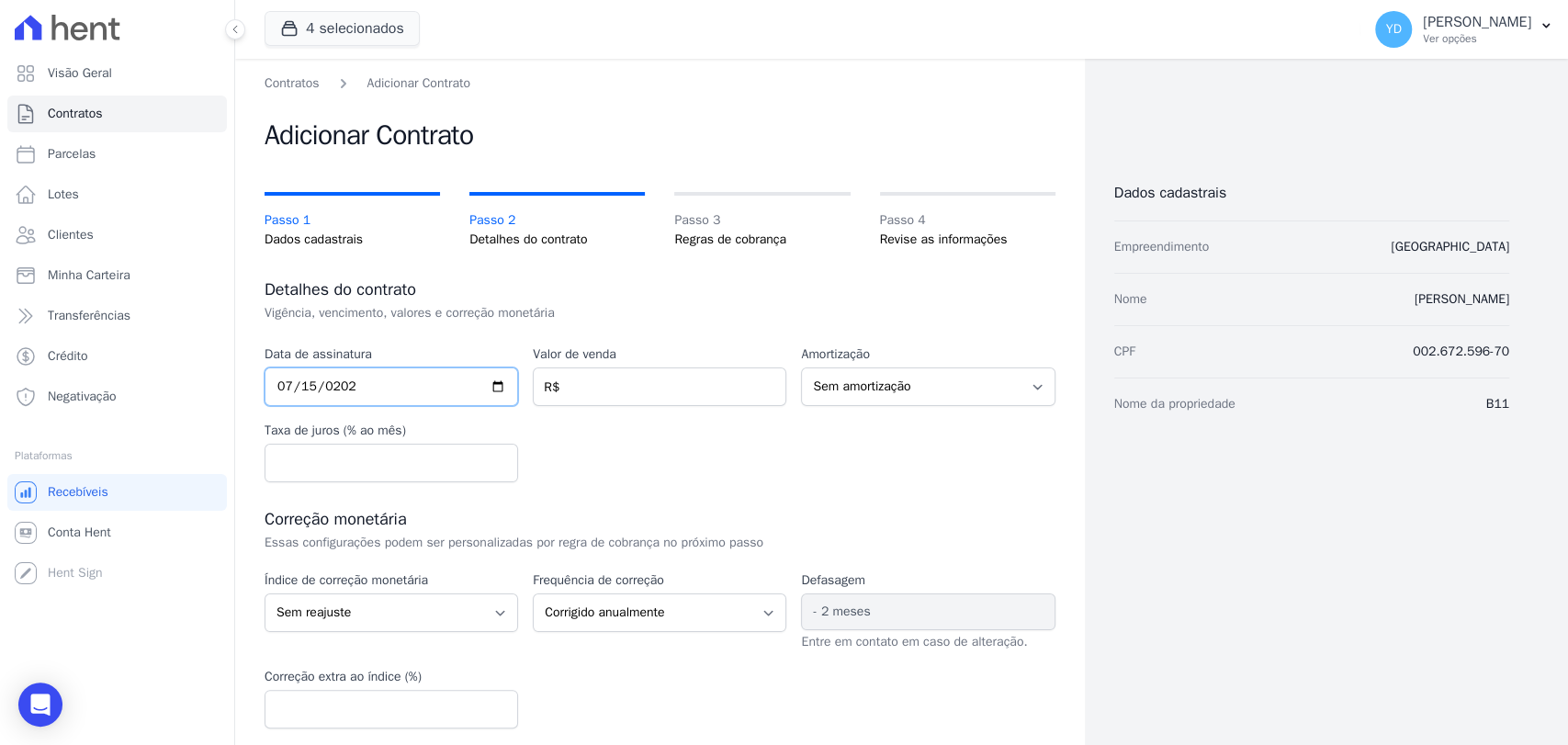 type on "2025-07-15" 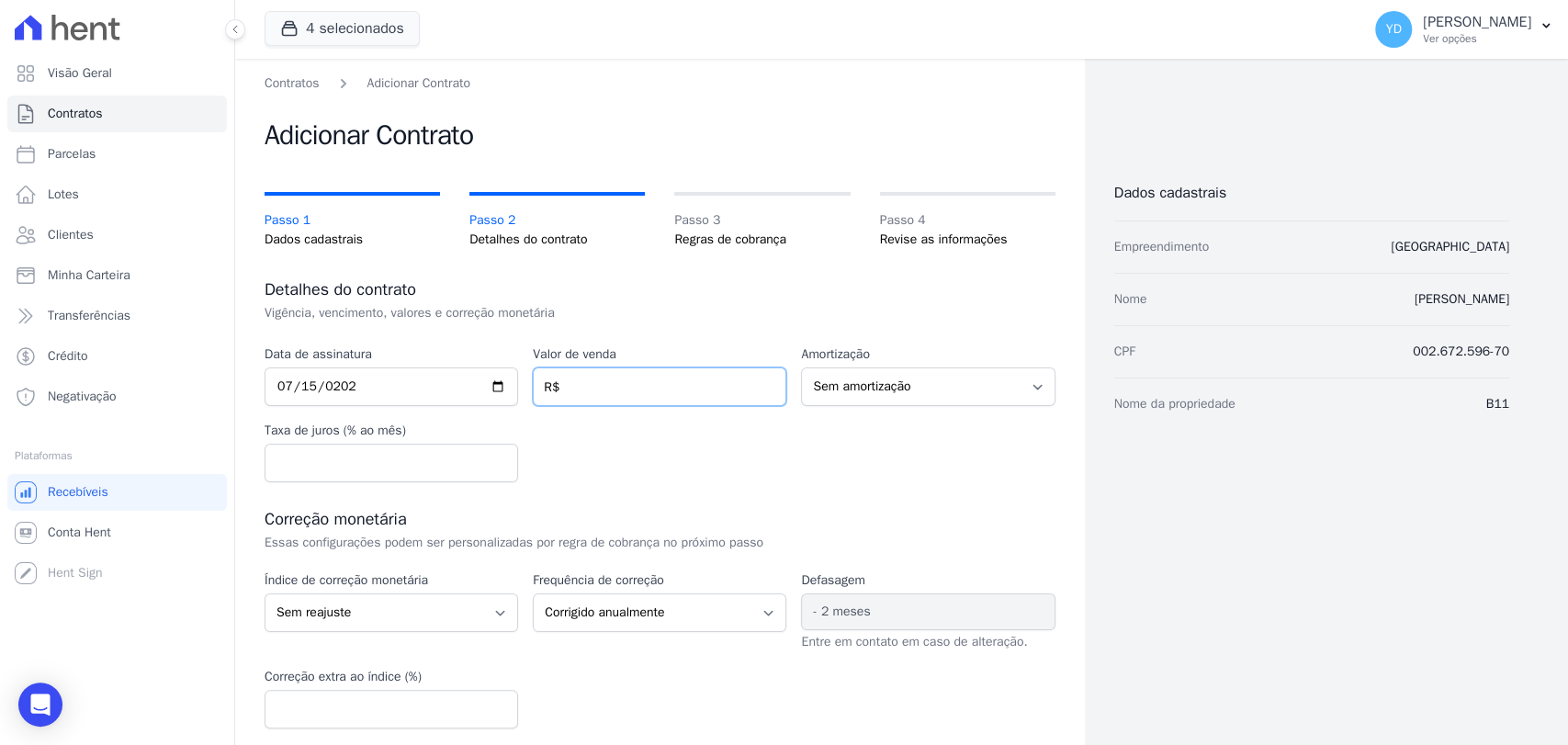 drag, startPoint x: 579, startPoint y: 403, endPoint x: 653, endPoint y: 39, distance: 371.446 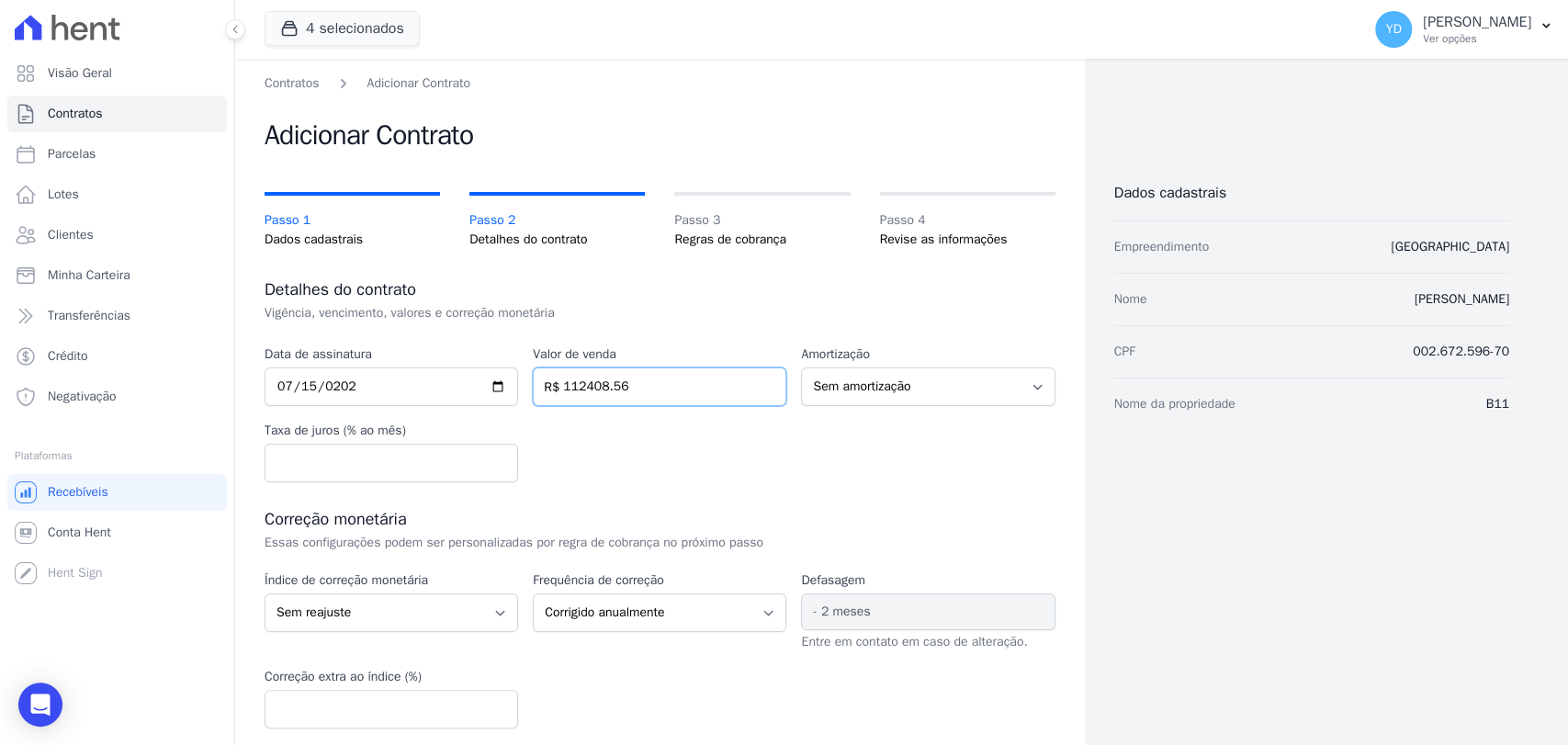 type on "112408.56" 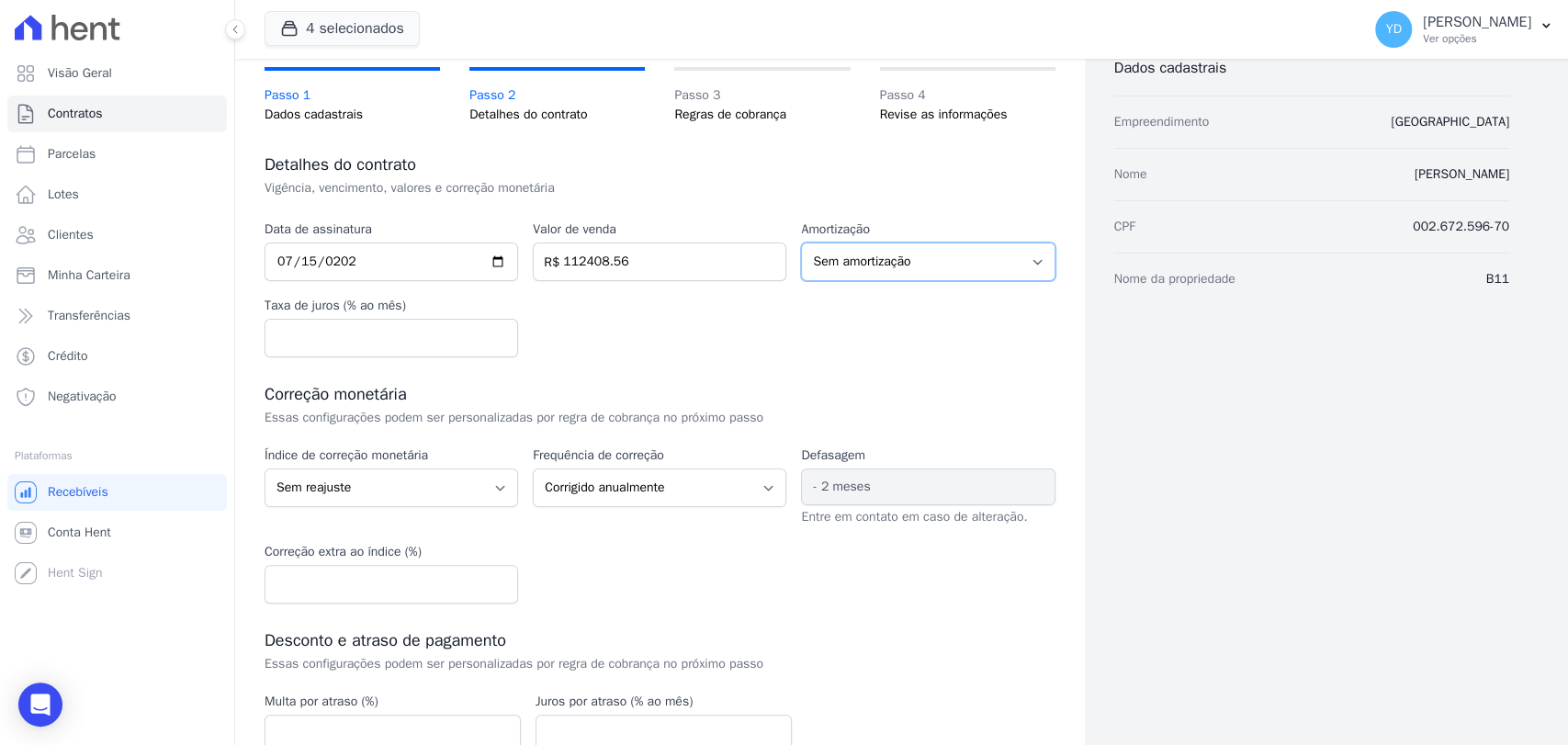 scroll, scrollTop: 294, scrollLeft: 0, axis: vertical 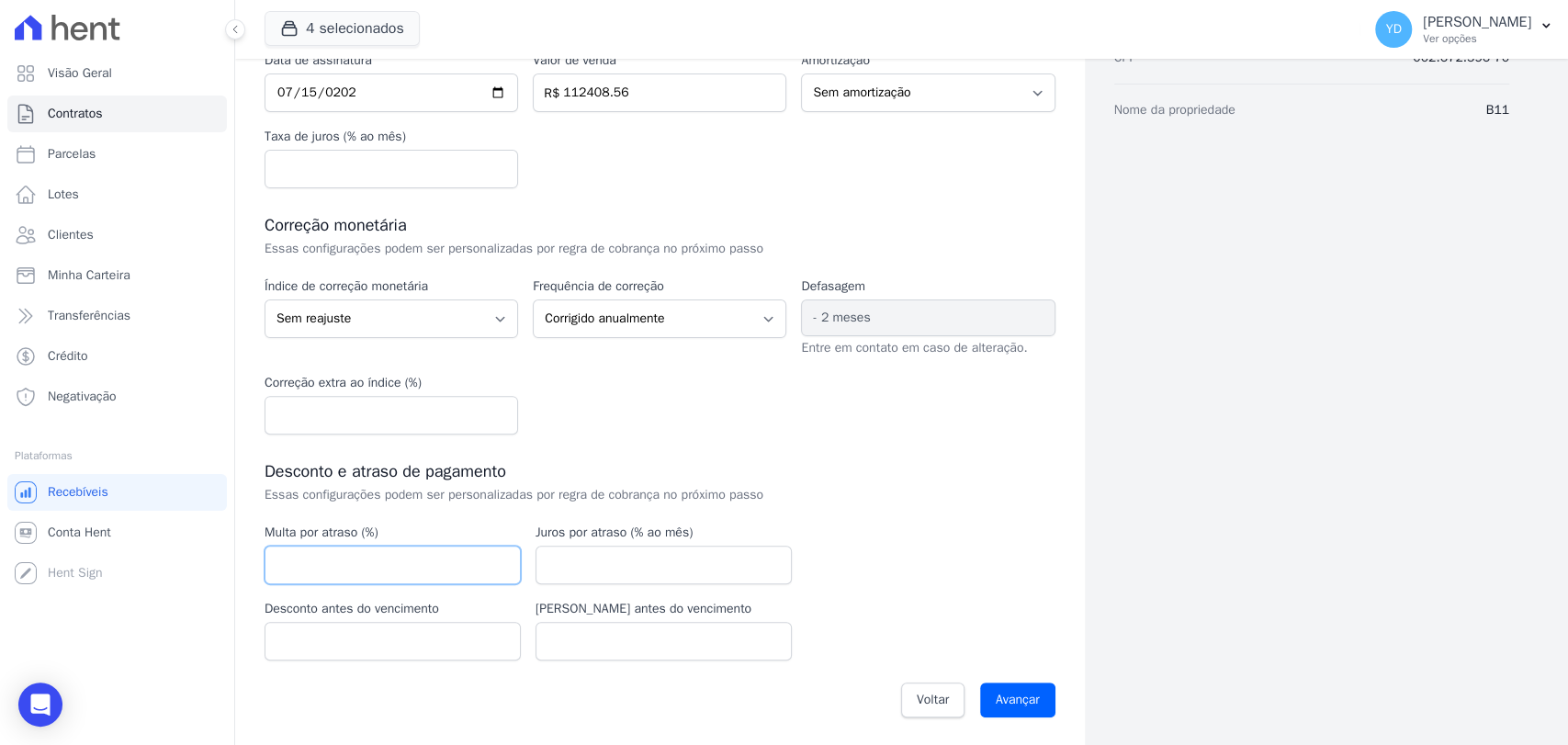 click at bounding box center [392, 565] 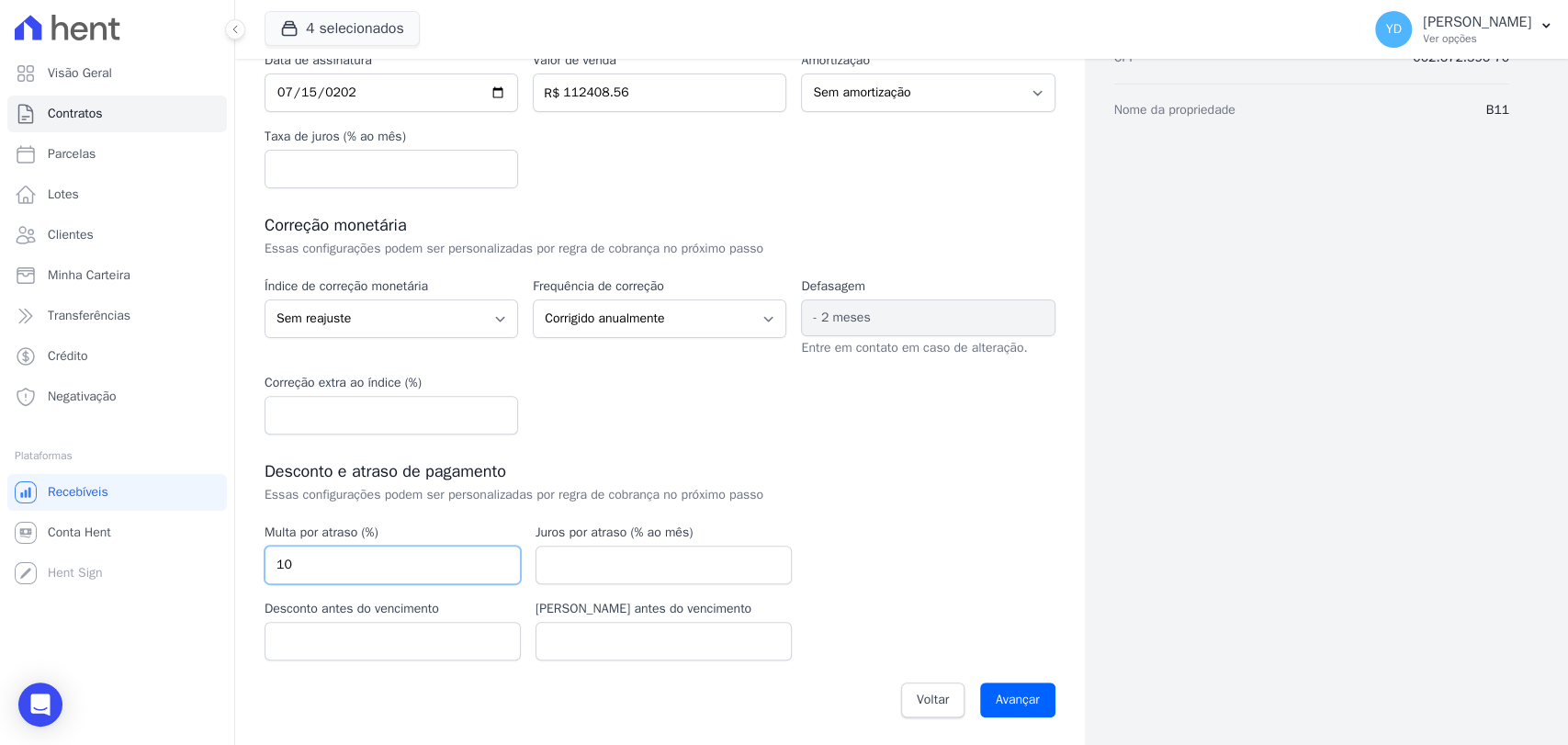 click on "10" at bounding box center [392, 565] 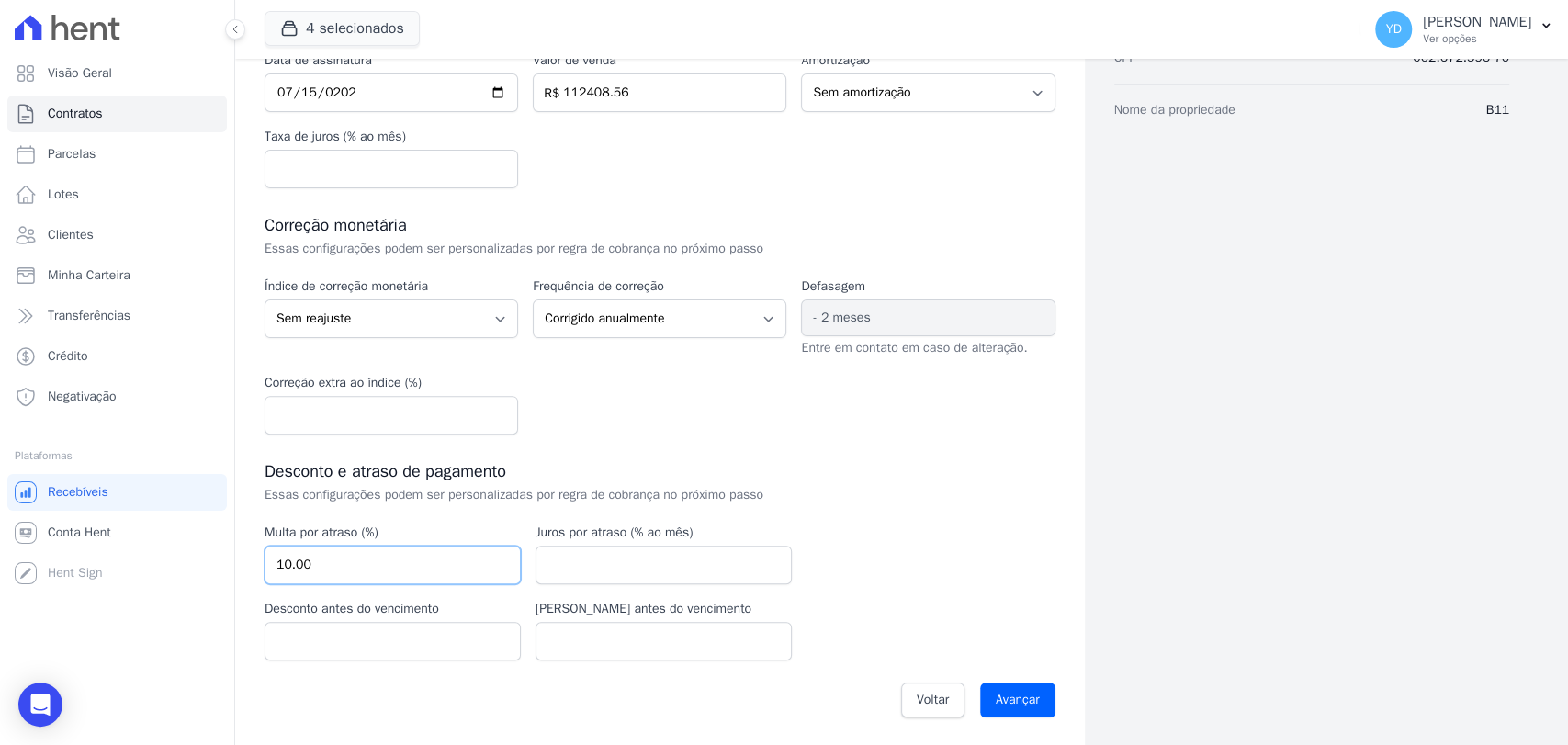 type on "10.00" 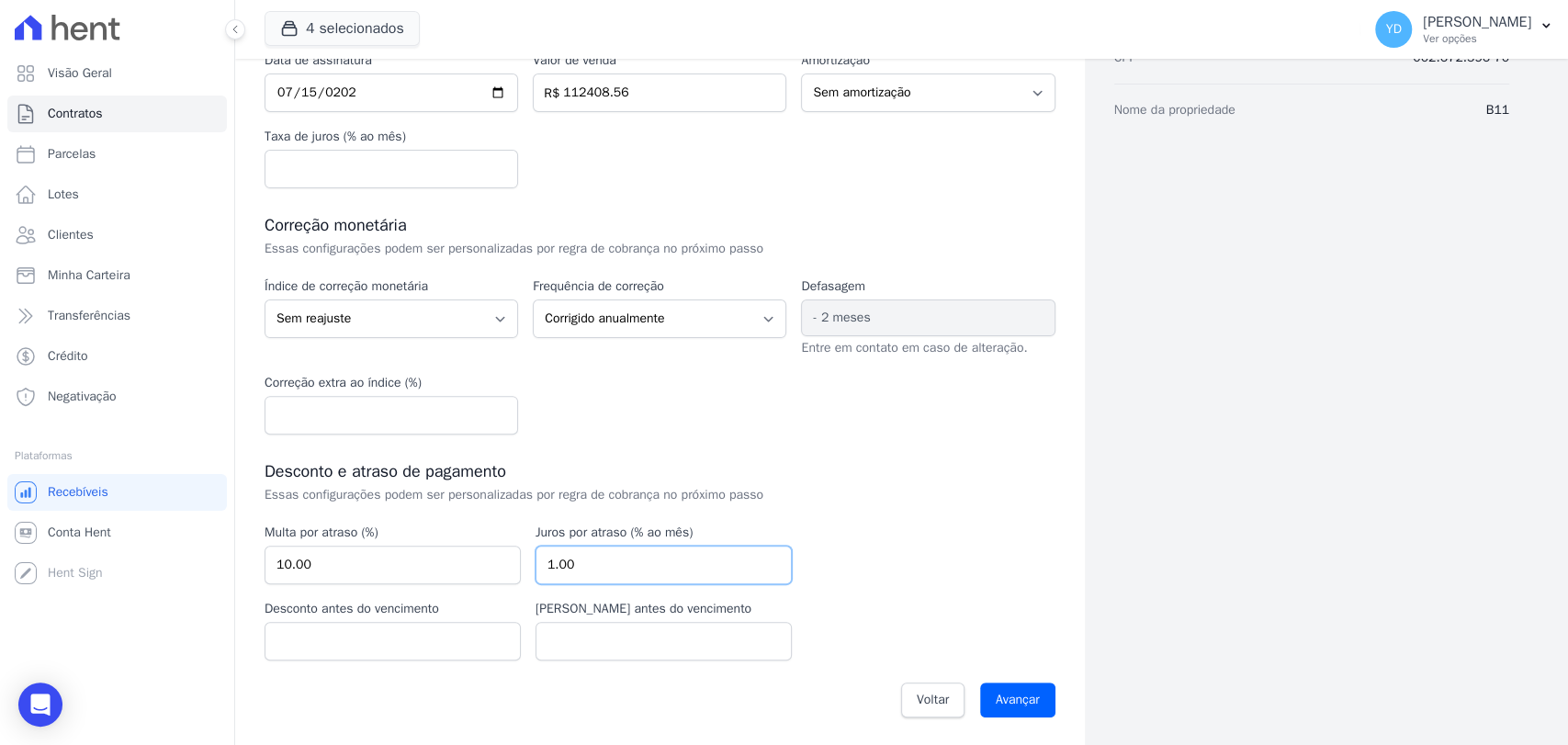 type on "1.00" 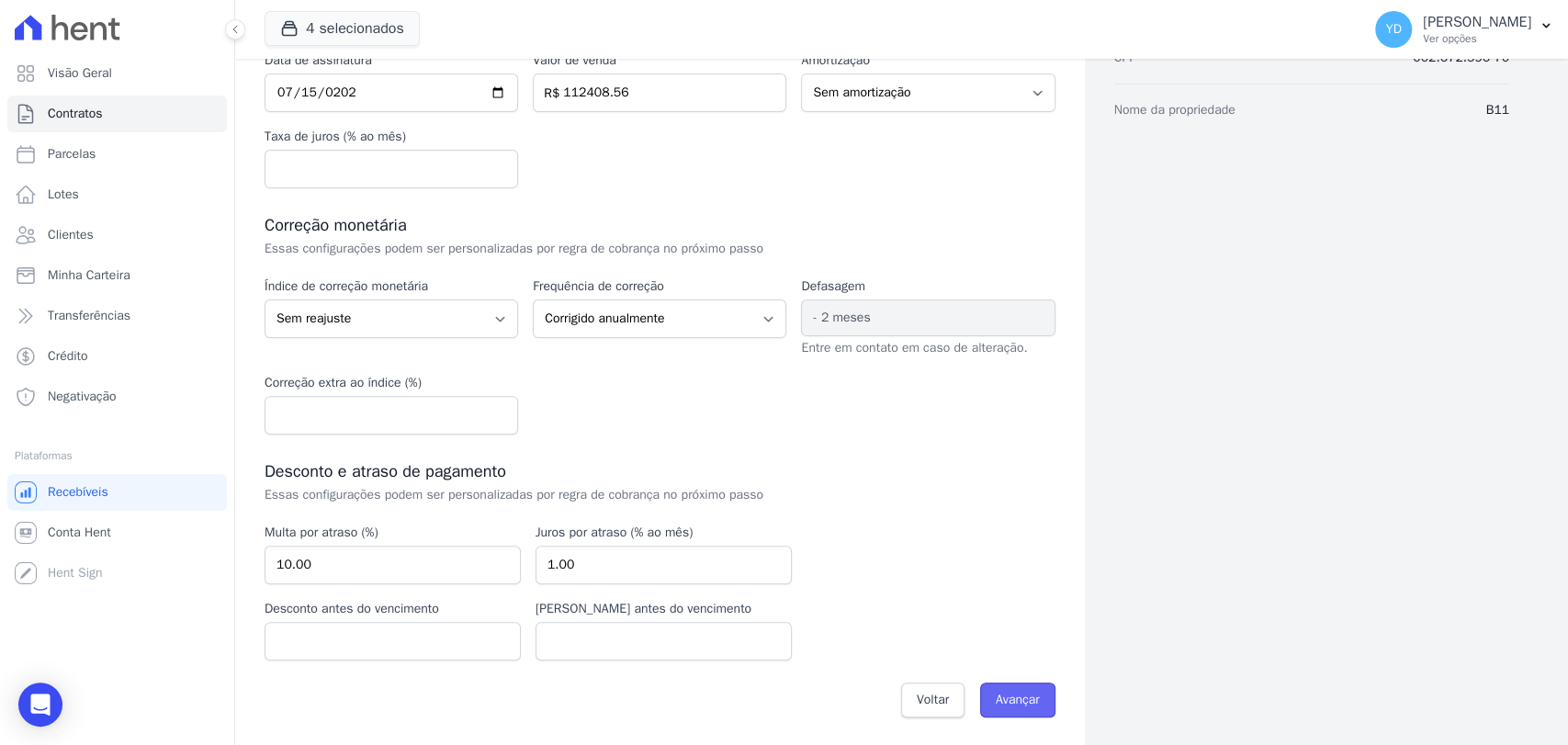 click on "Avançar" at bounding box center (1018, 700) 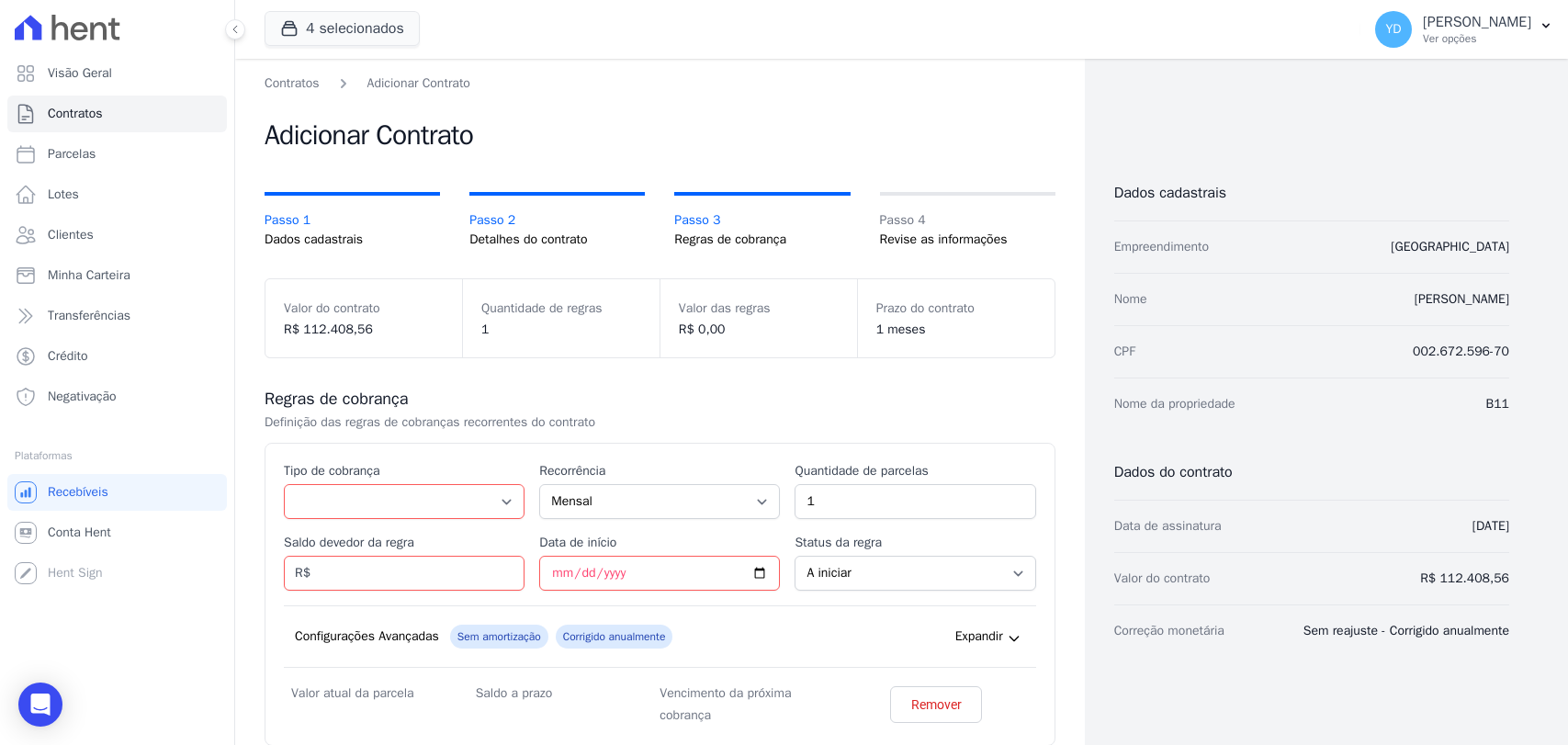 scroll, scrollTop: 0, scrollLeft: 0, axis: both 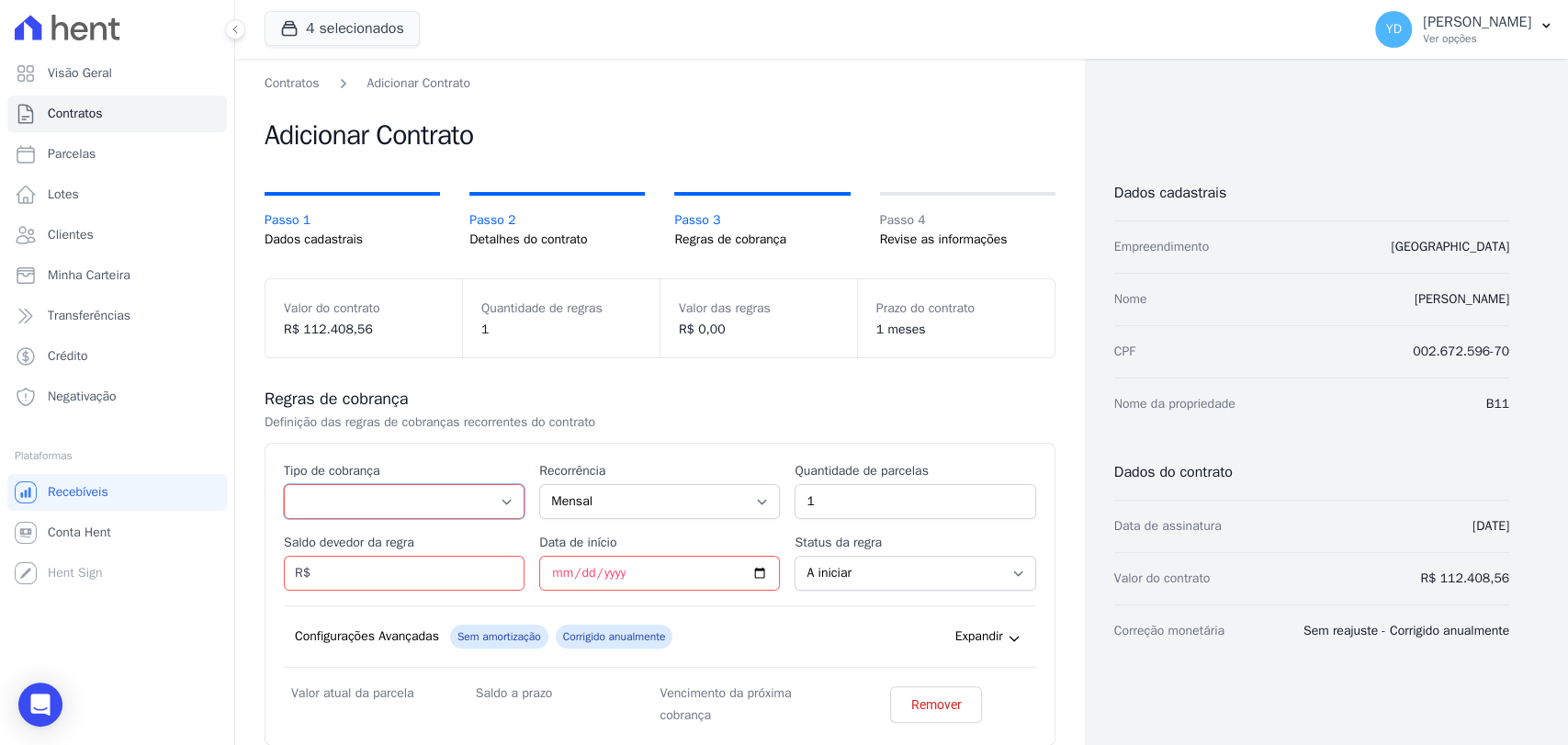 click on "Parcela Normal
Entrada
Sinal
Intercalada
Chaves
Pré-chaves
Pós-chaves
Impostos
Quitação
Outro
Financiamento Bancário" at bounding box center (404, 502) 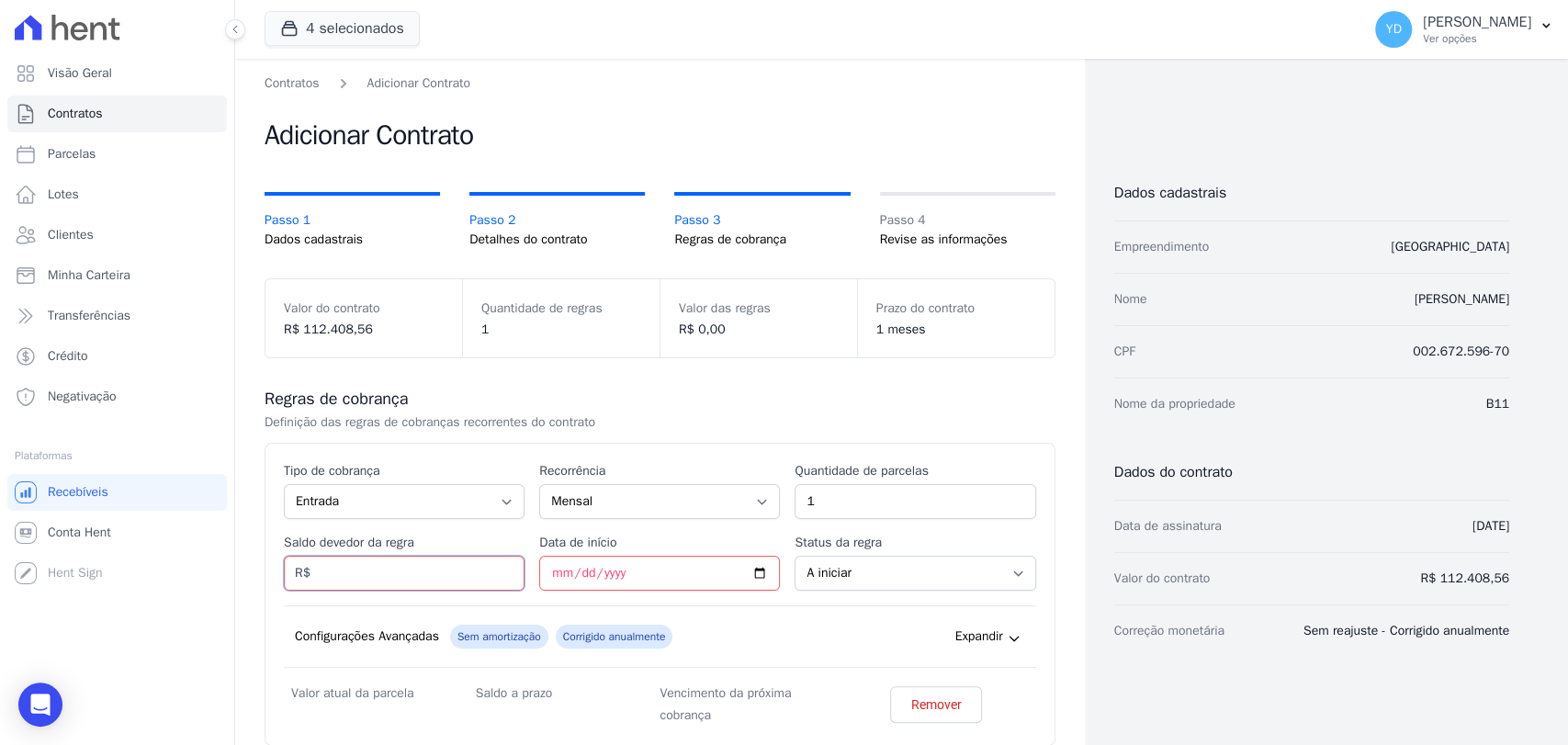 drag, startPoint x: 424, startPoint y: 560, endPoint x: 426, endPoint y: 537, distance: 23.086793 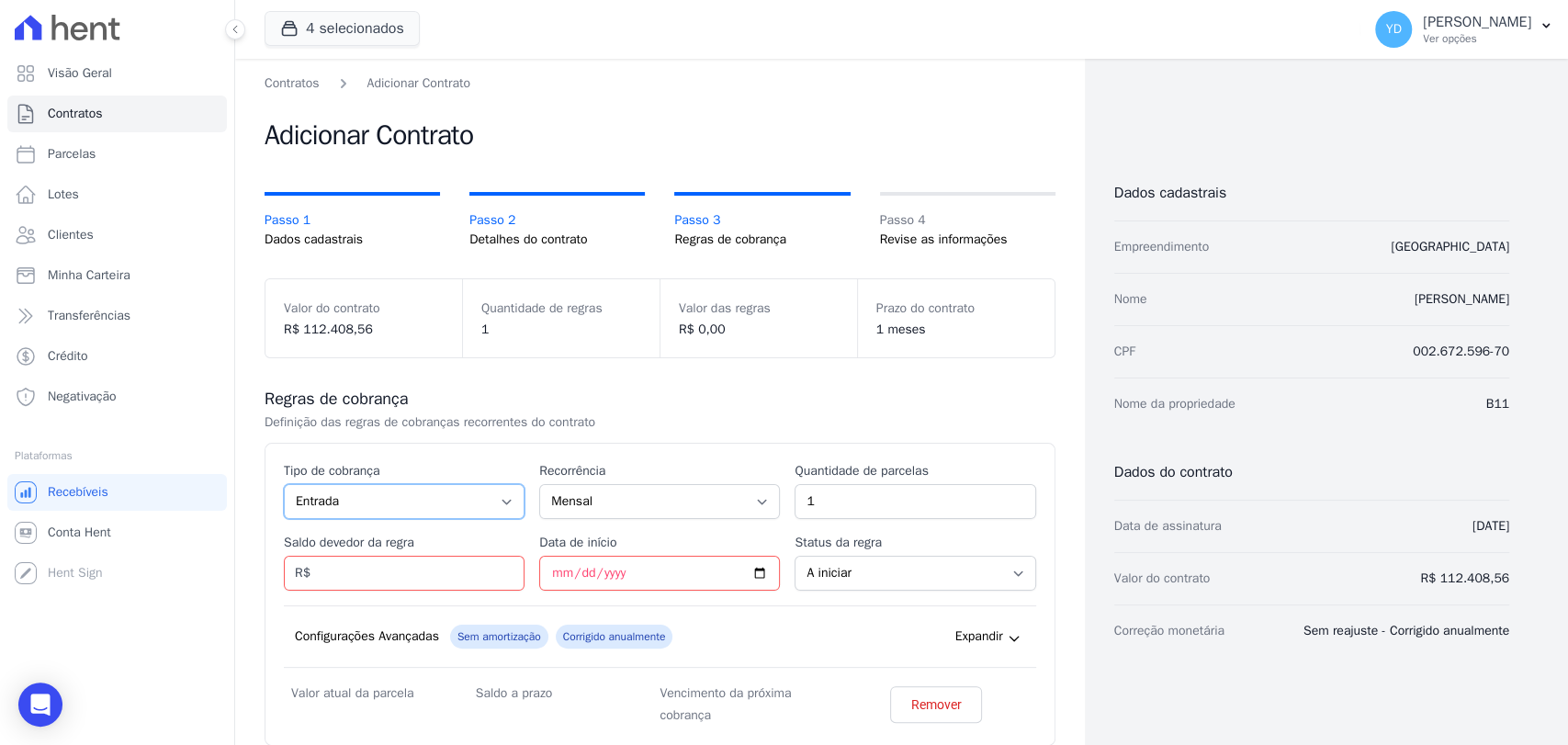 drag, startPoint x: 448, startPoint y: 499, endPoint x: 446, endPoint y: 490, distance: 9.219544 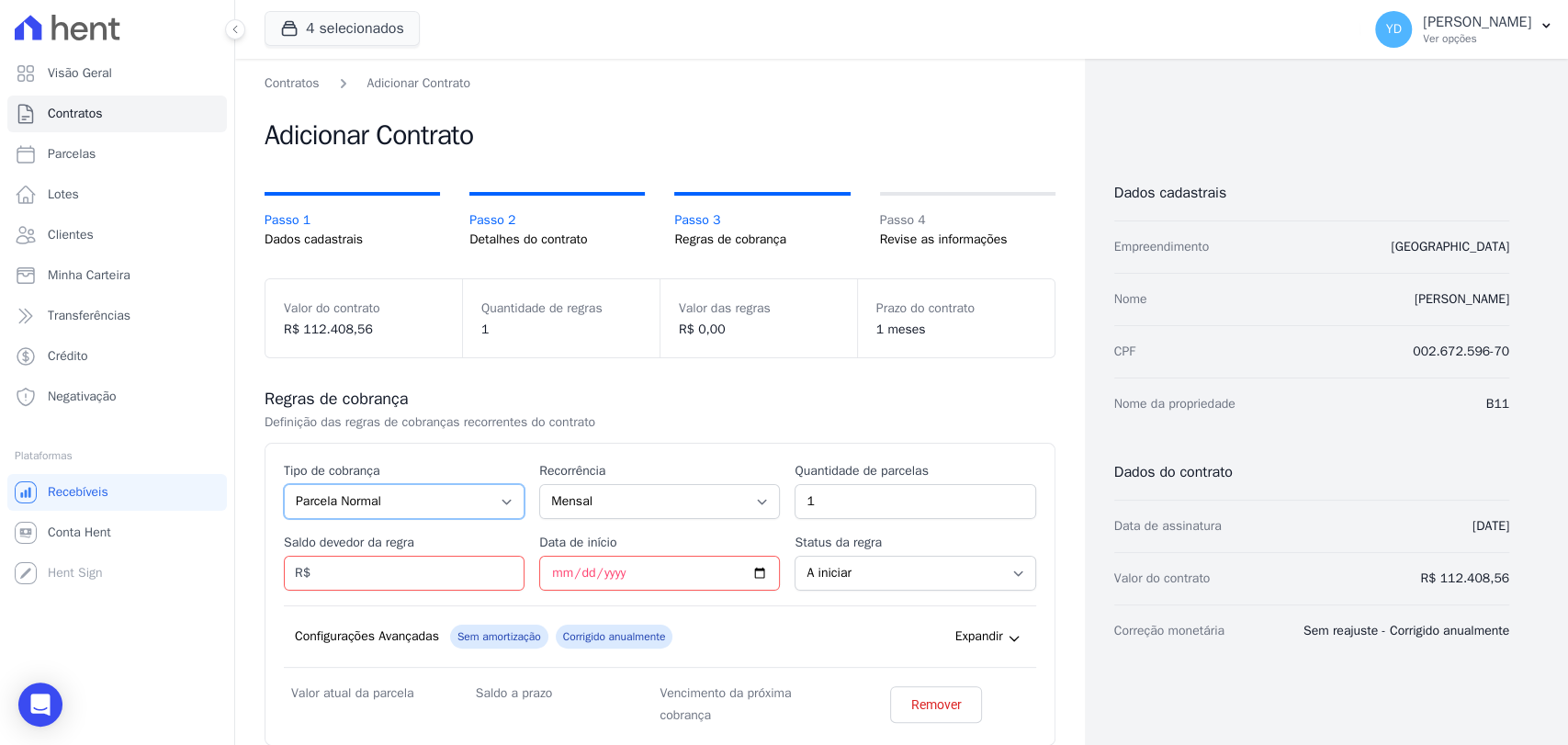 click on "Parcela Normal
Entrada
Sinal
Intercalada
Chaves
Pré-chaves
Pós-chaves
Impostos
Quitação
Outro
Financiamento Bancário" at bounding box center [404, 502] 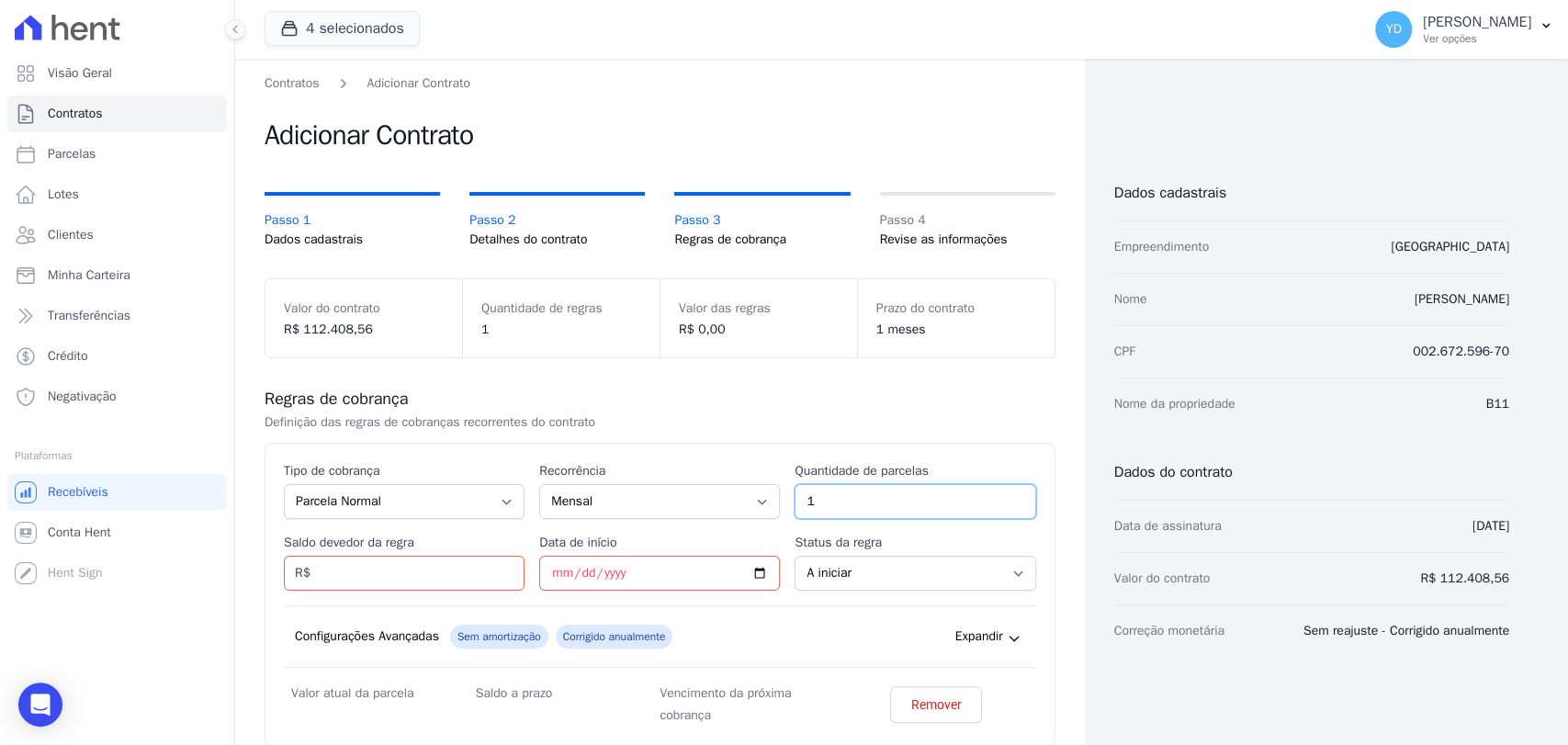 click on "1" at bounding box center [915, 502] 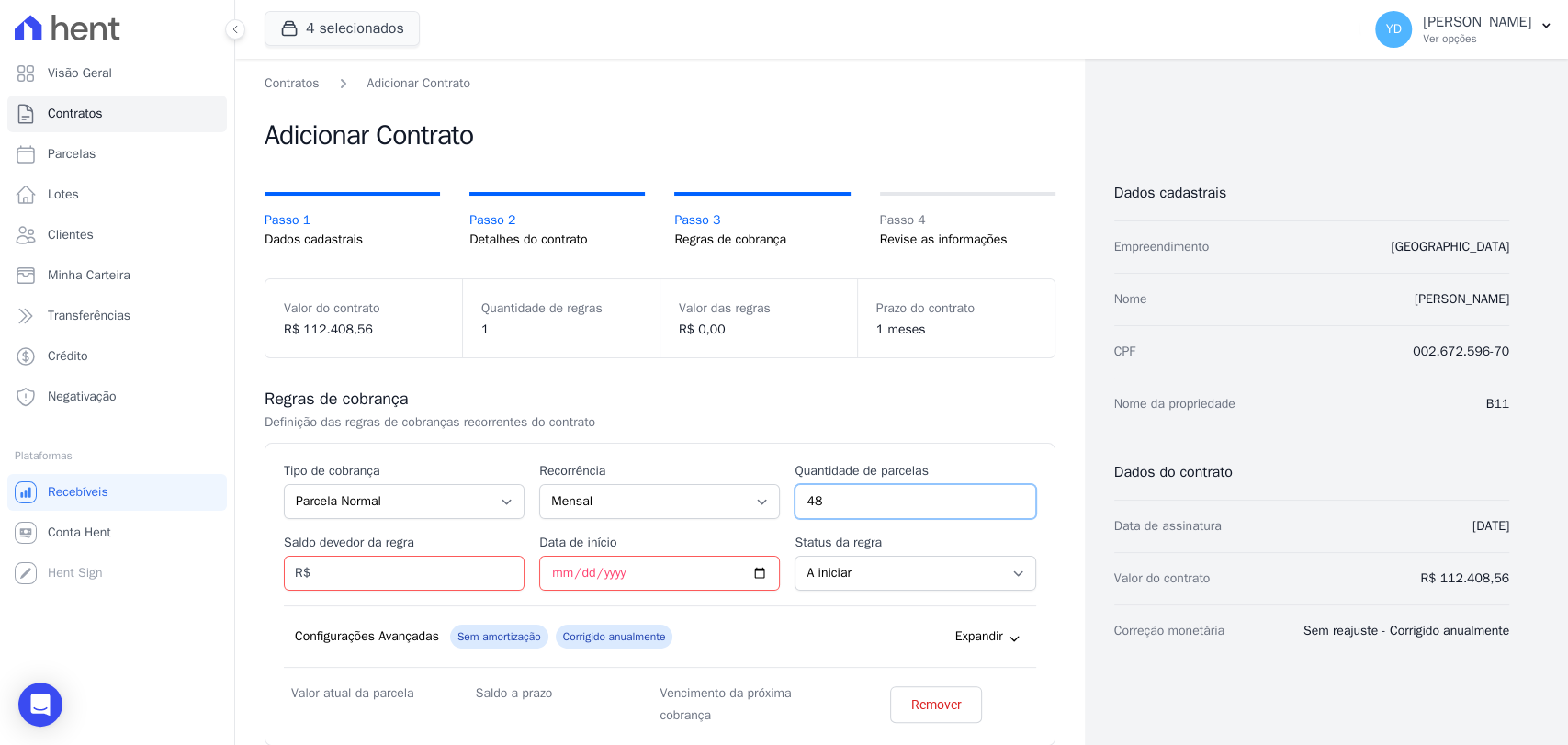 type on "48" 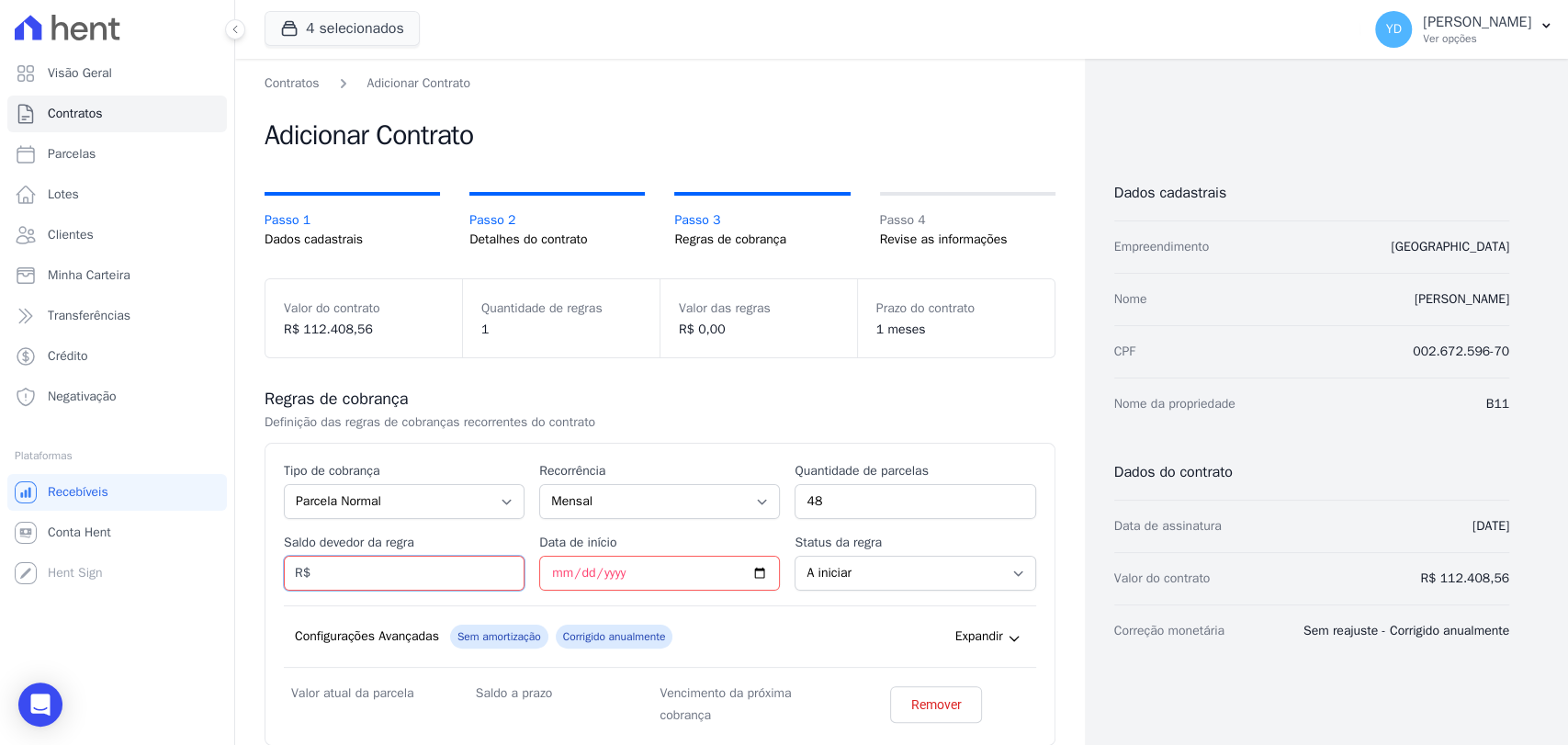 click on "Saldo devedor da regra" at bounding box center (404, 573) 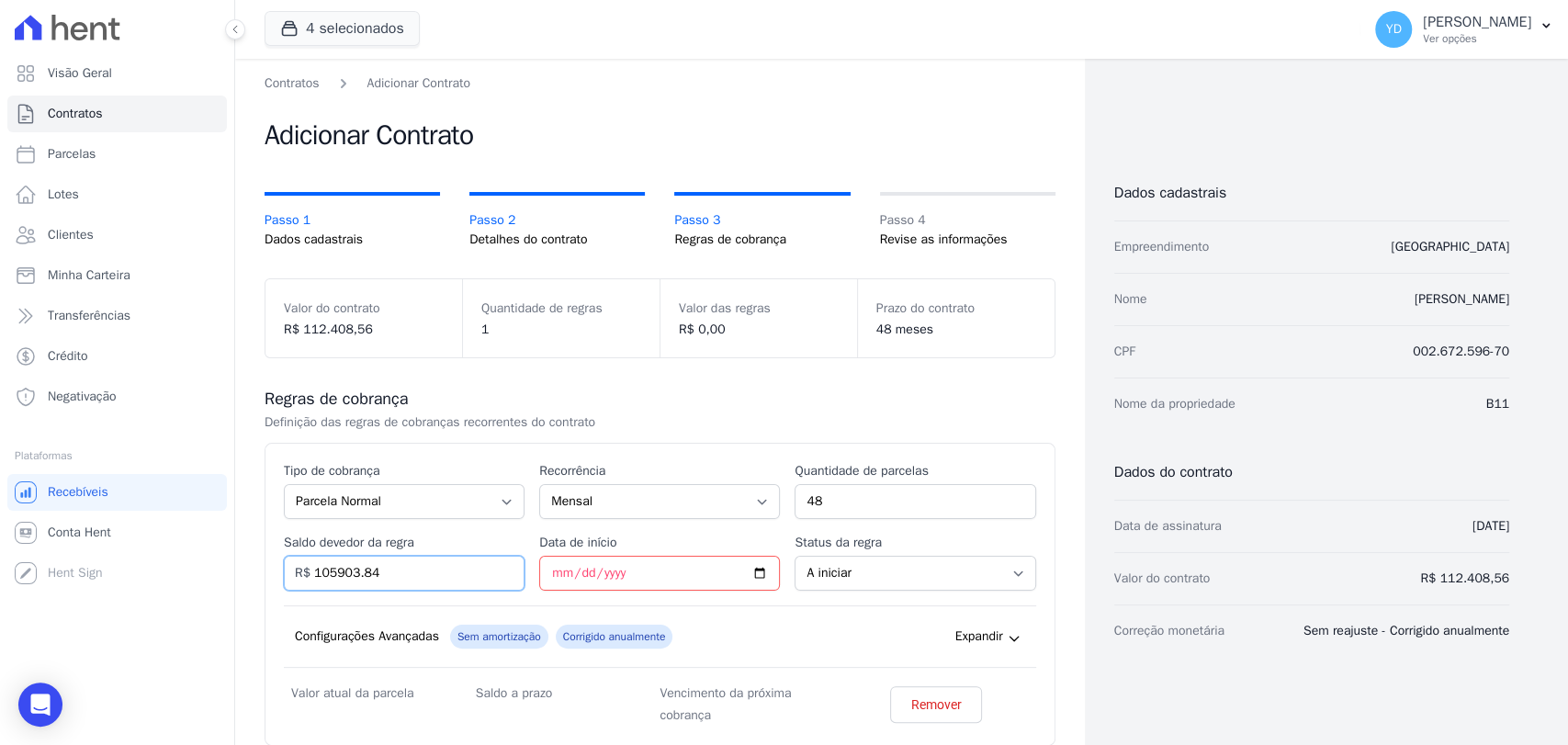 type on "105903.84" 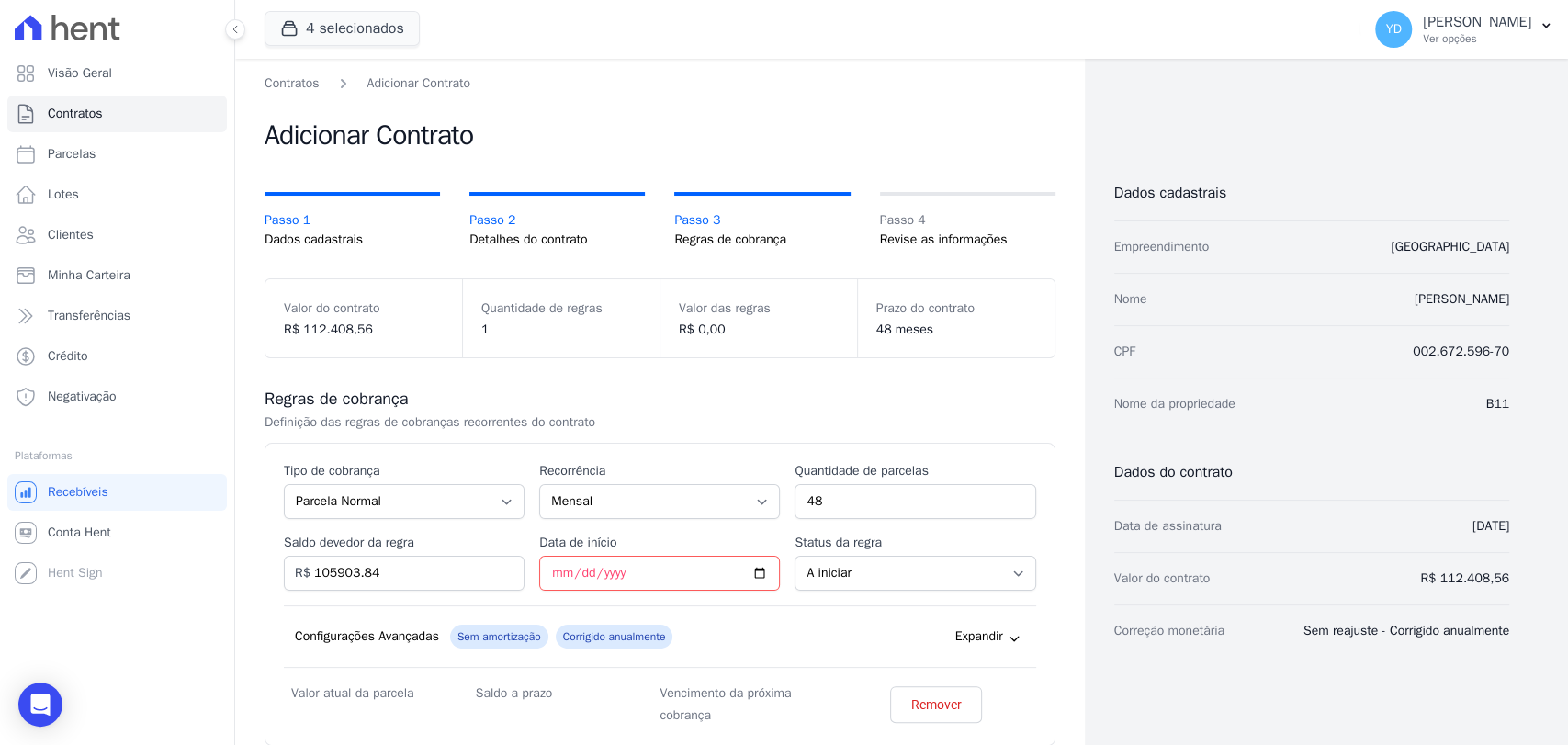 click on "Saldo devedor da regra" at bounding box center [404, 543] 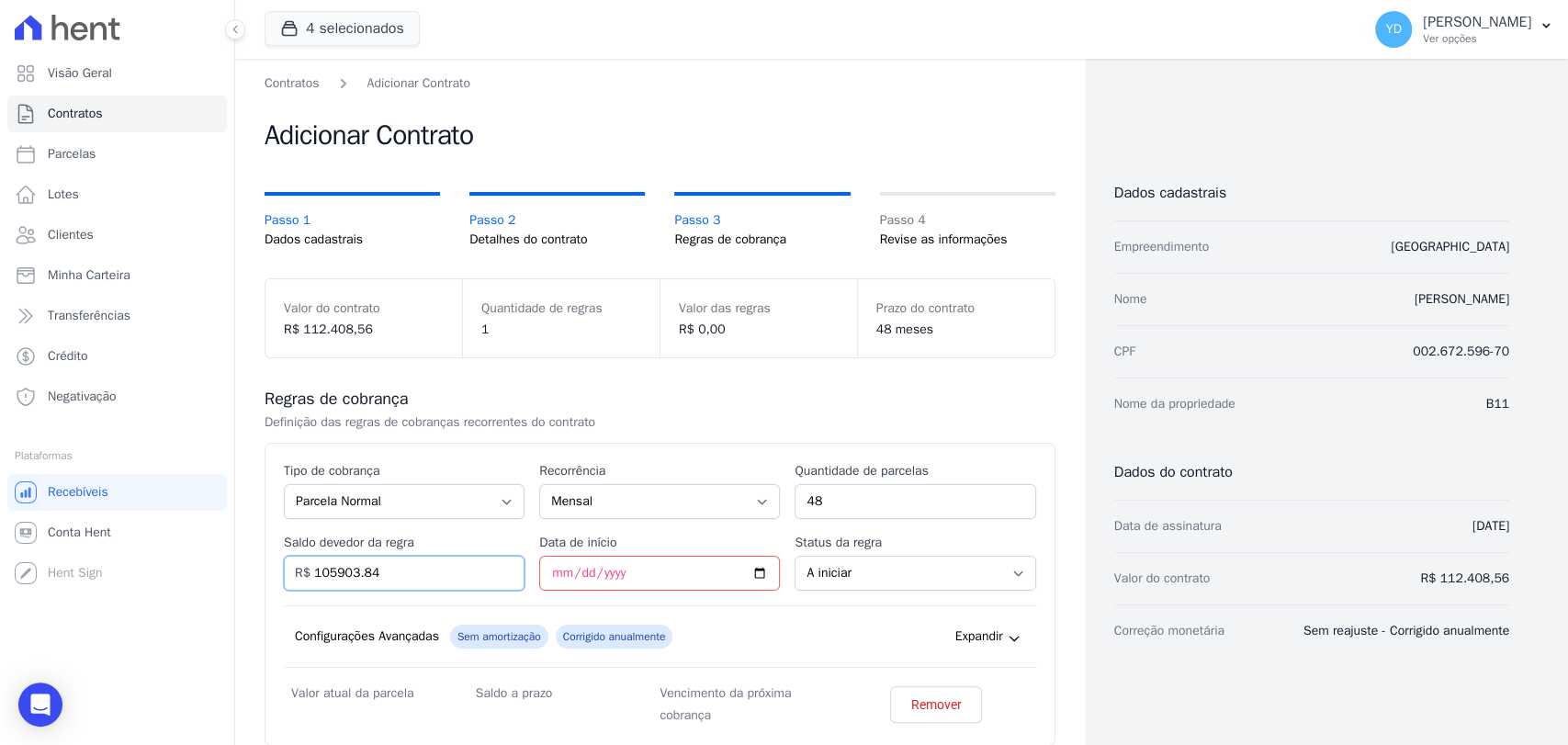 click on "105903.84" at bounding box center (404, 573) 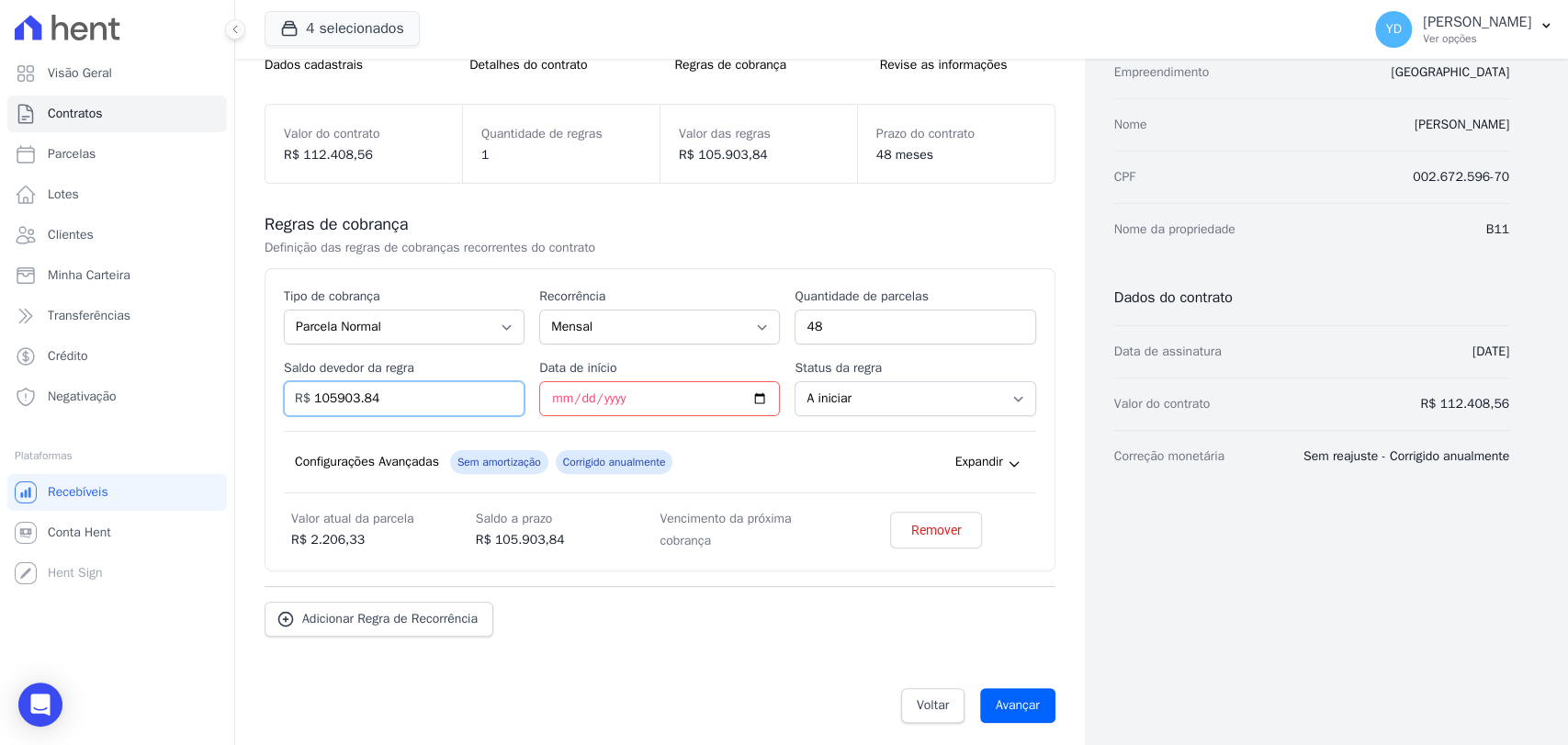 scroll, scrollTop: 180, scrollLeft: 0, axis: vertical 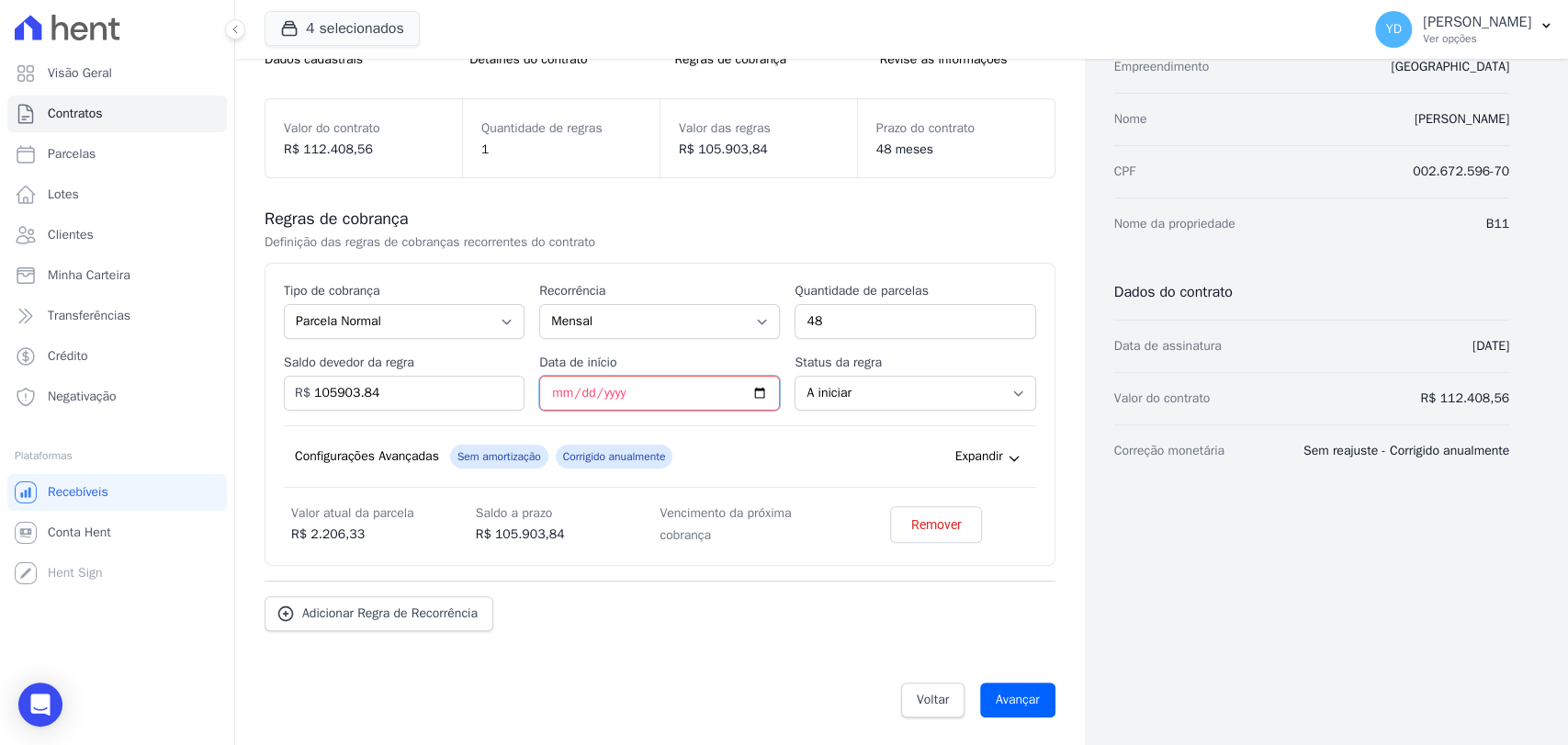 click on "Data de início" at bounding box center [660, 393] 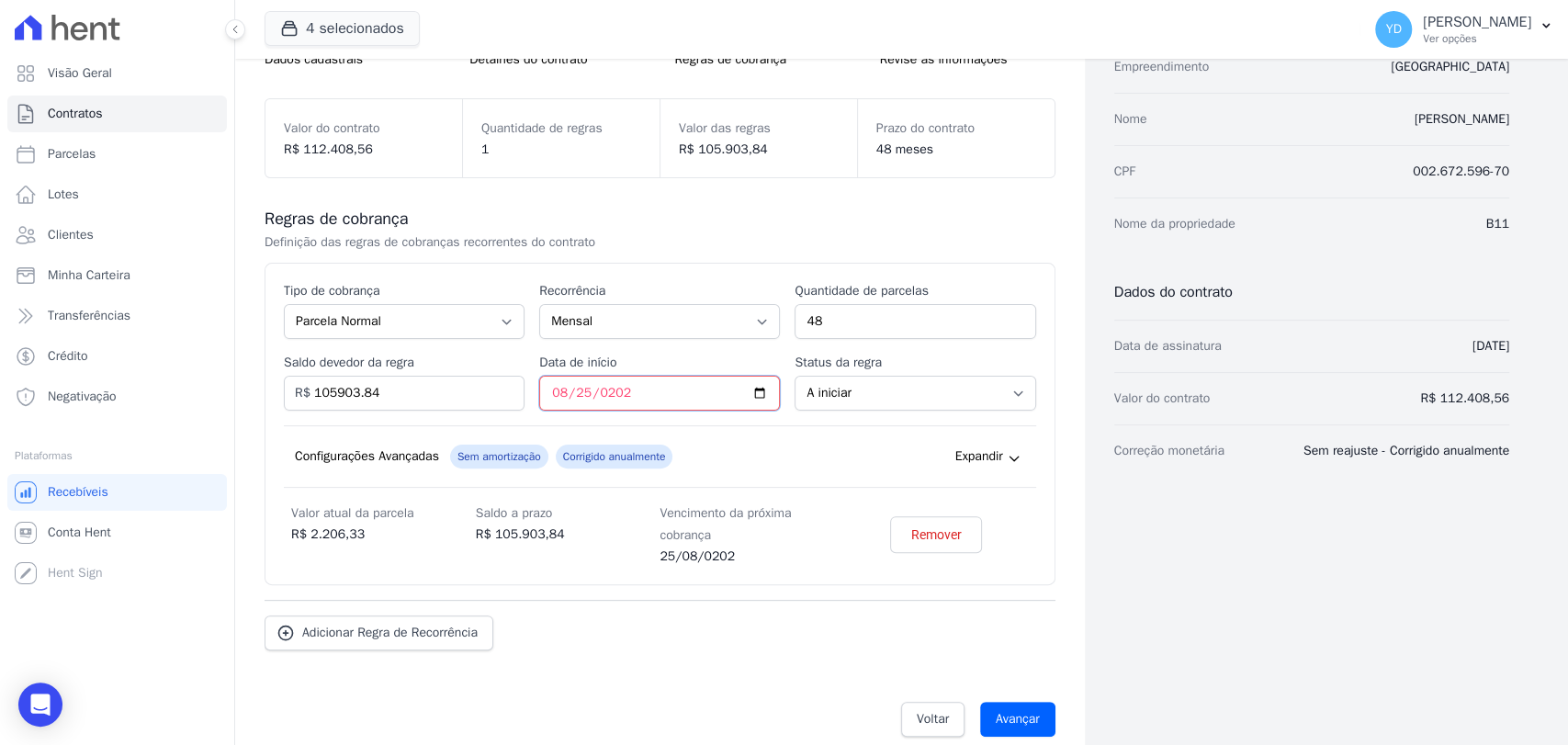 type on "2025-08-25" 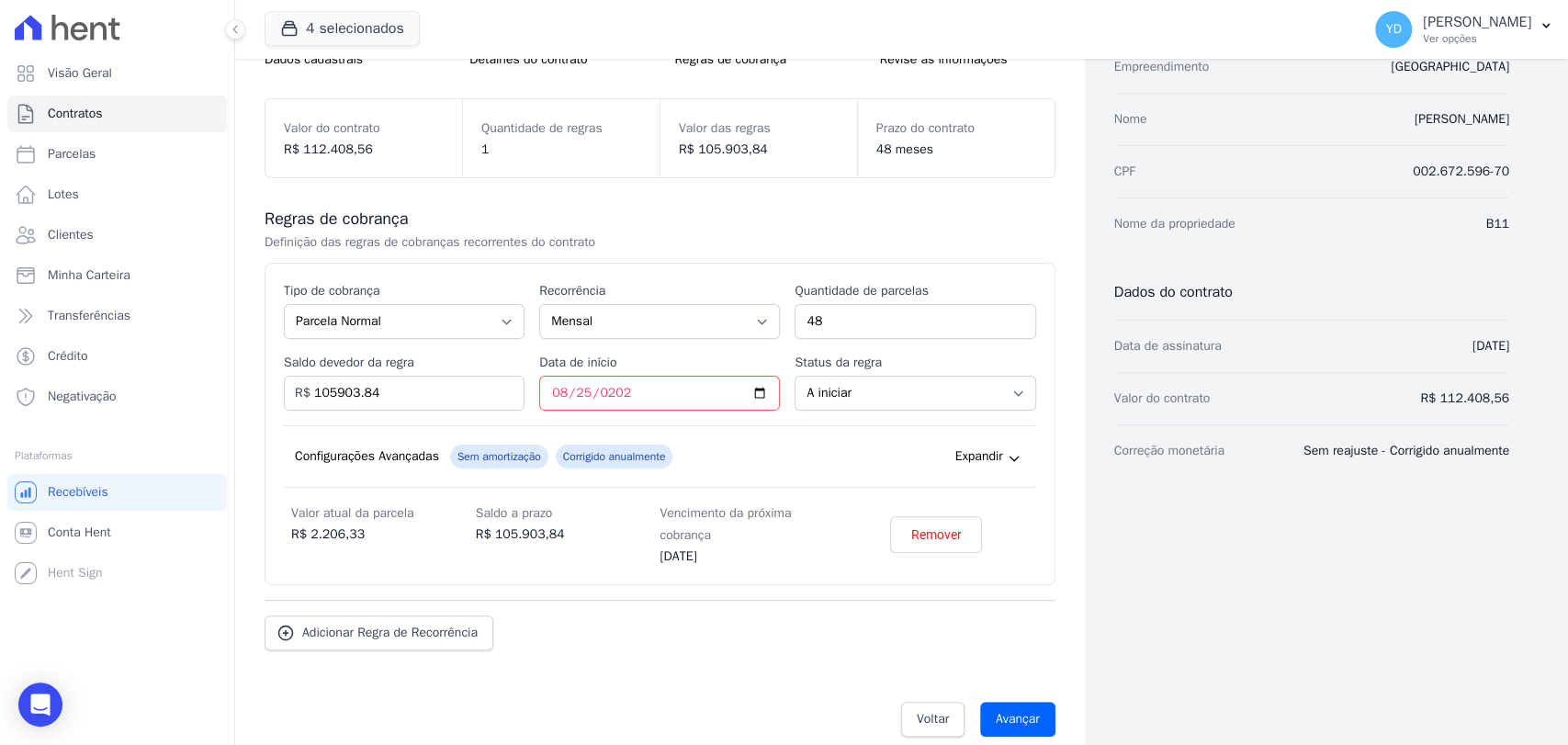 click on "Configurações Avançadas
Sem amortização
Price adjustment index/
Corrigido anualmente
Expandir" at bounding box center (660, 457) 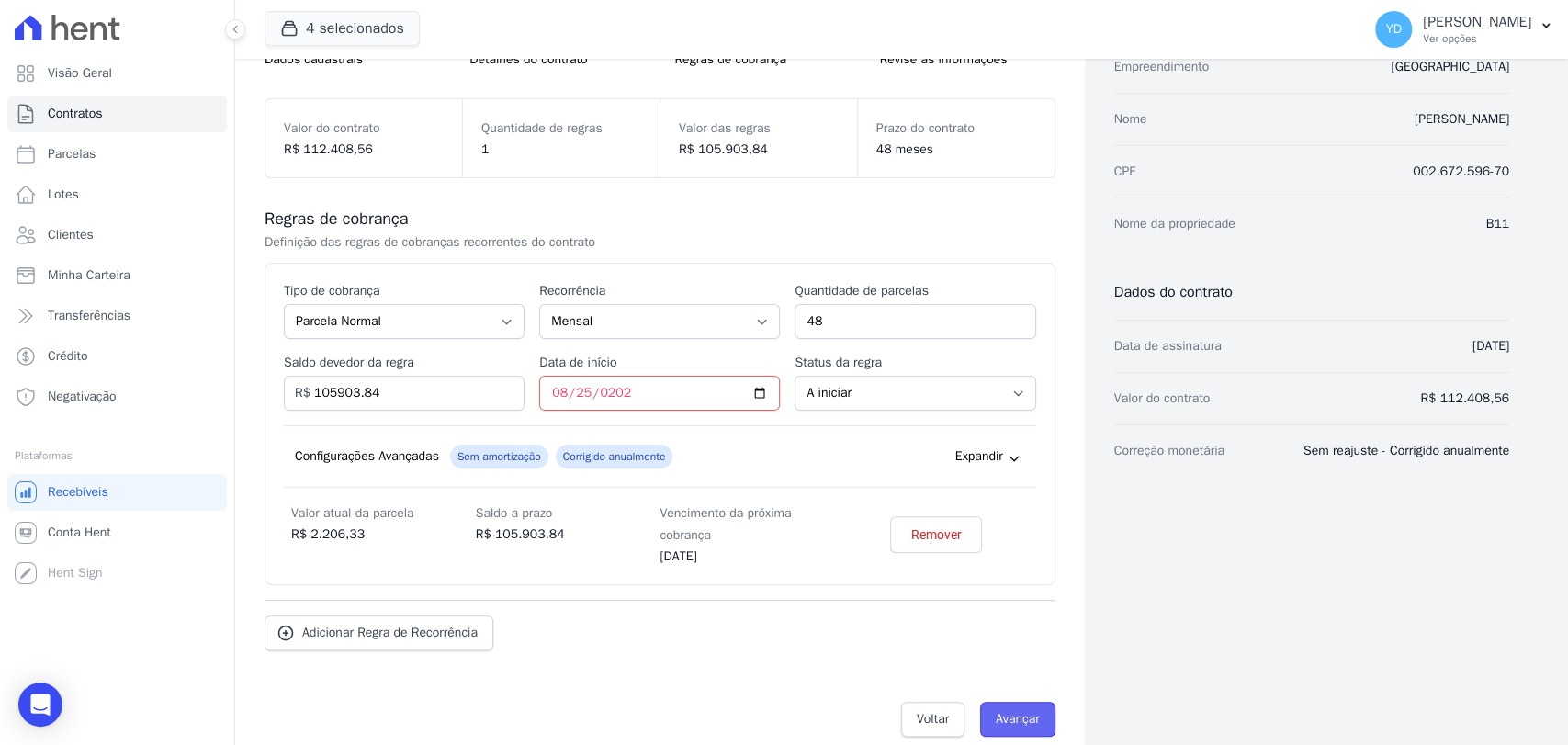 click on "Avançar" at bounding box center (1018, 719) 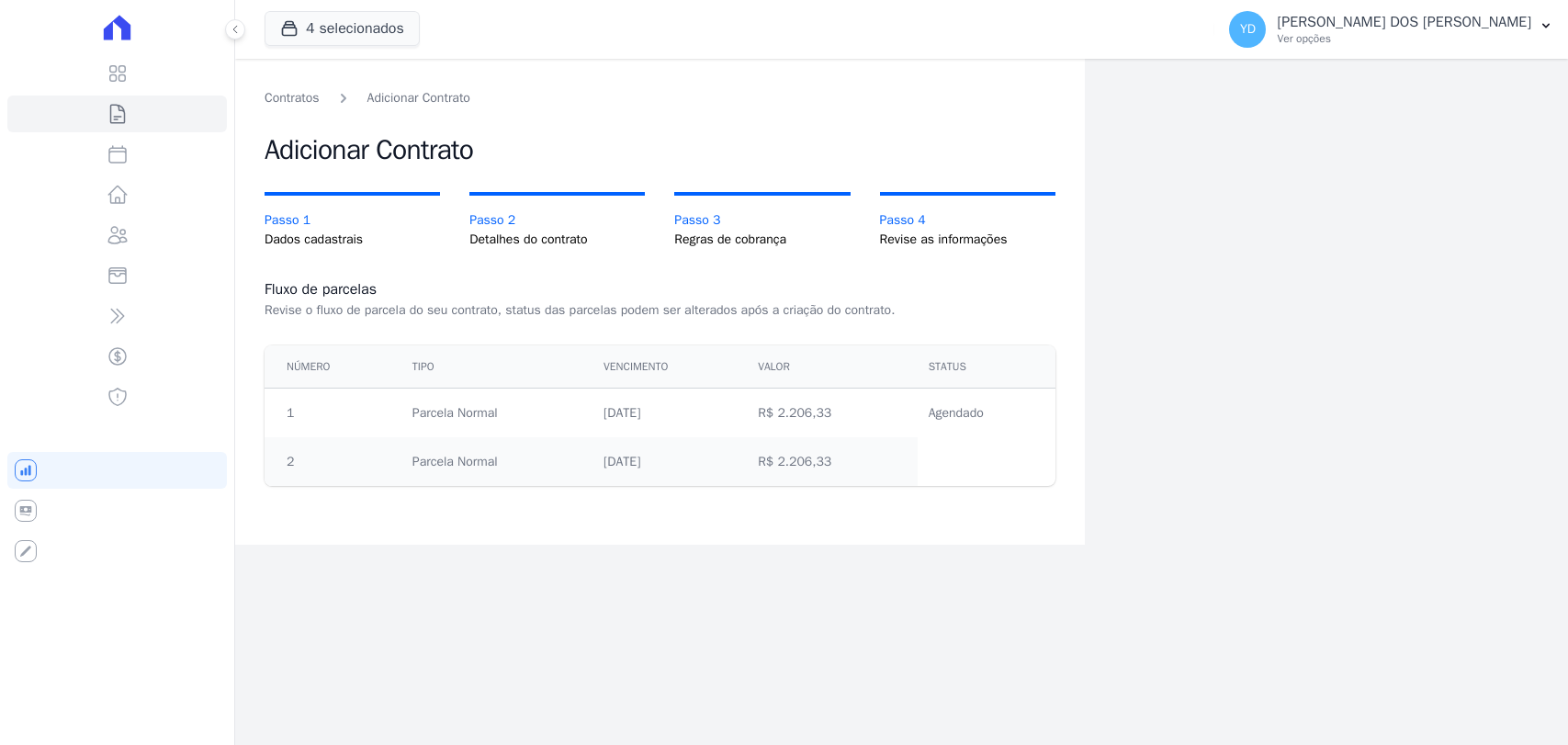 scroll, scrollTop: 0, scrollLeft: 0, axis: both 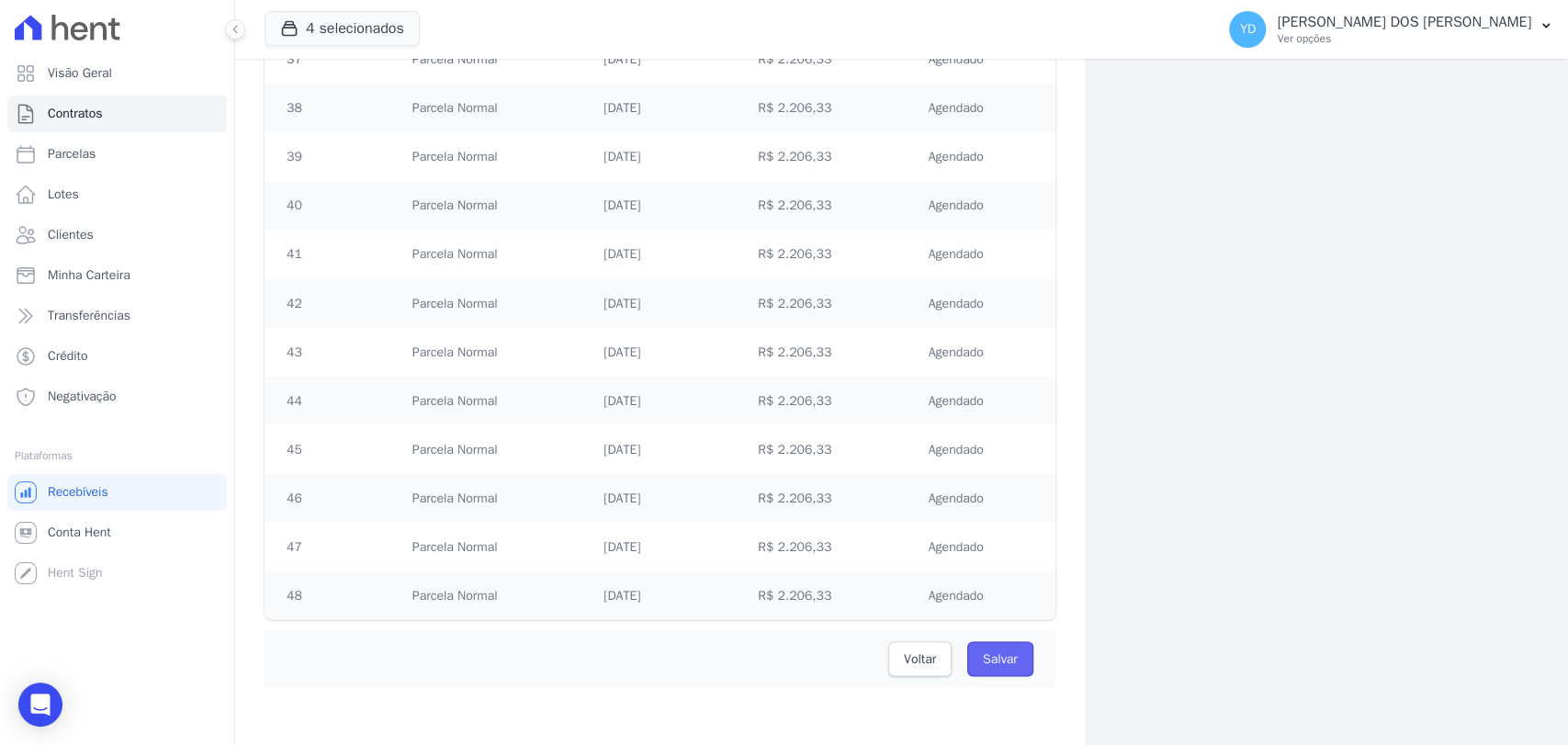 click on "Salvar" at bounding box center [1000, 659] 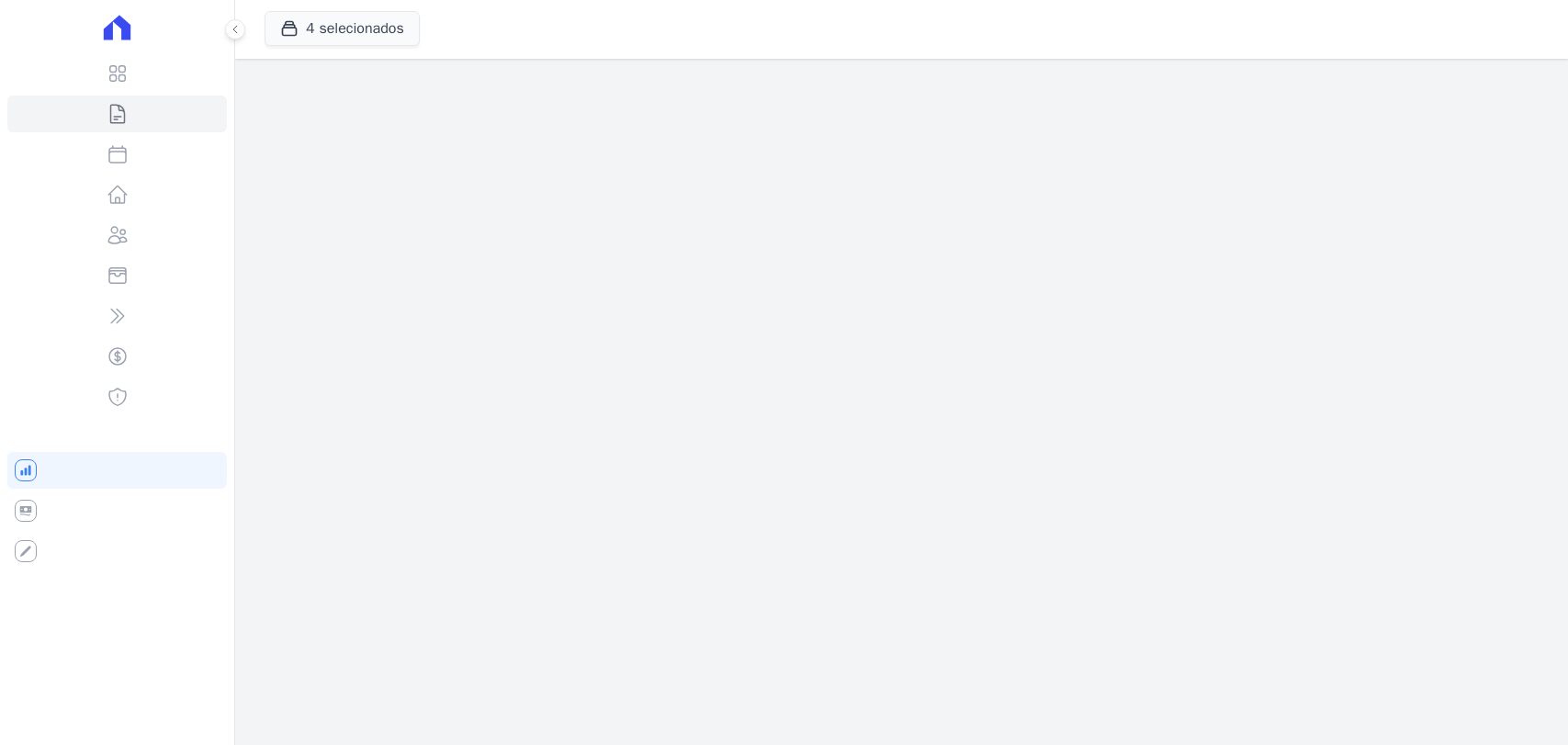 scroll, scrollTop: 0, scrollLeft: 0, axis: both 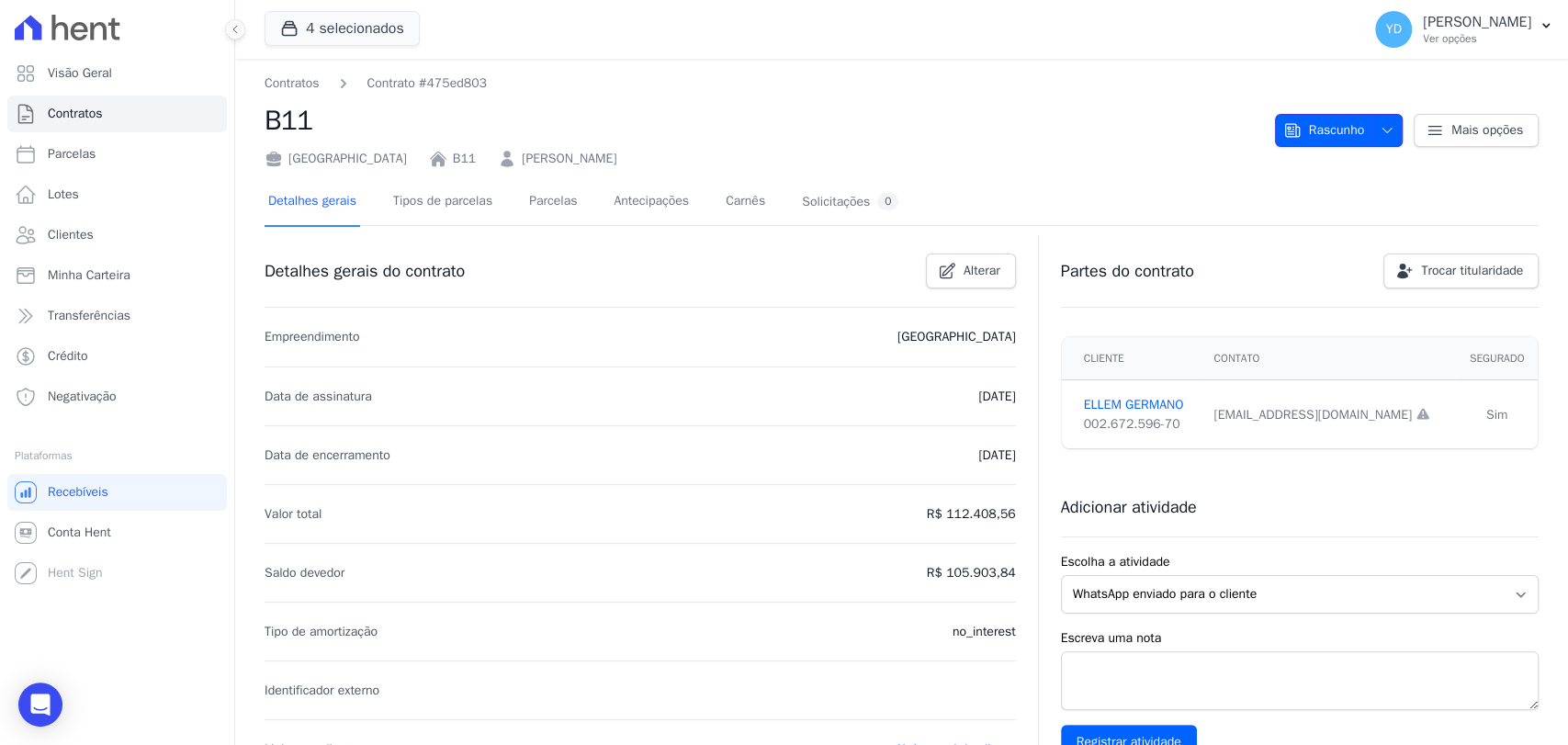 click on "Rascunho" at bounding box center (1324, 130) 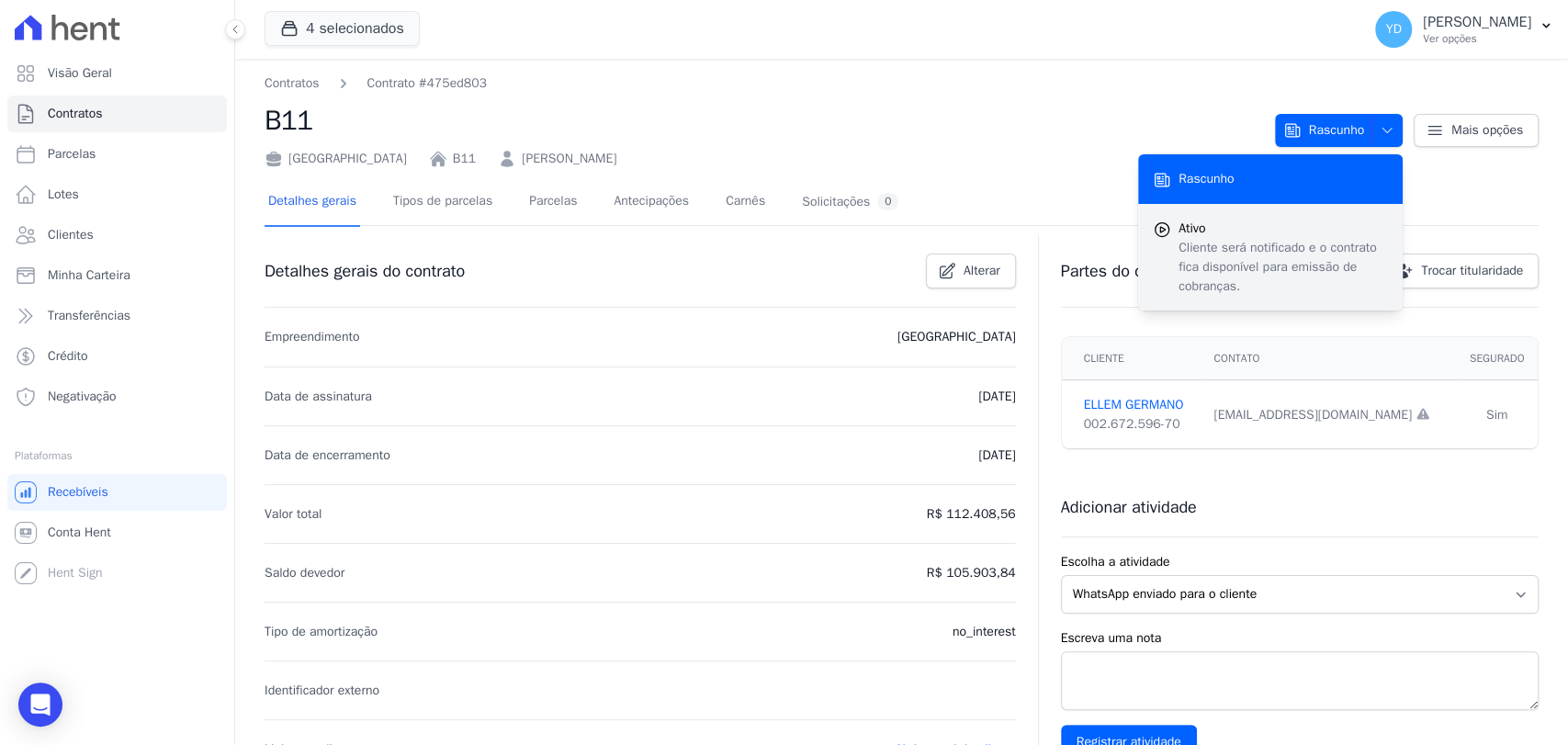 click on "Cliente será notificado e o contrato fica disponível para emissão de cobranças." at bounding box center [1283, 266] 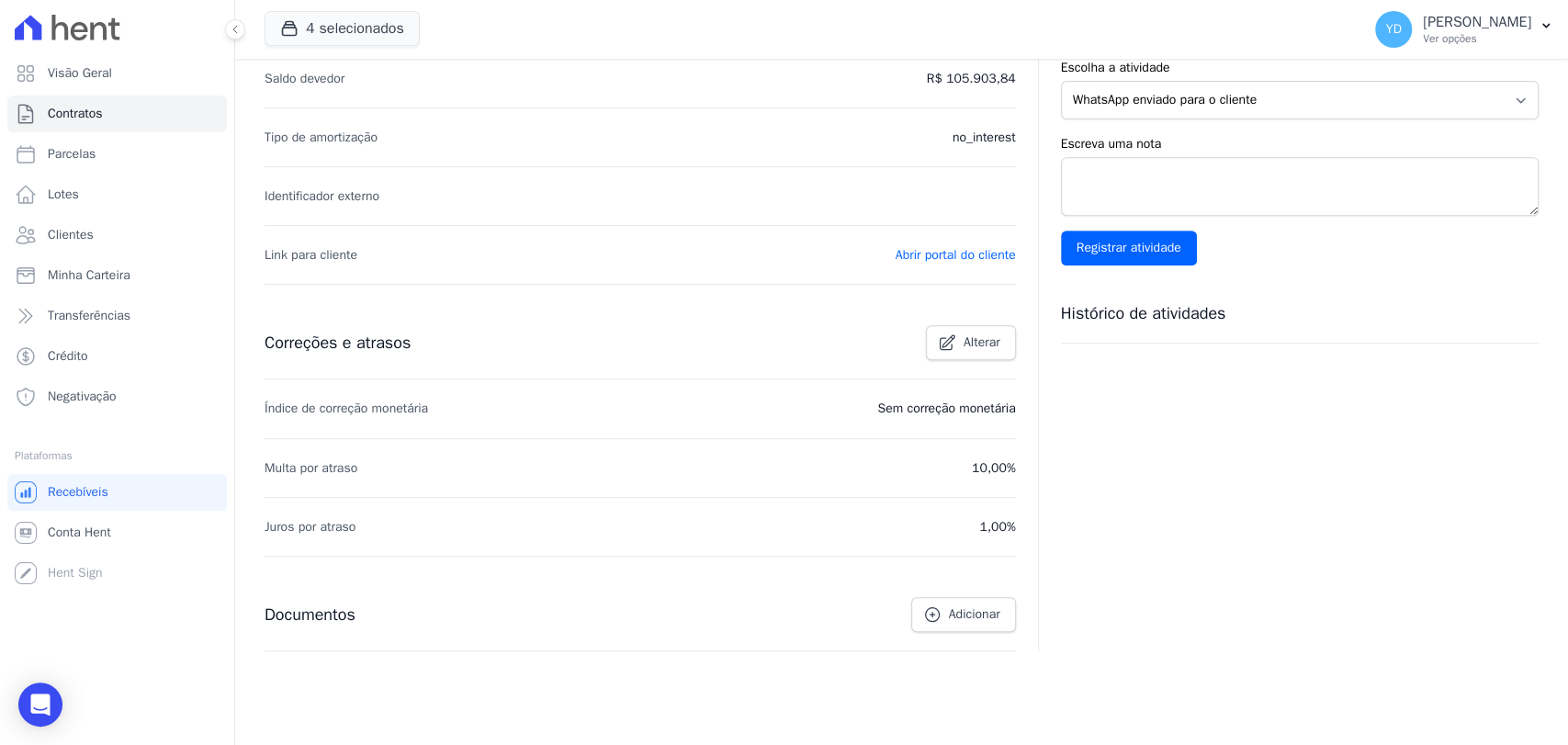 scroll, scrollTop: 510, scrollLeft: 0, axis: vertical 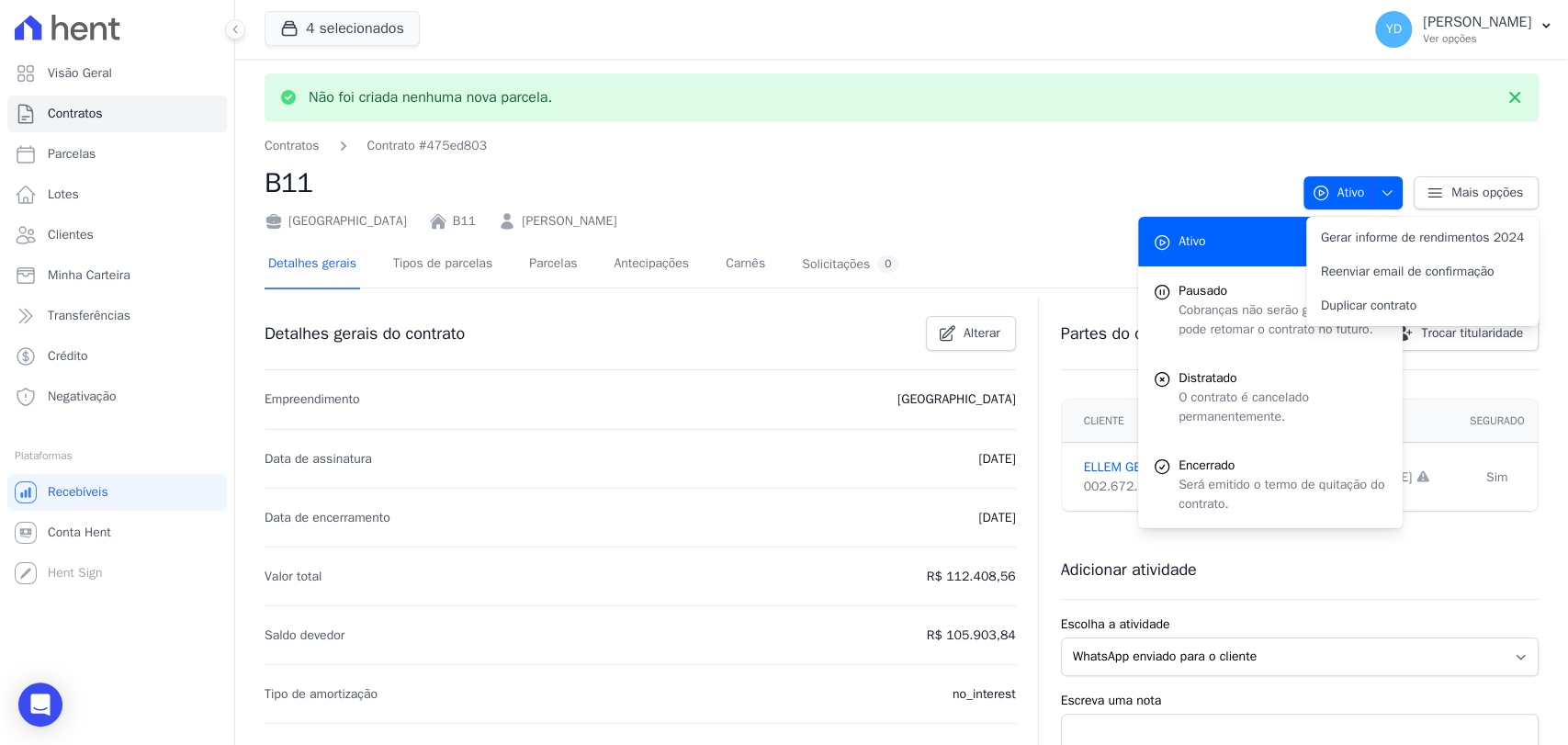 click on "B11" at bounding box center [776, 183] 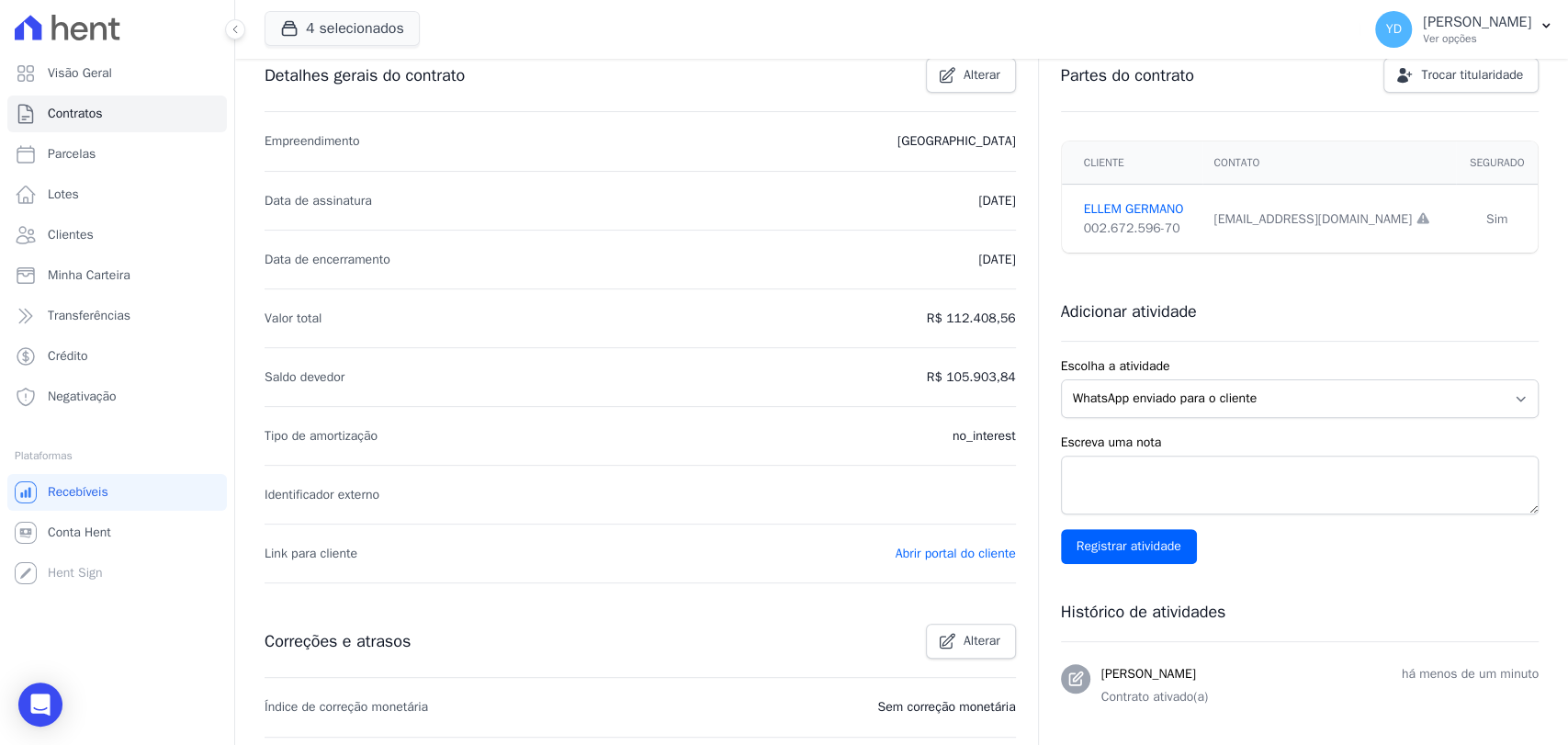 scroll, scrollTop: 594, scrollLeft: 0, axis: vertical 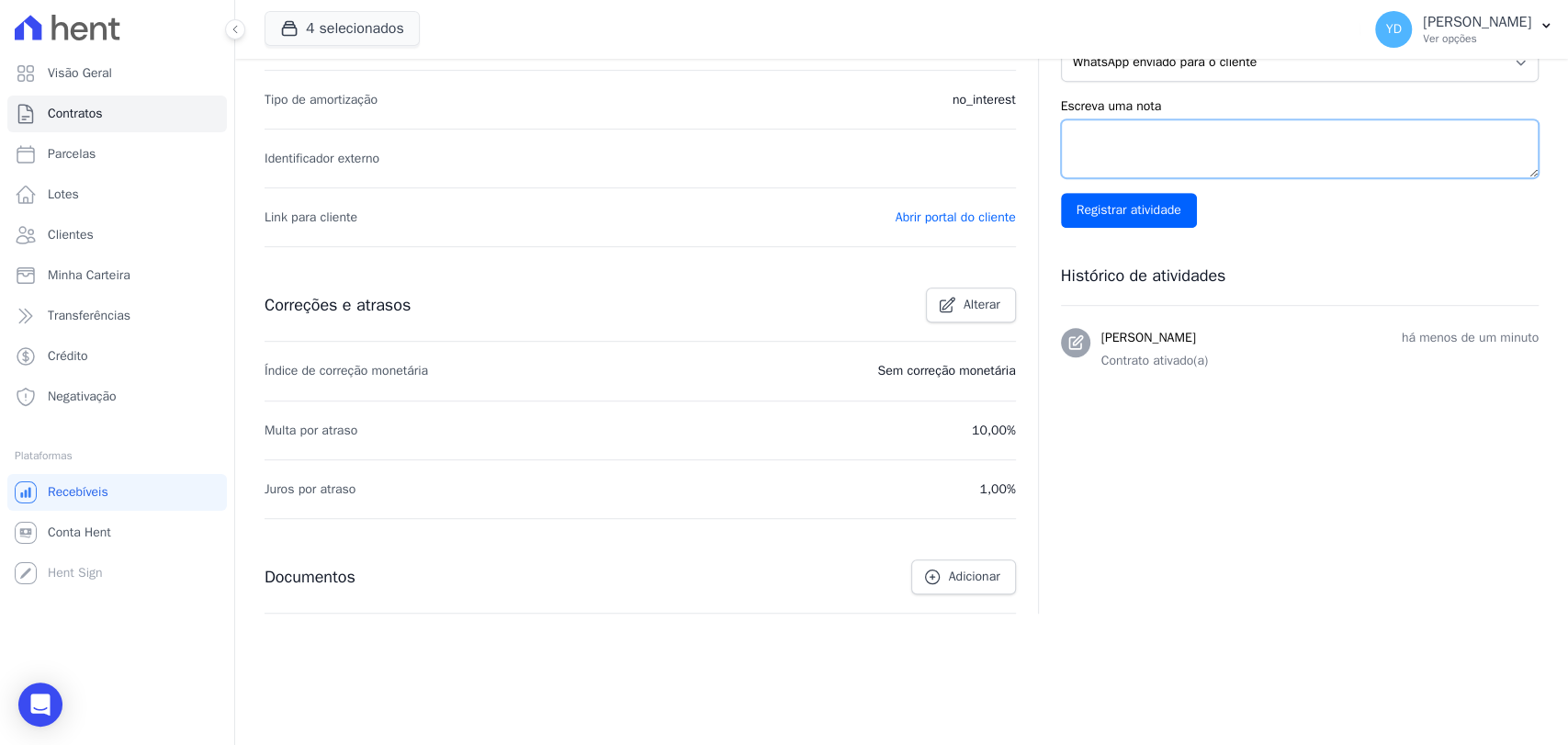 click on "Escreva uma nota" at bounding box center [1300, 149] 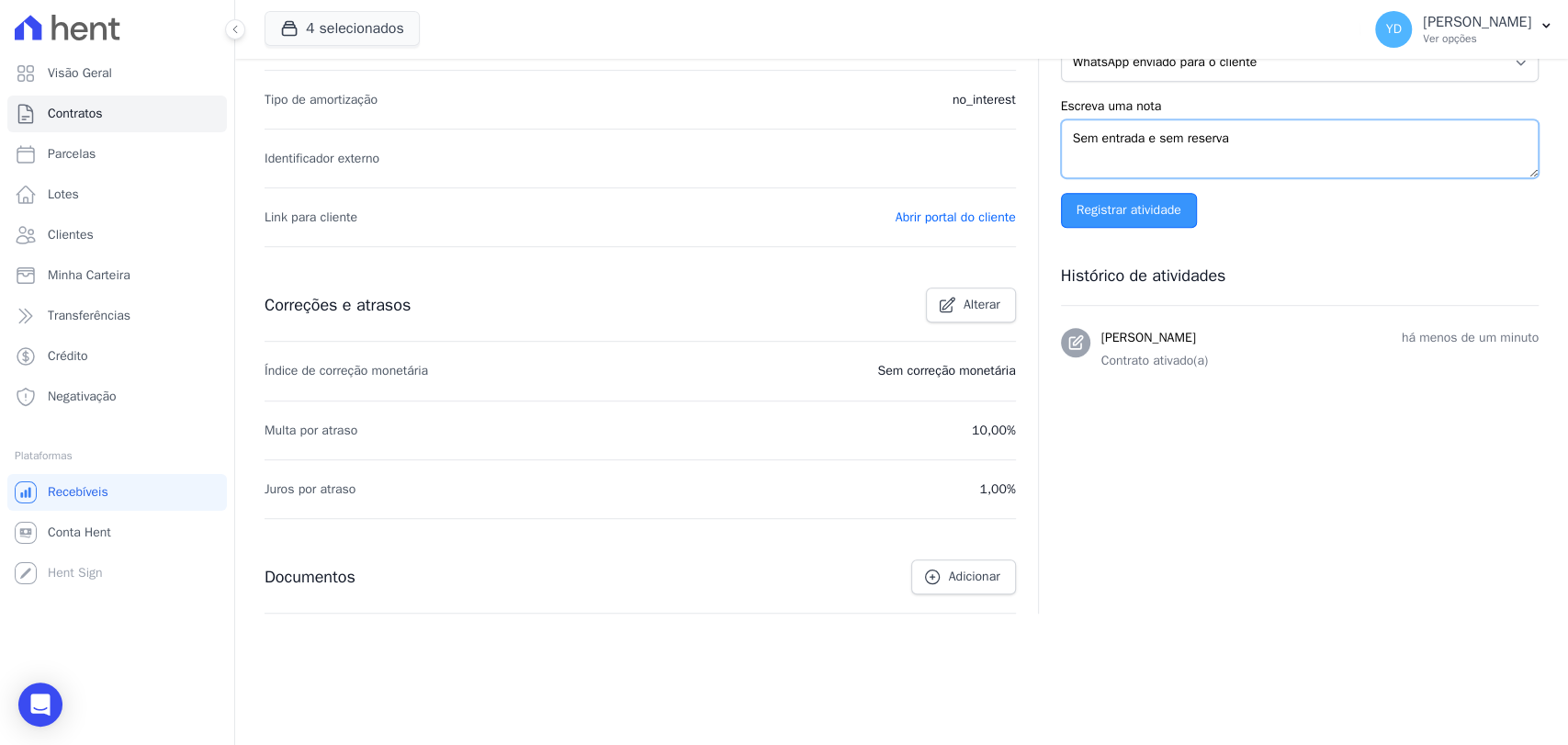 type on "Sem entrada e sem reserva" 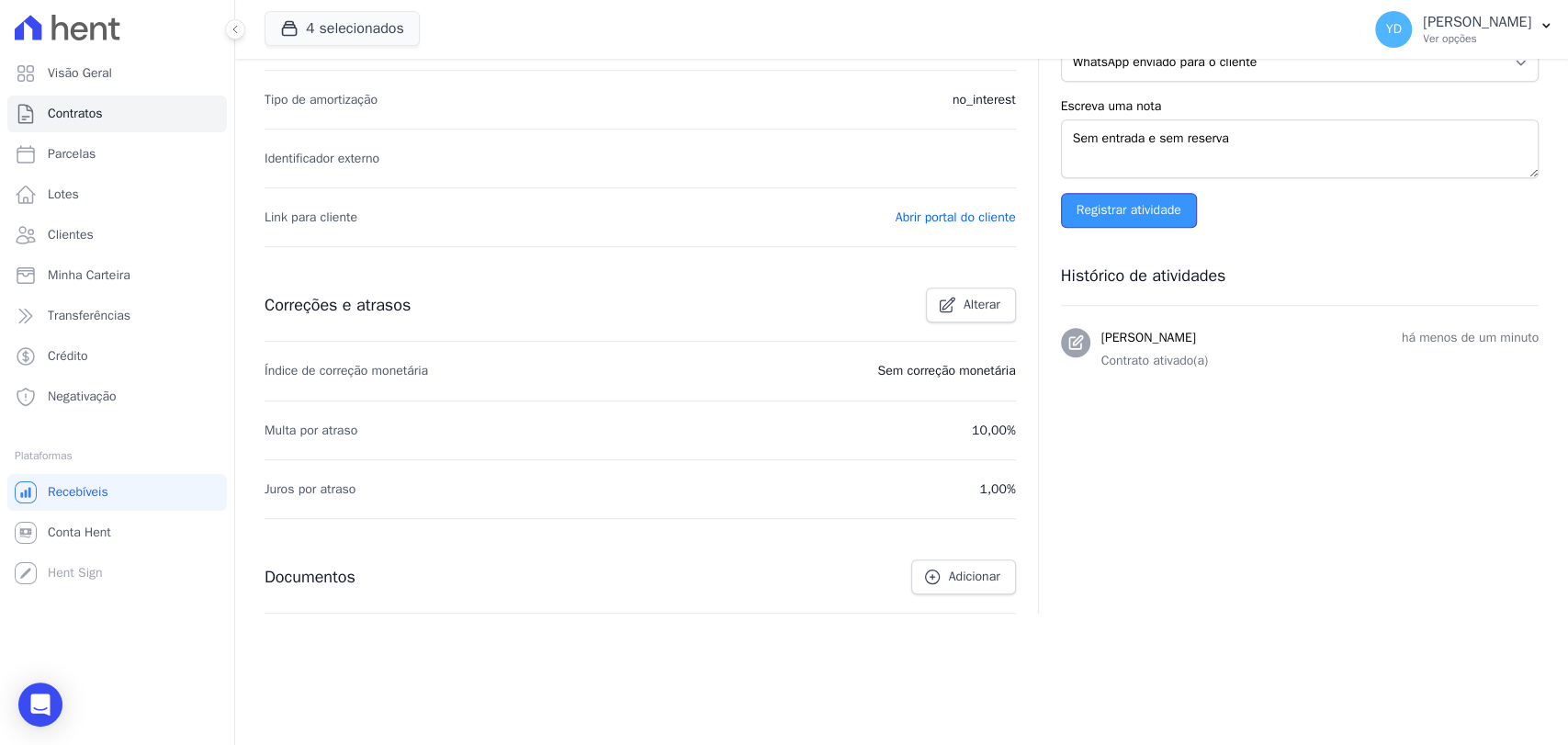 click on "Registrar atividade" at bounding box center (1129, 210) 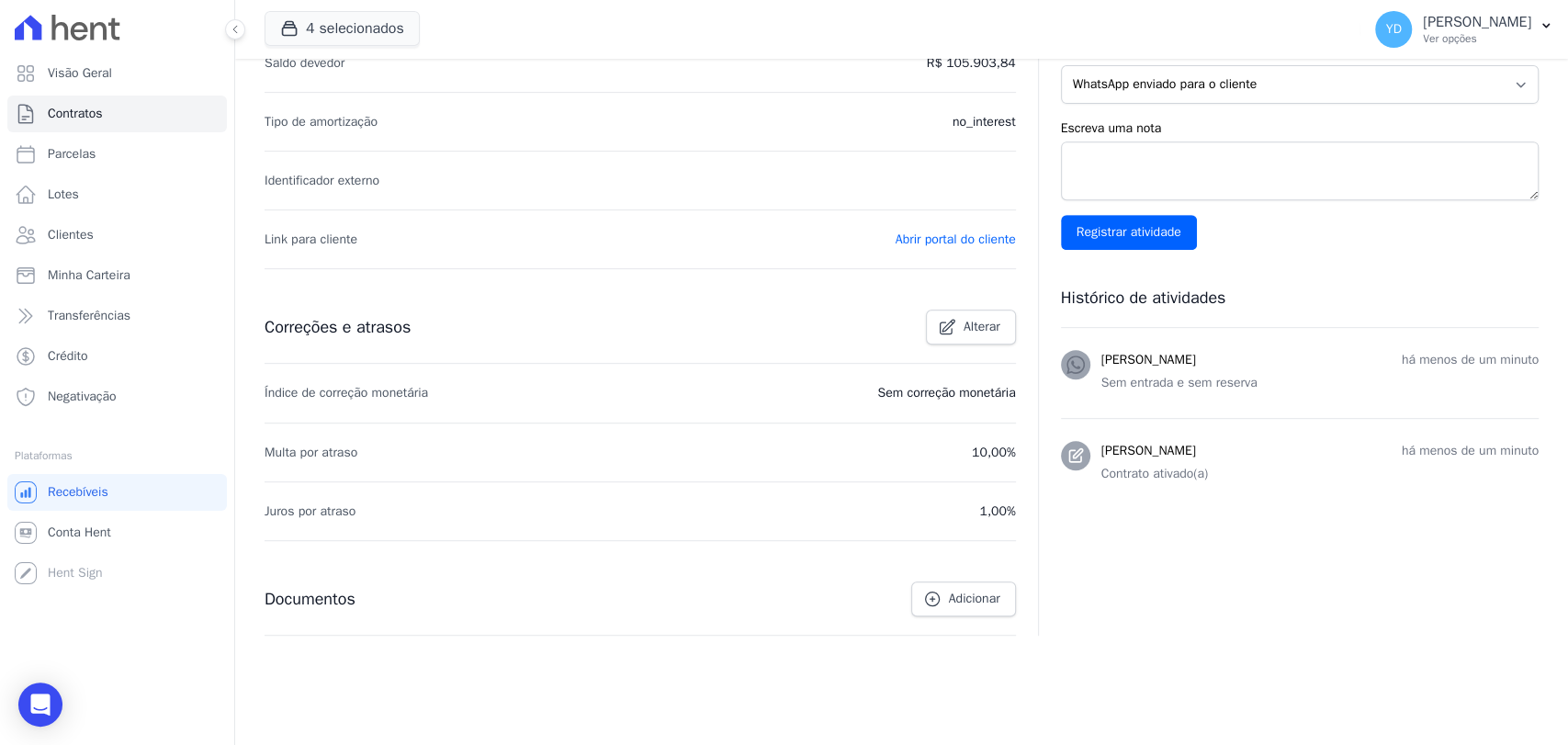 scroll, scrollTop: 0, scrollLeft: 0, axis: both 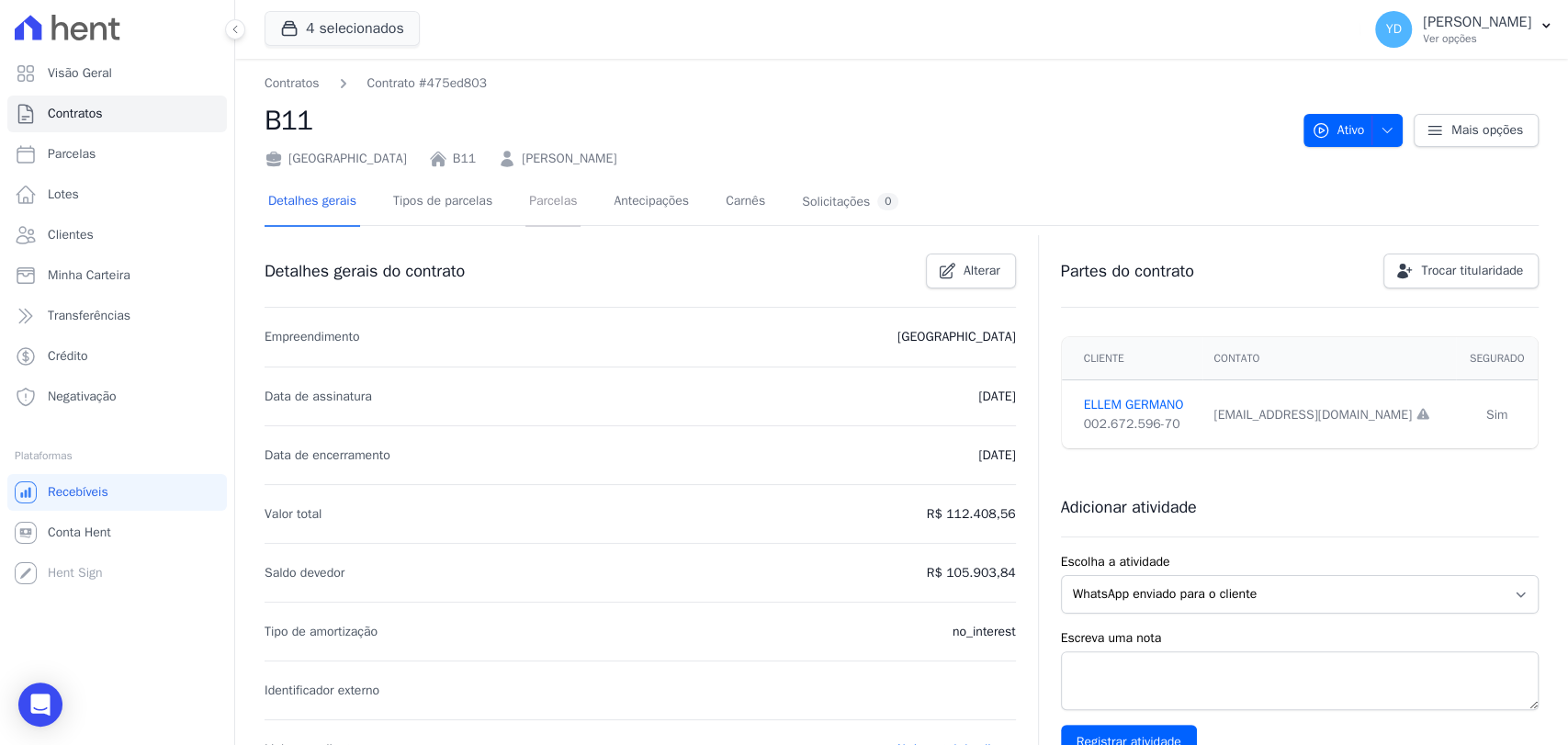 click on "Parcelas" at bounding box center [553, 202] 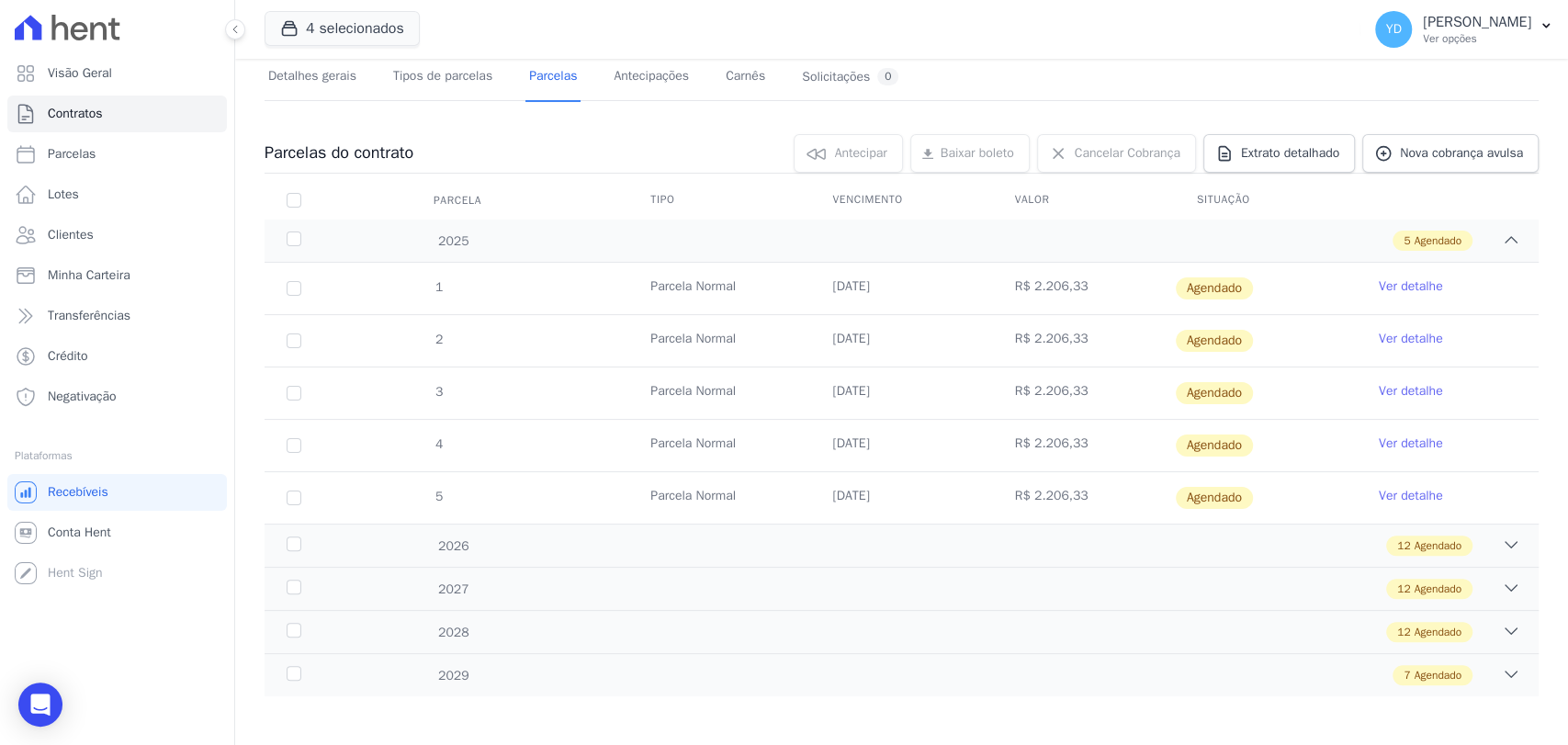 scroll, scrollTop: 130, scrollLeft: 0, axis: vertical 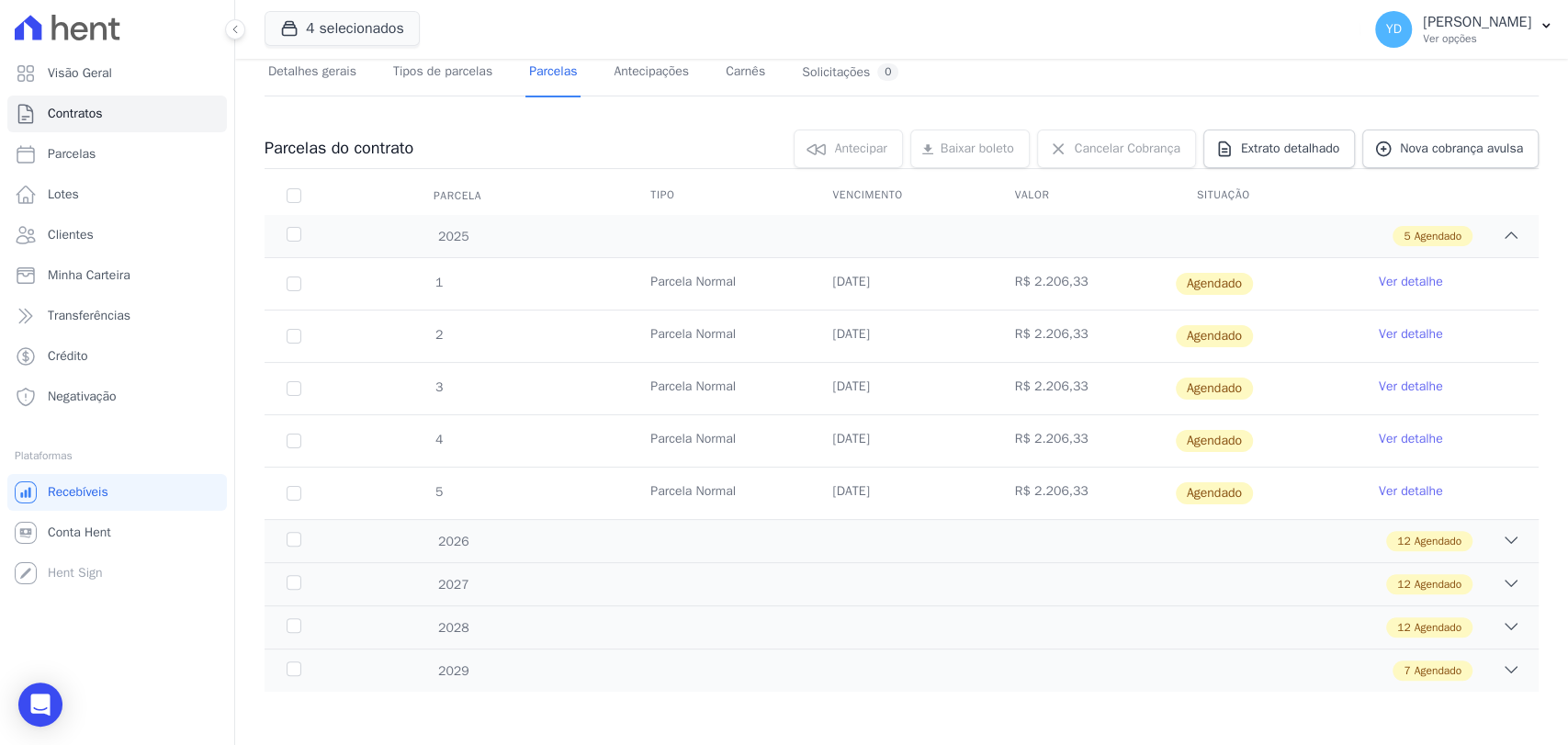 click on "Visão Geral
Contratos
Parcelas
Lotes
Clientes
Minha Carteira
Transferências
Crédito
Negativação" at bounding box center [117, 235] 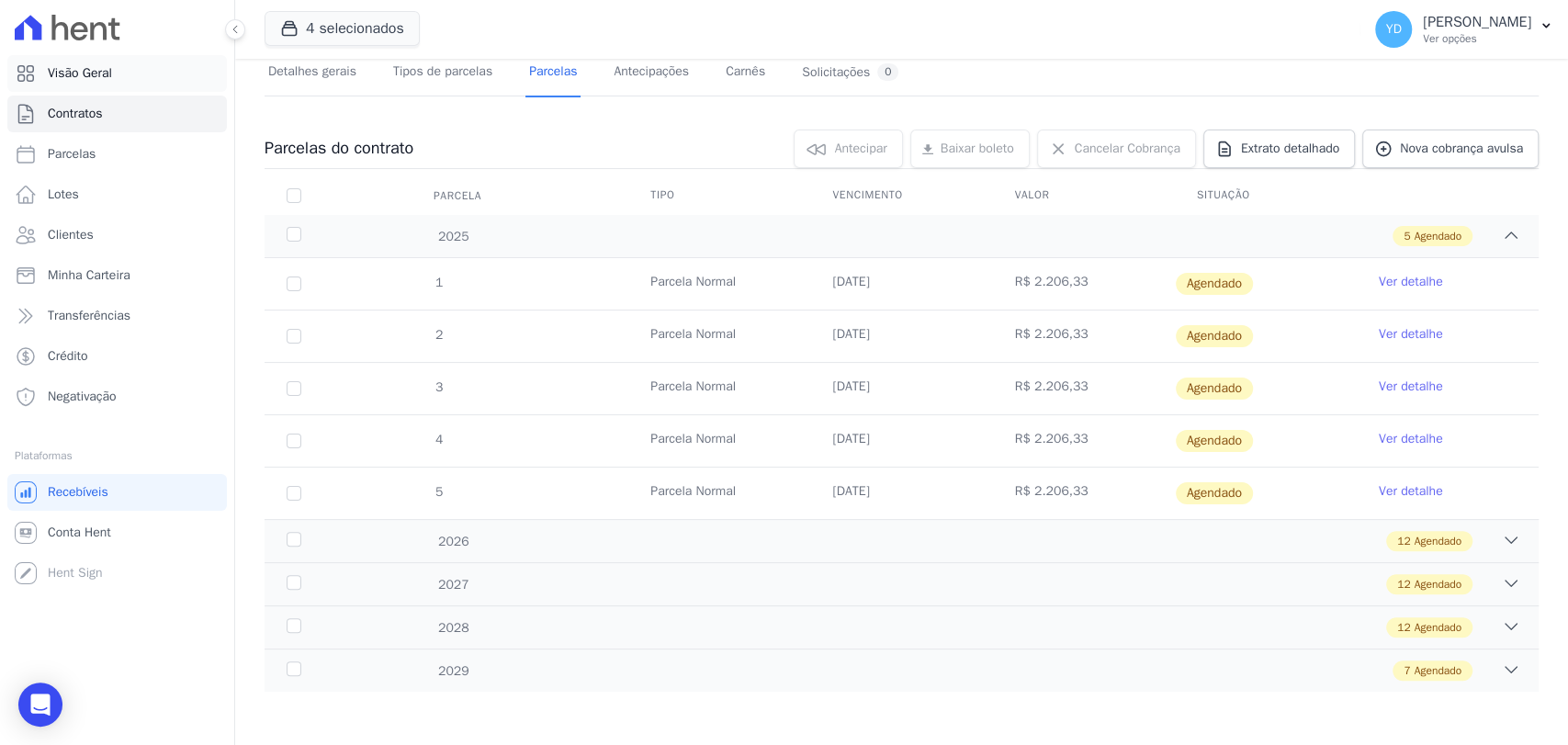 click on "Visão Geral" at bounding box center [117, 73] 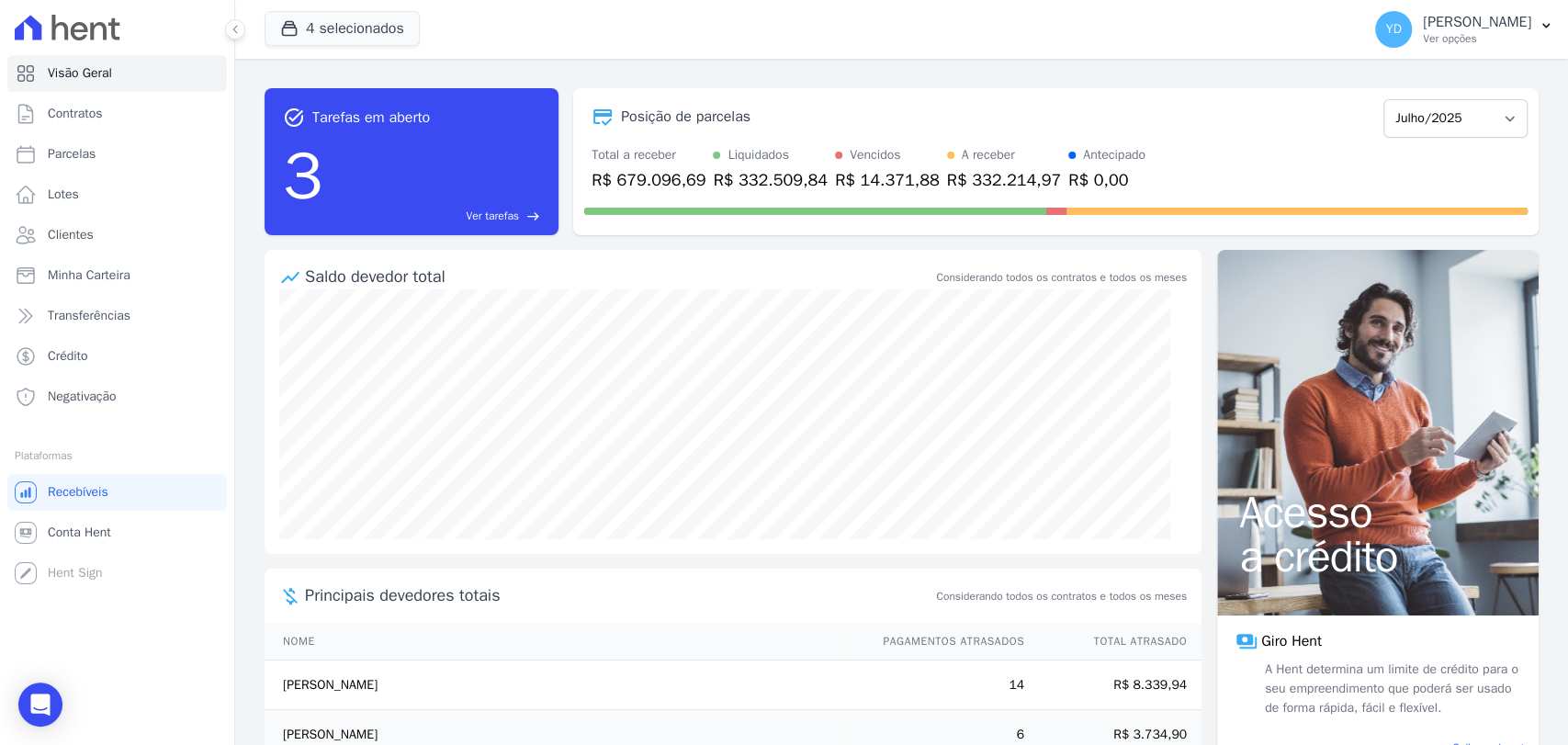 click on "task_alt
Tarefas em aberto
3
Ver tarefas
east
Posição de parcelas
Abril/2022
Maio/2022
Junho/2022
Julho/2022
Agosto/2022
Setembro/2022
Outubro/2022
Novembro/2022
Dezembro/2022
Janeiro/2023
Fevereiro/2023
Março/2023
Abril/2023
Maio/2023
Junho/2023
Julho/2023
Agosto/2023
Setembro/2023
Outubro/2023
Novembro/2023
Dezembro/2023
Janeiro/2024
Fevereiro/2024
Março/2024
Abril/2024
Maio/2024
Junho/2024
Julho/2024
Agosto/2024
Setembro/2024
Outubro/2024
Novembro/2024
Dezembro/2024
Janeiro/2025
Fevereiro/2025
Março/2025
Abril/2025
Maio/2025
Junho/2025
Julho/2025
Agosto/2025
Setembro/2025
Outubro/2025
Novembro/2025
Dezembro/2025
Janeiro/2026
Fevereiro/2026
Março/2026
Abril/2026" at bounding box center [901, 162] 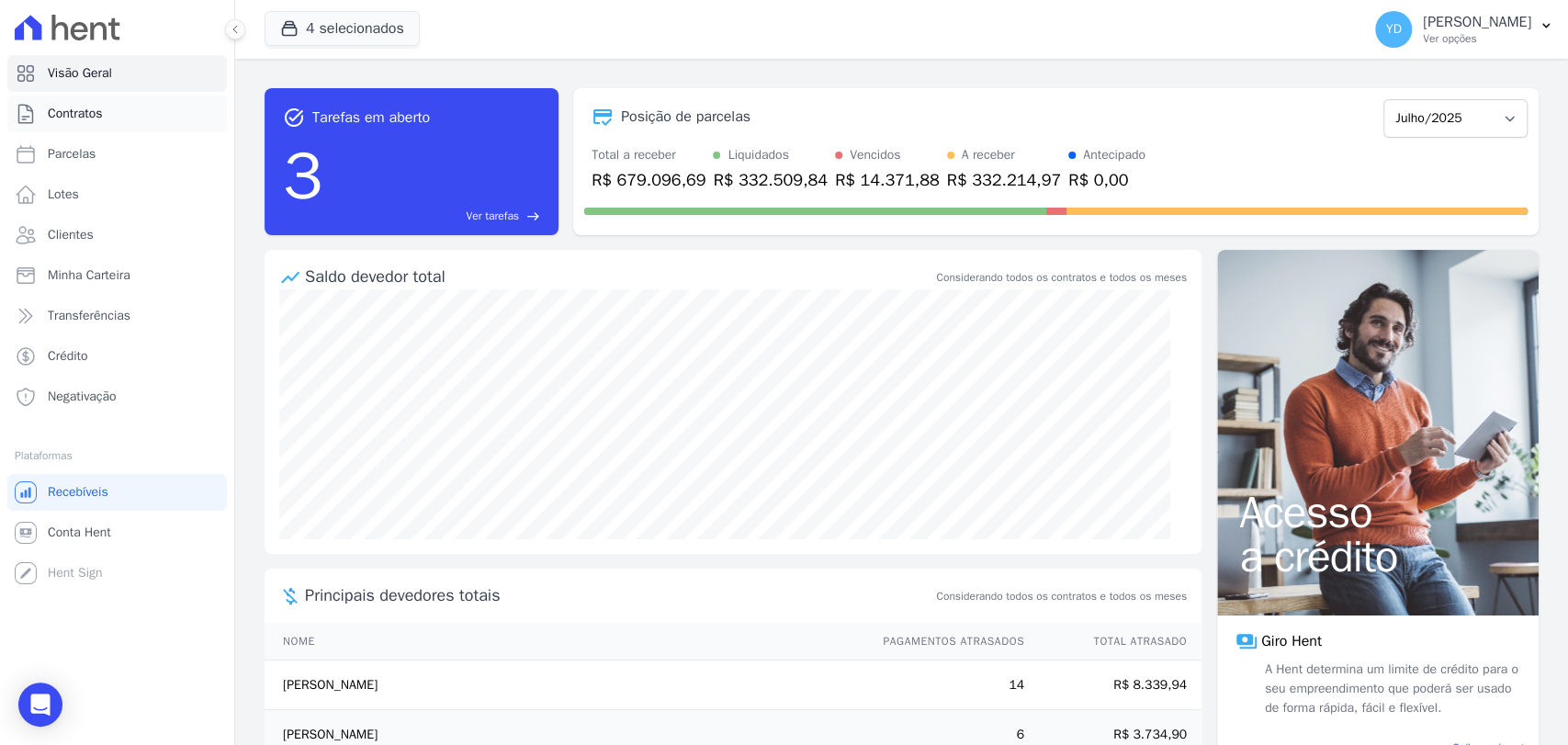 click on "Contratos" at bounding box center [117, 114] 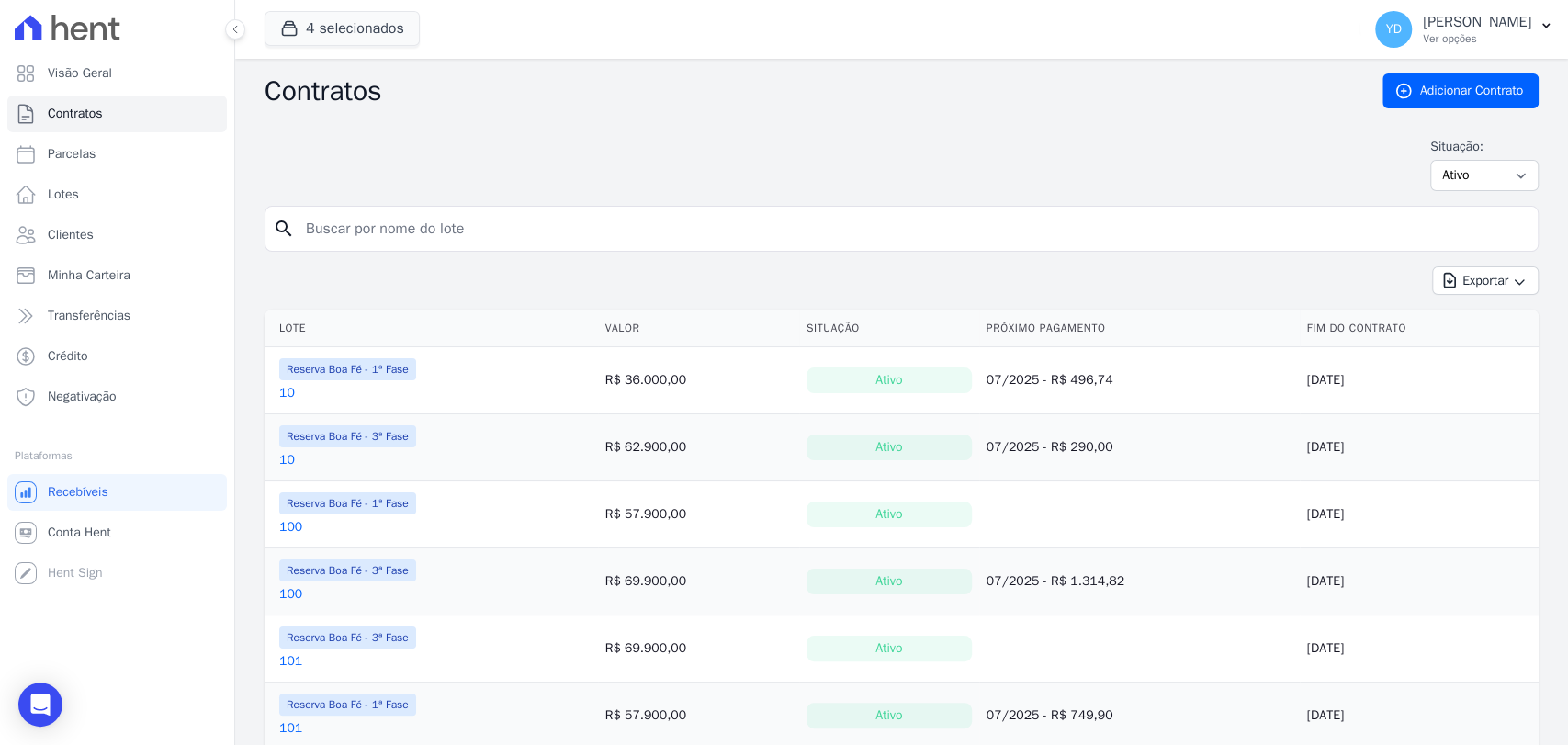 click at bounding box center (912, 229) 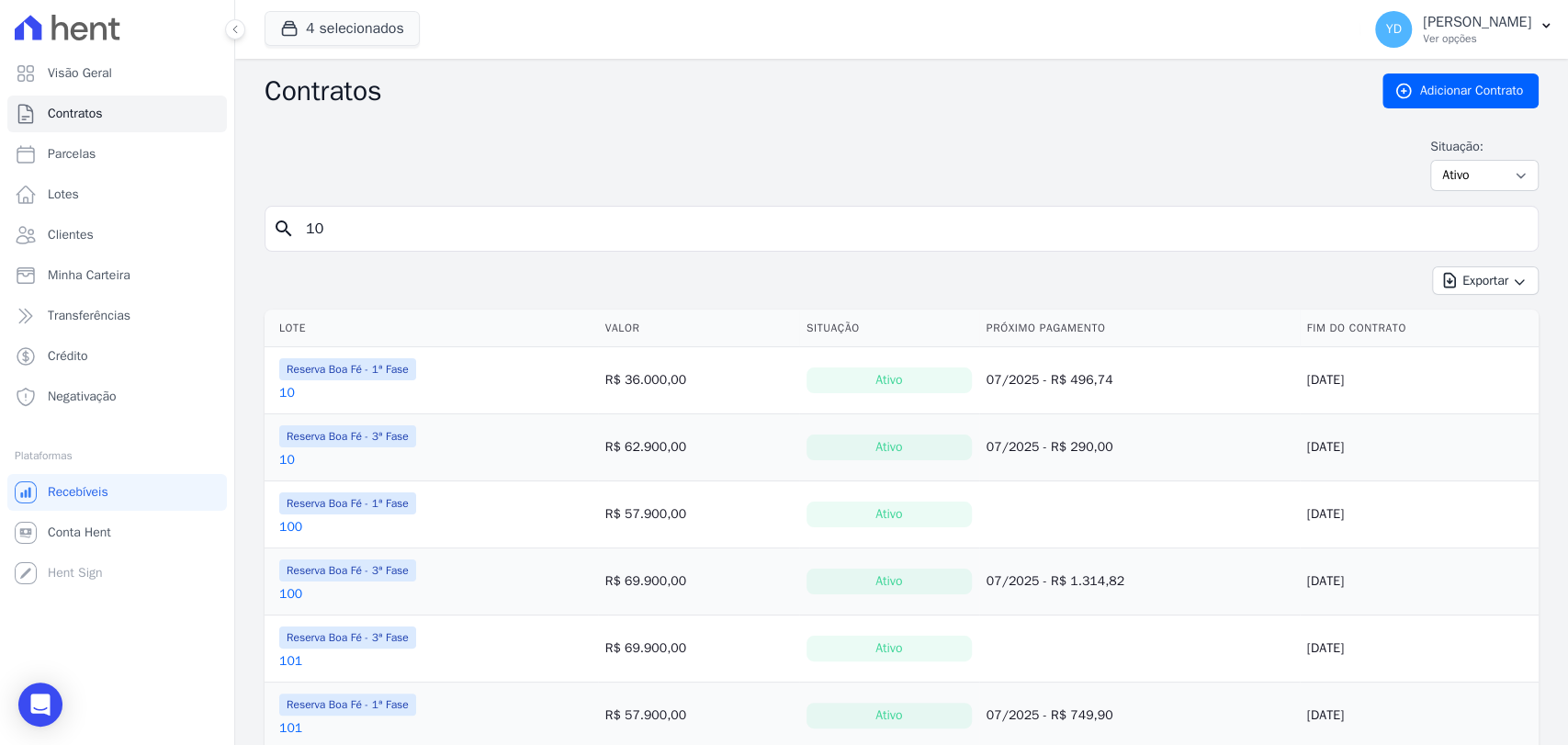 type on "10" 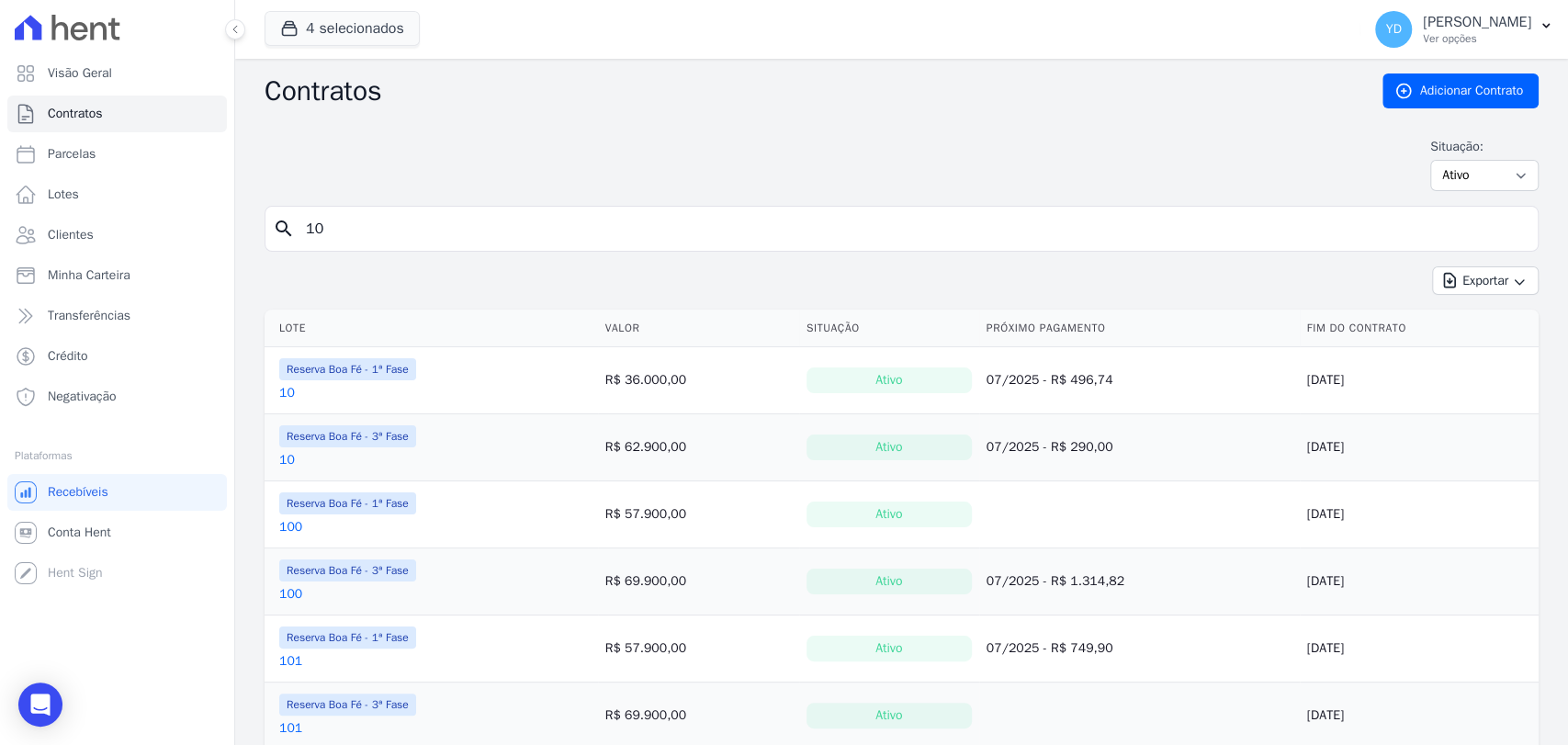 click on "10" at bounding box center (287, 460) 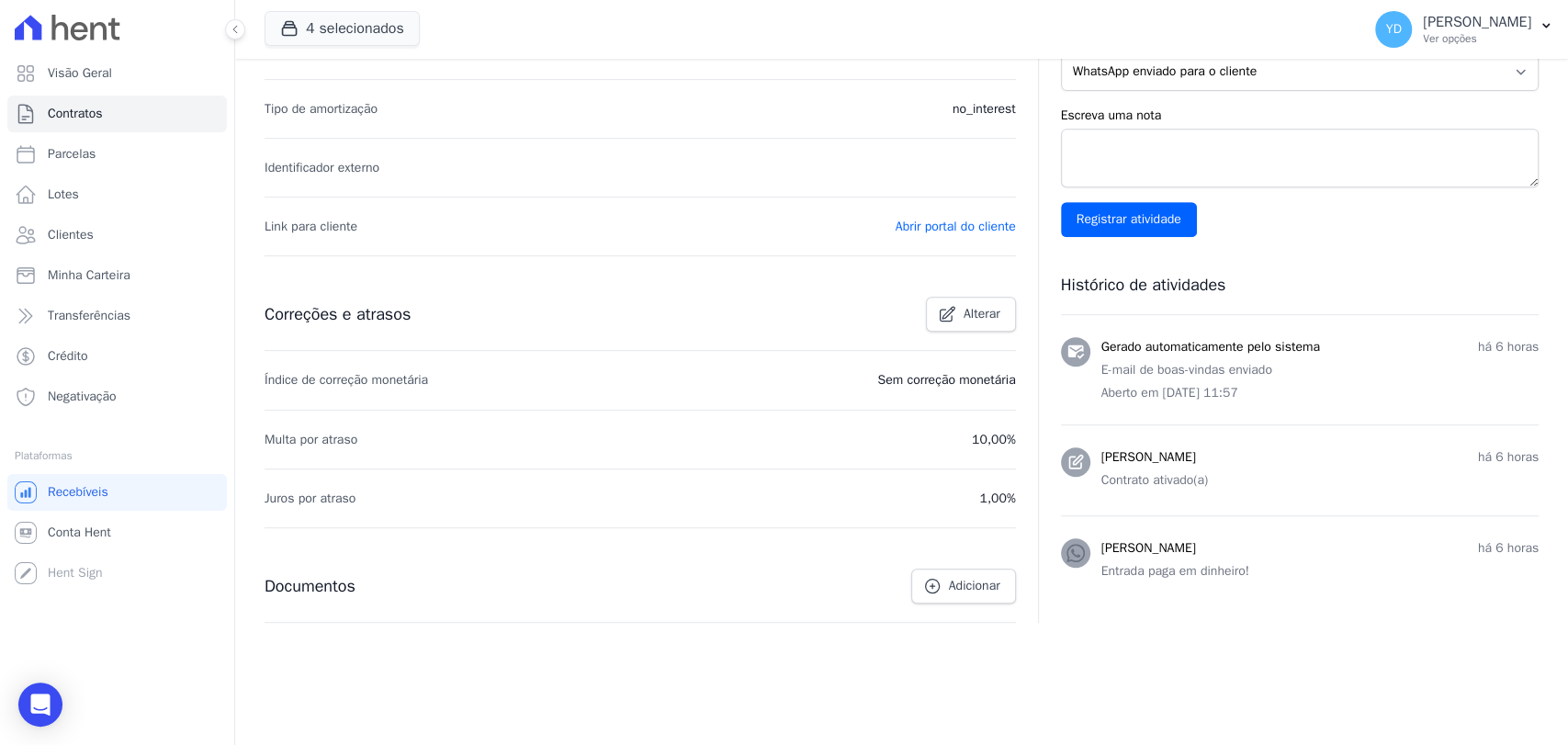 scroll, scrollTop: 531, scrollLeft: 0, axis: vertical 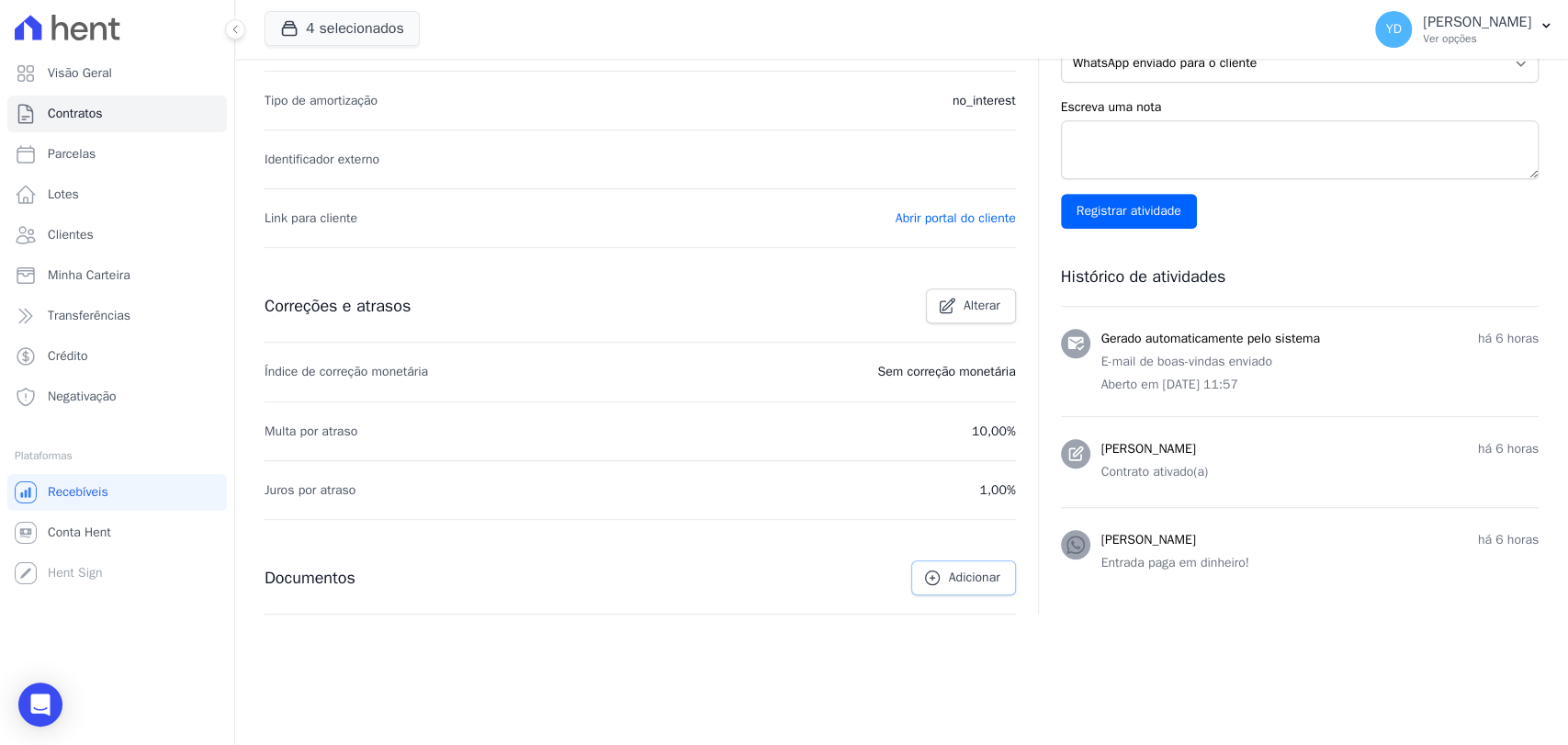 click on "Adicionar" at bounding box center (964, 578) 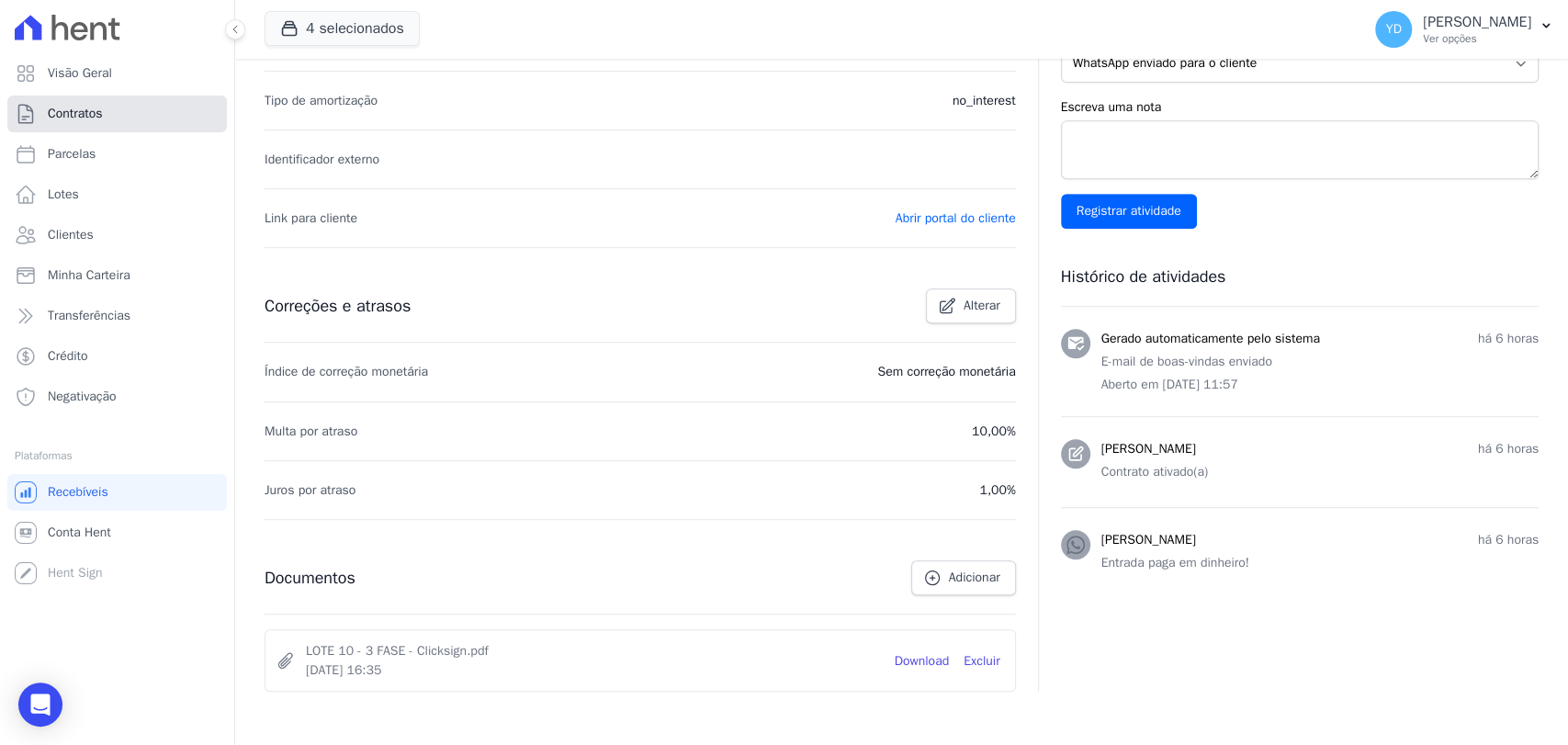 click on "Contratos" at bounding box center [117, 114] 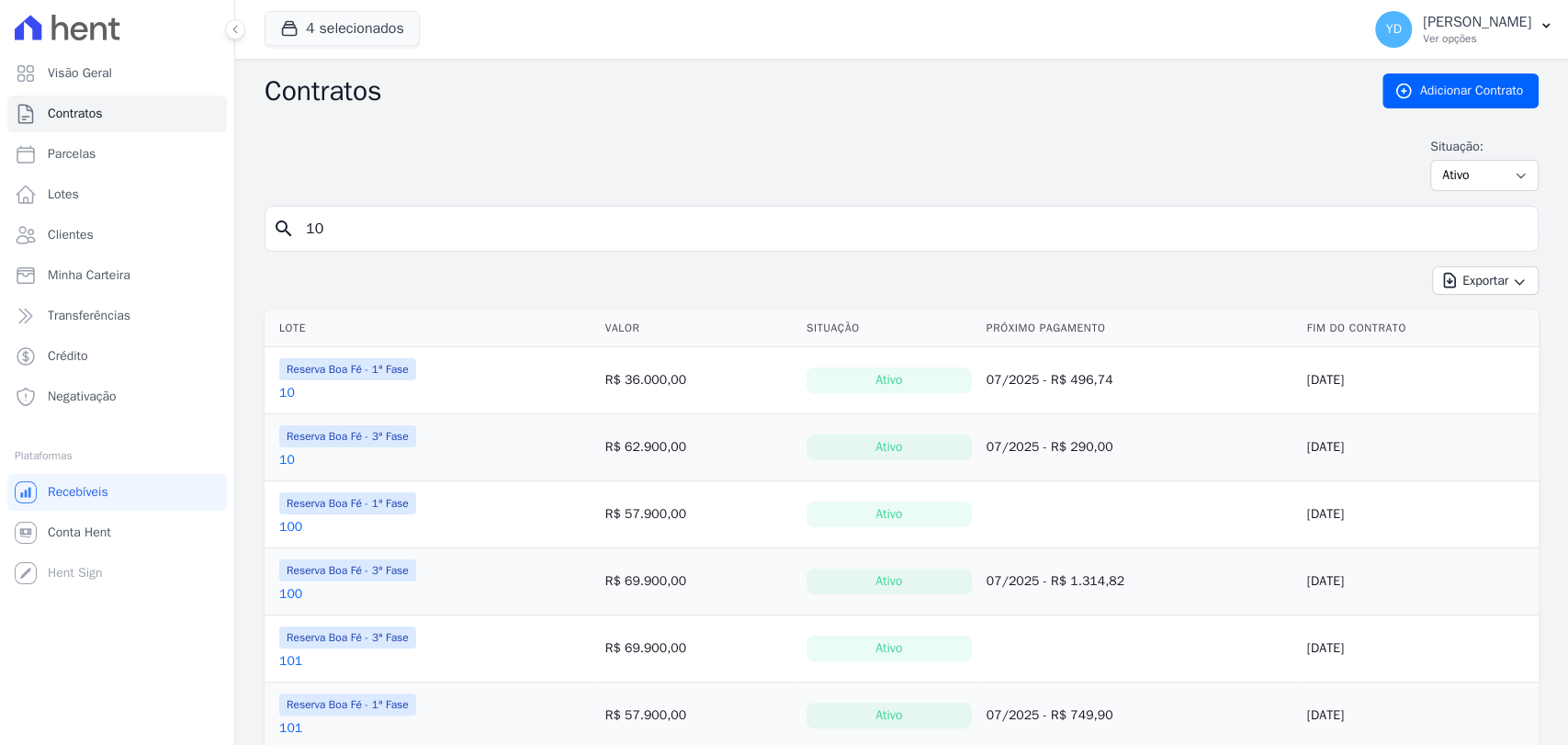 click on "10" at bounding box center [912, 229] 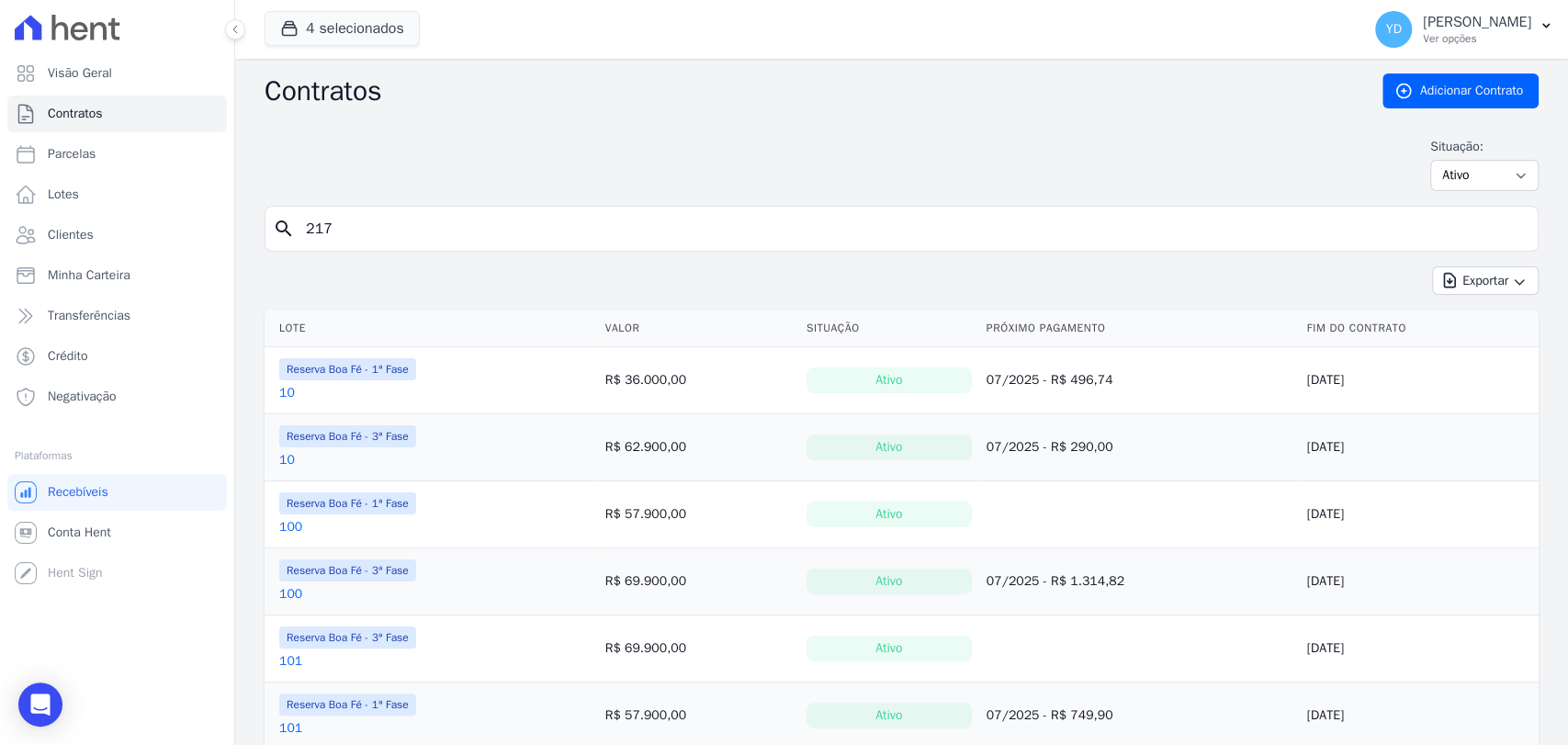 type on "217" 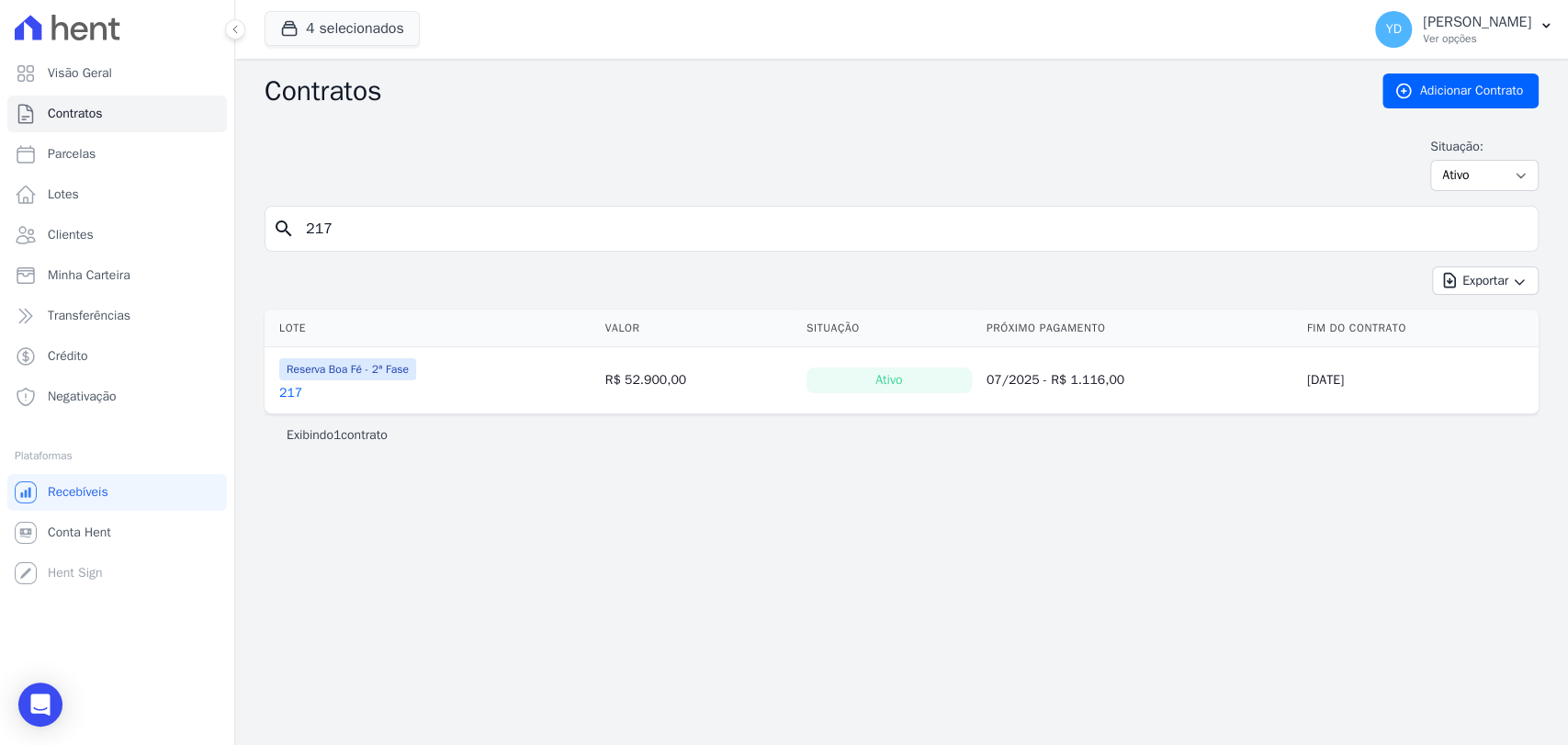 click on "217" at bounding box center [912, 229] 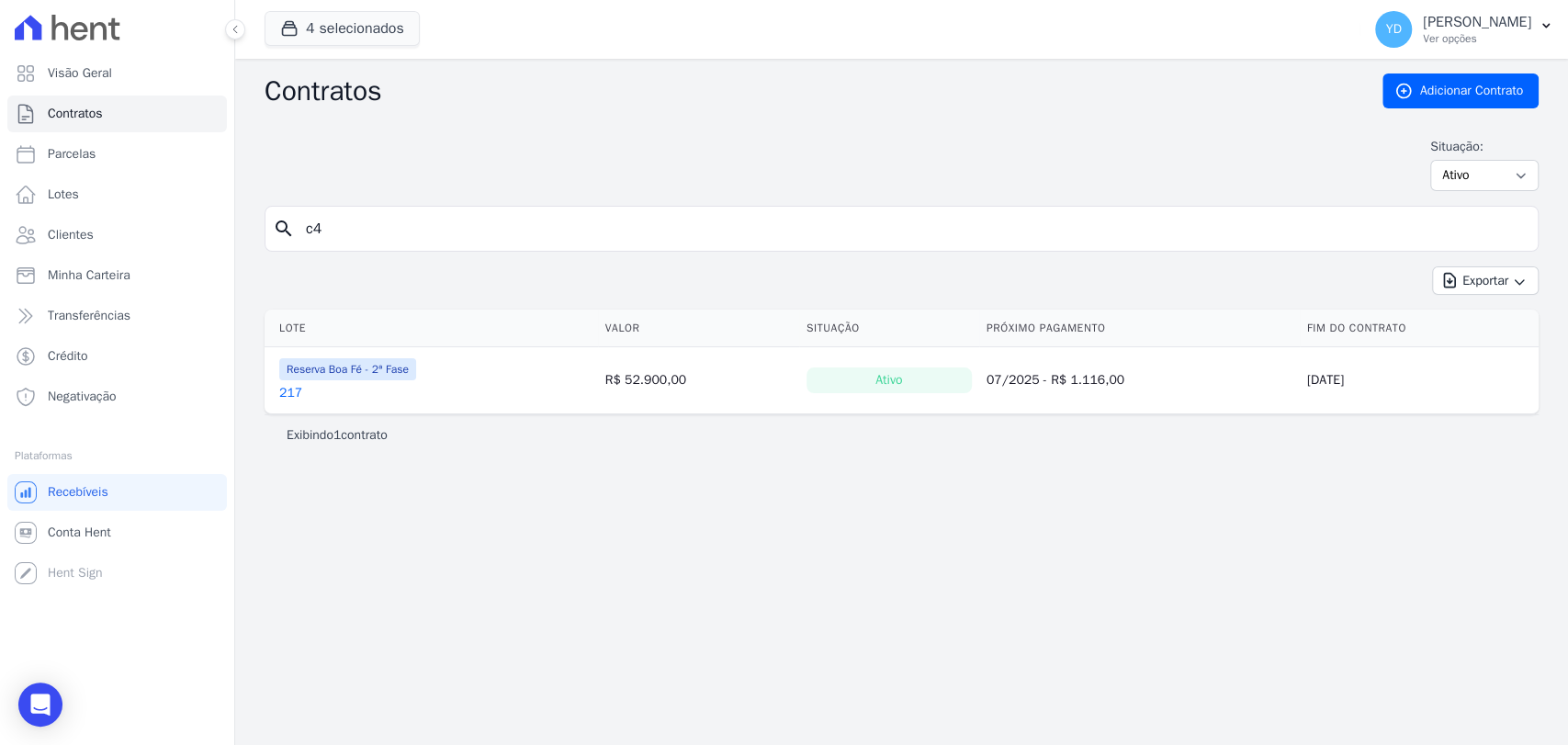 type on "c4" 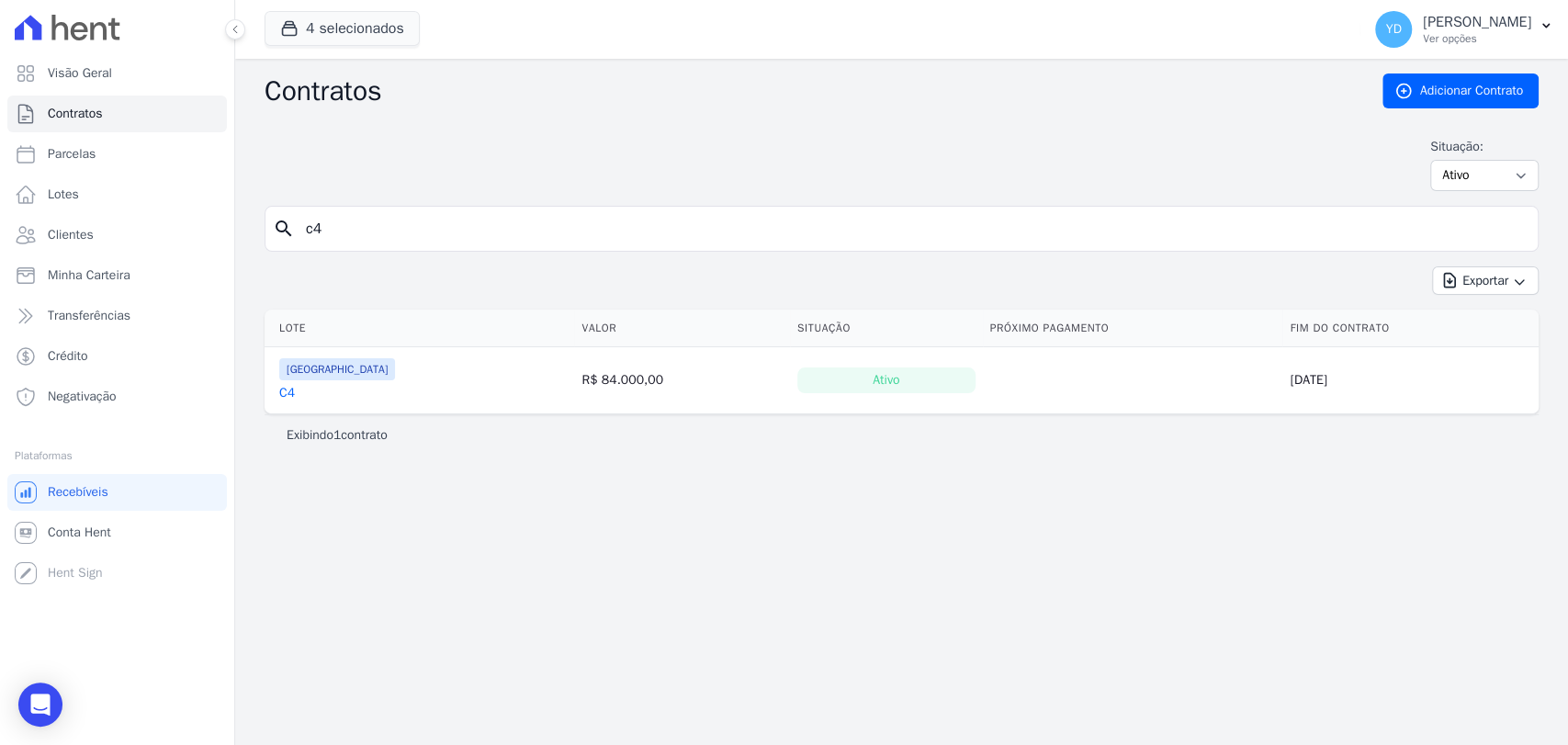 click on "c4" at bounding box center [912, 229] 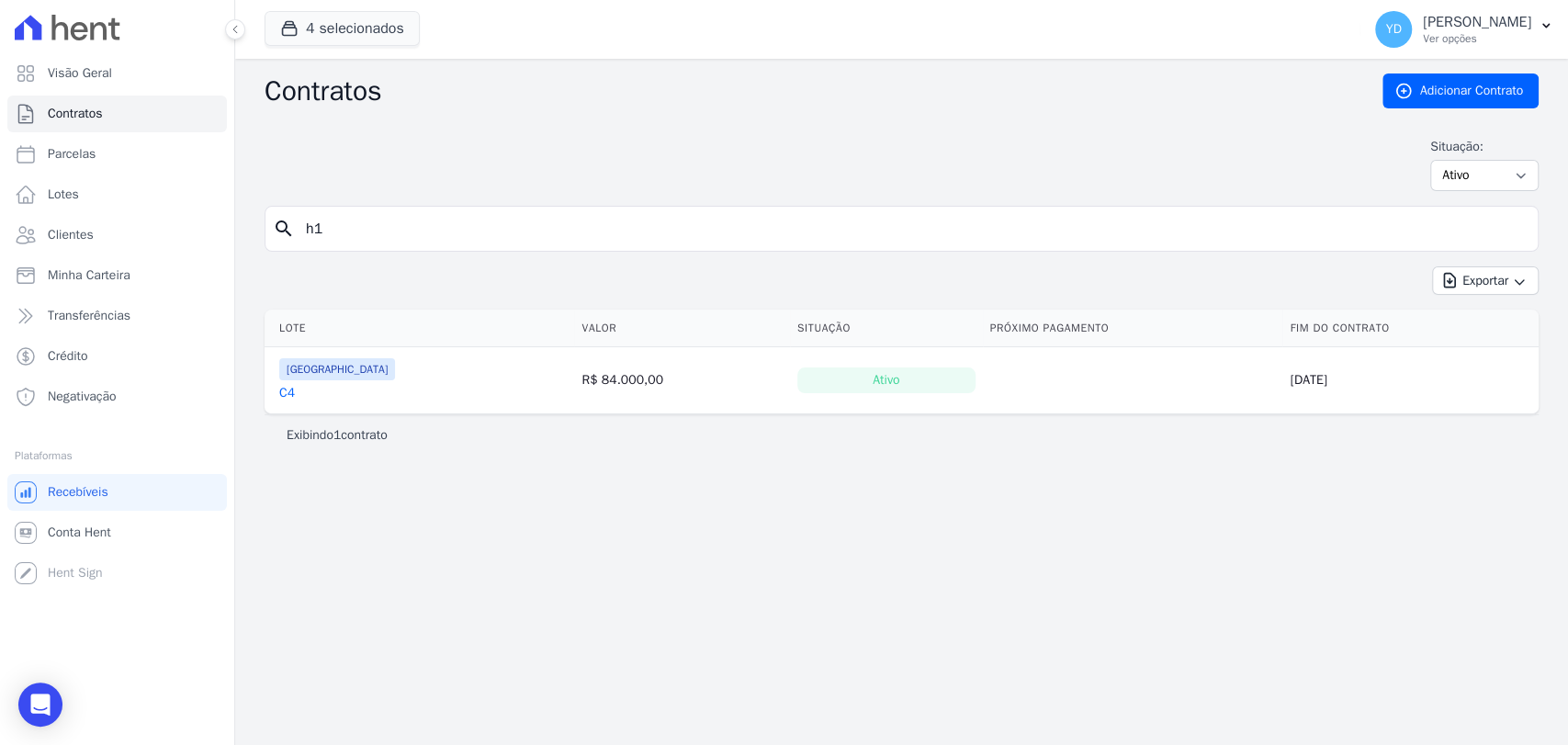 type on "h1" 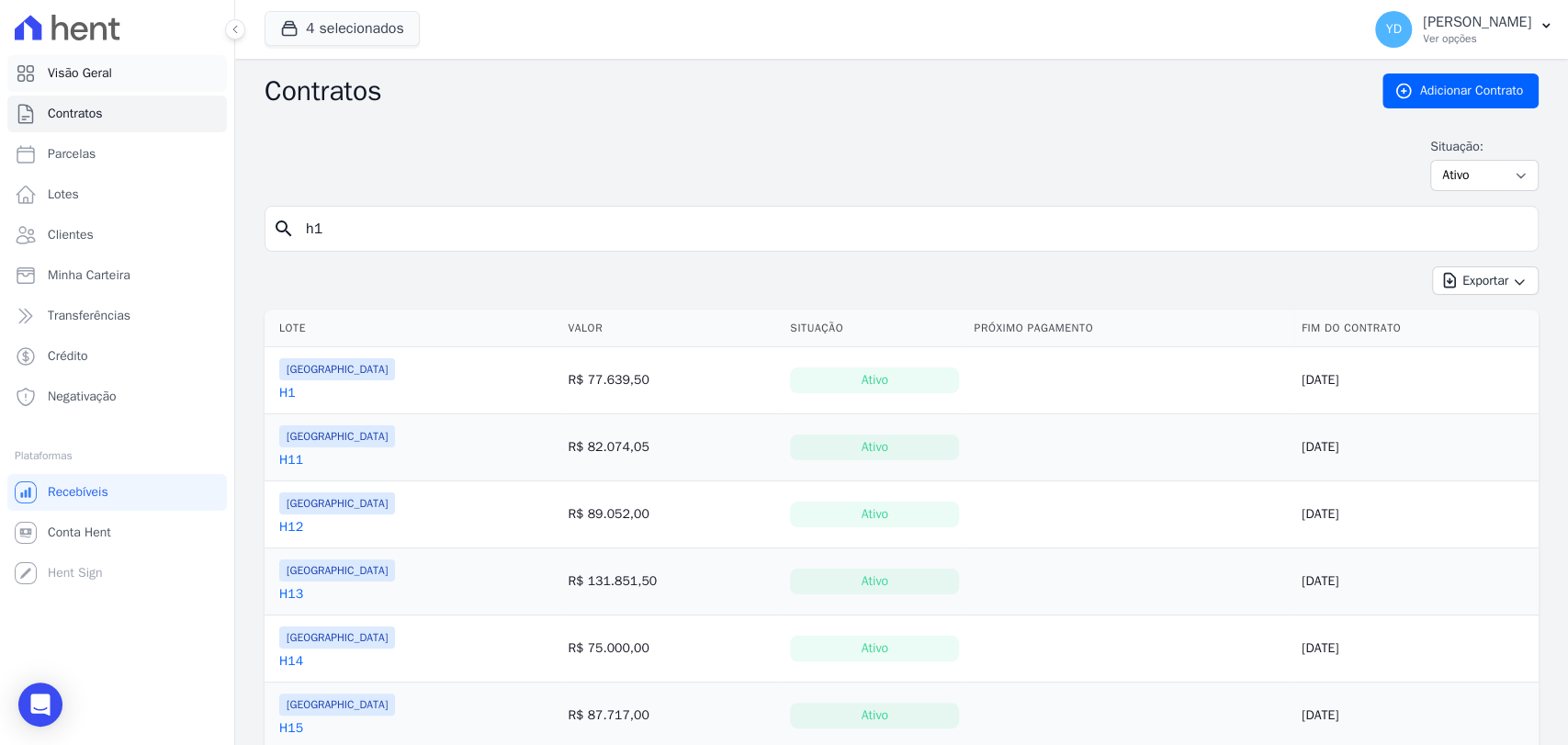 click on "Visão Geral" at bounding box center (117, 73) 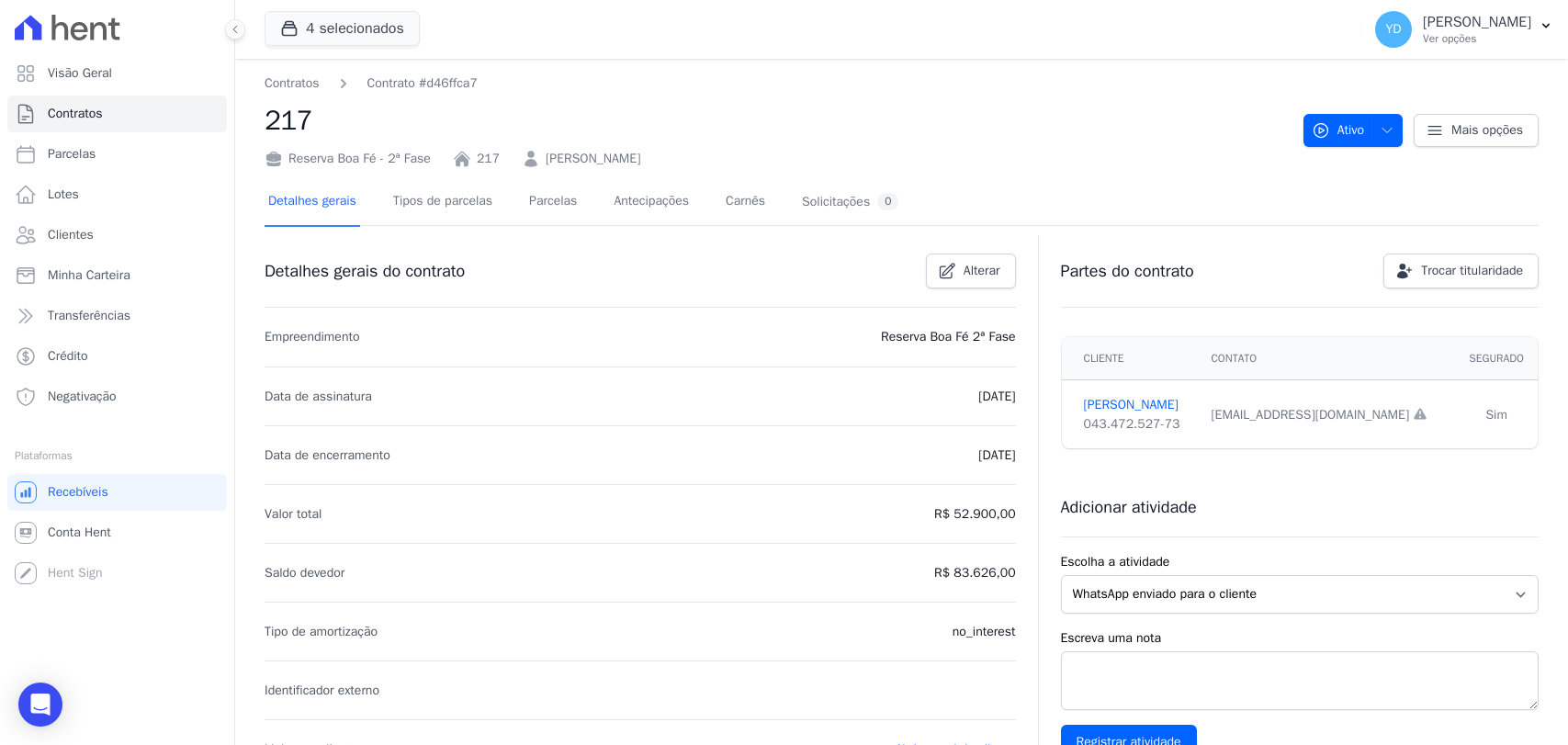 scroll, scrollTop: 0, scrollLeft: 0, axis: both 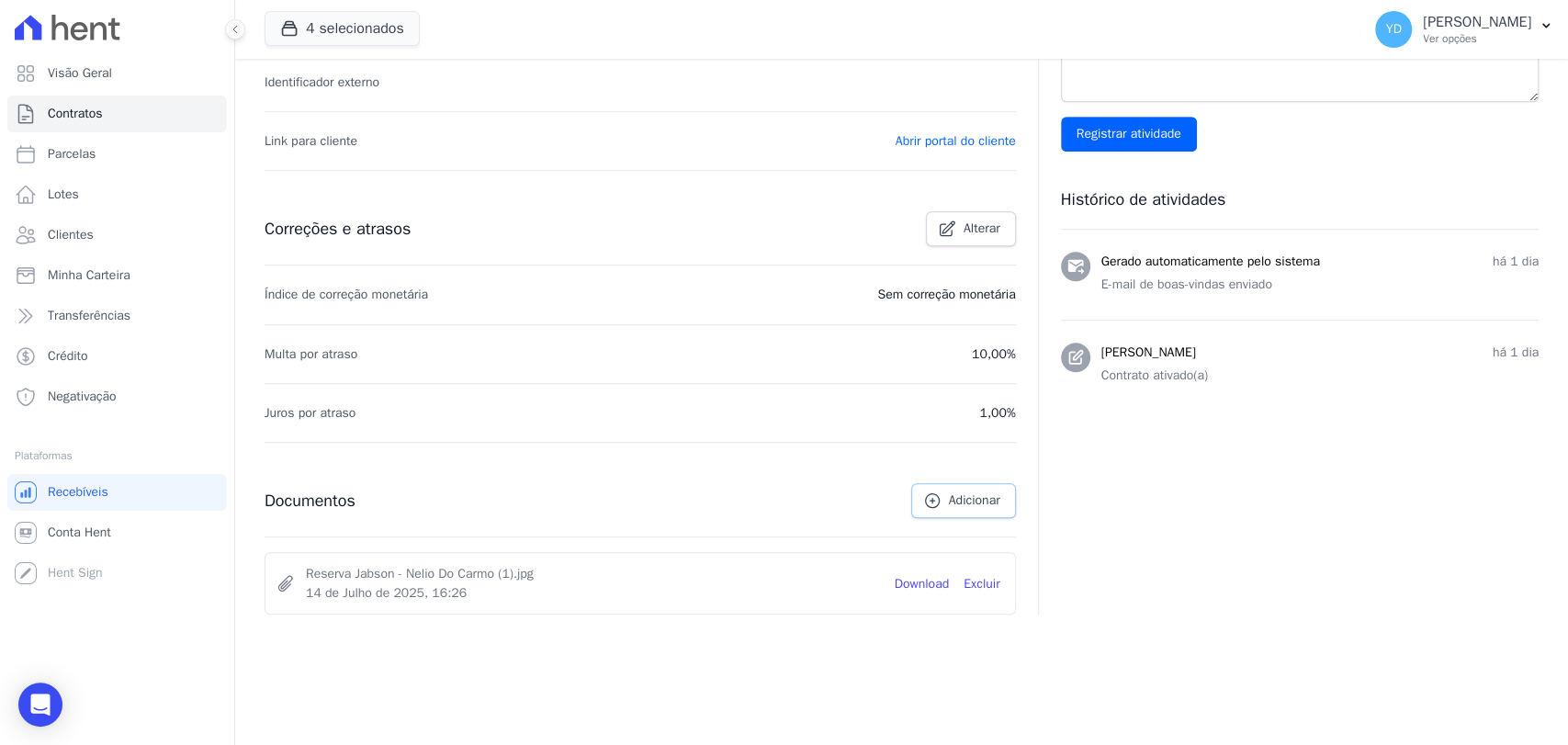click on "Adicionar" at bounding box center [975, 501] 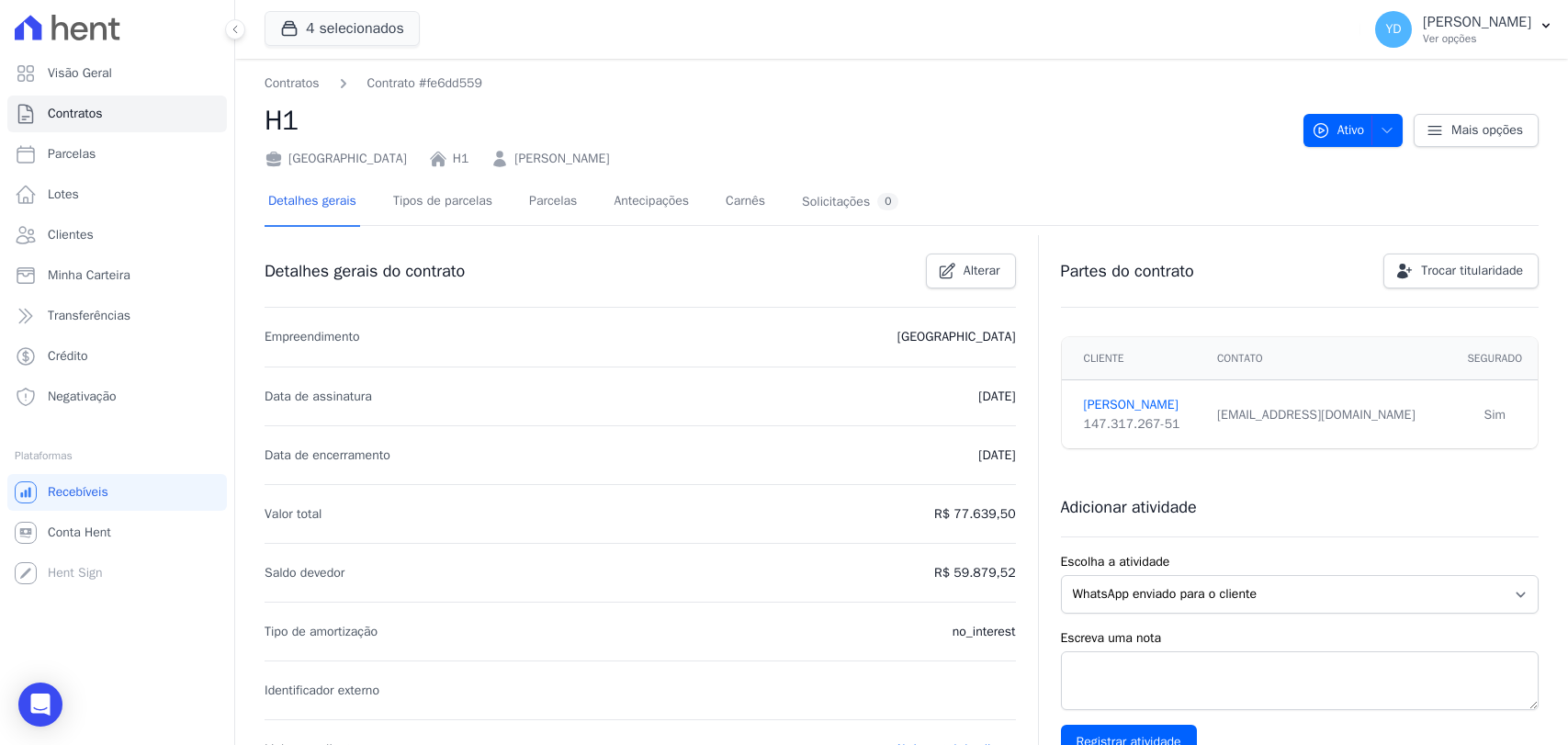 scroll, scrollTop: 0, scrollLeft: 0, axis: both 